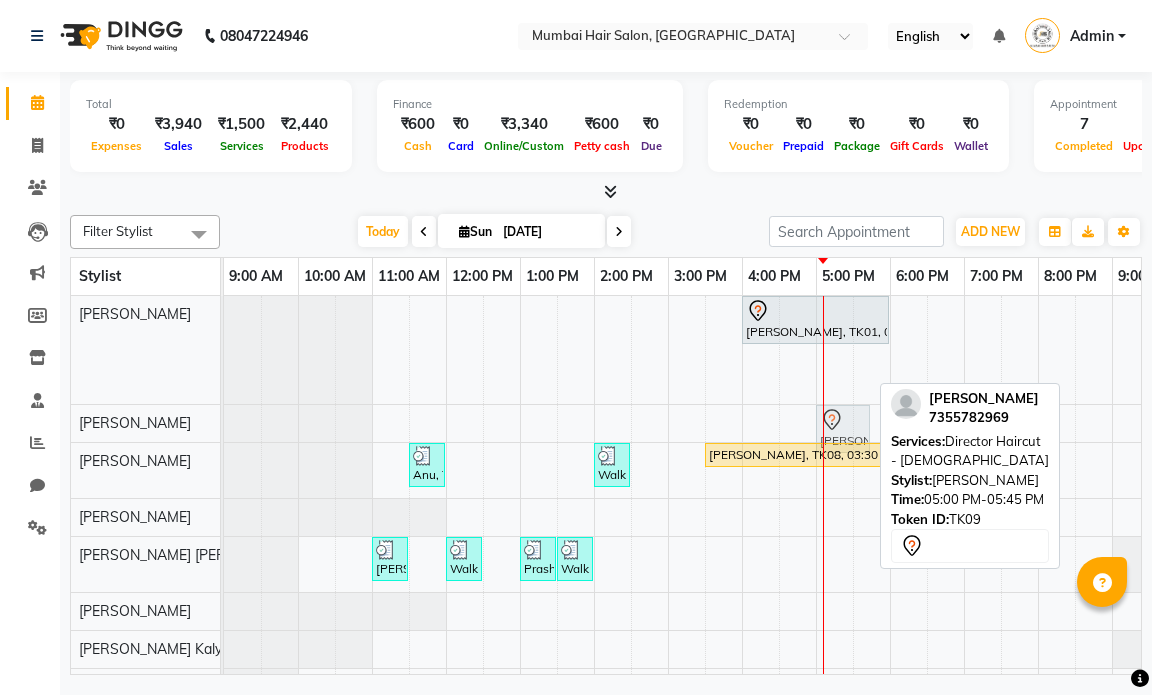 scroll, scrollTop: 0, scrollLeft: 0, axis: both 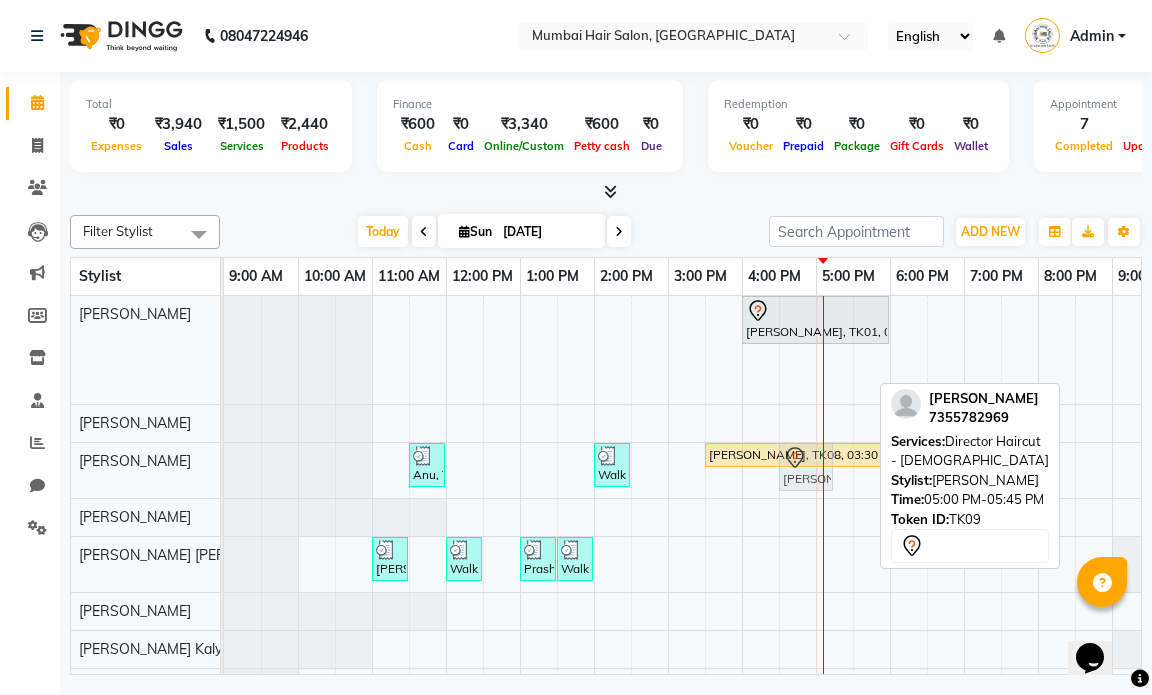click on "[PERSON_NAME], TK01, 04:00 PM-06:00 PM, Global Majirel - Medium              [PERSON_NAME], TK09, 05:00 PM-05:45 PM, Director Haircut - [DEMOGRAPHIC_DATA]     Anu, TK03, 11:30 AM-12:00 PM, Wash & Blast Dry - Medium      Walk In, TK04, 02:00 PM-02:30 PM, [PERSON_NAME] / Shave    Geeta Chawl, TK08, 03:30 PM-06:30 PM, [MEDICAL_DATA] OP             [PERSON_NAME], TK09, 05:00 PM-05:45 PM, Director Haircut - [DEMOGRAPHIC_DATA]     [PERSON_NAME], TK02, 11:00 AM-11:30 AM, [PERSON_NAME] / Shave     Walk In, TK05, 12:00 PM-12:30 PM, Senior Haircut - [DEMOGRAPHIC_DATA]     Prashant, TK06, 01:00 PM-01:30 PM, Senior Haircut - [DEMOGRAPHIC_DATA]     Walk In, TK07, 01:30 PM-02:00 PM, [PERSON_NAME] / Shave" at bounding box center [742, 539] 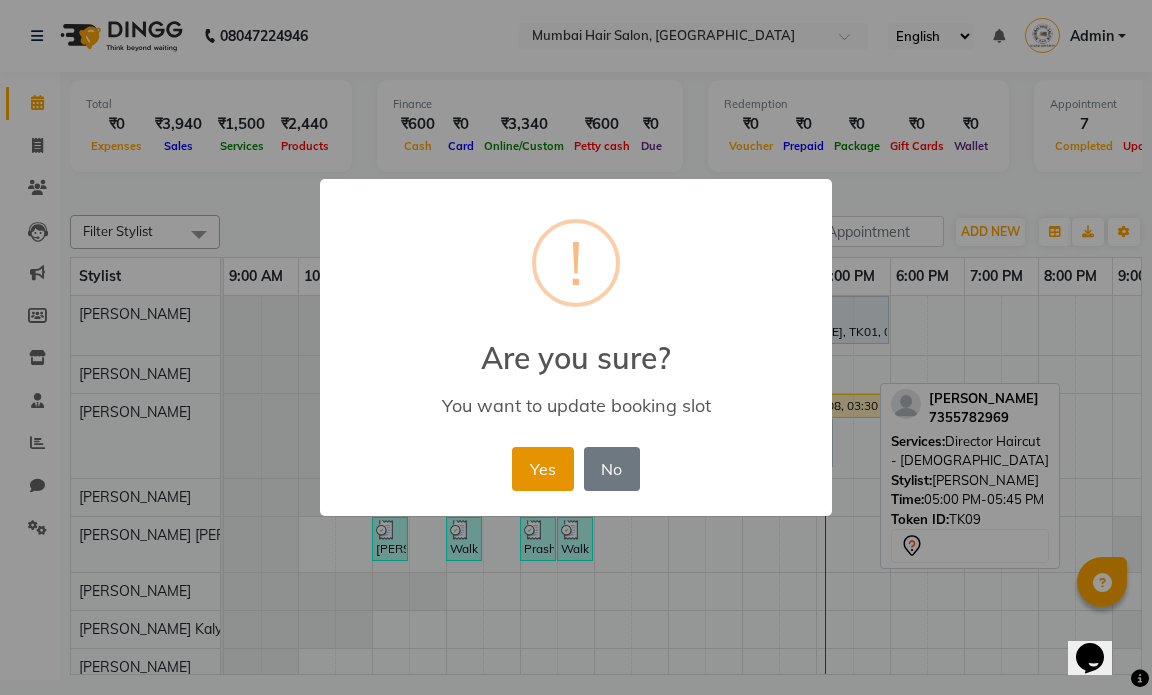 click on "Yes" at bounding box center (542, 469) 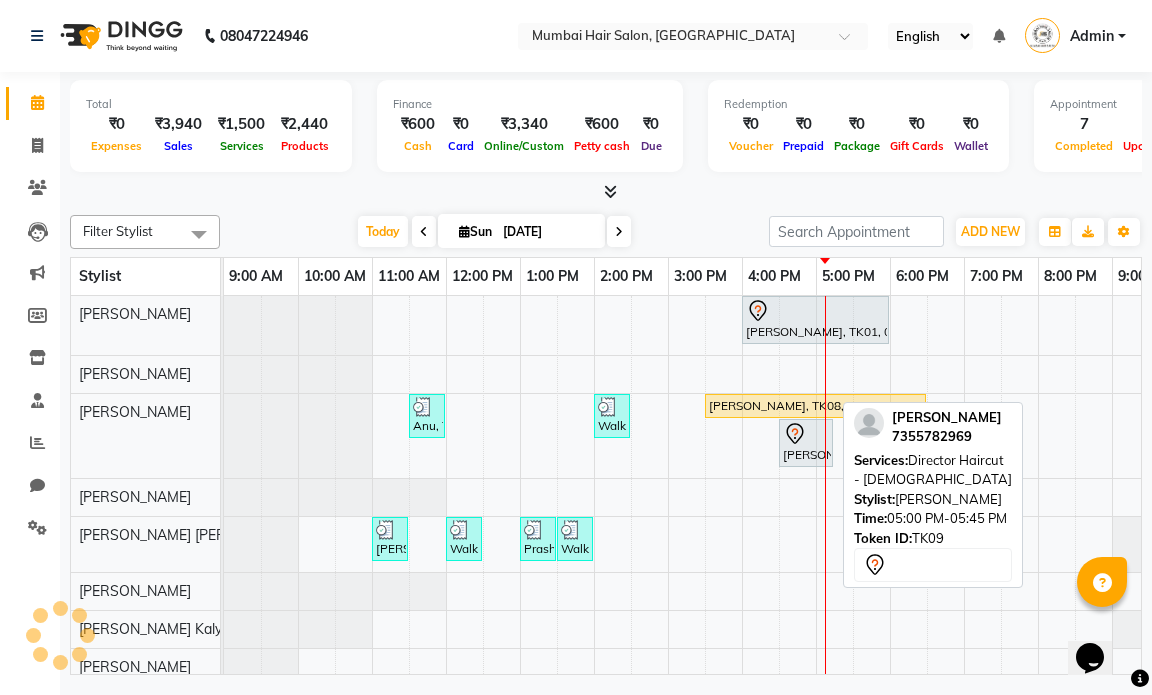 click on "[PERSON_NAME], TK09, 05:00 PM-05:45 PM, Director Haircut - [DEMOGRAPHIC_DATA]" at bounding box center (806, 443) 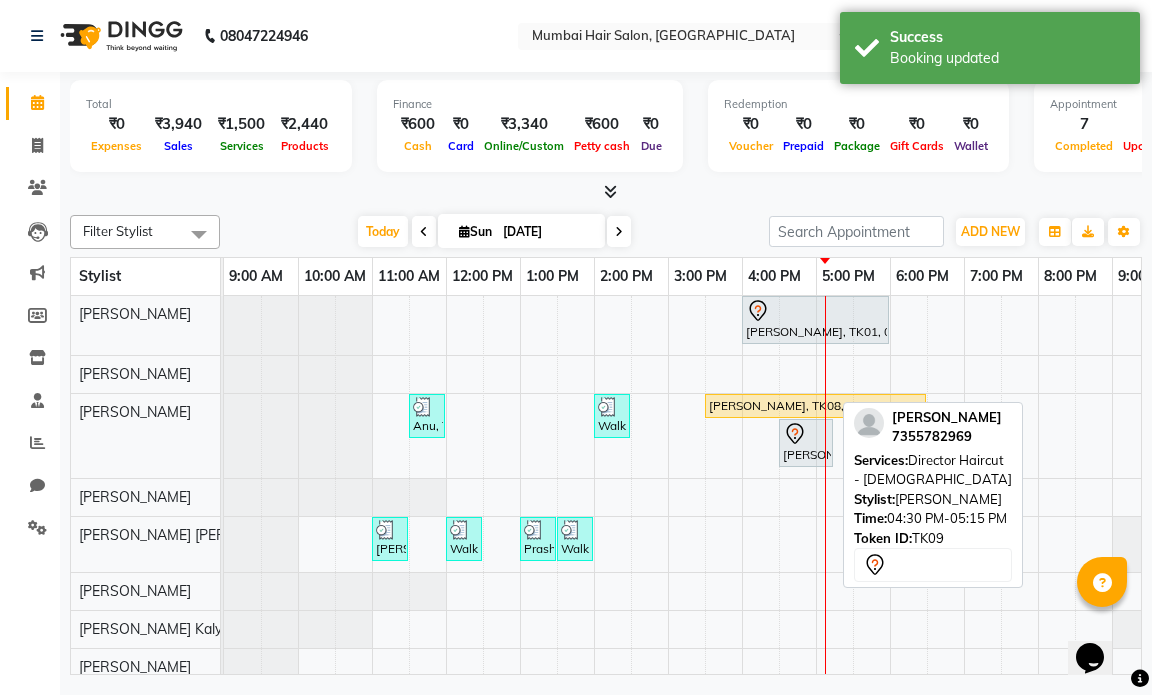 click 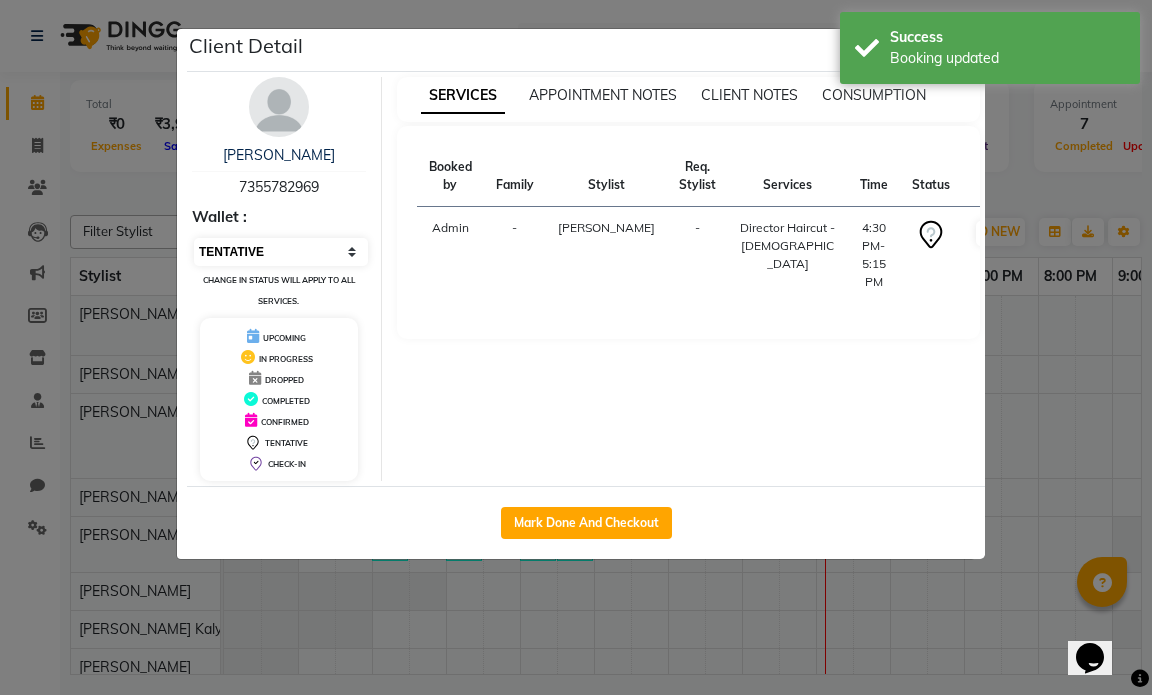 click on "Select IN SERVICE CONFIRMED TENTATIVE CHECK IN MARK DONE DROPPED UPCOMING" at bounding box center (281, 252) 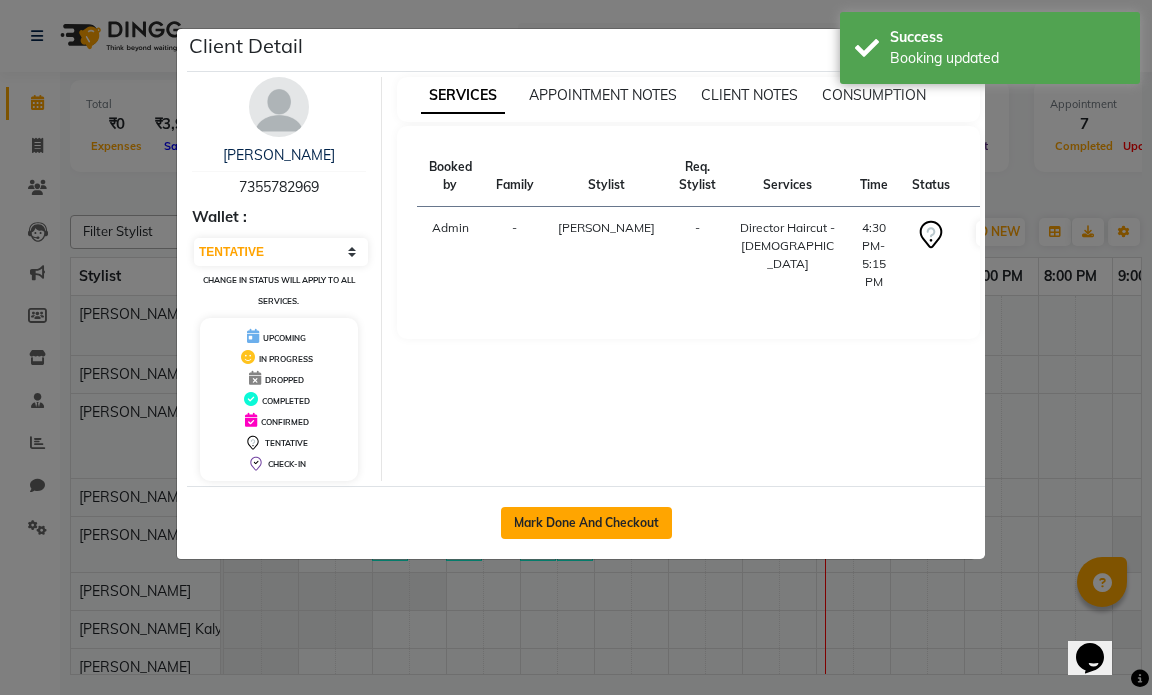 click on "Mark Done And Checkout" 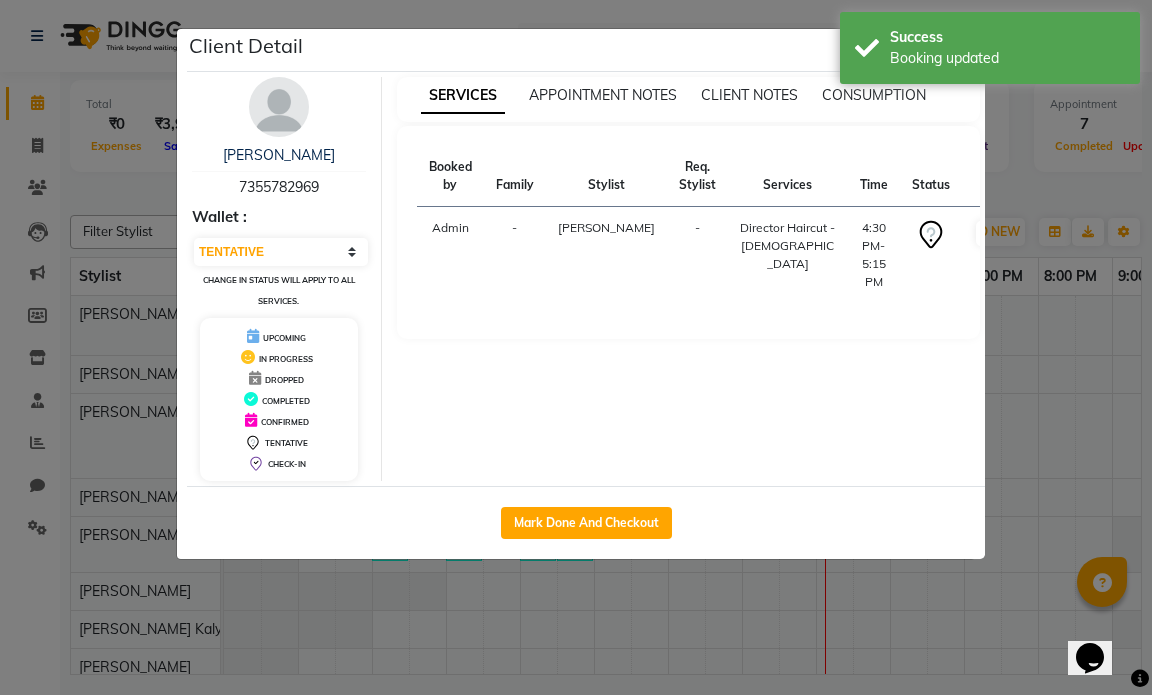 select on "7487" 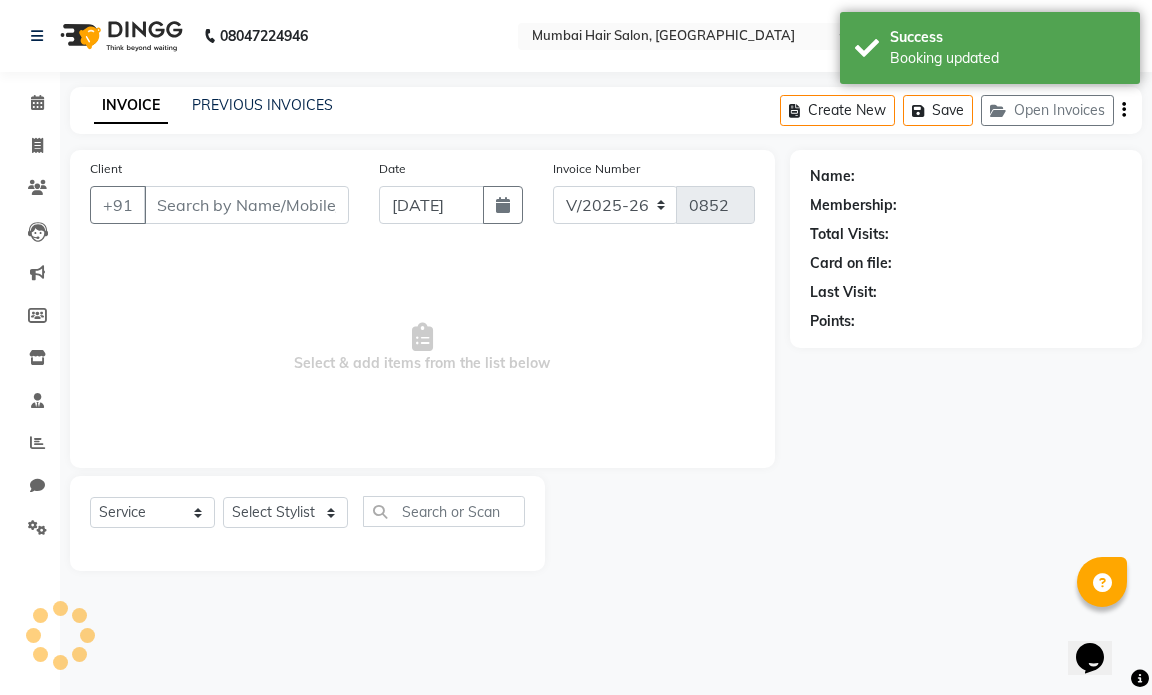 type on "7355782969" 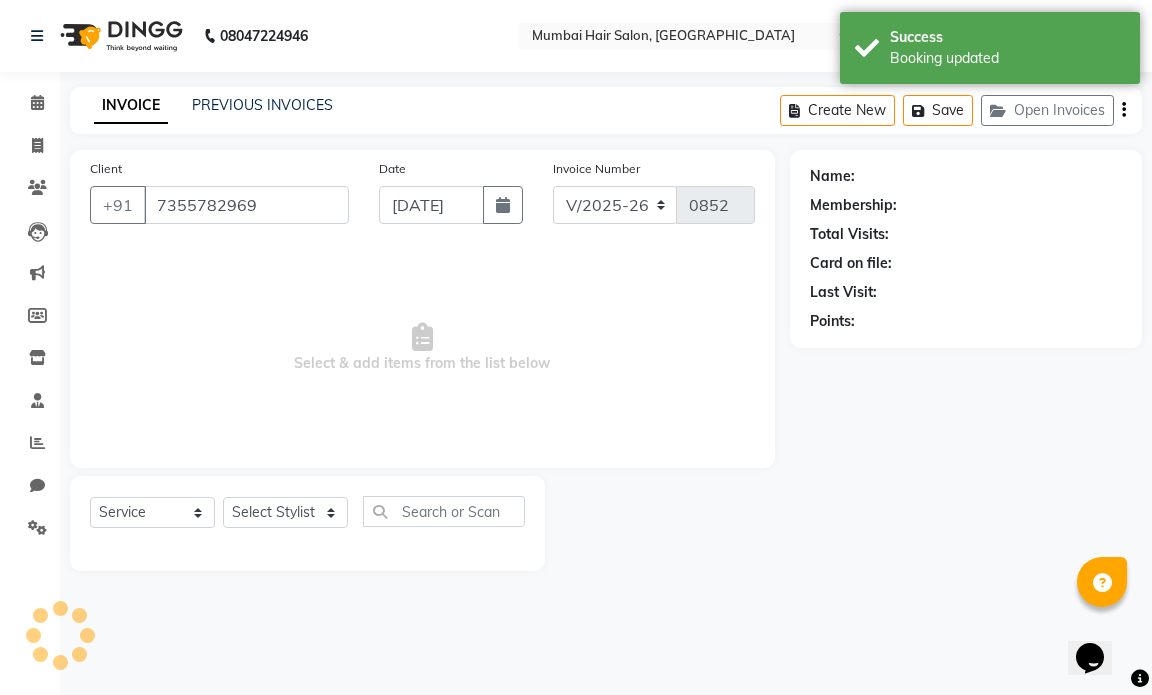 select on "66012" 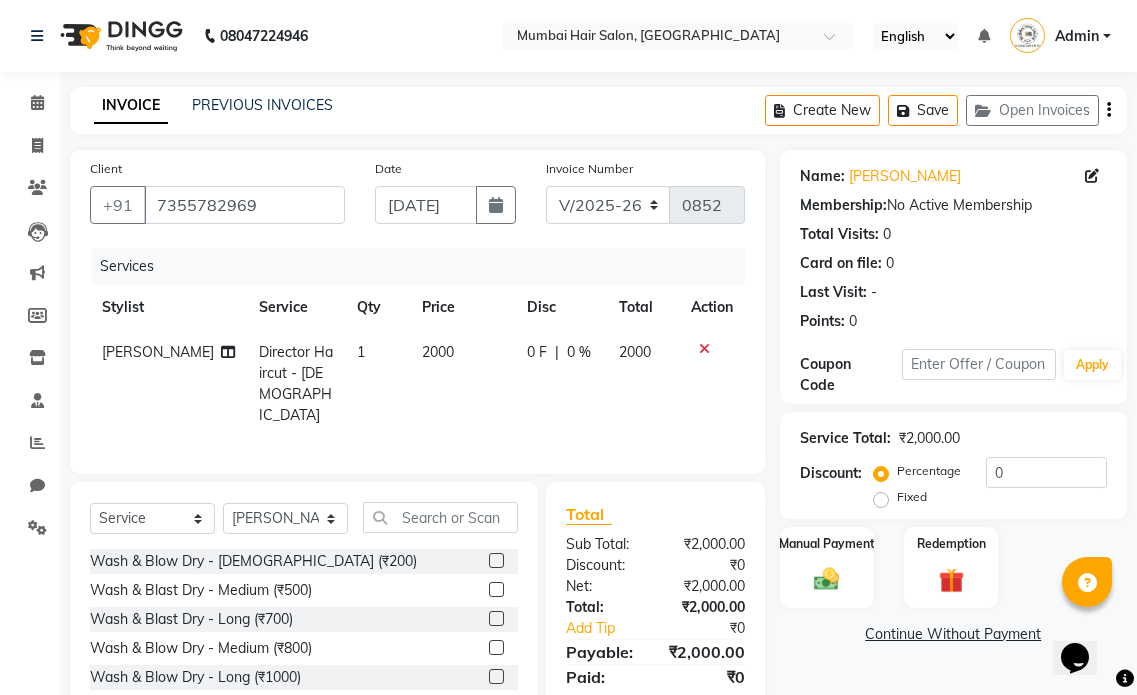 click on "Director Haircut - [DEMOGRAPHIC_DATA]" 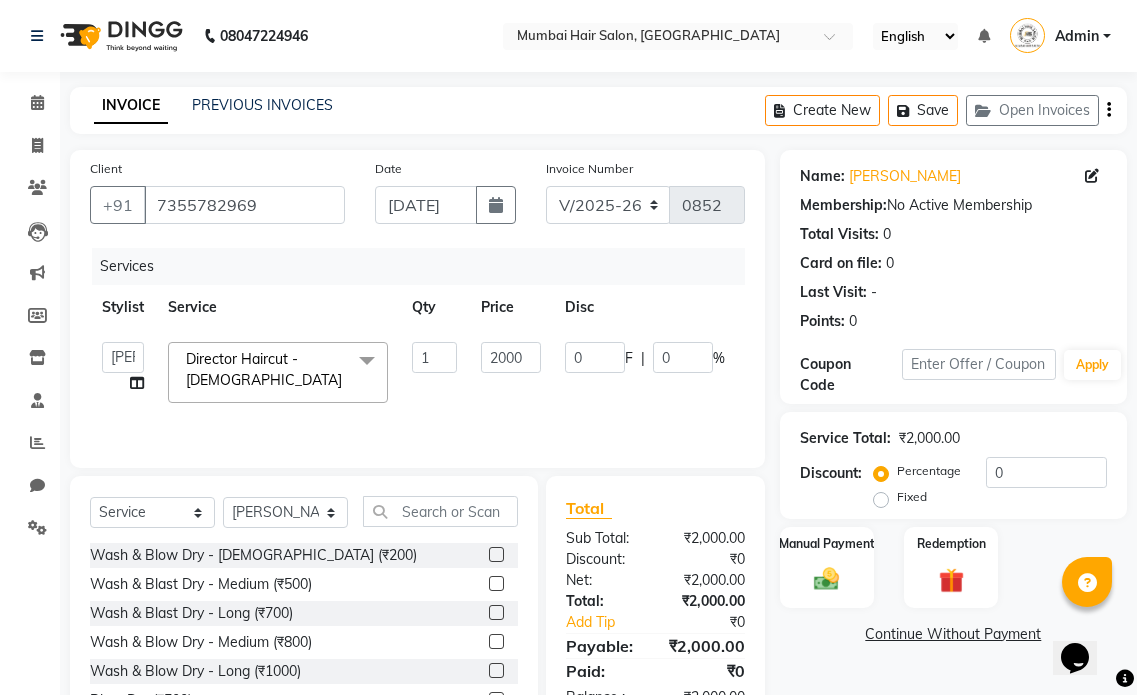 click on "Director Haircut - [DEMOGRAPHIC_DATA]  x" 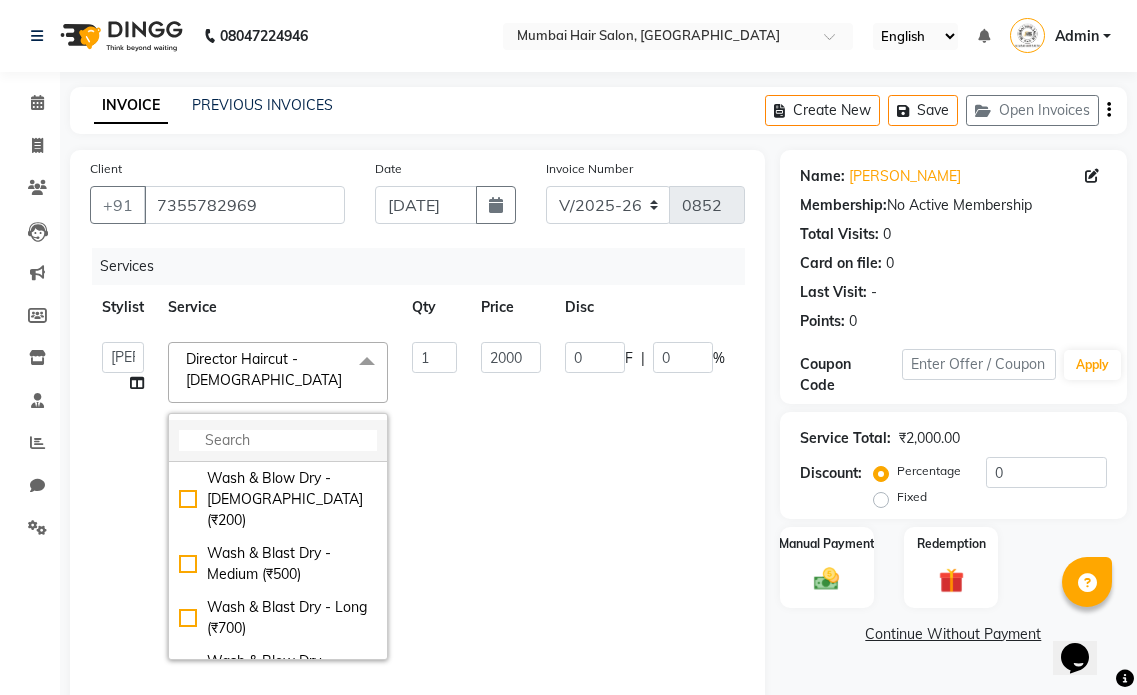 click 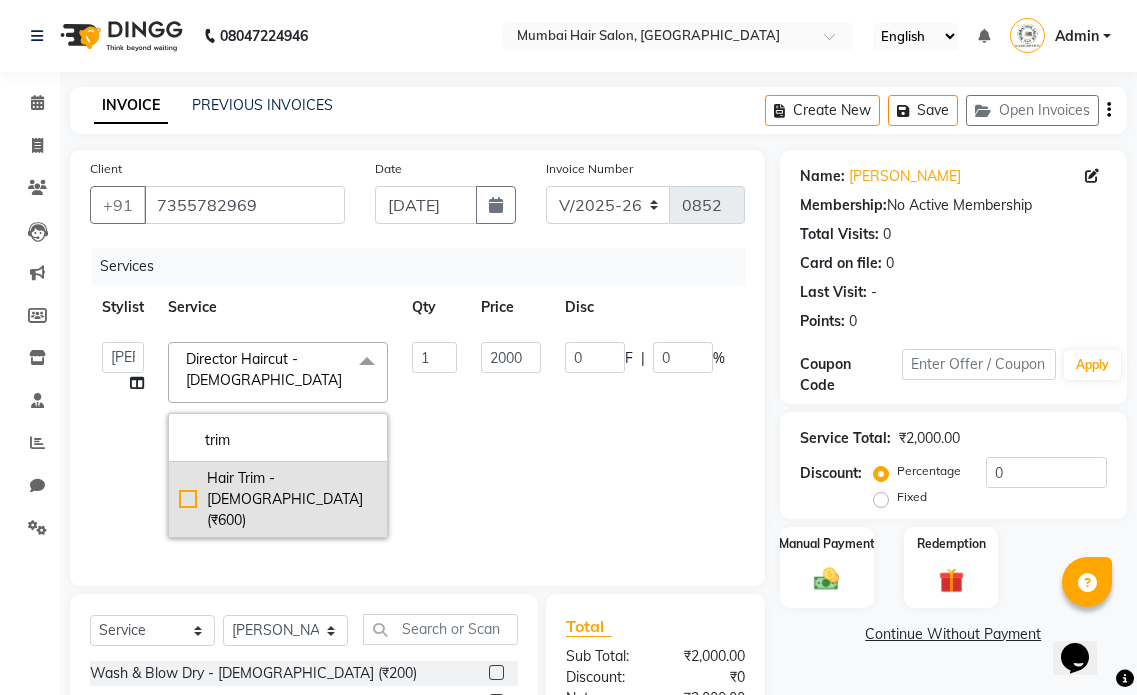 type on "trim" 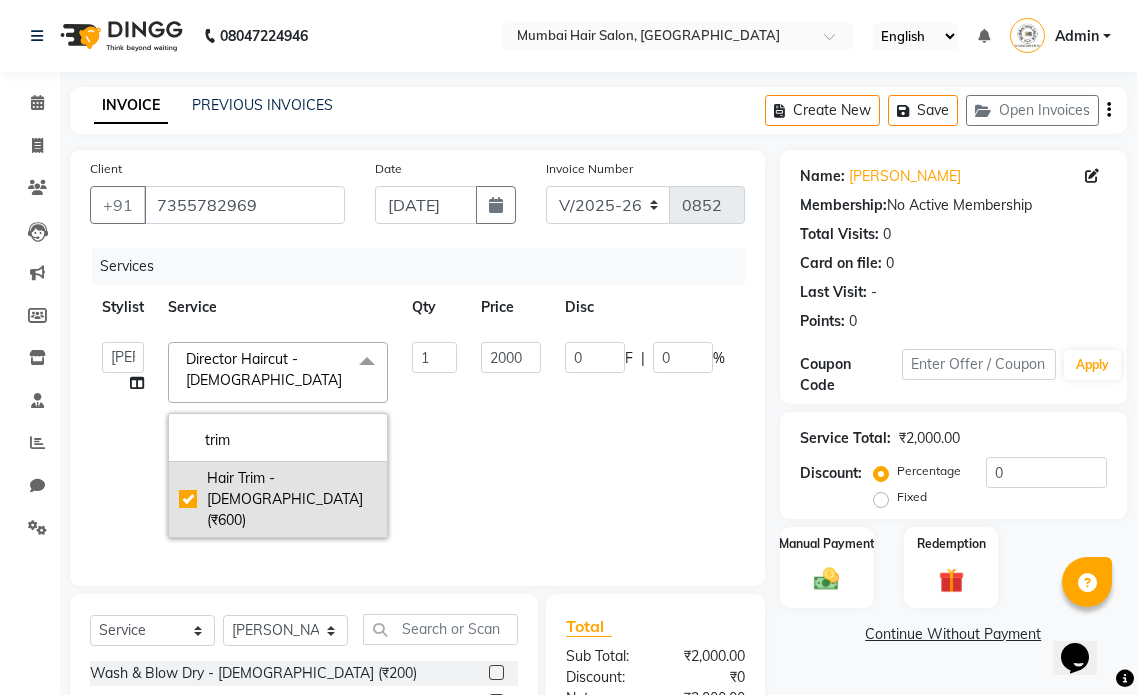 checkbox on "true" 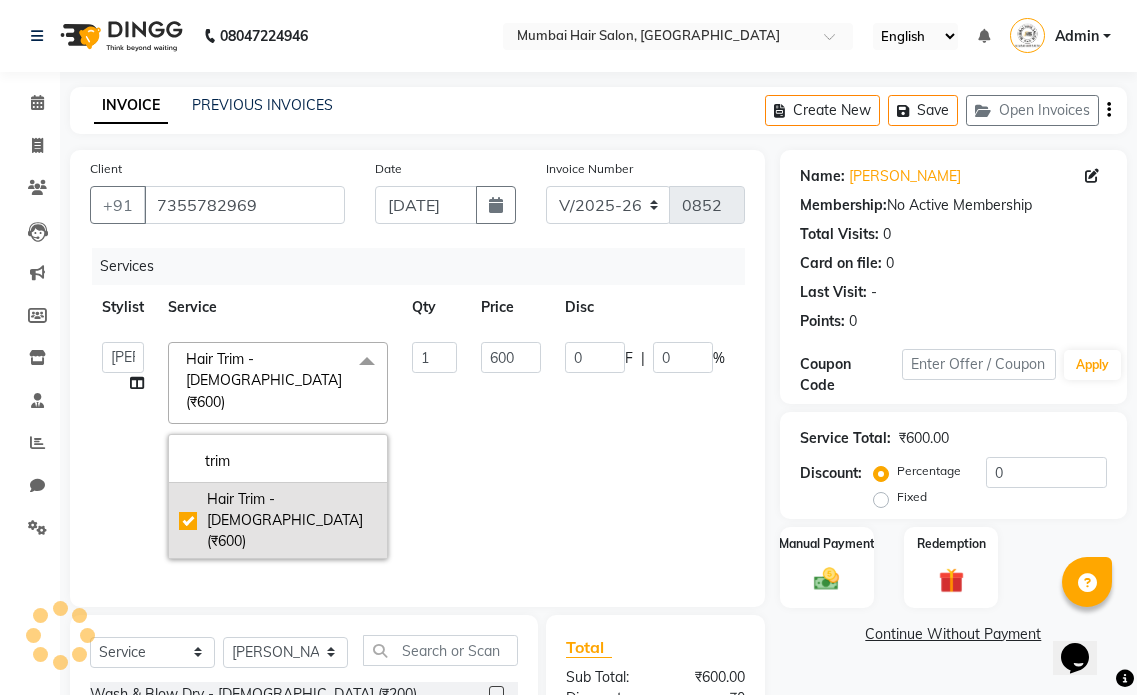 click on "Hair Trim - [DEMOGRAPHIC_DATA] (₹600)" 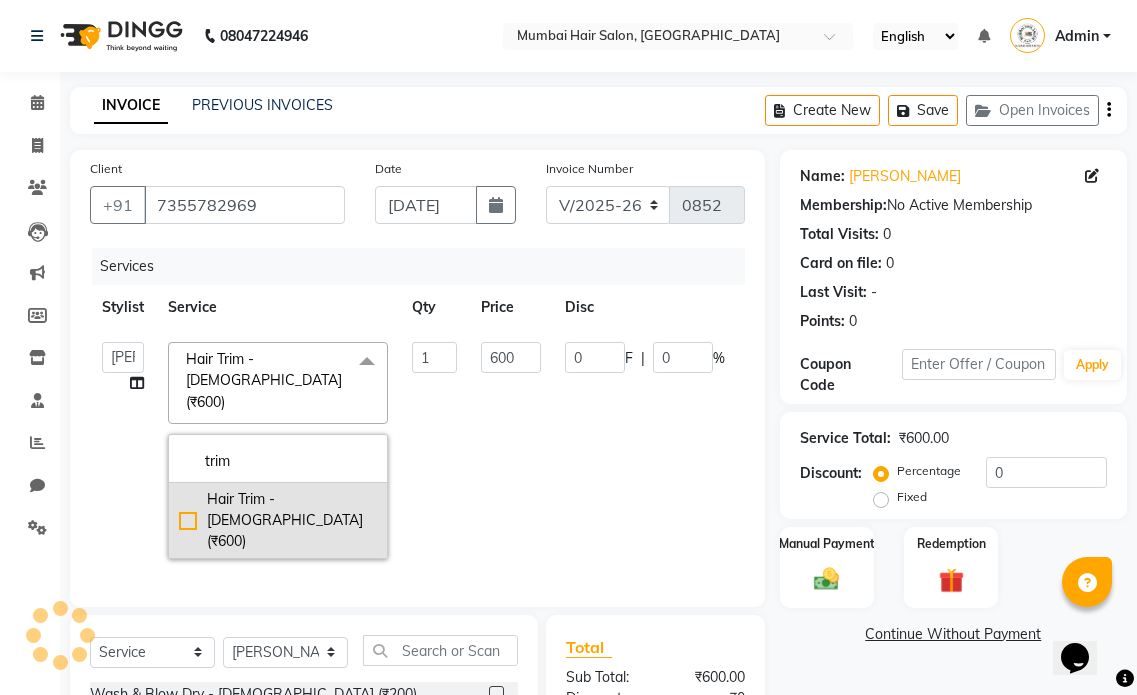 checkbox on "false" 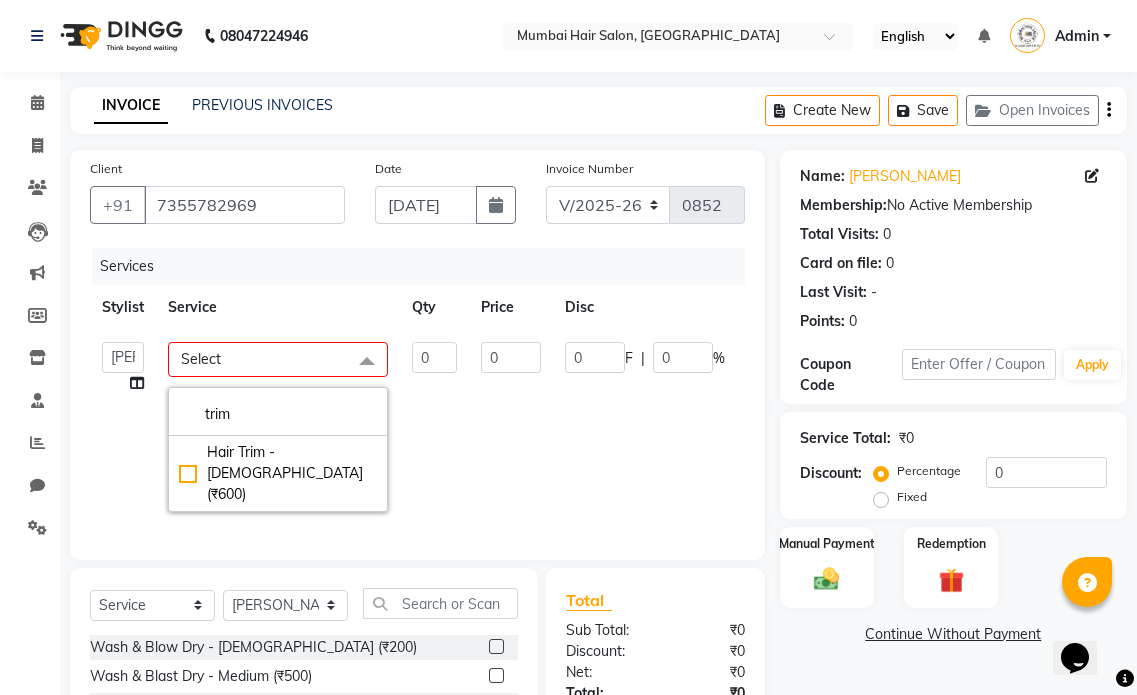 click on "0" 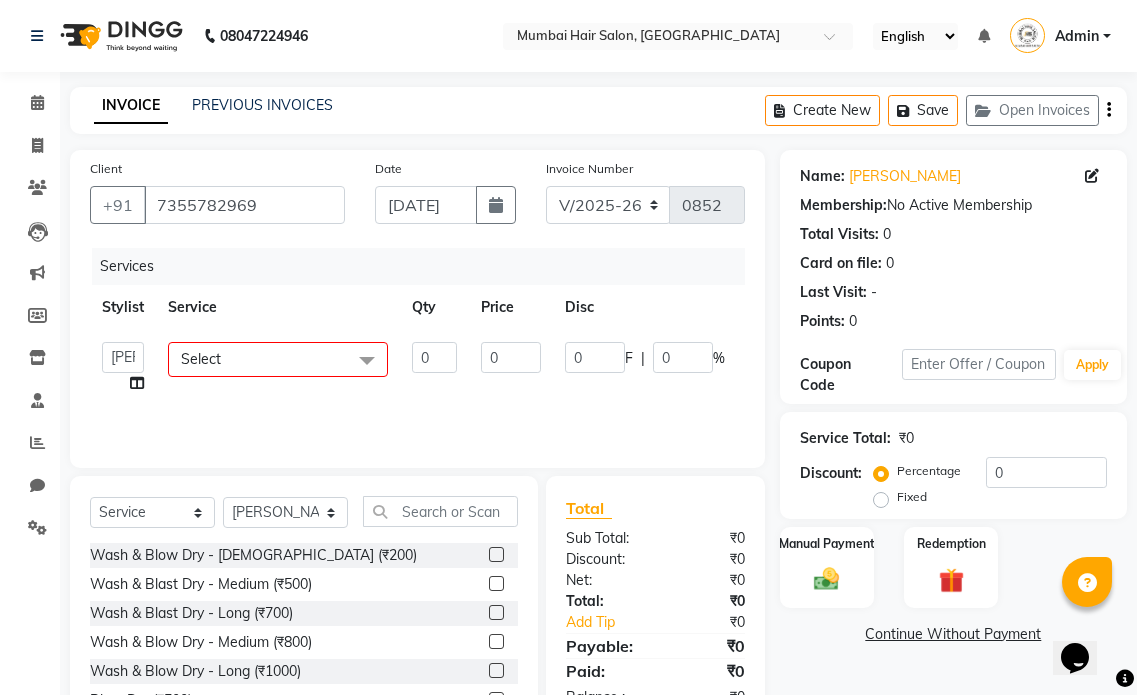 click on "Select" 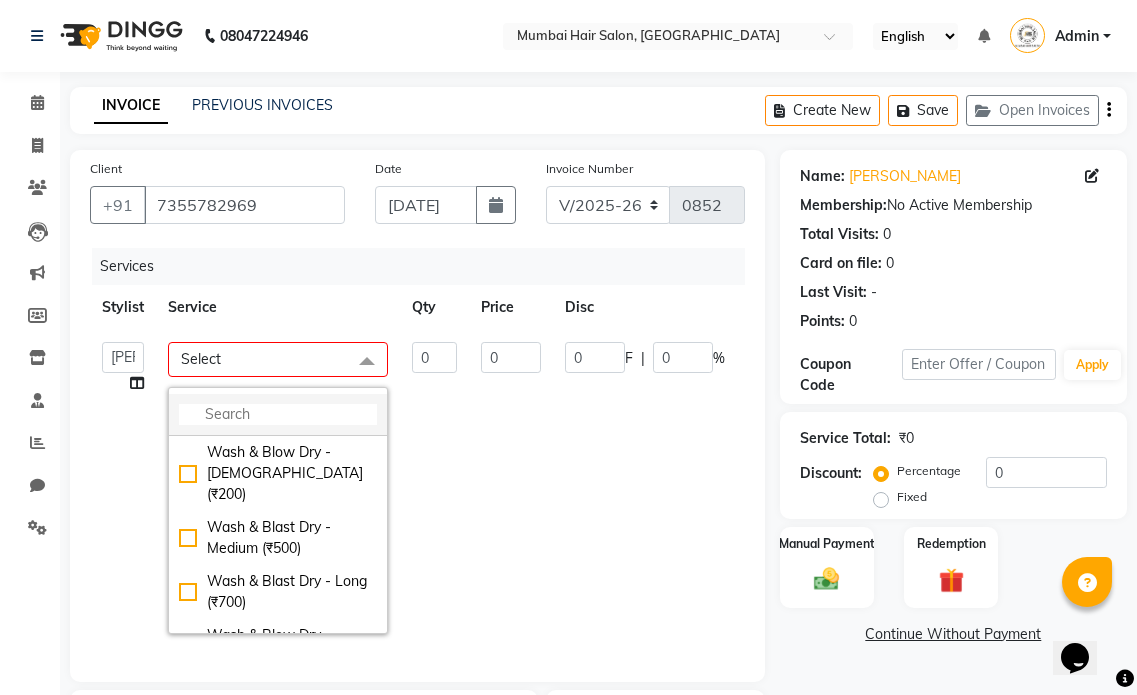 click 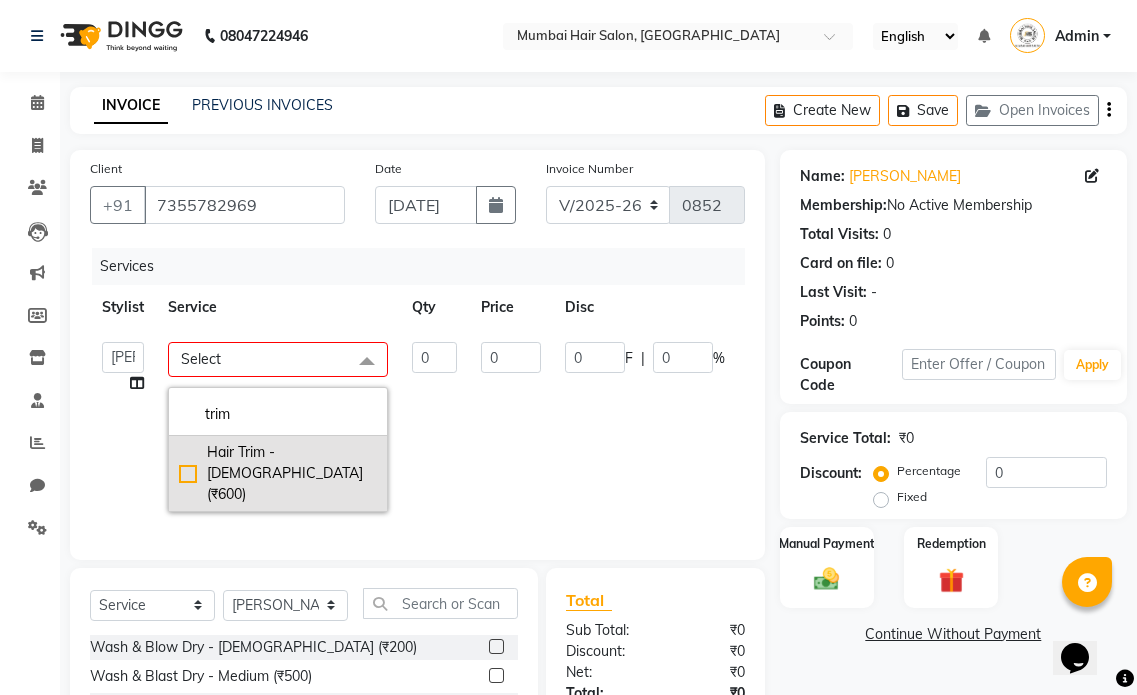 type on "trim" 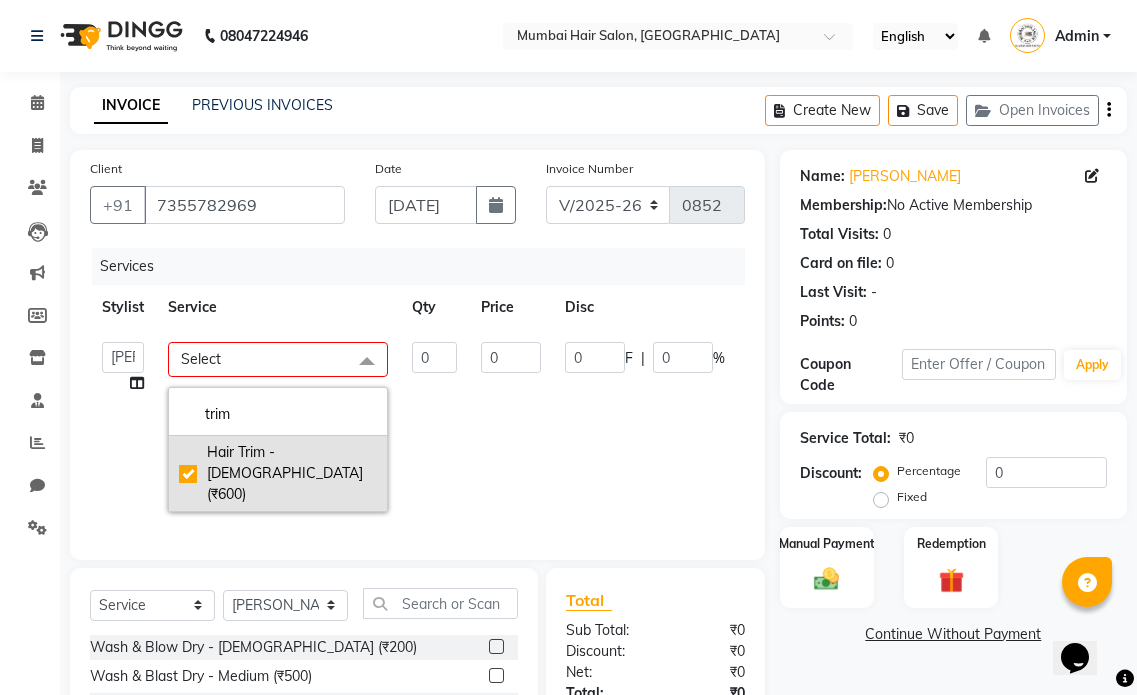 checkbox on "true" 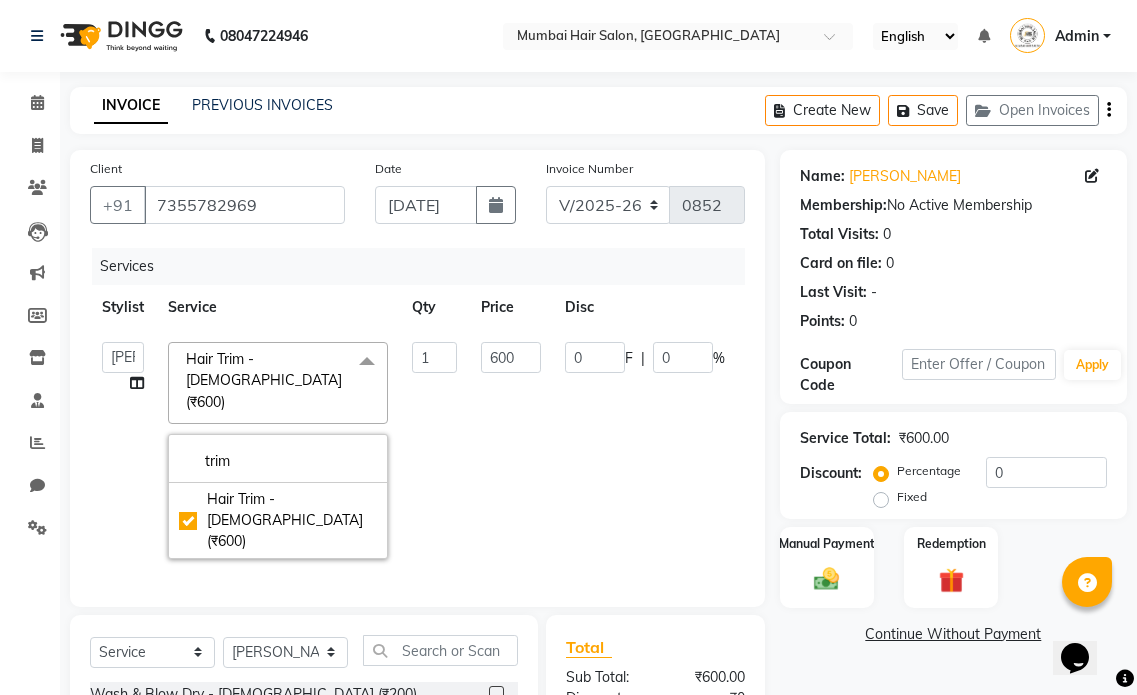 click on "0 F | 0 %" 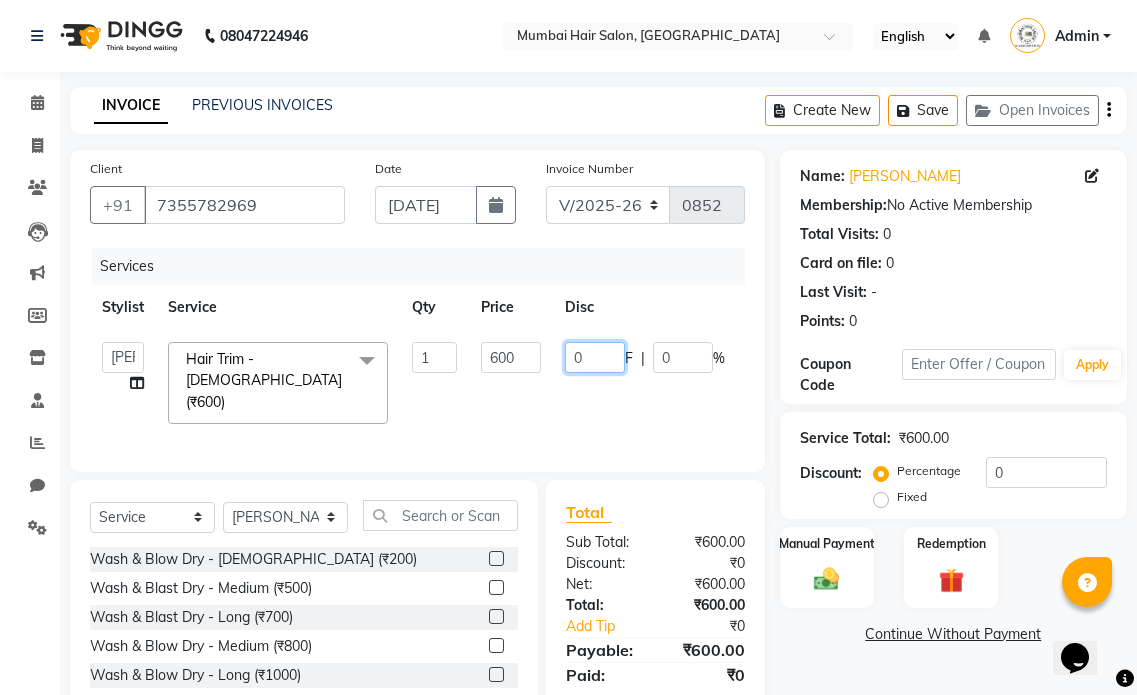 drag, startPoint x: 597, startPoint y: 362, endPoint x: 552, endPoint y: 354, distance: 45.705578 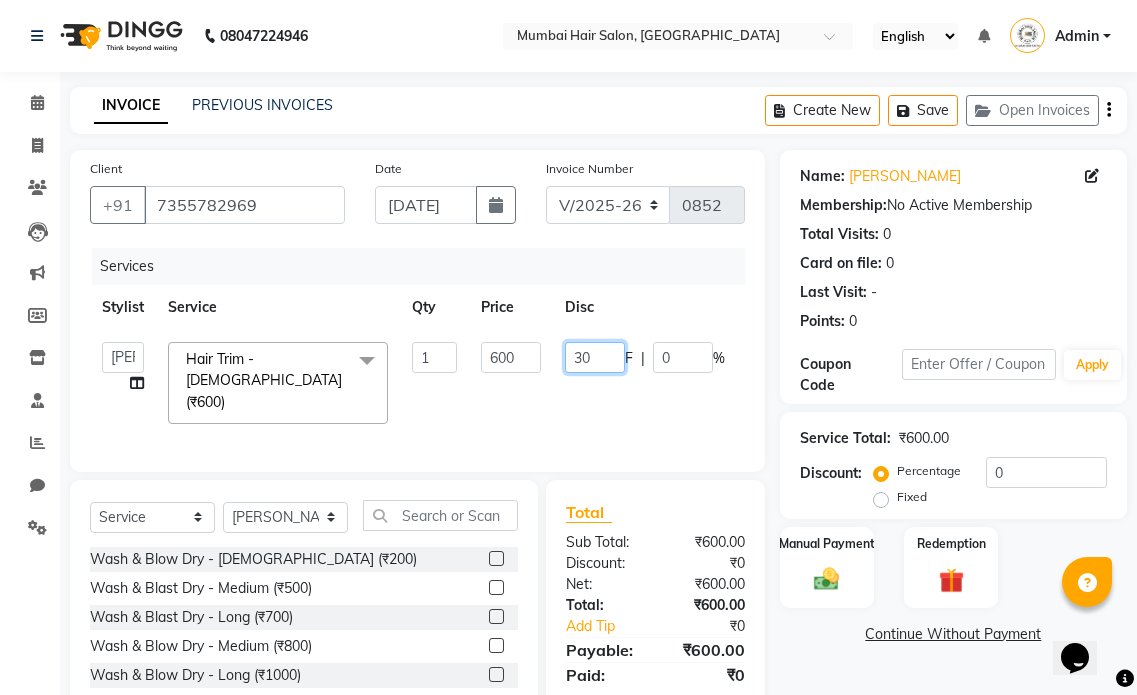 type on "300" 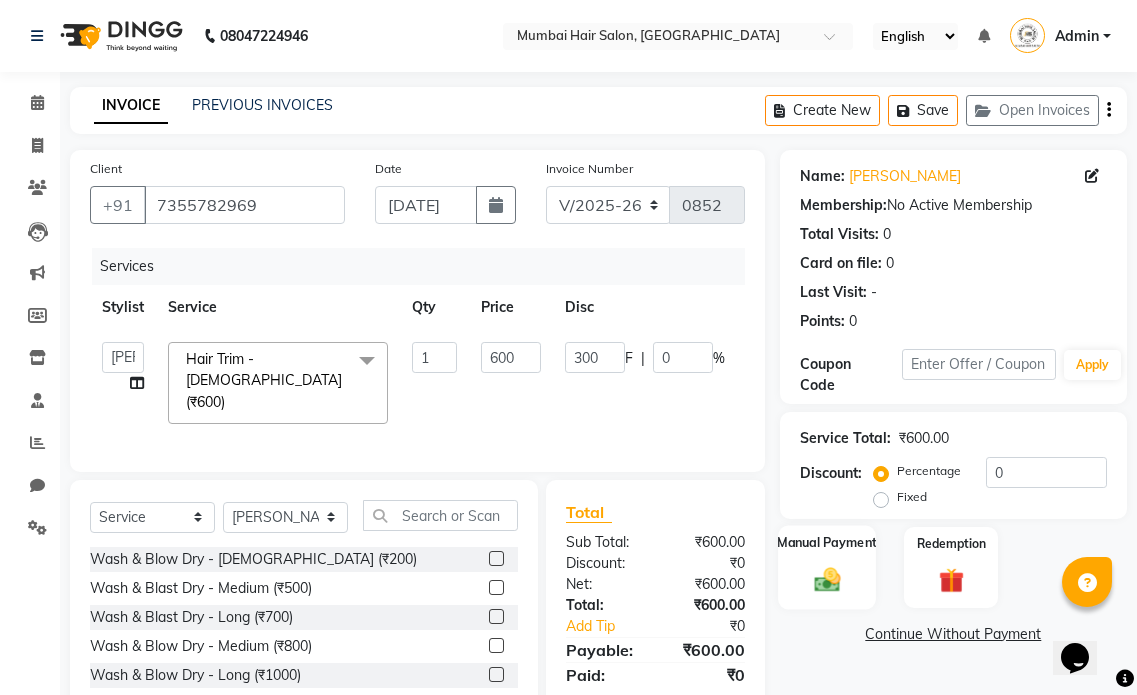 click on "Manual Payment" 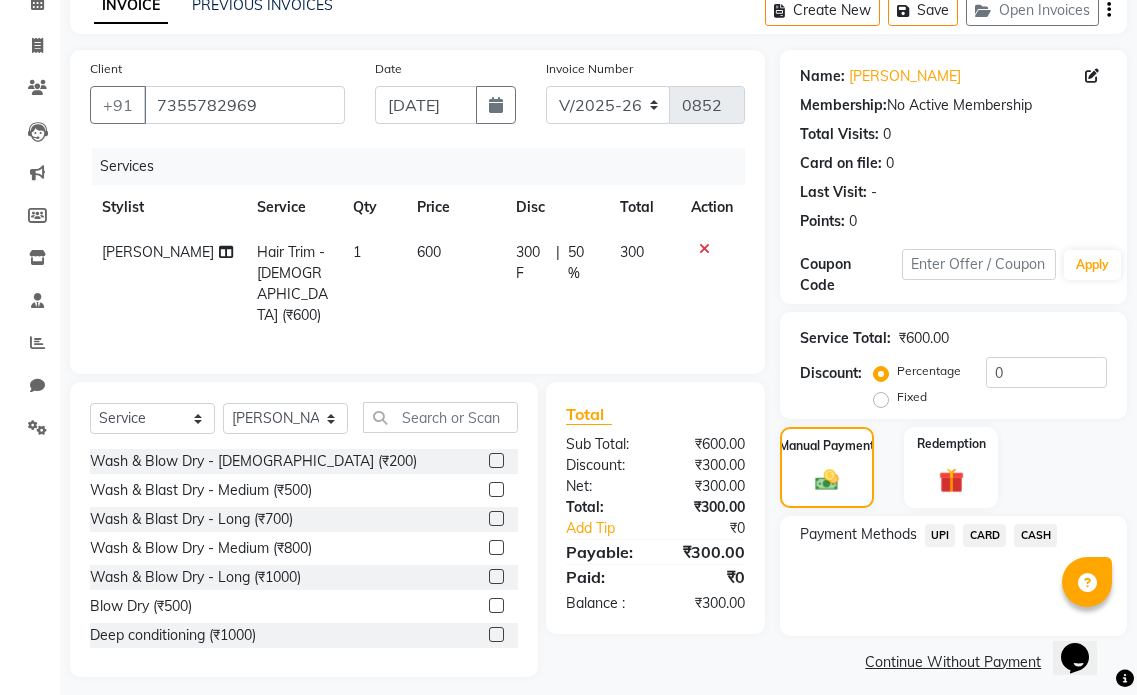 click on "UPI" 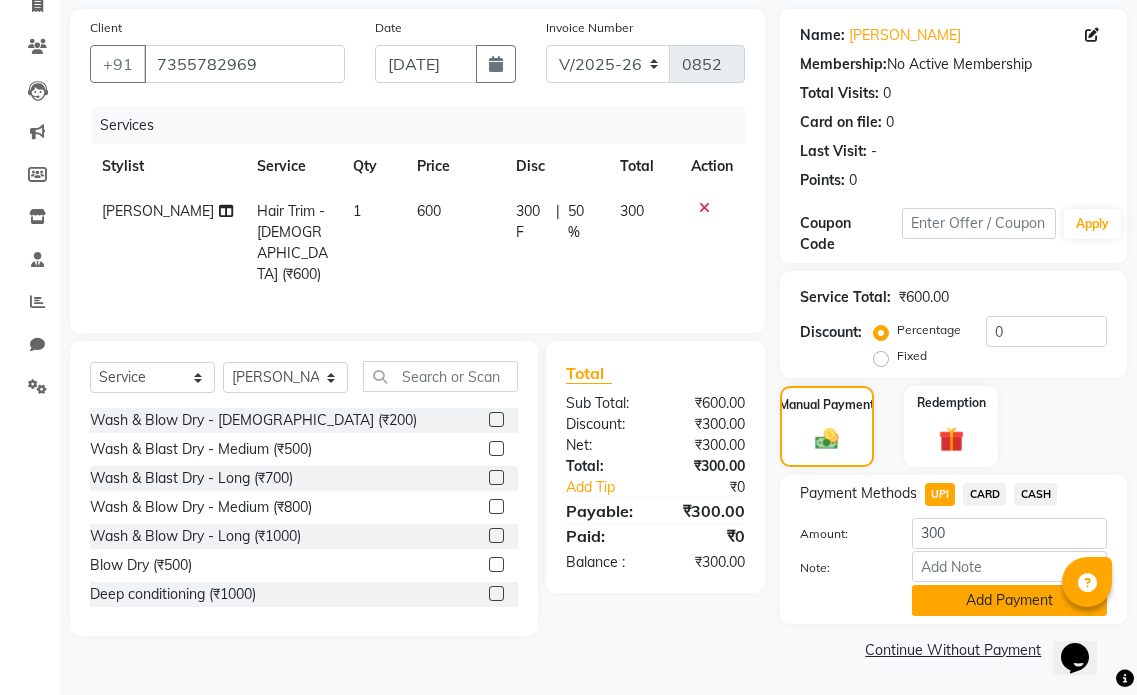 click on "Add Payment" 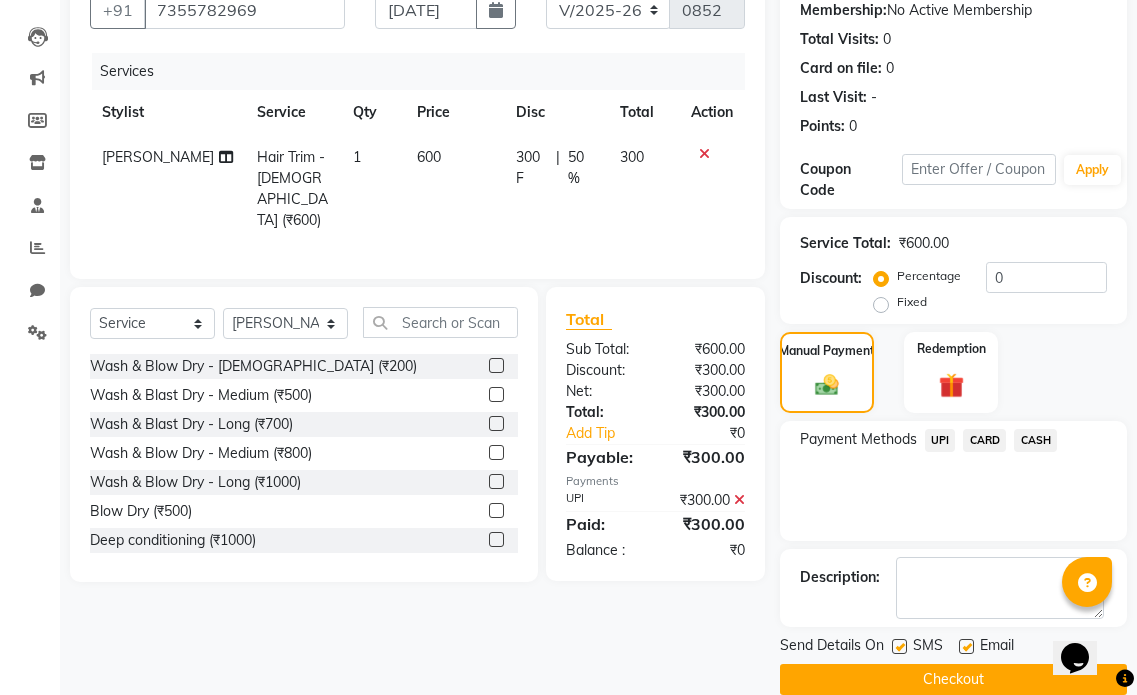 scroll, scrollTop: 225, scrollLeft: 0, axis: vertical 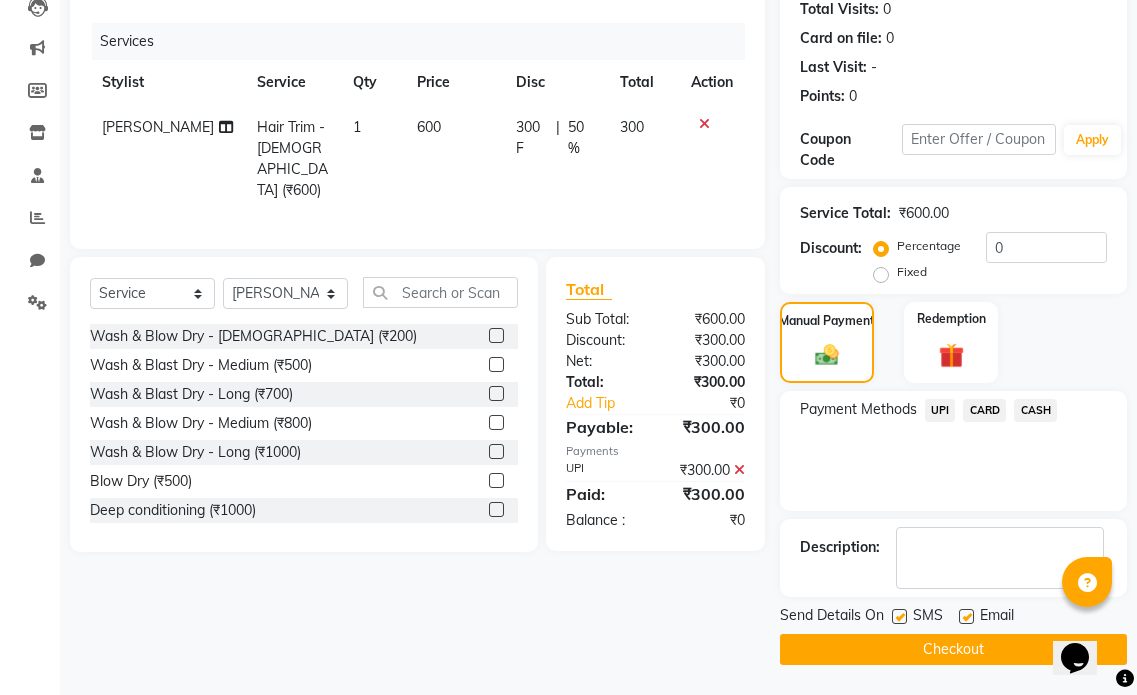 click 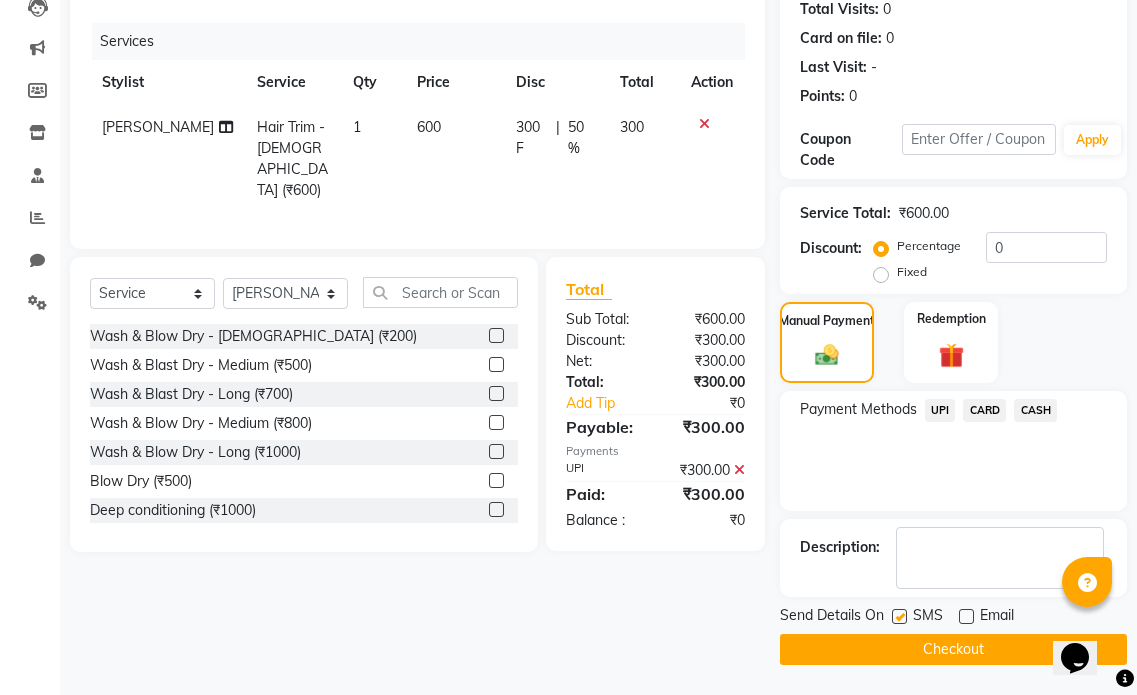 click on "Checkout" 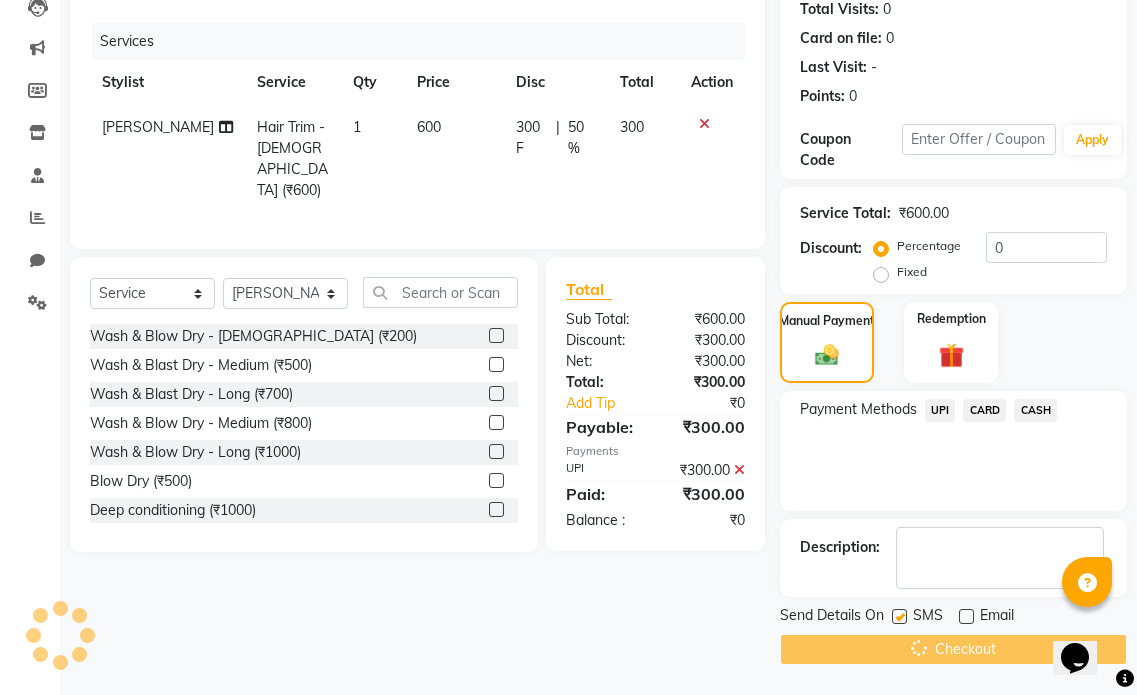scroll, scrollTop: 0, scrollLeft: 0, axis: both 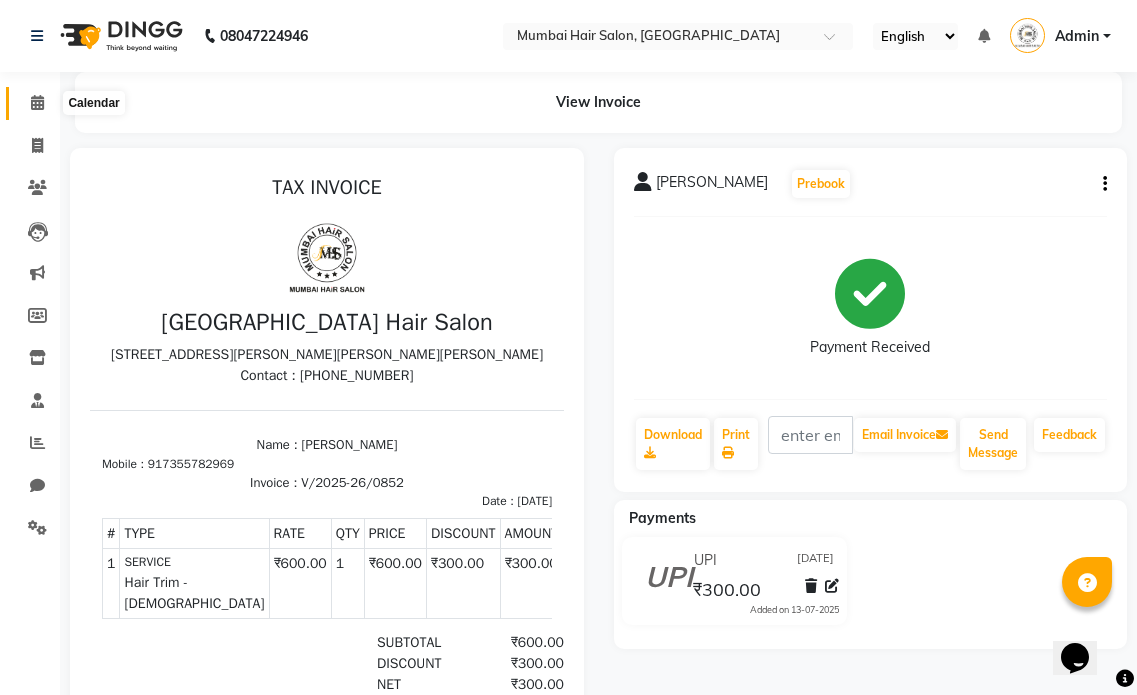 click 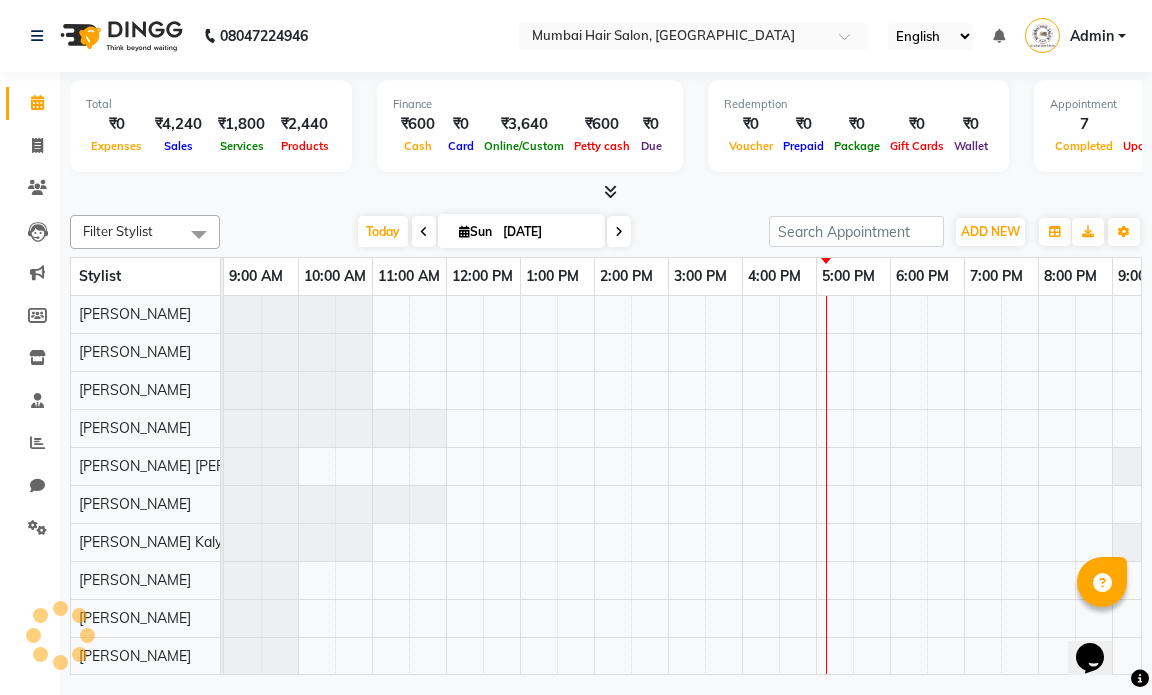 scroll, scrollTop: 0, scrollLeft: 0, axis: both 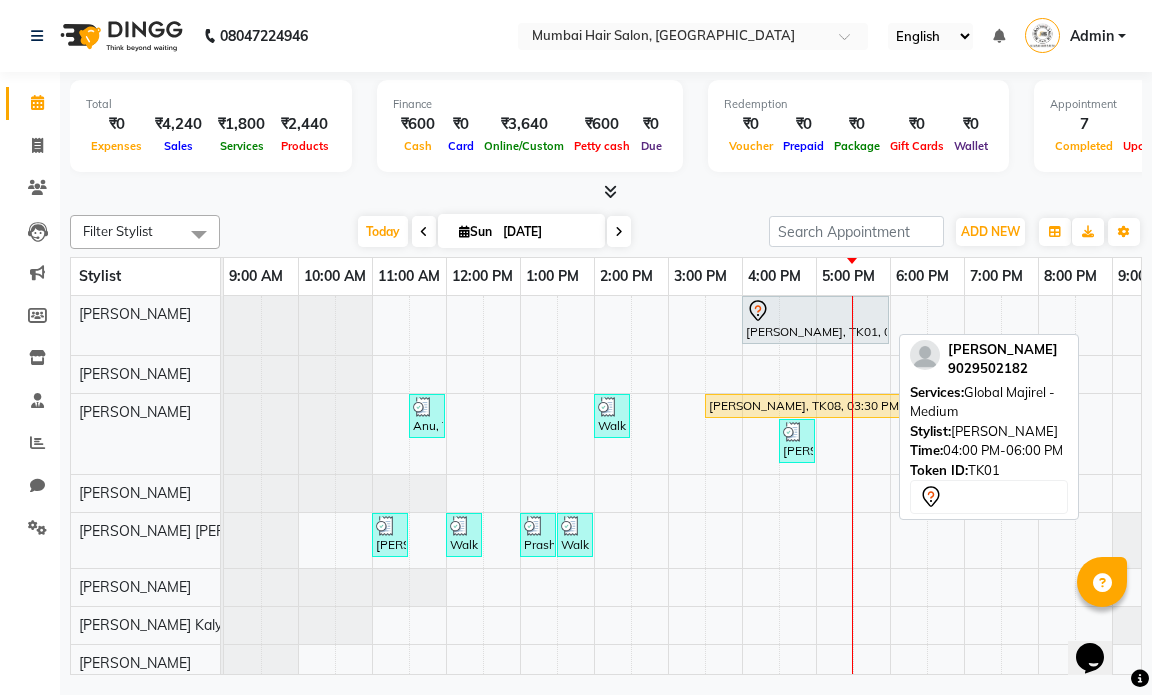 click on "[PERSON_NAME], TK01, 04:00 PM-06:00 PM, Global Majirel - Medium" at bounding box center (815, 320) 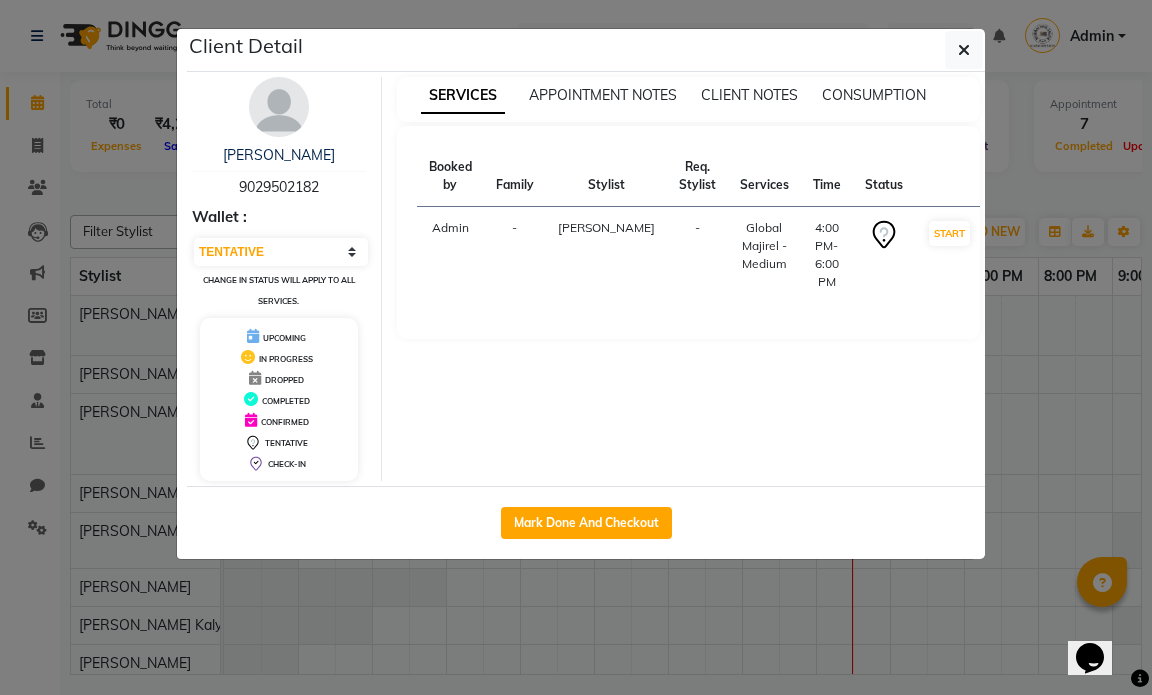 click 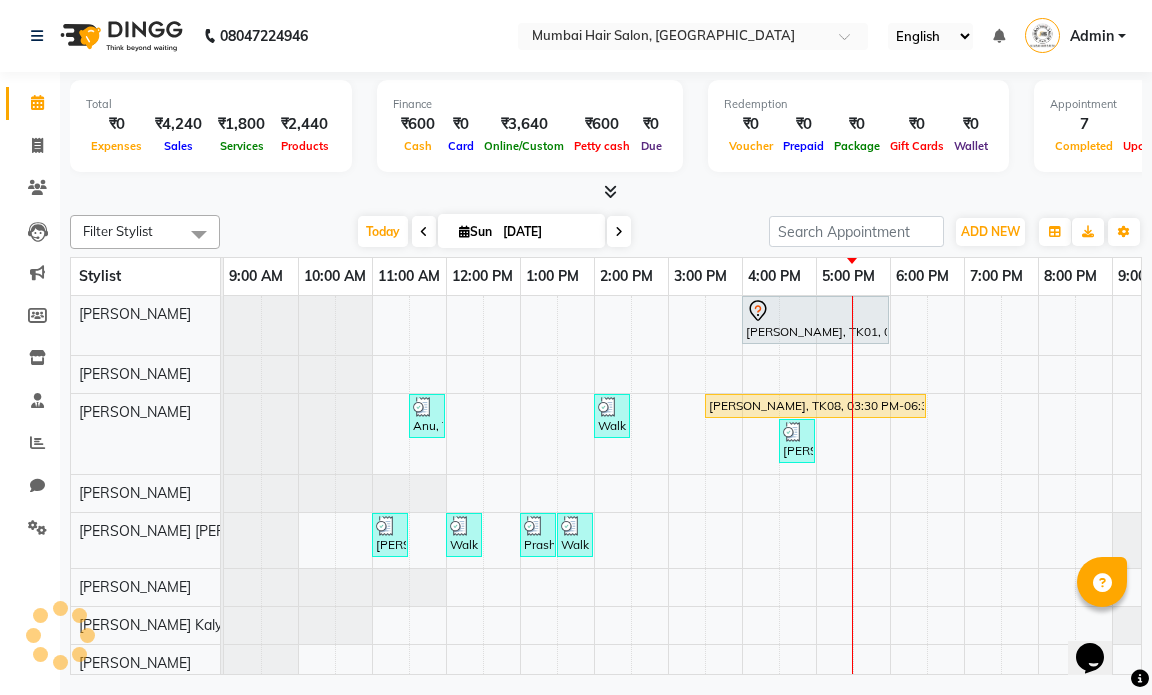 scroll, scrollTop: 0, scrollLeft: 38, axis: horizontal 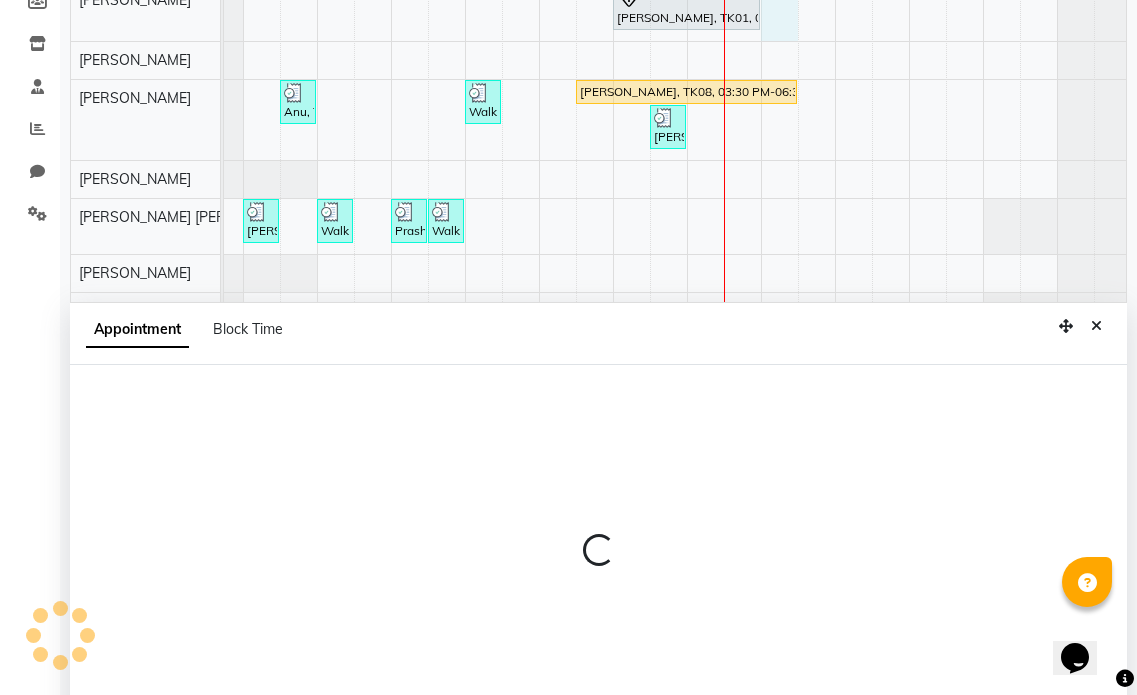 select on "66010" 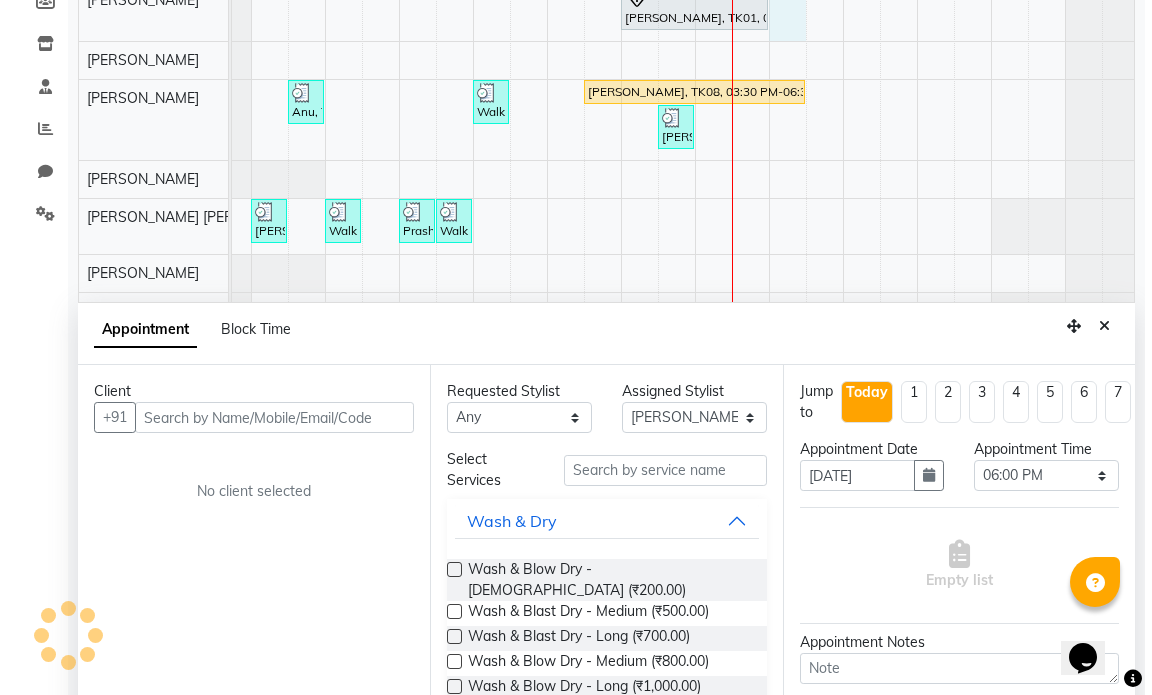 scroll, scrollTop: 377, scrollLeft: 0, axis: vertical 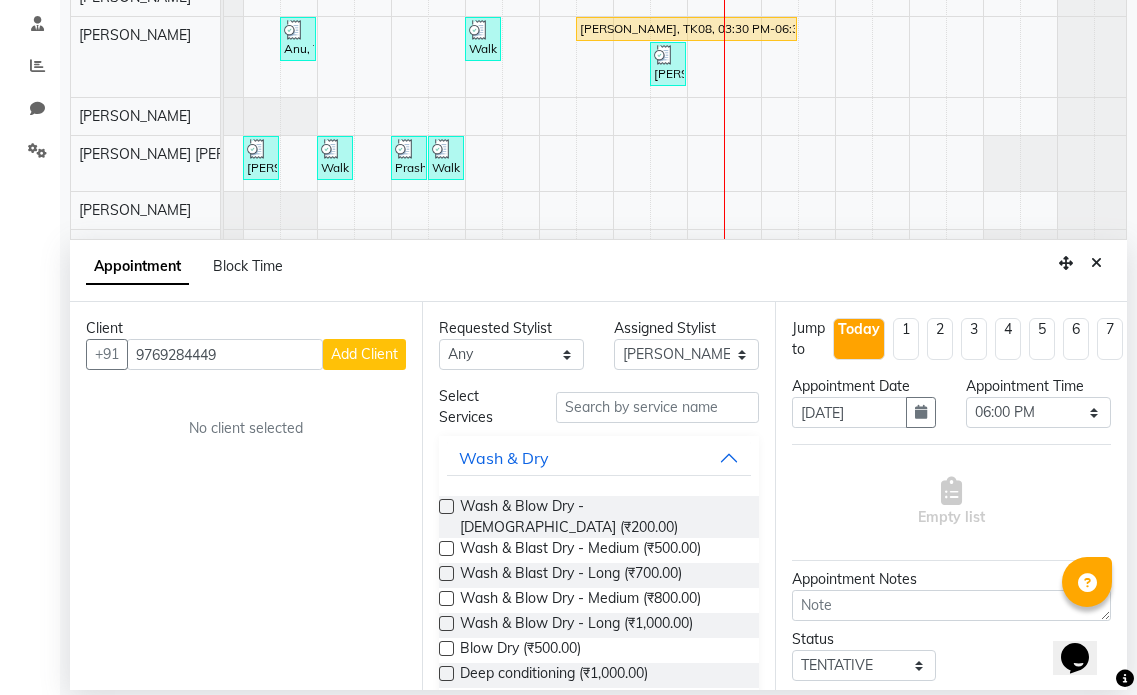 type on "9769284449" 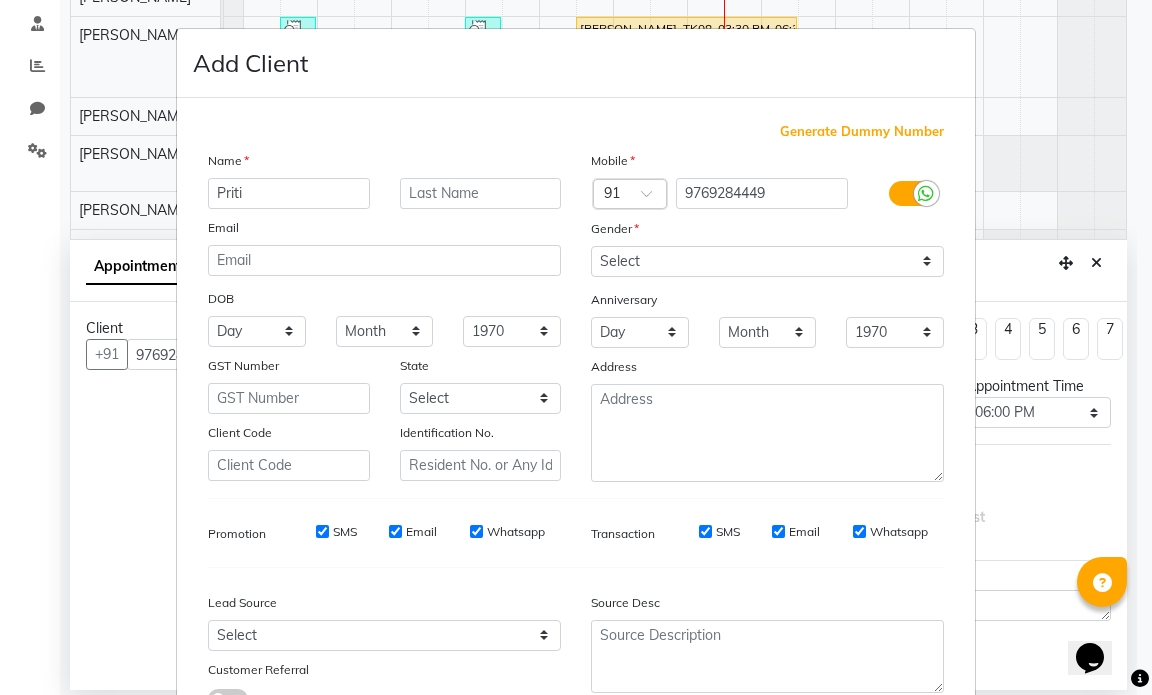 type on "Priti" 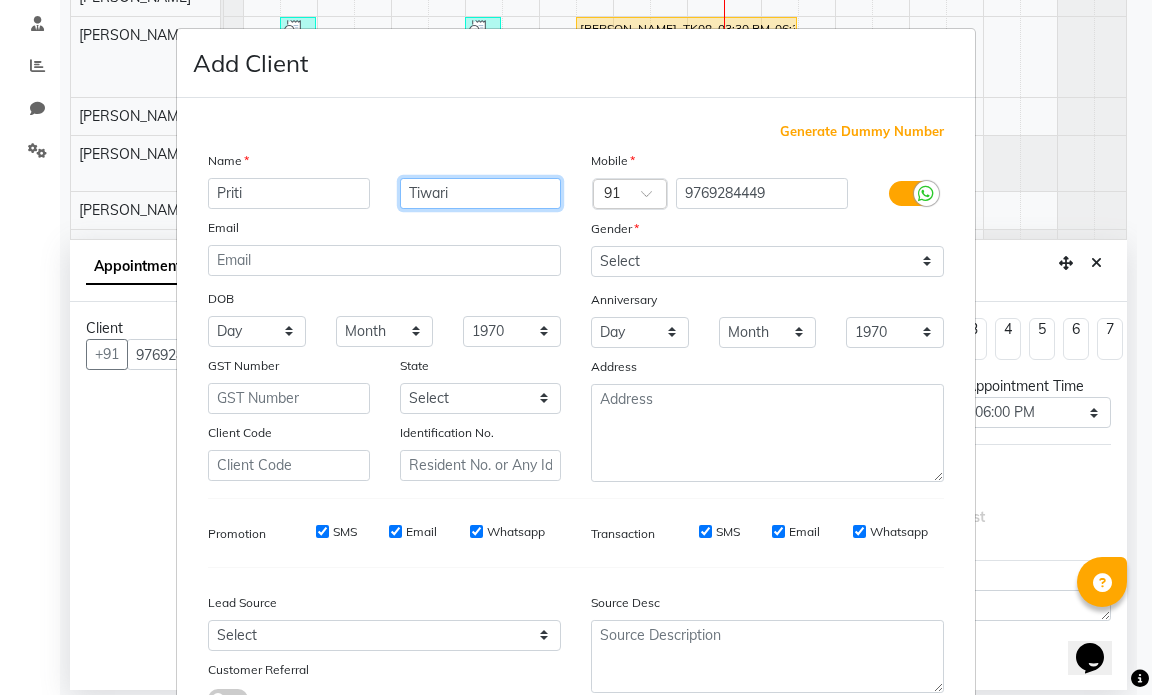 type on "Tiwari" 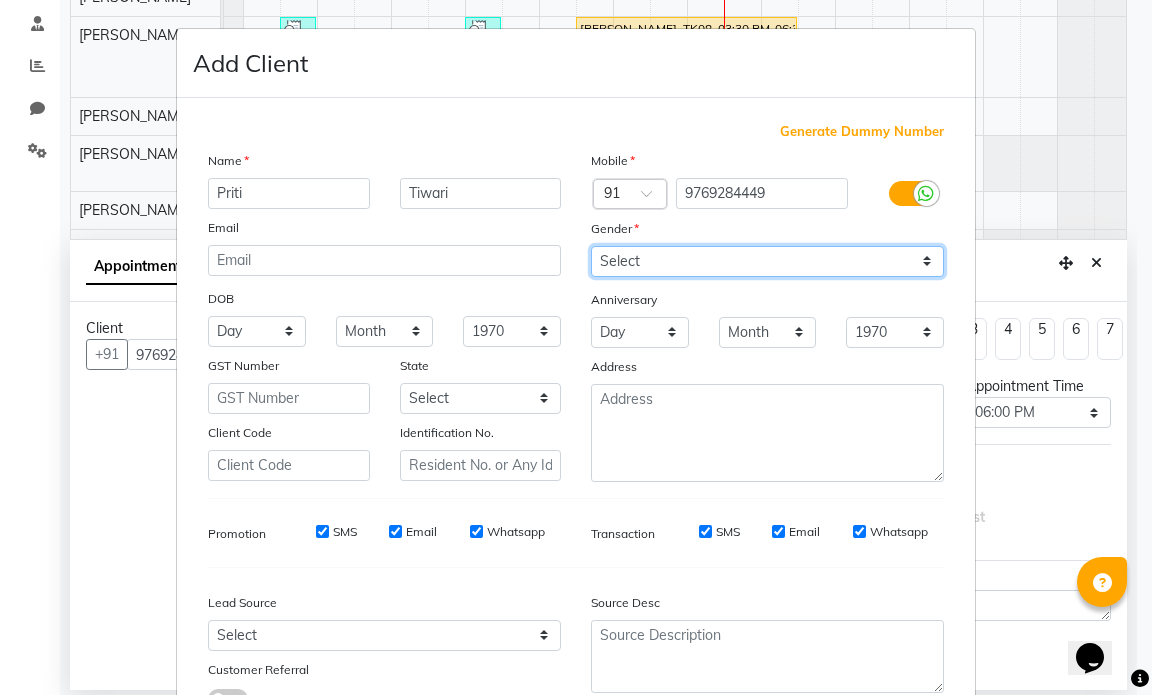 drag, startPoint x: 638, startPoint y: 255, endPoint x: 635, endPoint y: 274, distance: 19.235384 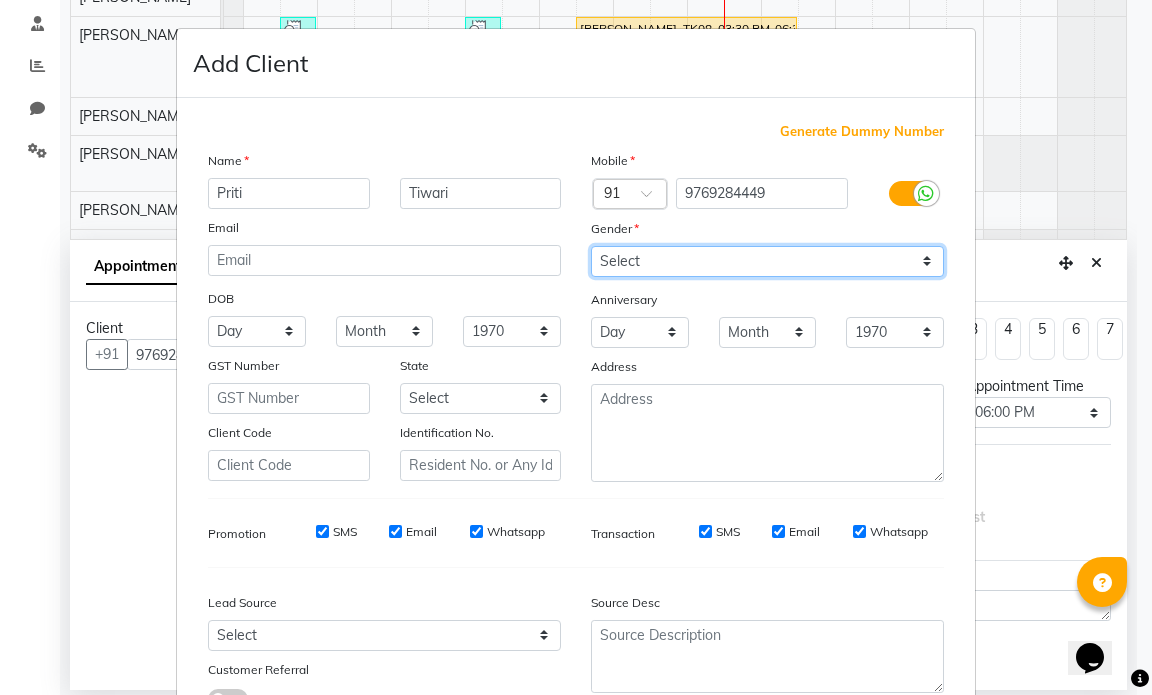 click on "Select [DEMOGRAPHIC_DATA] [DEMOGRAPHIC_DATA] Other Prefer Not To Say" at bounding box center (767, 261) 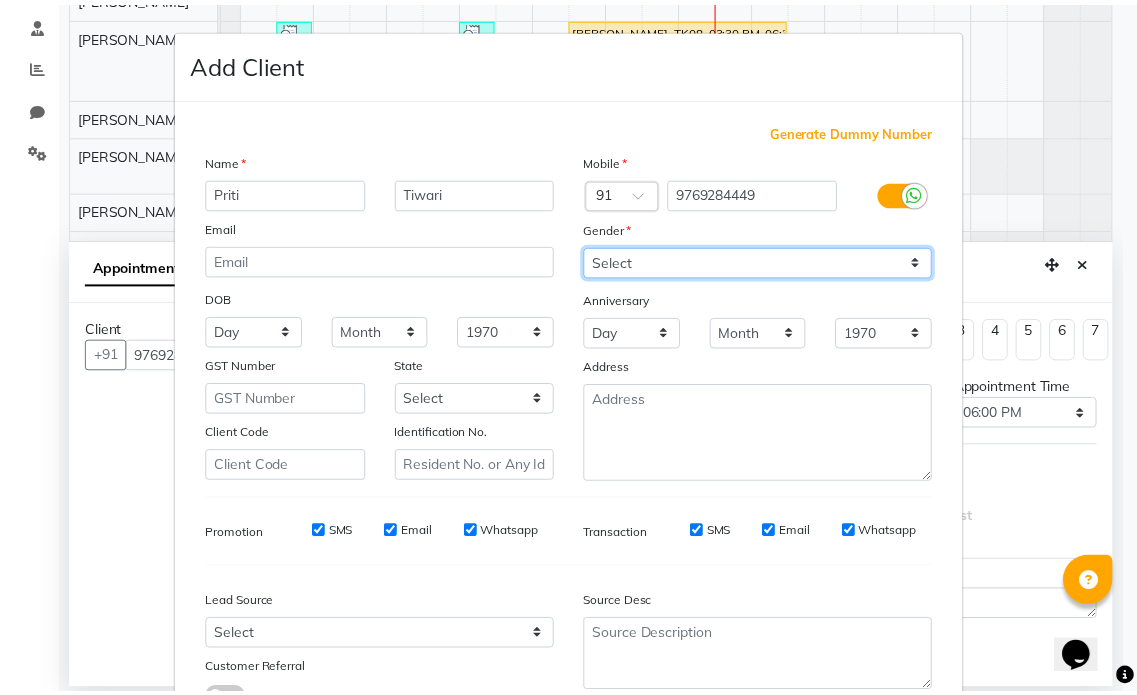 scroll, scrollTop: 154, scrollLeft: 0, axis: vertical 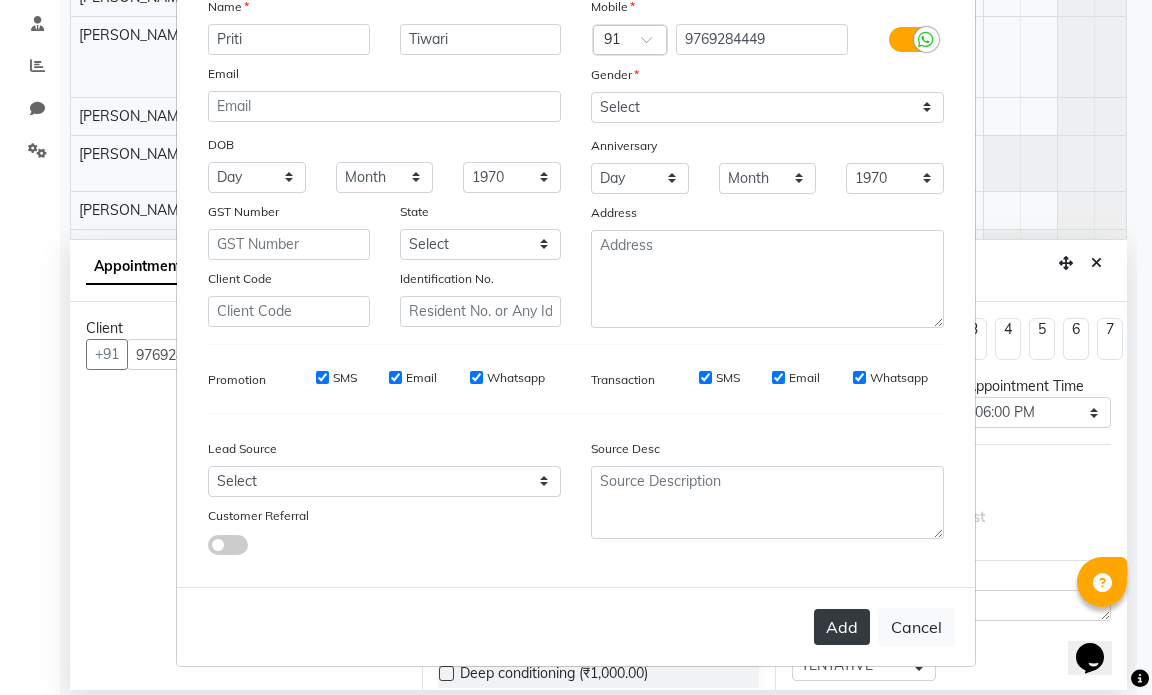 click on "Add" at bounding box center (842, 627) 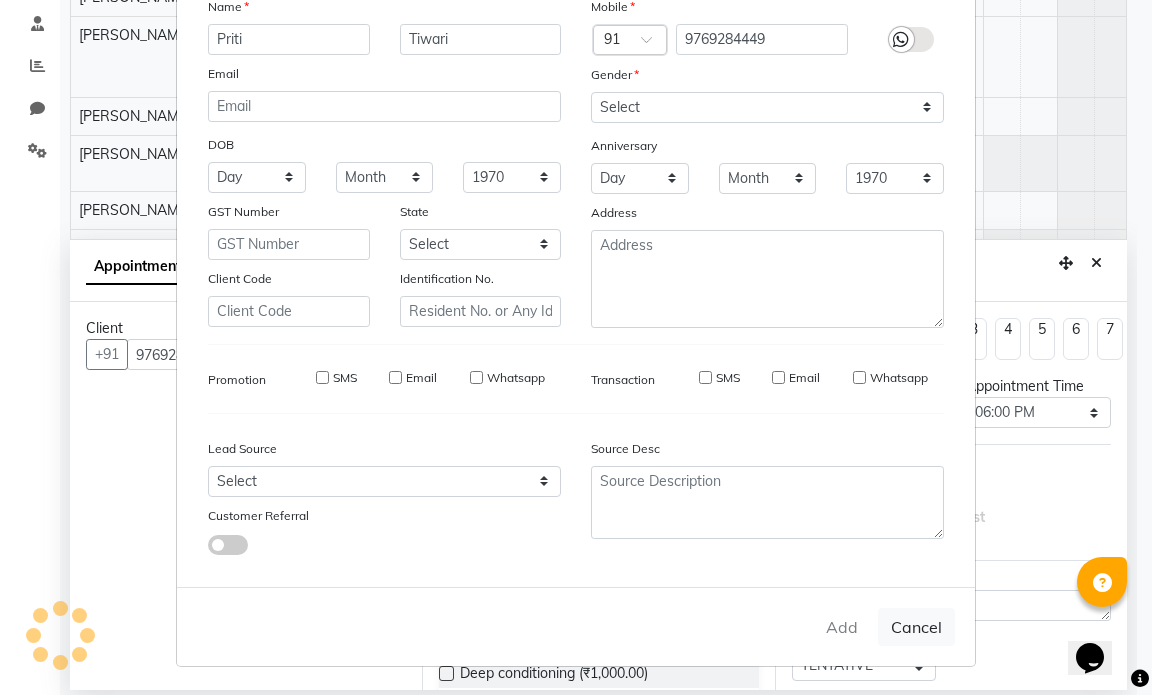 type 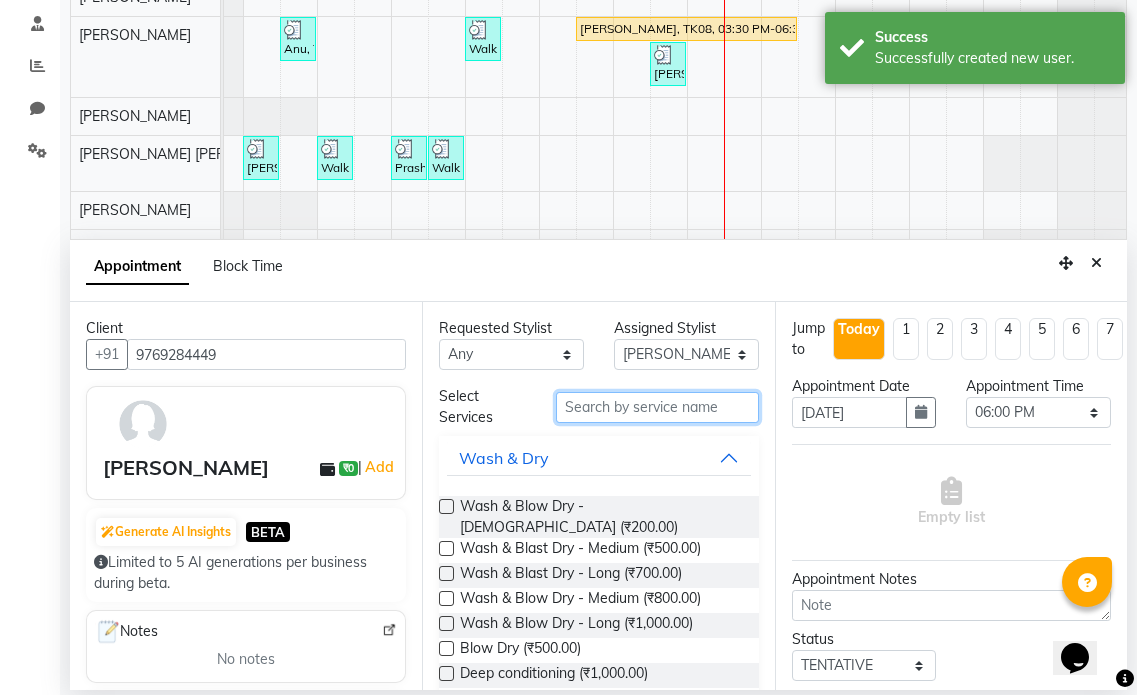 click at bounding box center [657, 407] 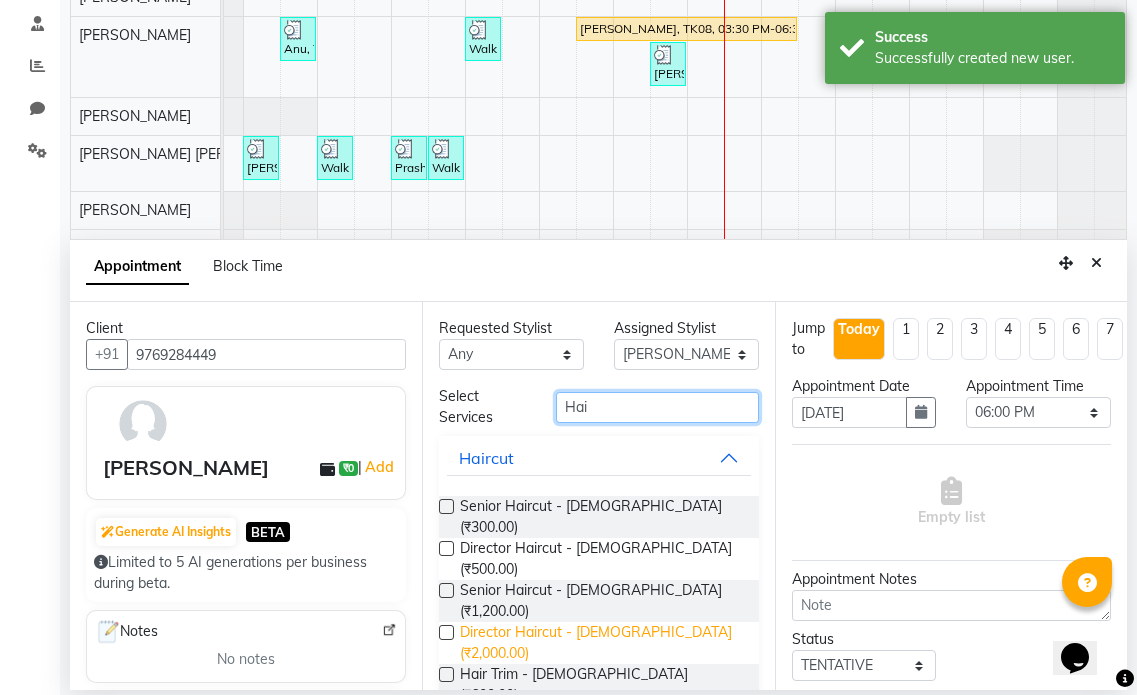 type on "Hai" 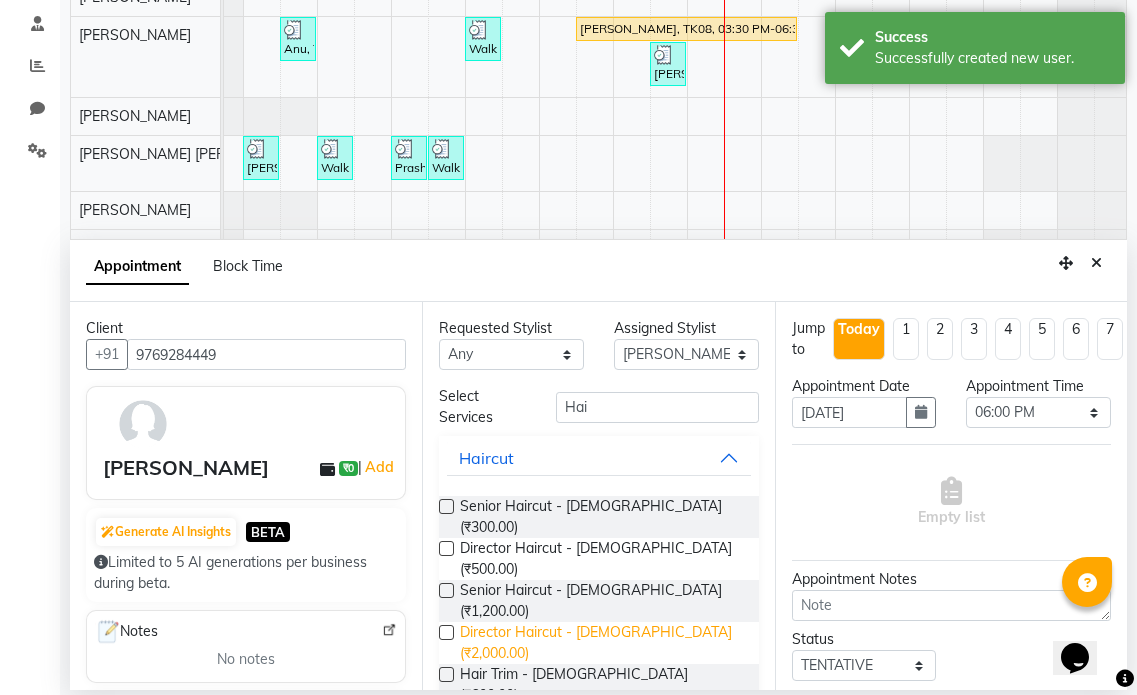 click on "Director Haircut - [DEMOGRAPHIC_DATA] (₹2,000.00)" at bounding box center (601, 643) 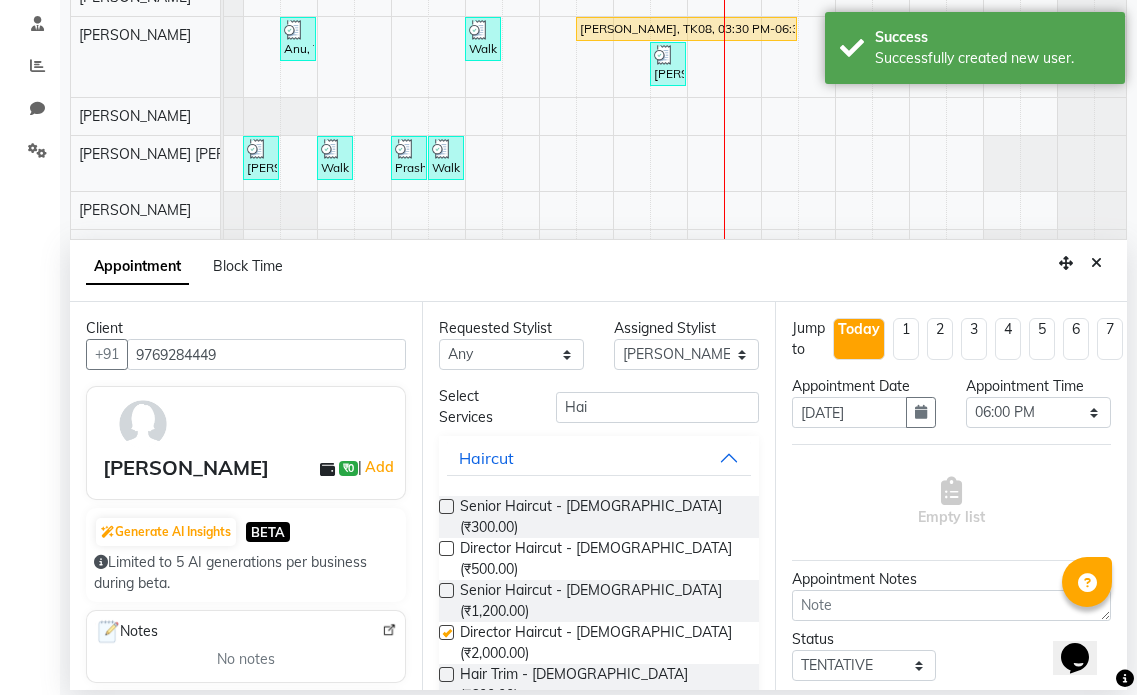 checkbox on "false" 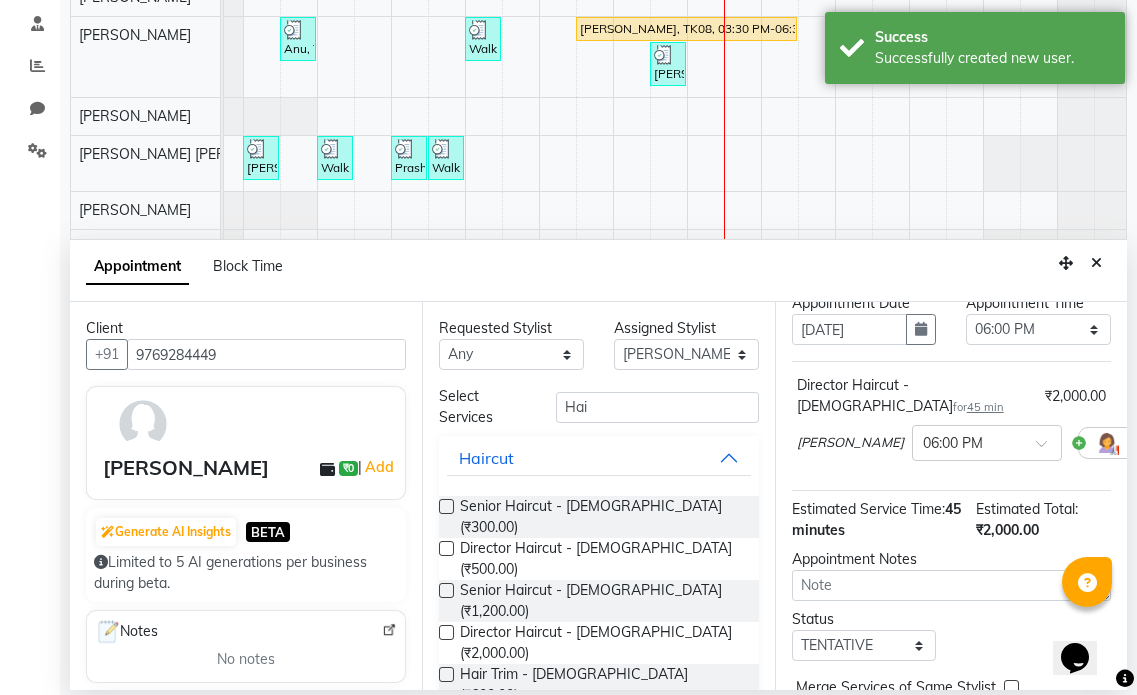scroll, scrollTop: 194, scrollLeft: 0, axis: vertical 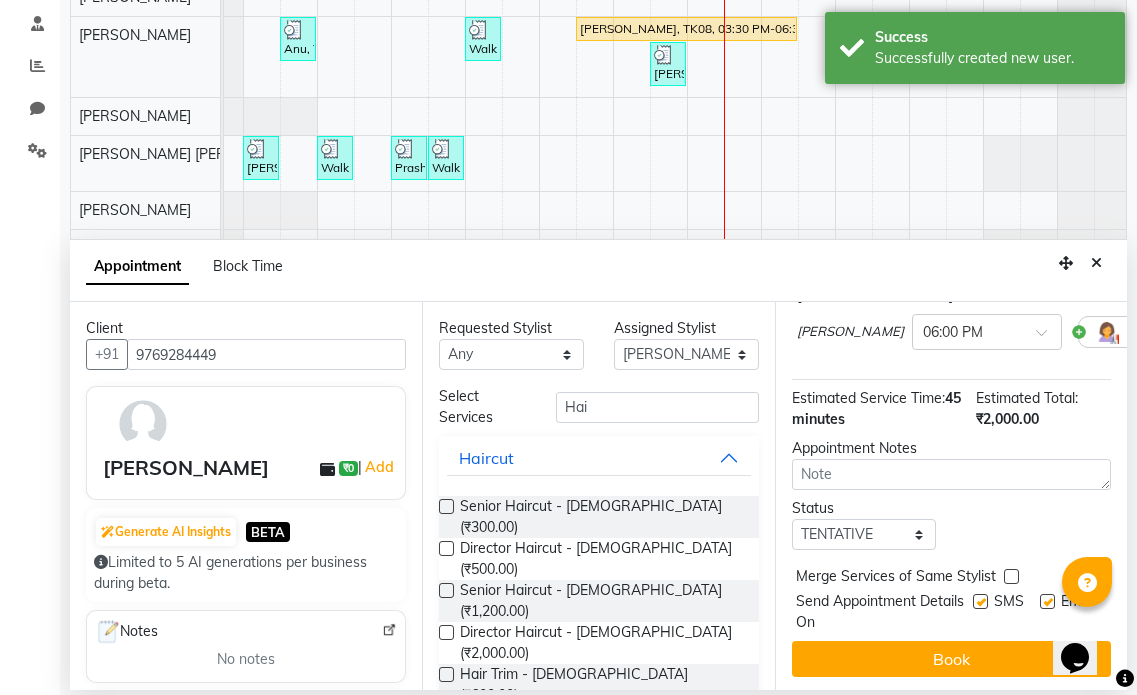 click on "Email" at bounding box center (1075, 612) 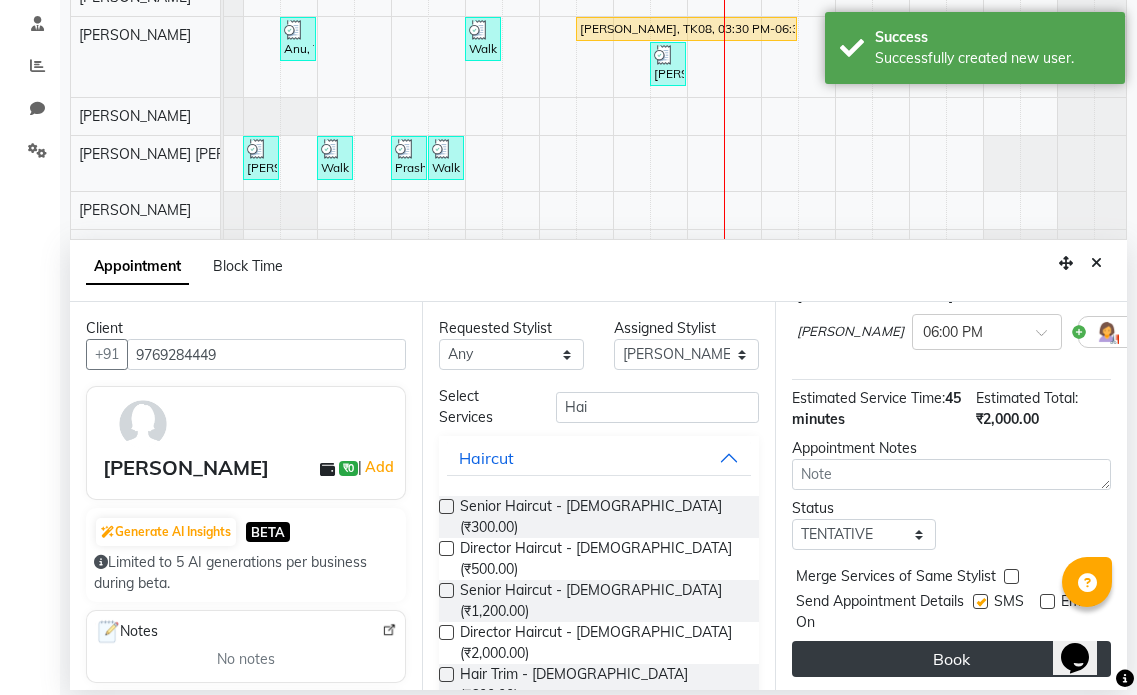 click on "Book" at bounding box center [951, 659] 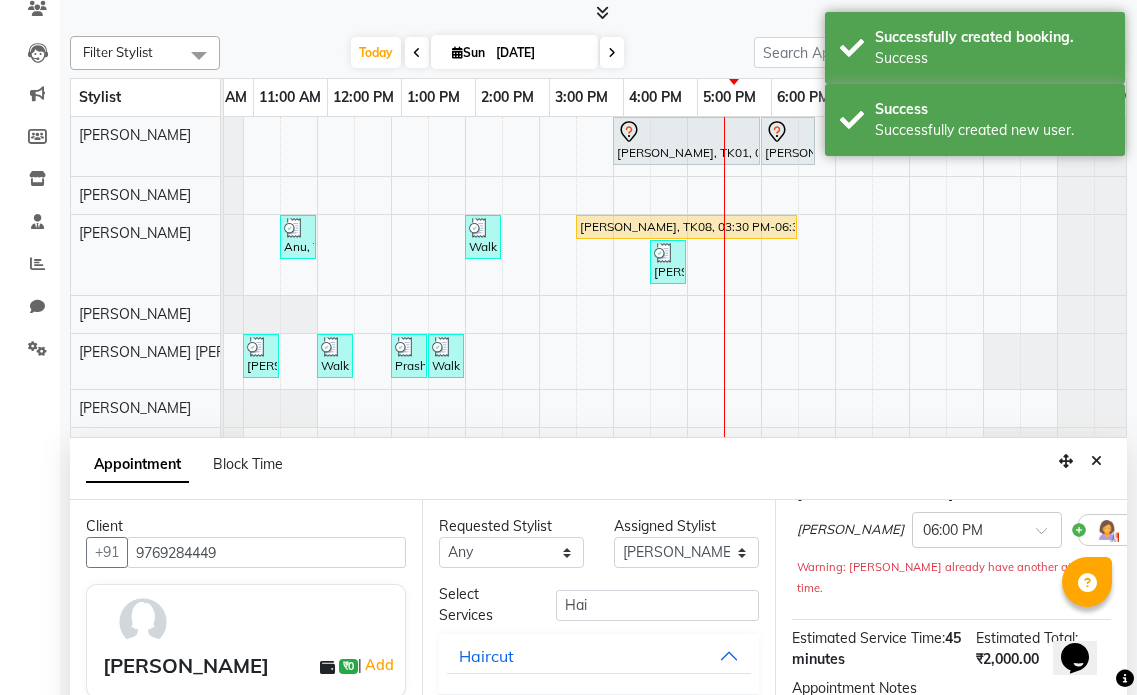 scroll, scrollTop: 200, scrollLeft: 0, axis: vertical 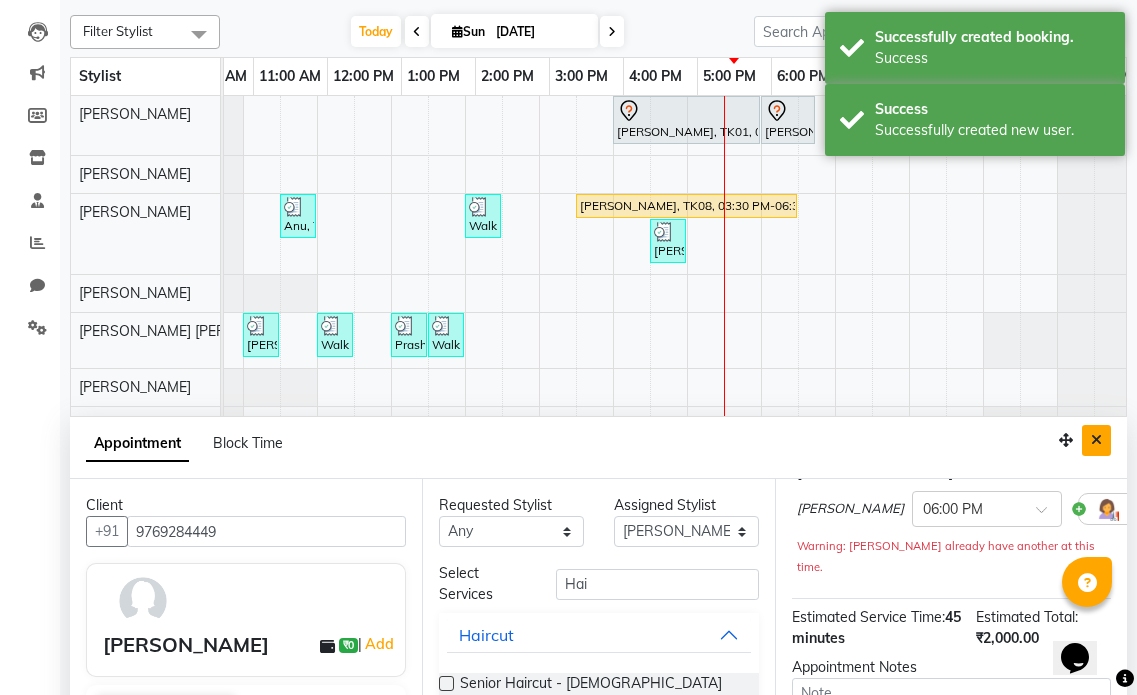 click at bounding box center [1096, 440] 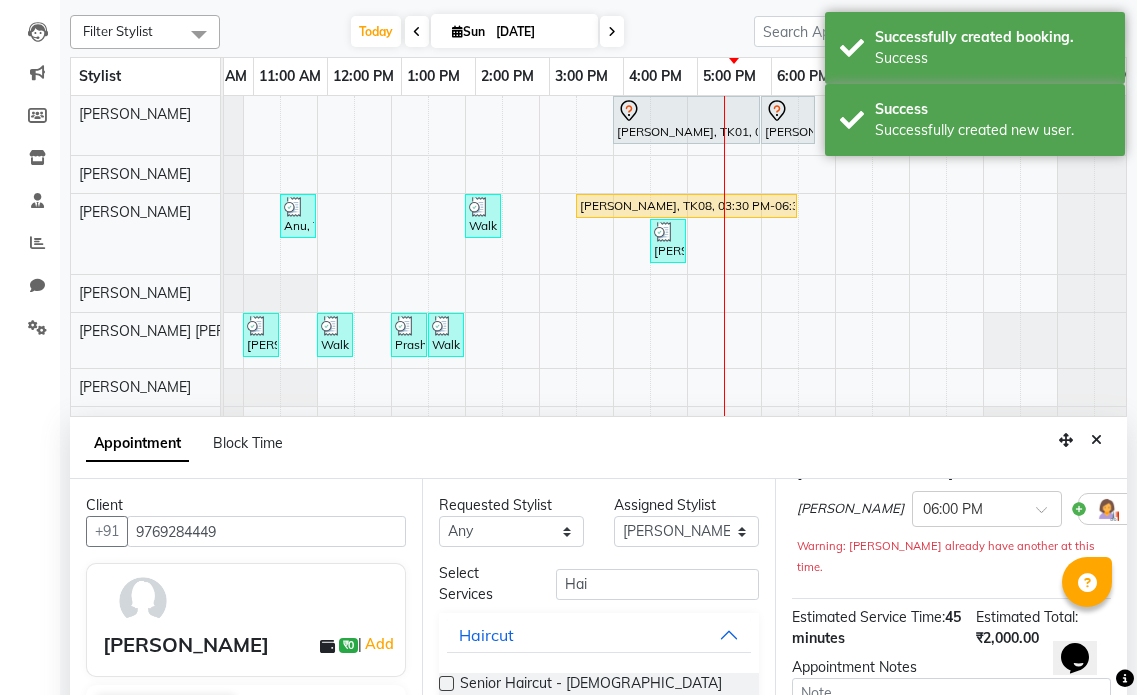 scroll, scrollTop: 0, scrollLeft: 0, axis: both 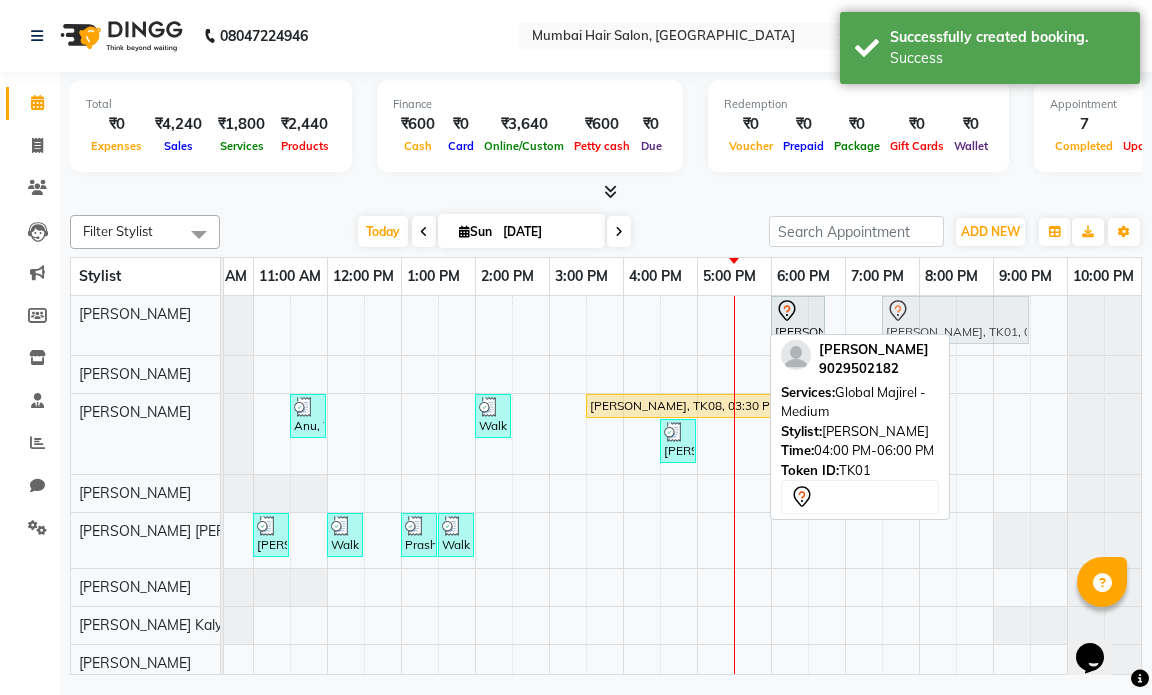 drag, startPoint x: 677, startPoint y: 325, endPoint x: 930, endPoint y: 332, distance: 253.09682 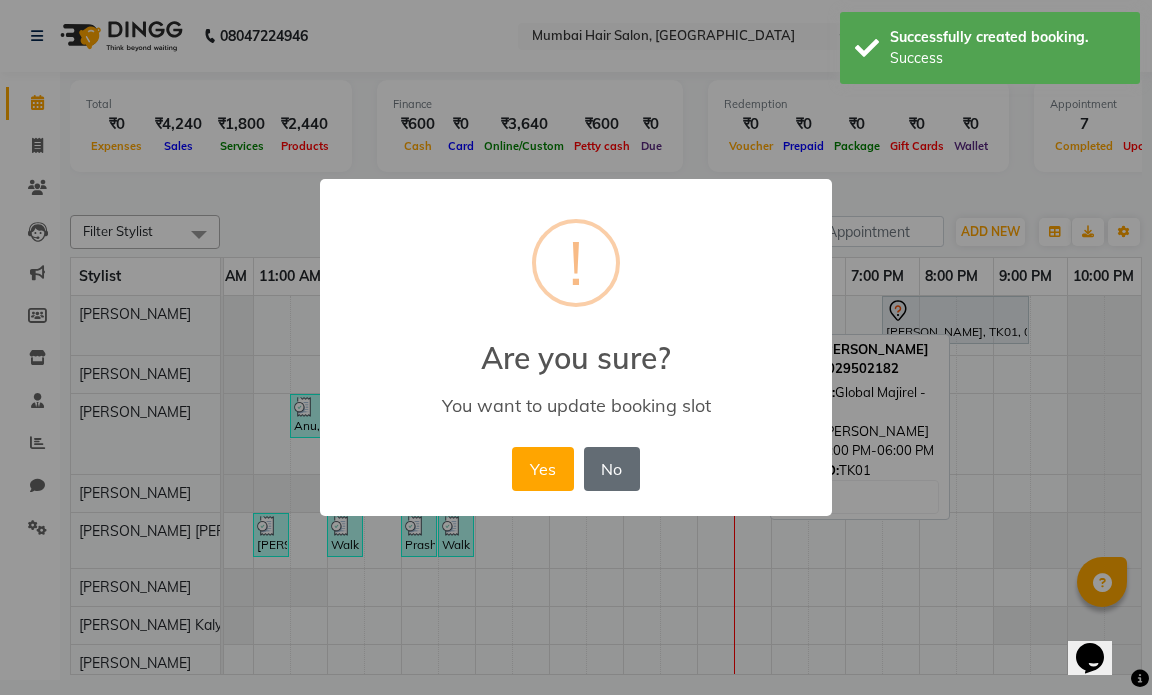 click on "No" at bounding box center (612, 469) 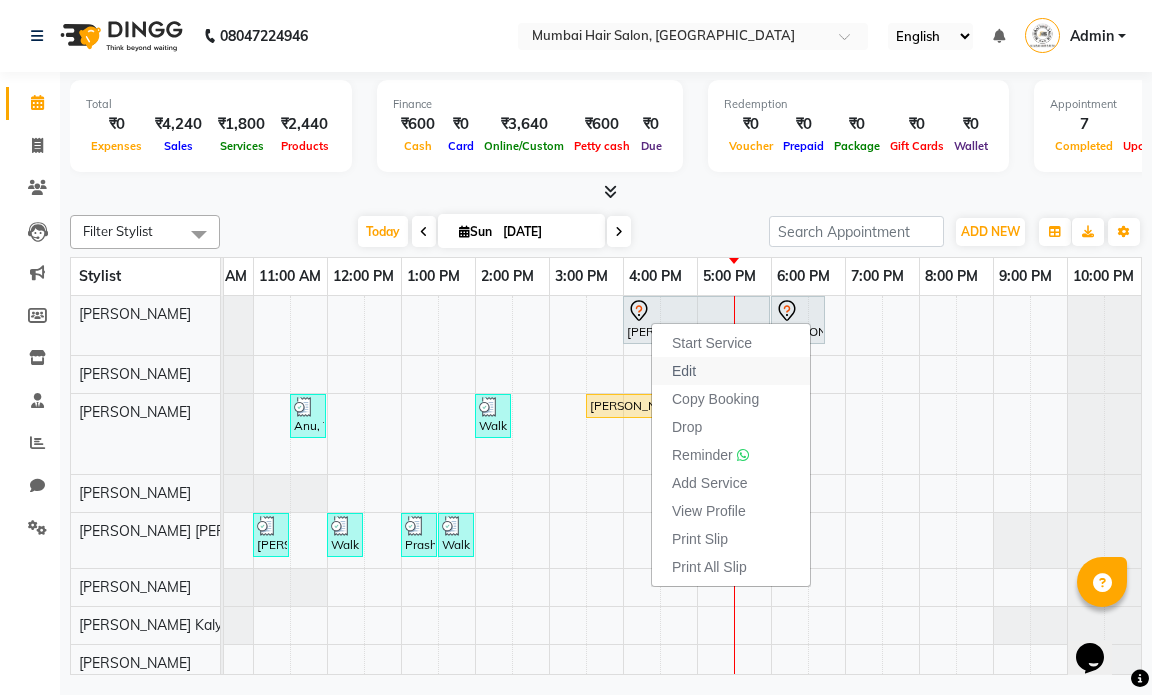 click on "Edit" at bounding box center (684, 371) 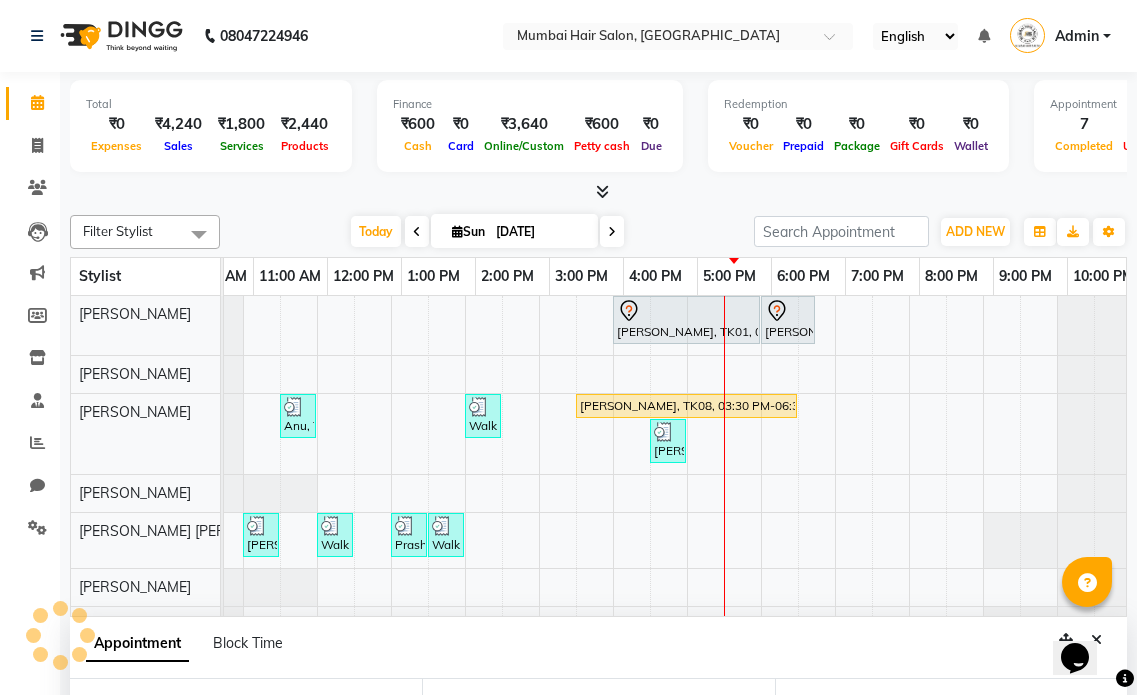 scroll, scrollTop: 164, scrollLeft: 0, axis: vertical 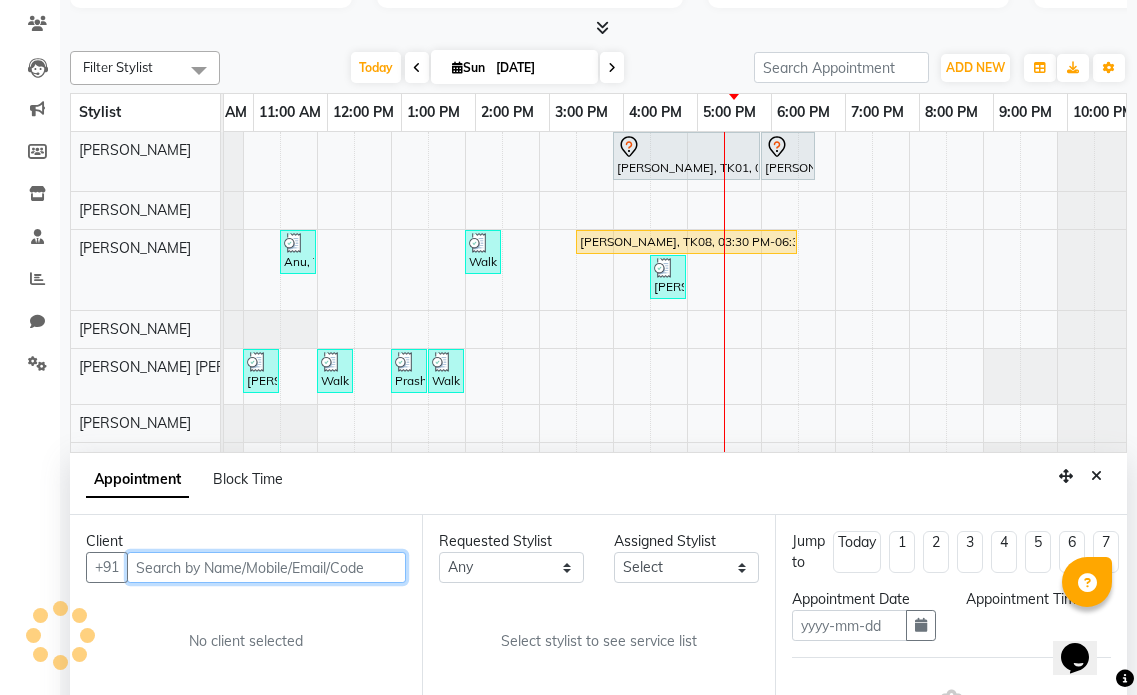 type on "[DATE]" 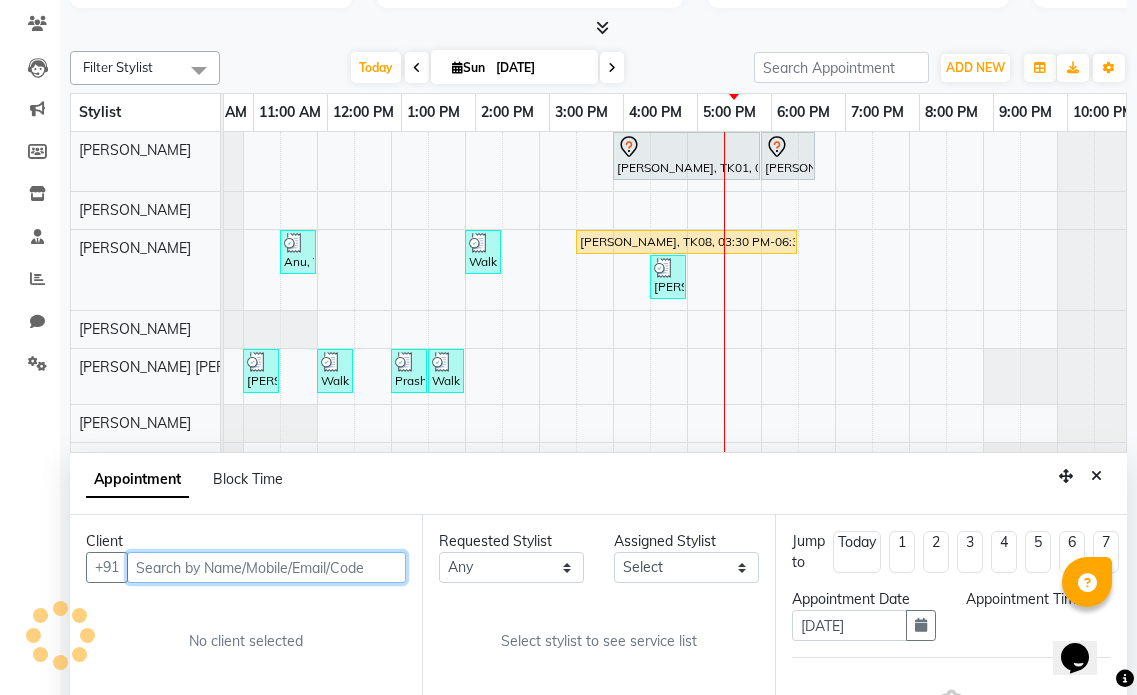 select on "66010" 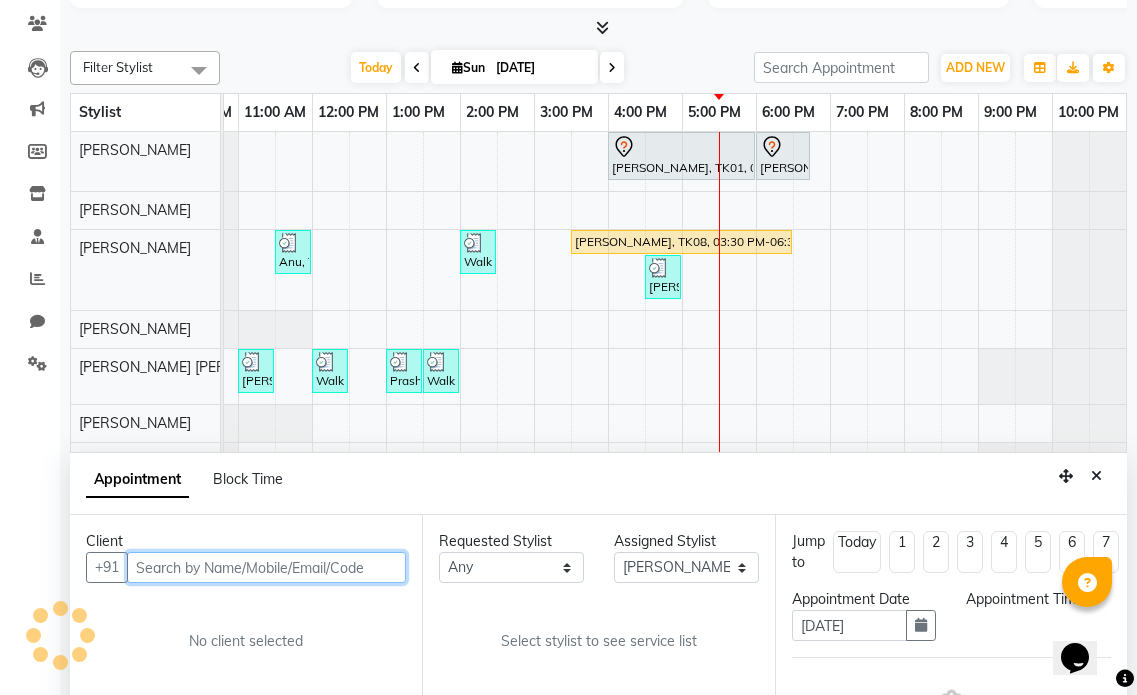 scroll, scrollTop: 377, scrollLeft: 0, axis: vertical 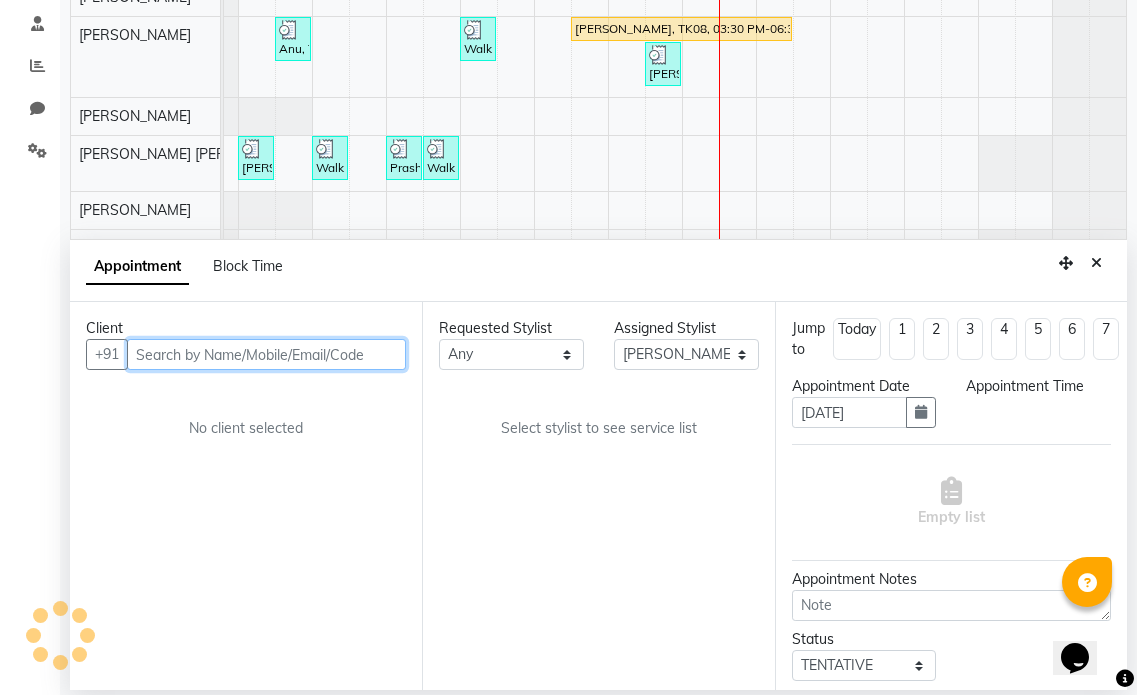 select on "960" 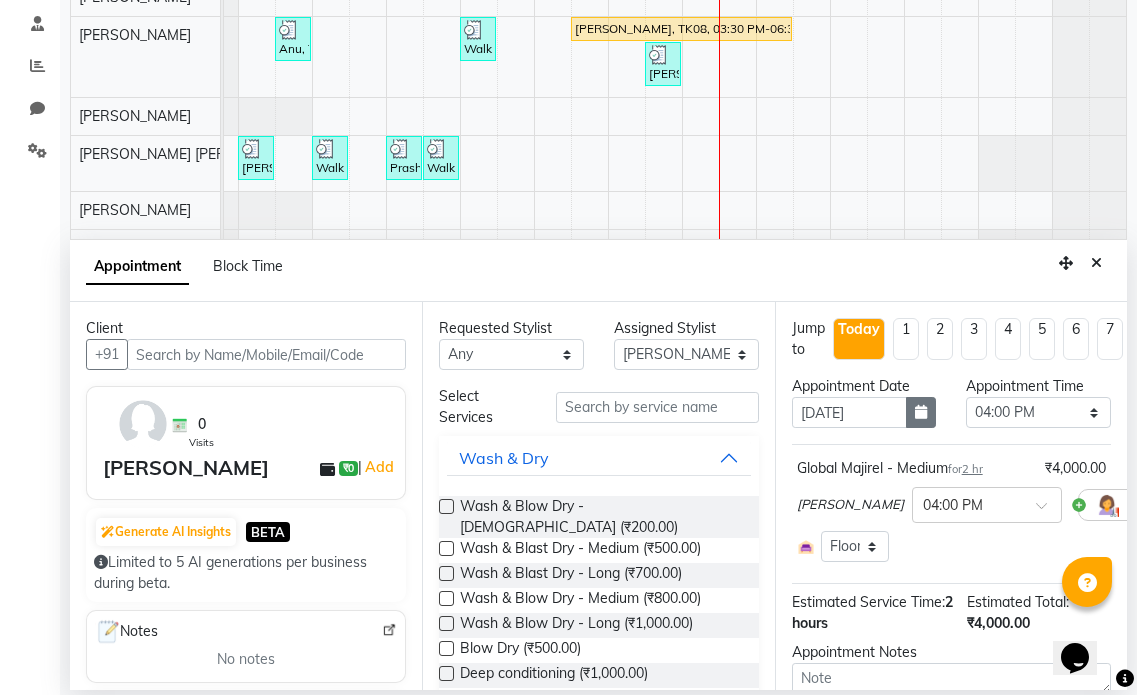 click at bounding box center [921, 412] 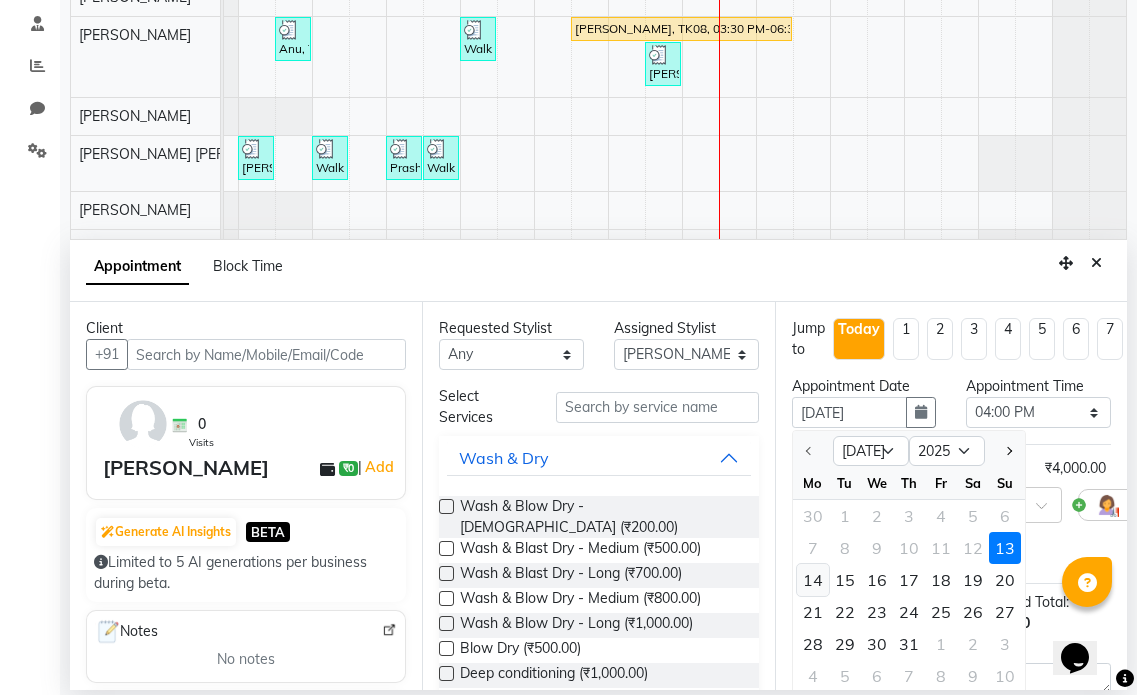 click on "14" at bounding box center [813, 580] 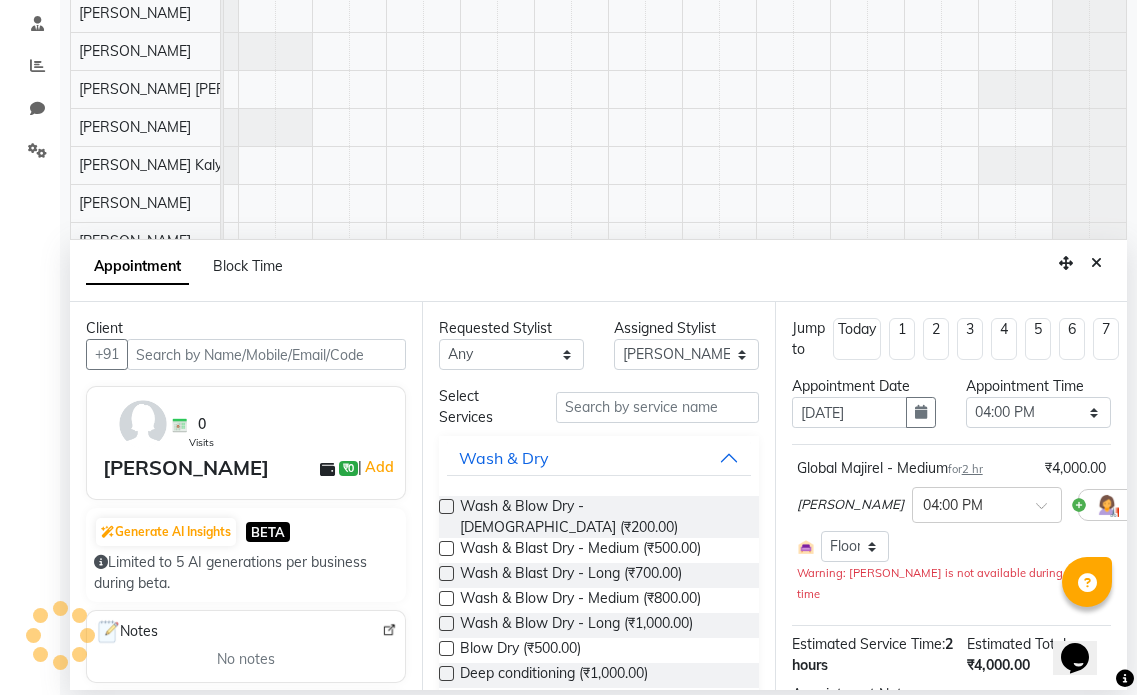 scroll, scrollTop: 0, scrollLeft: 134, axis: horizontal 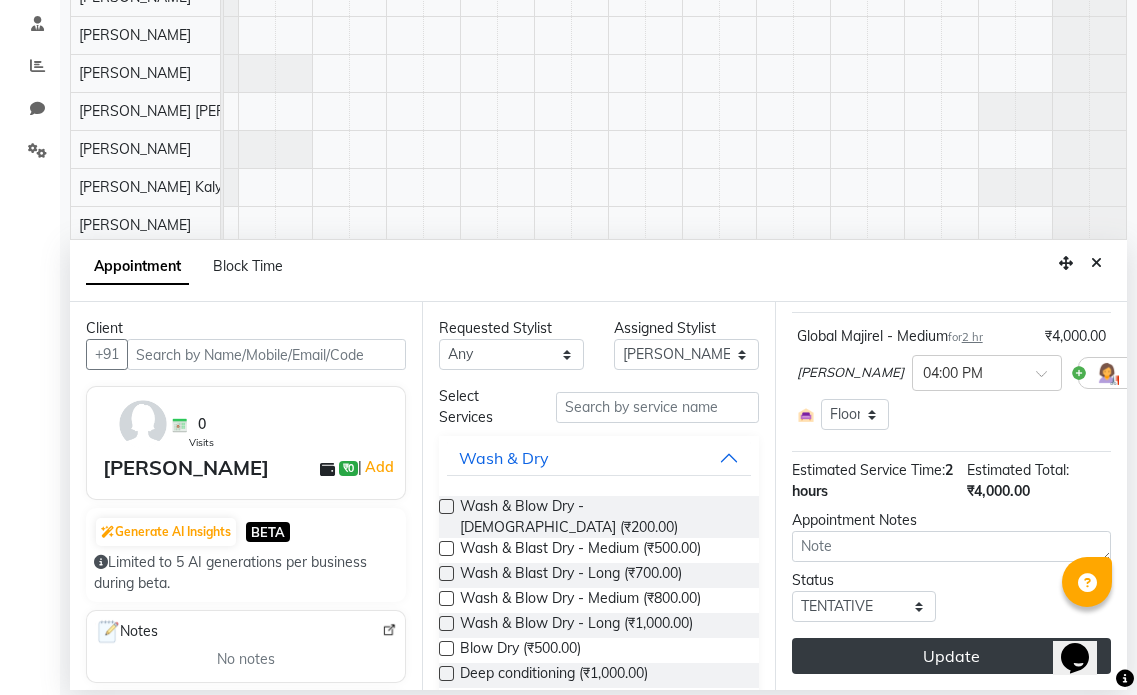 click on "Update" at bounding box center [951, 656] 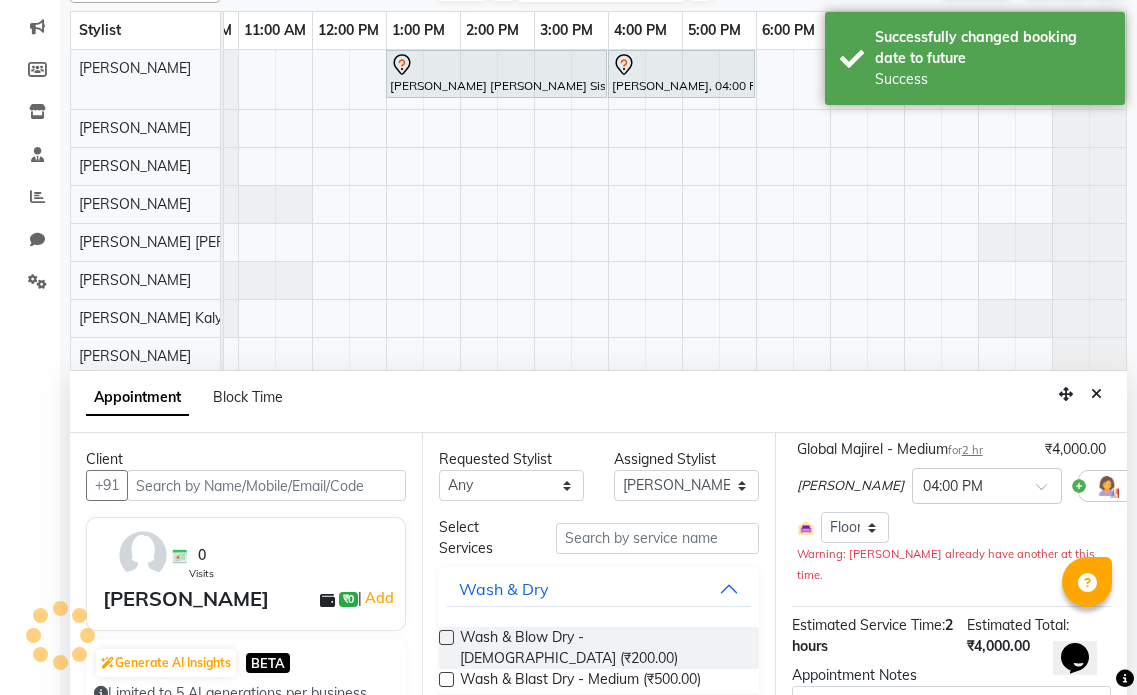 scroll, scrollTop: 0, scrollLeft: 0, axis: both 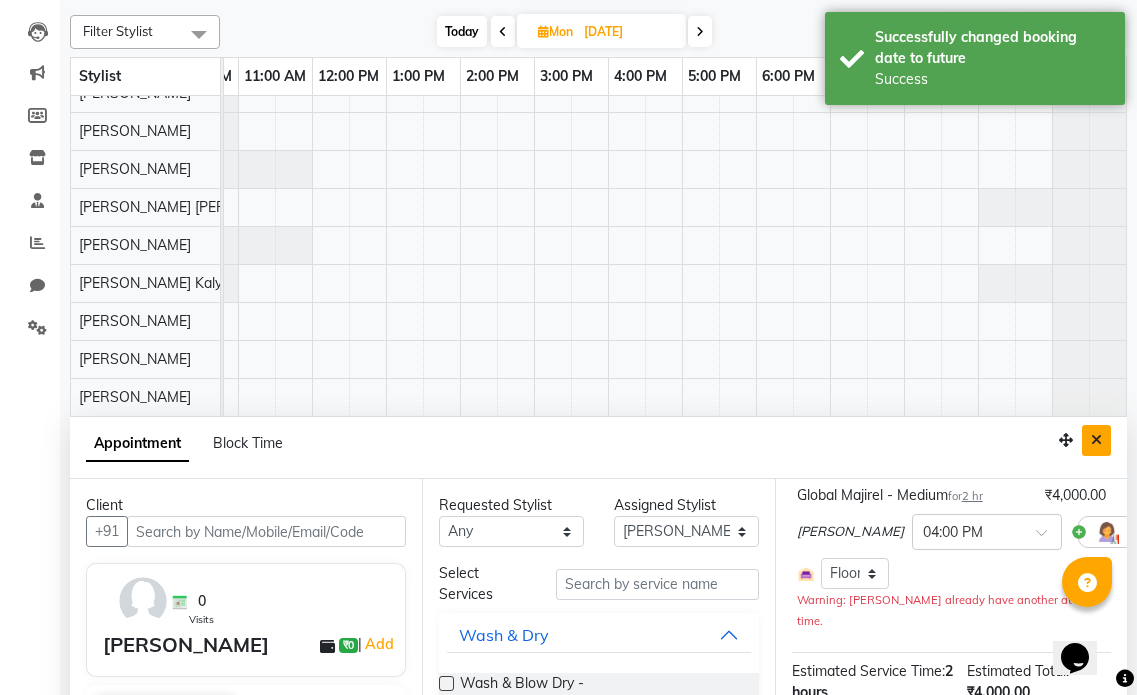 click at bounding box center [1096, 440] 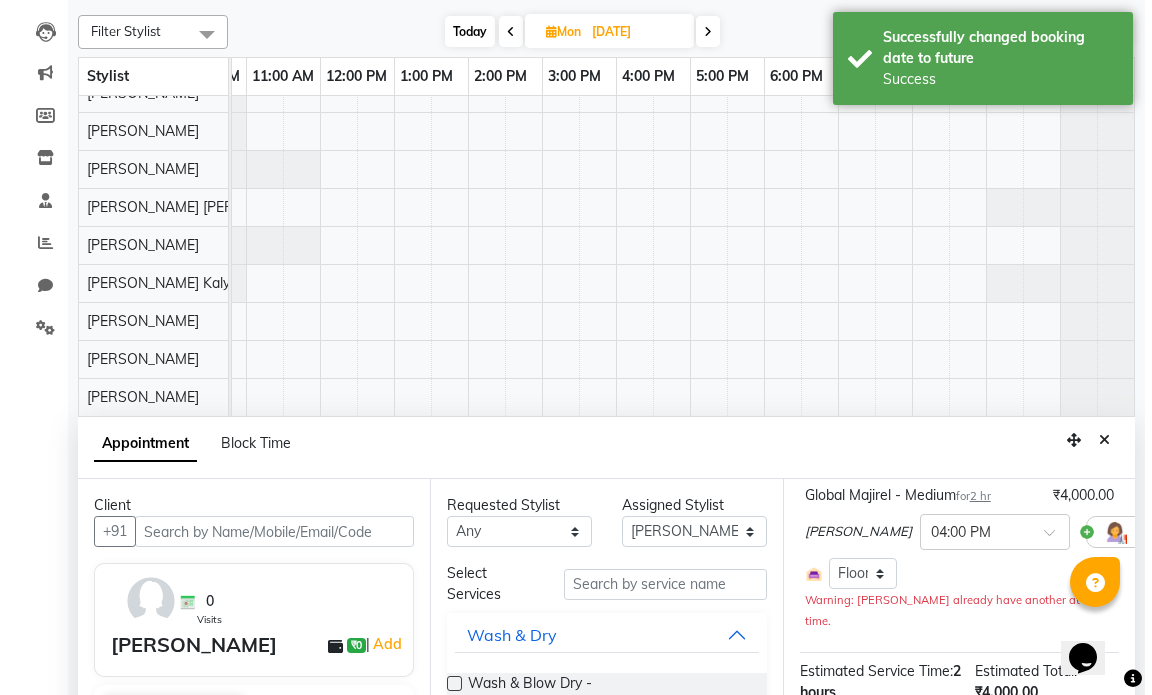 scroll, scrollTop: 0, scrollLeft: 0, axis: both 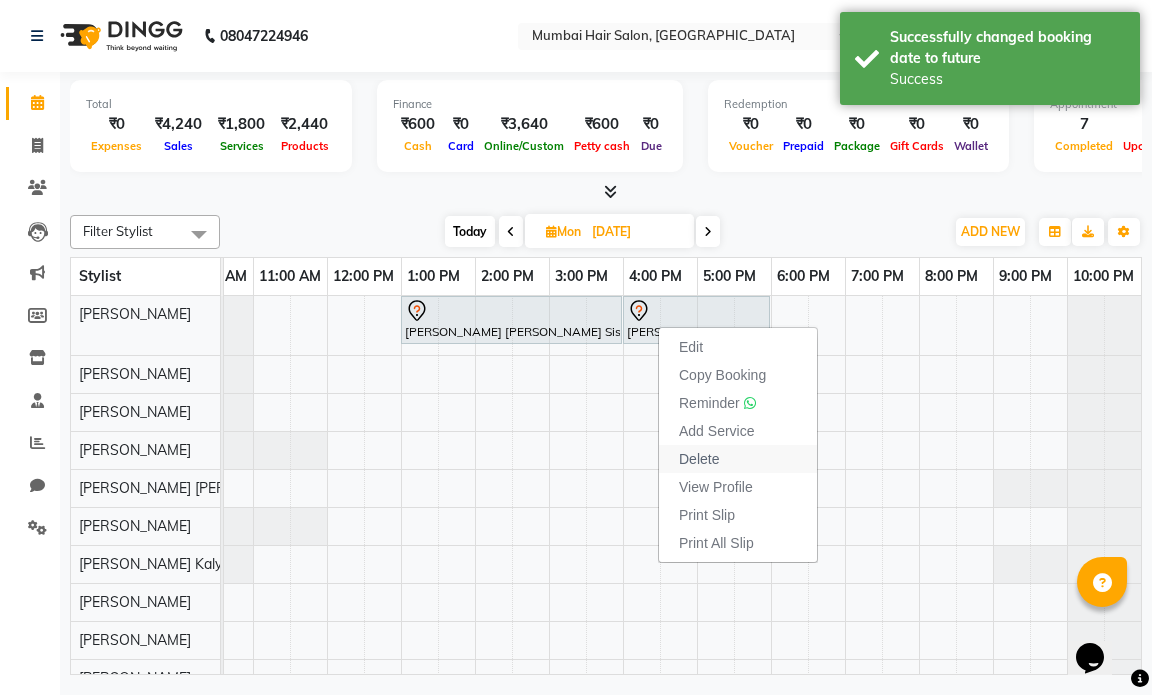 click on "Delete" at bounding box center [699, 459] 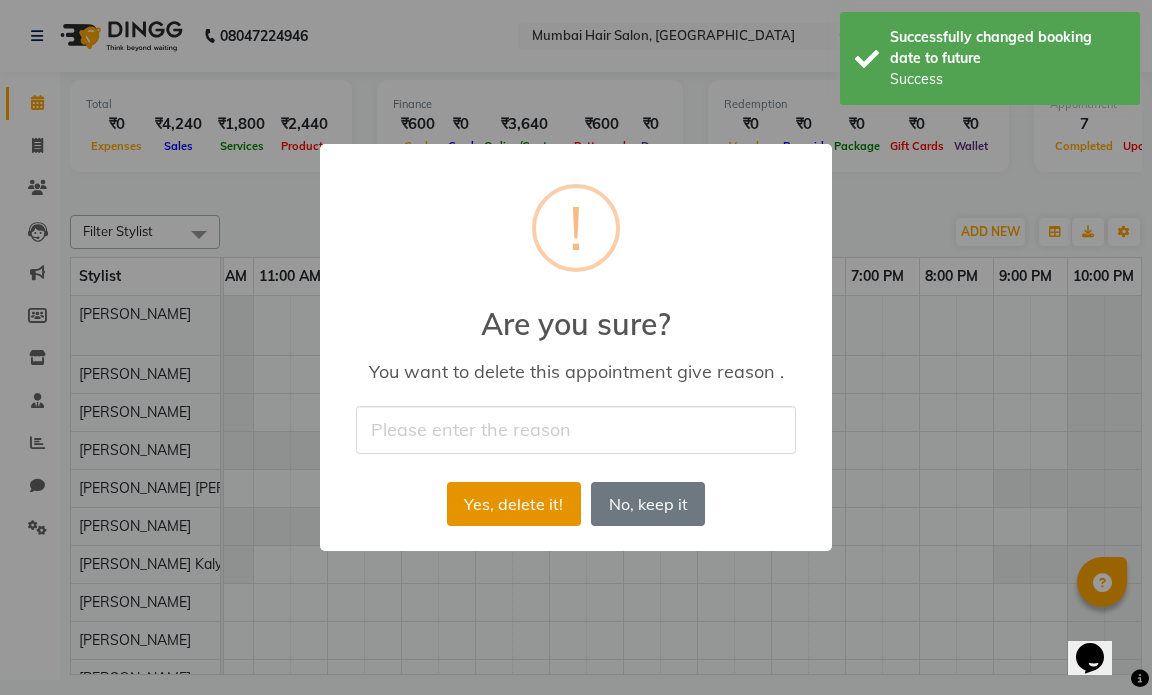 click on "Yes, delete it!" at bounding box center (514, 504) 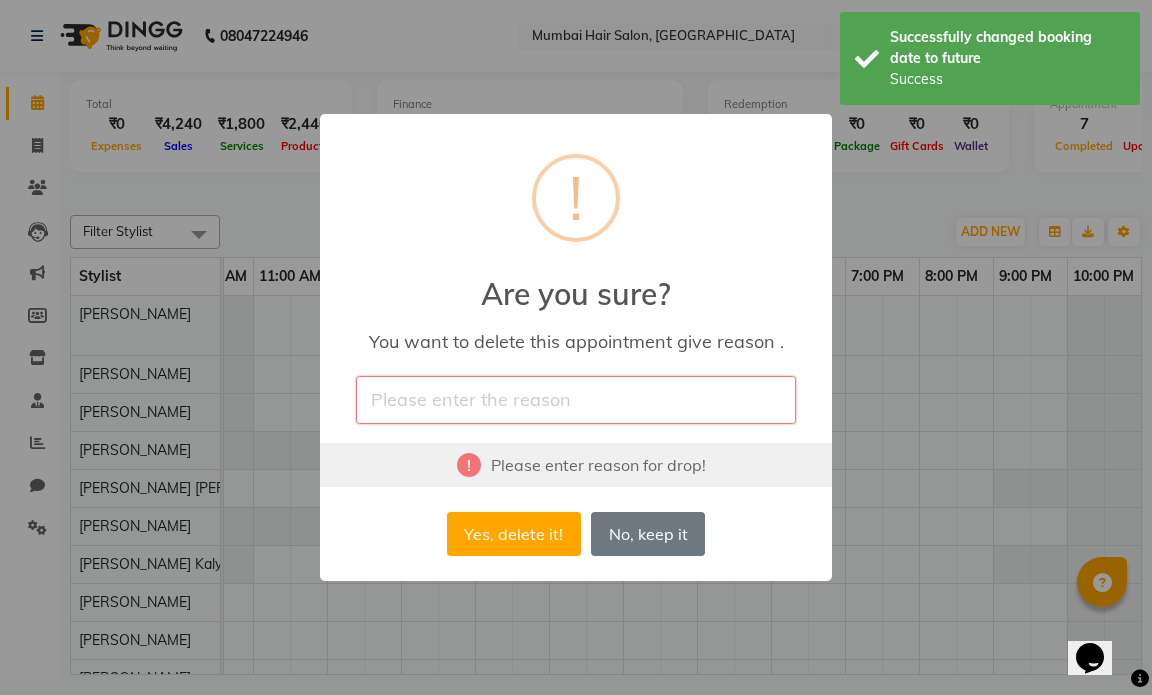 click at bounding box center [576, 399] 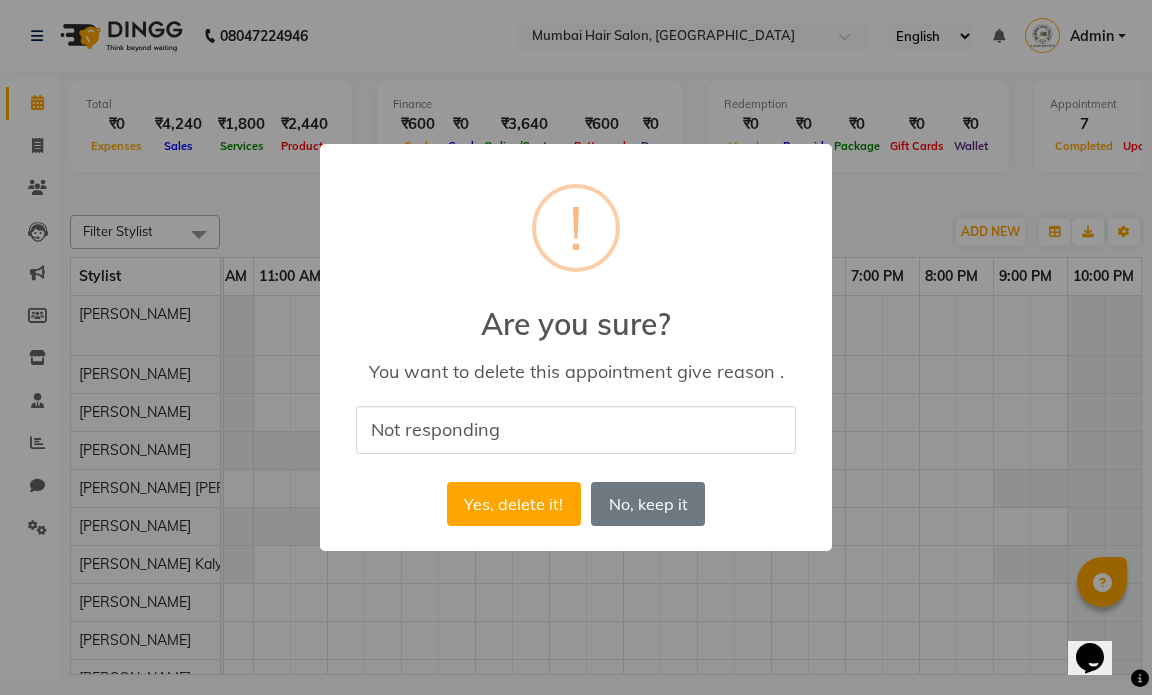 drag, startPoint x: 541, startPoint y: 497, endPoint x: 537, endPoint y: 478, distance: 19.416489 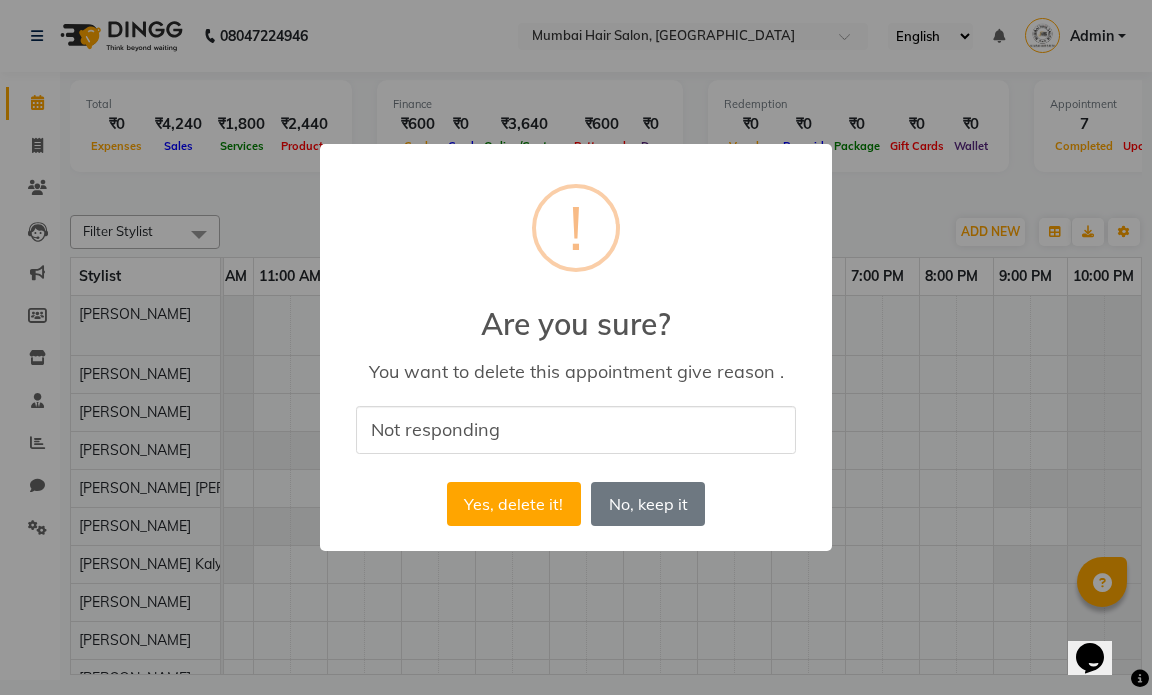 click on "Yes, delete it!" at bounding box center [514, 504] 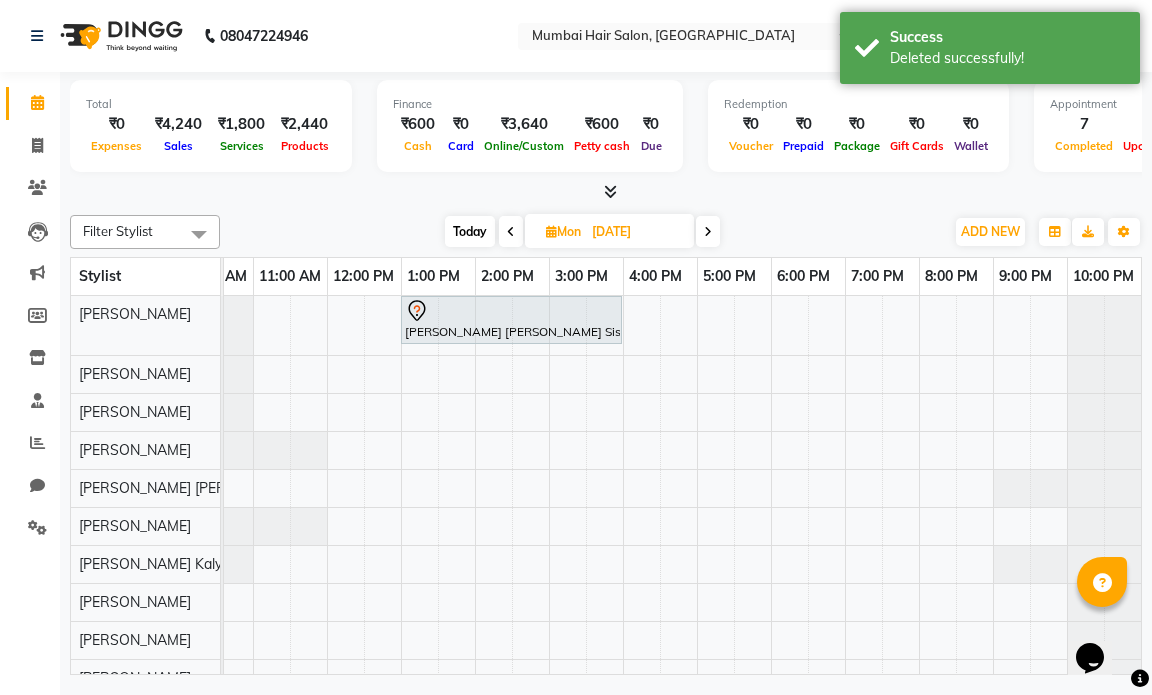 click at bounding box center [511, 231] 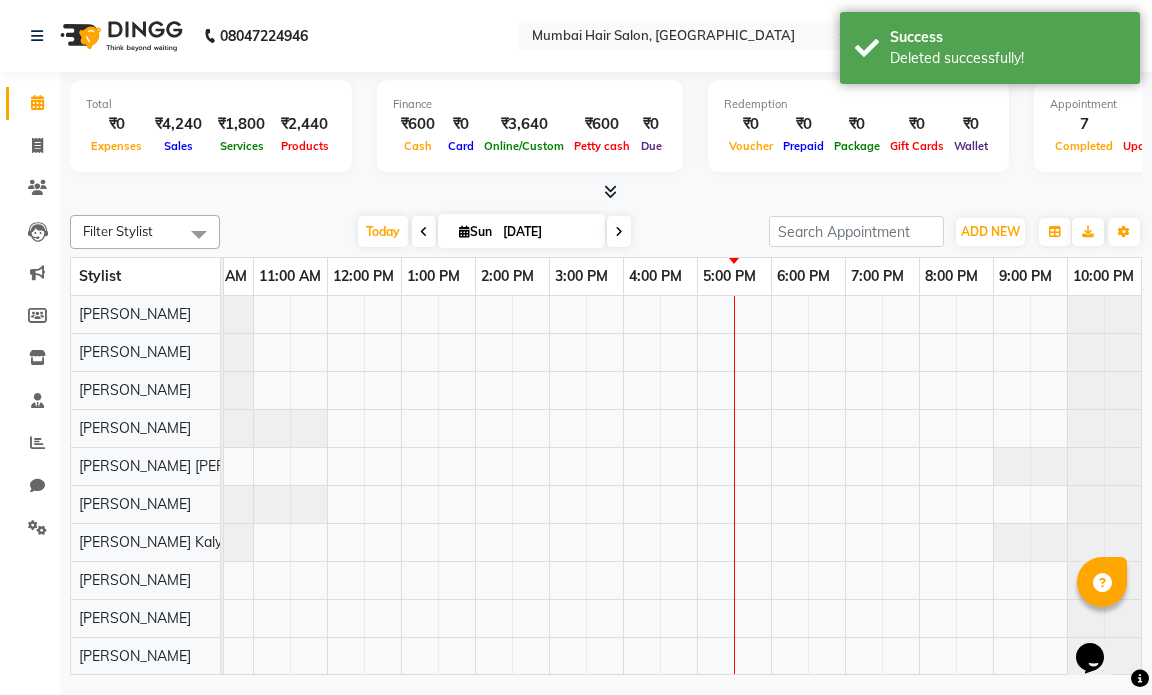 scroll, scrollTop: 0, scrollLeft: 119, axis: horizontal 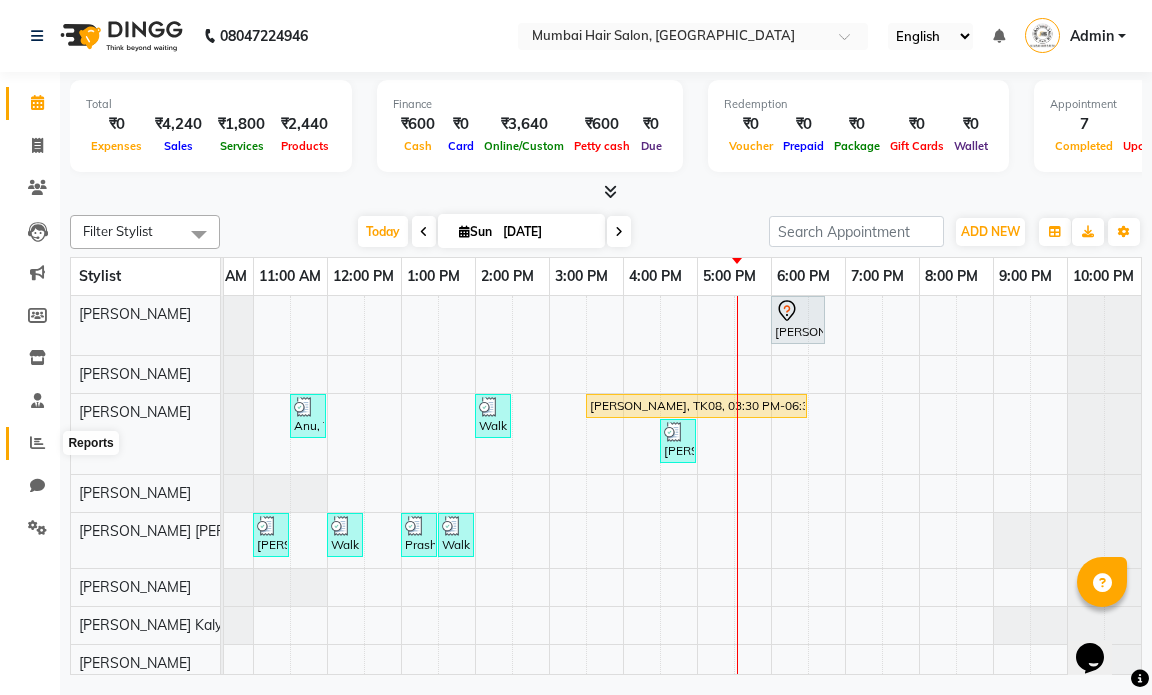click 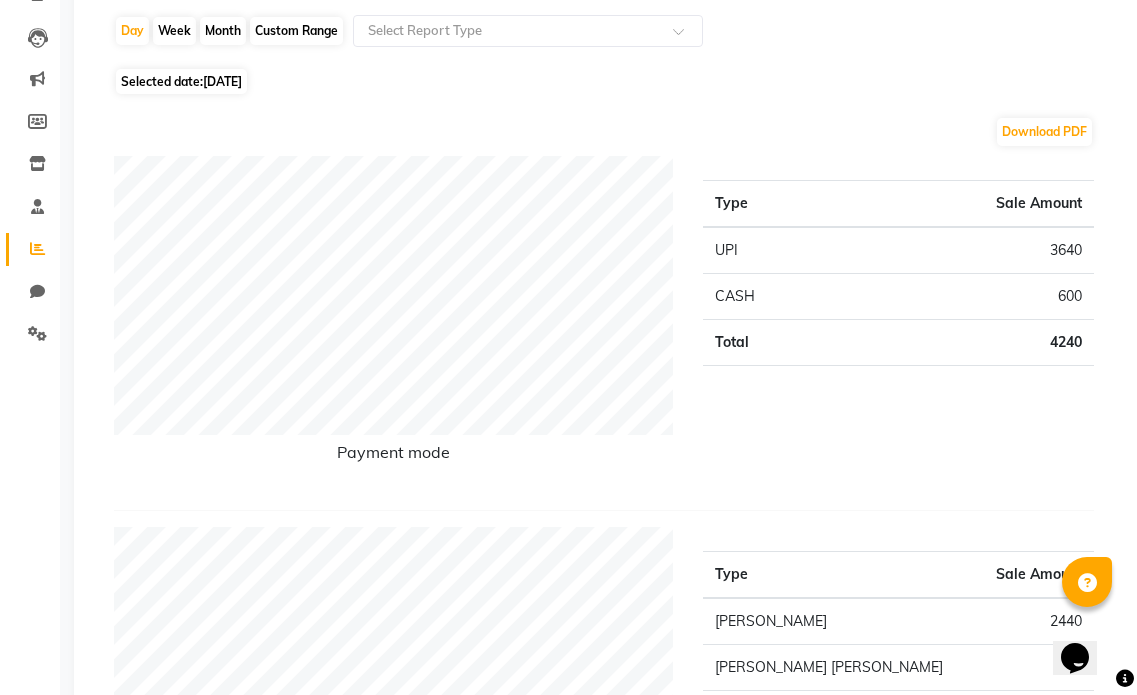scroll, scrollTop: 0, scrollLeft: 0, axis: both 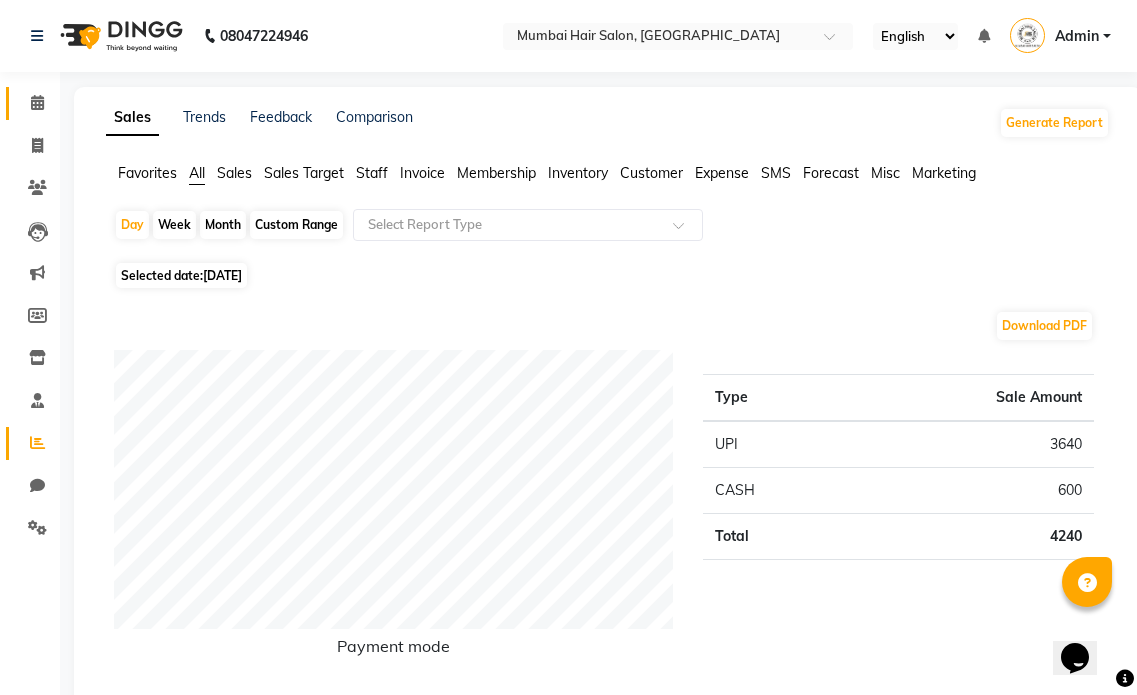 click on "Calendar" 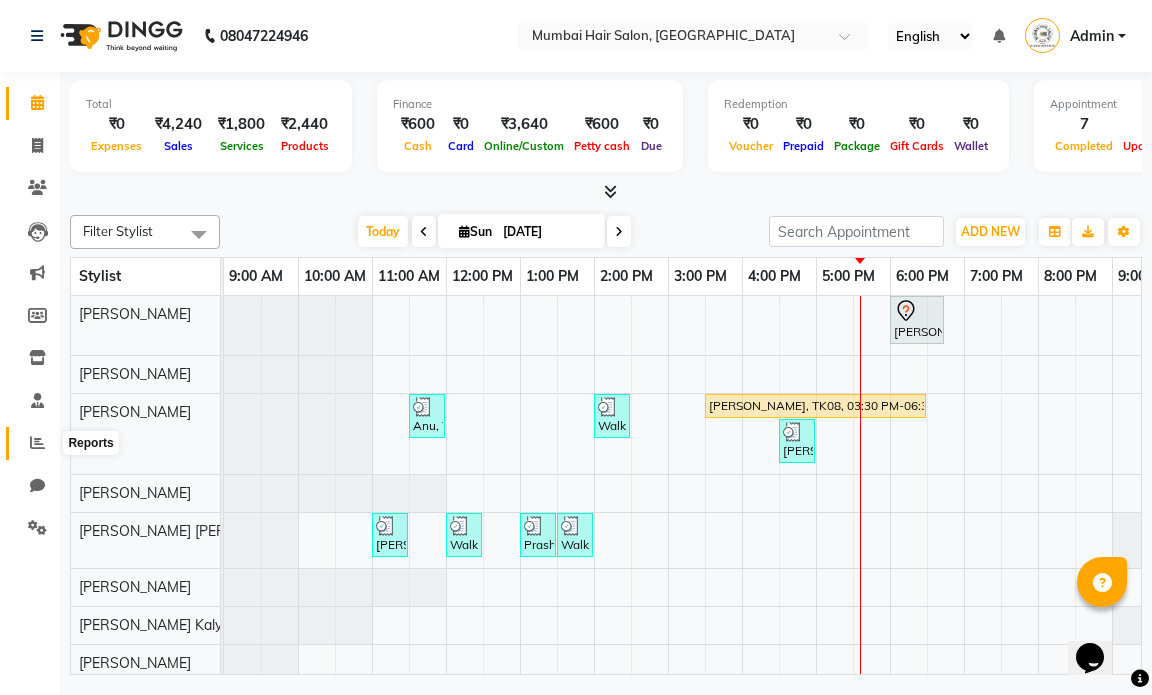 click 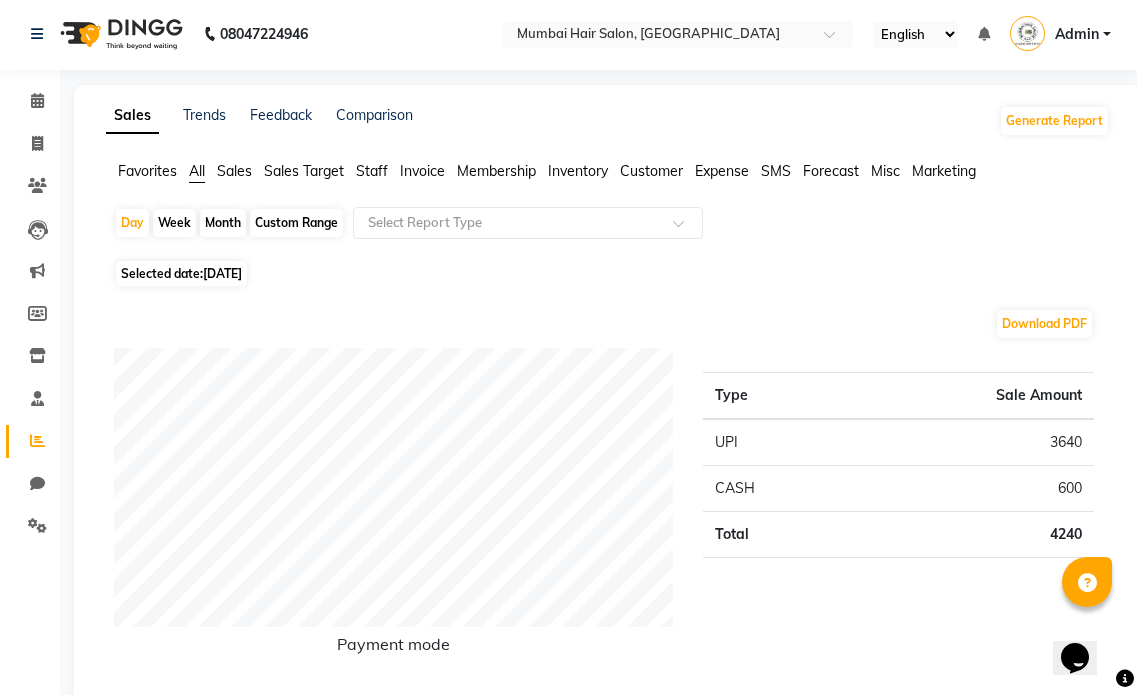 scroll, scrollTop: 0, scrollLeft: 0, axis: both 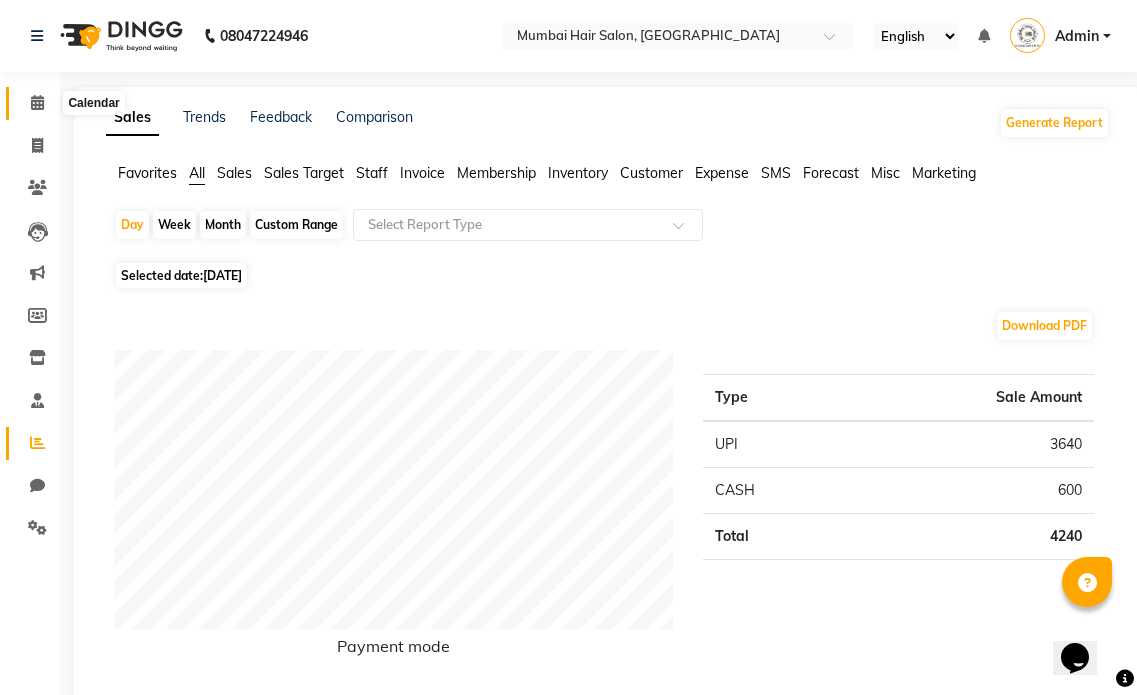 click 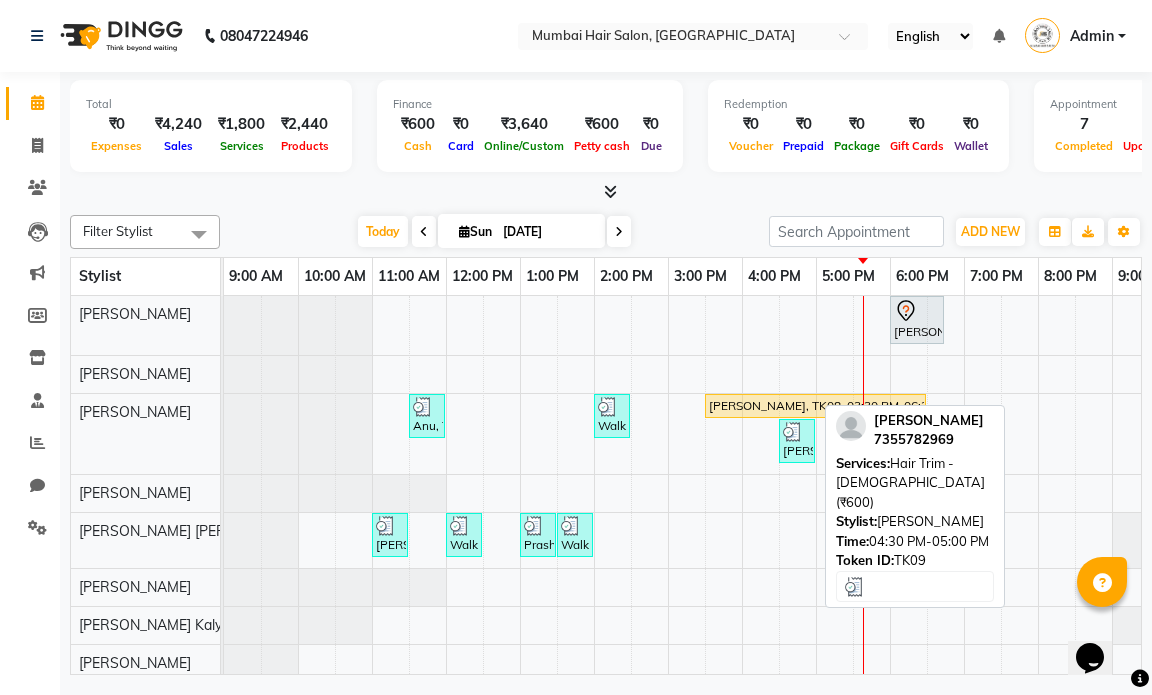 click on "[PERSON_NAME], TK09, 04:30 PM-05:00 PM, Hair Trim - [DEMOGRAPHIC_DATA] (₹600)" at bounding box center (797, 441) 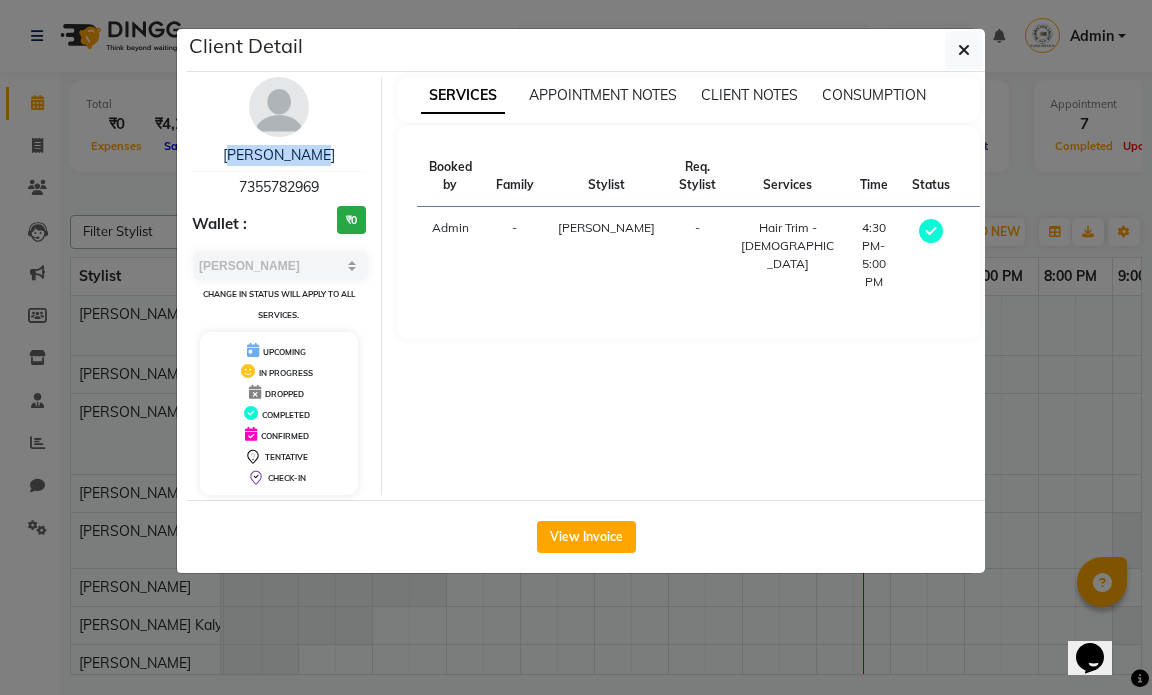 drag, startPoint x: 316, startPoint y: 154, endPoint x: 241, endPoint y: 163, distance: 75.53807 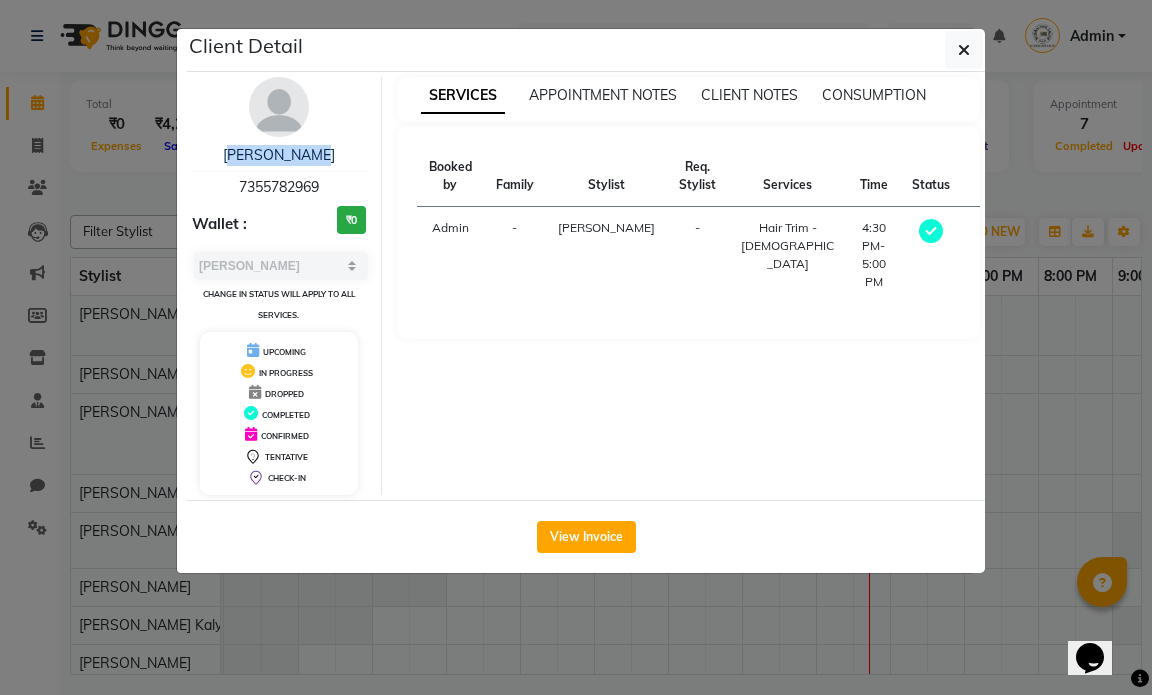 drag, startPoint x: 325, startPoint y: 195, endPoint x: 235, endPoint y: 186, distance: 90.44888 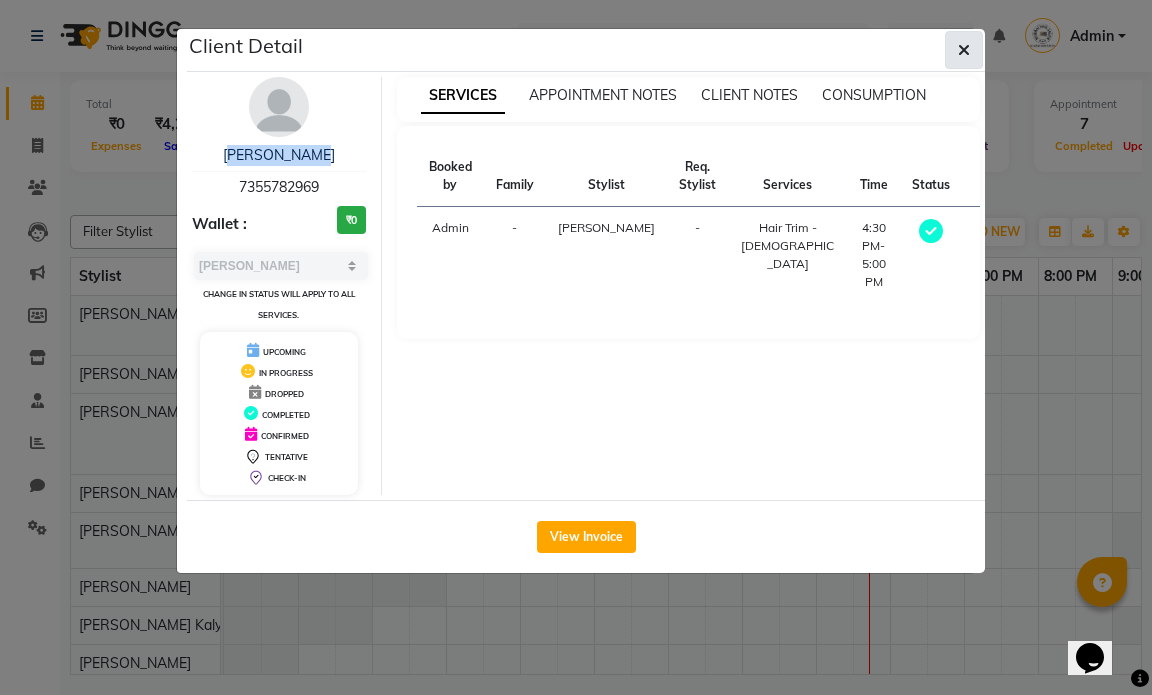 click 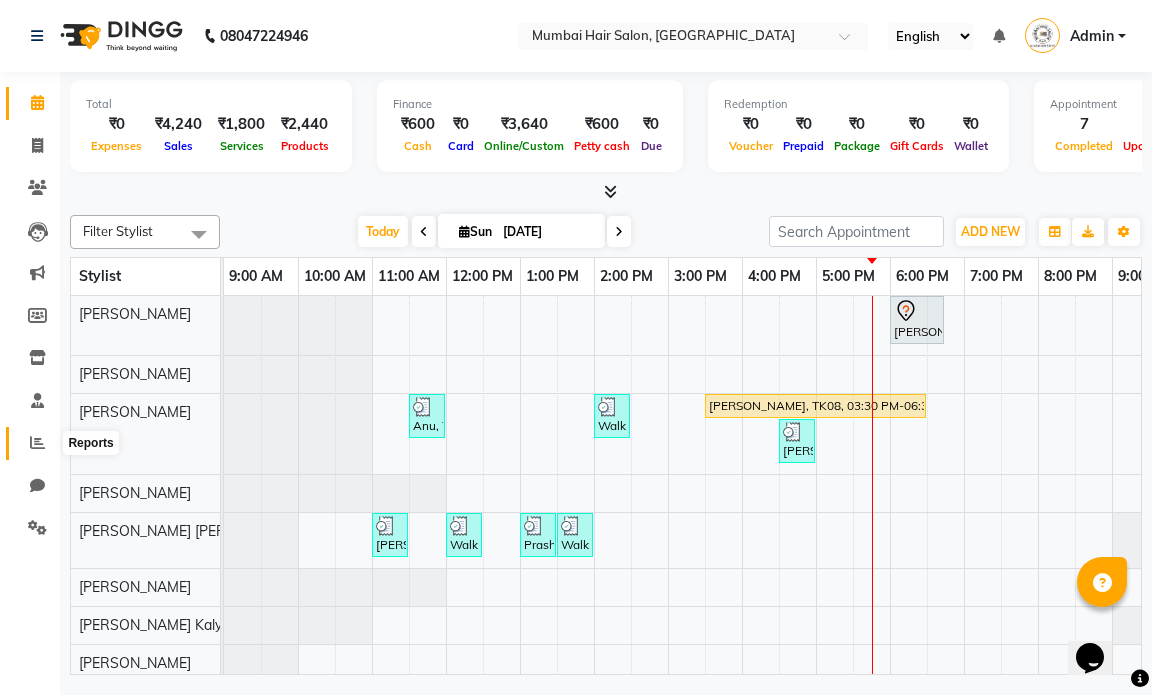 click 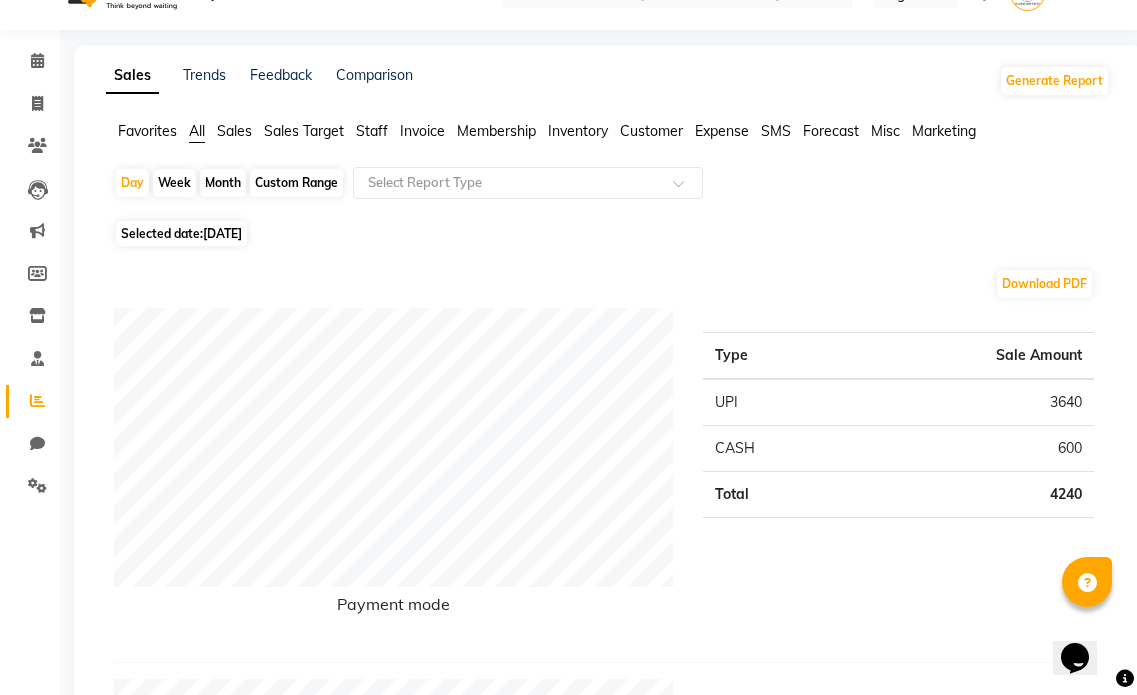 scroll, scrollTop: 0, scrollLeft: 0, axis: both 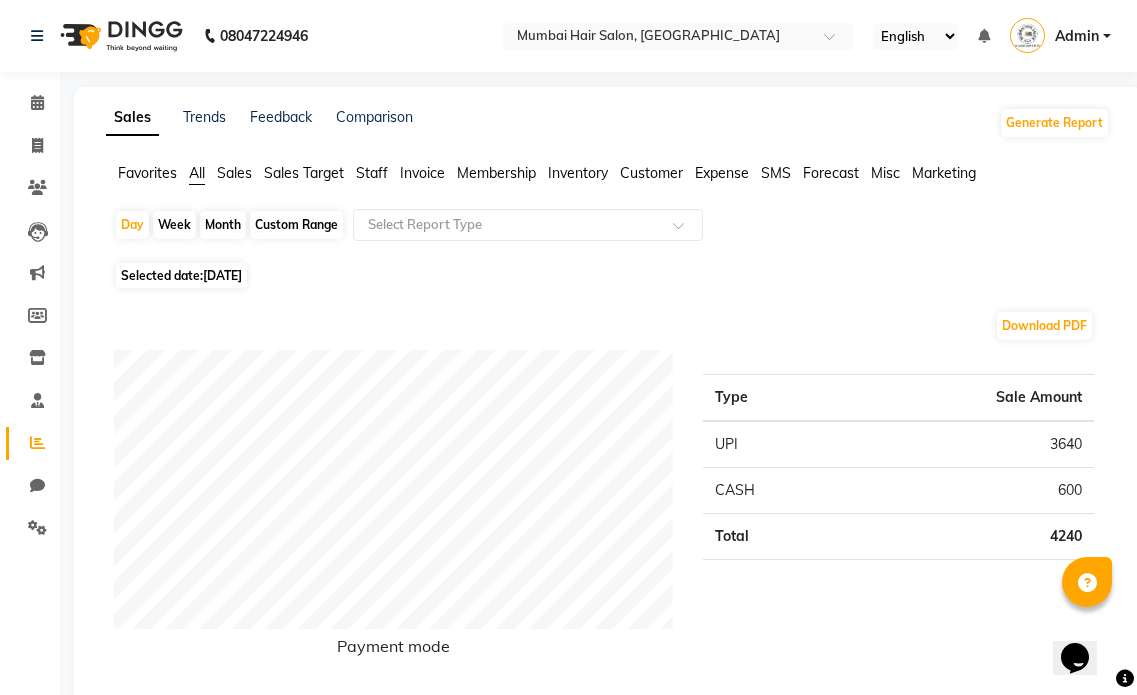 click on "Month" 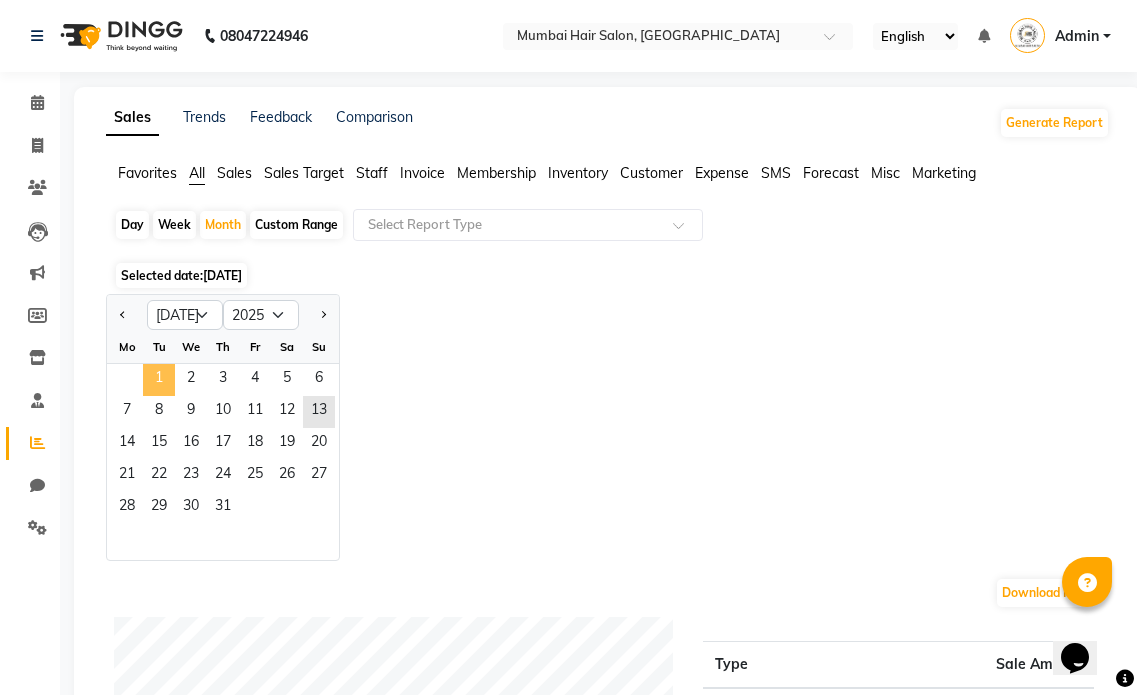 click on "1" 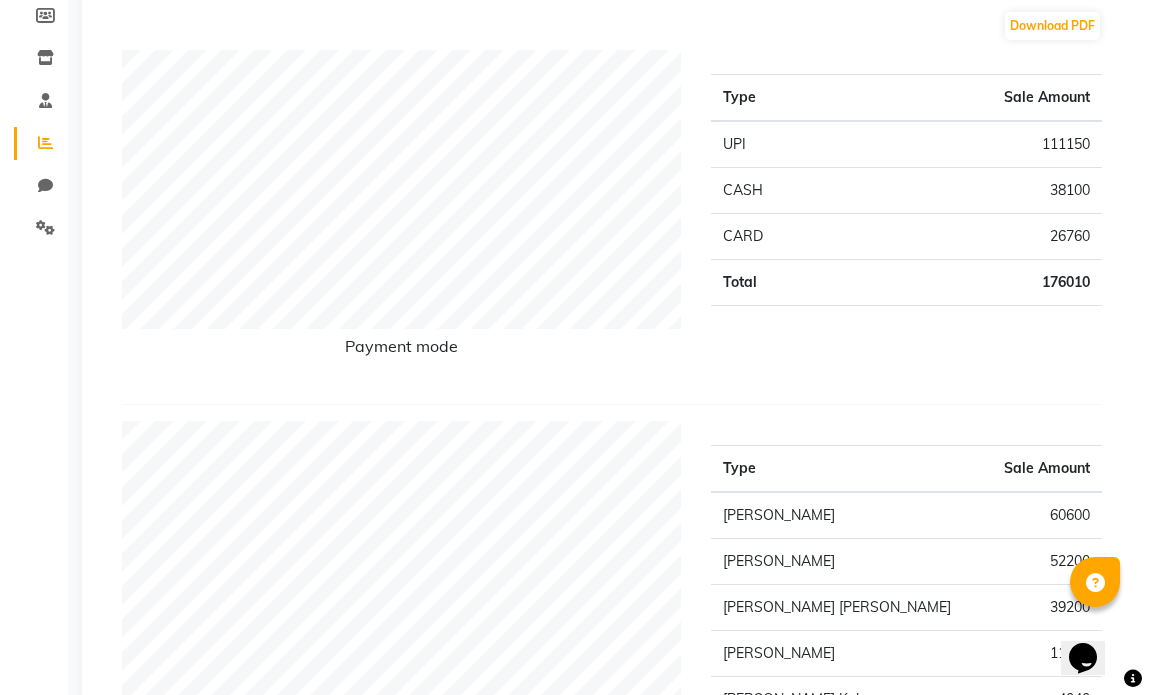 scroll, scrollTop: 0, scrollLeft: 0, axis: both 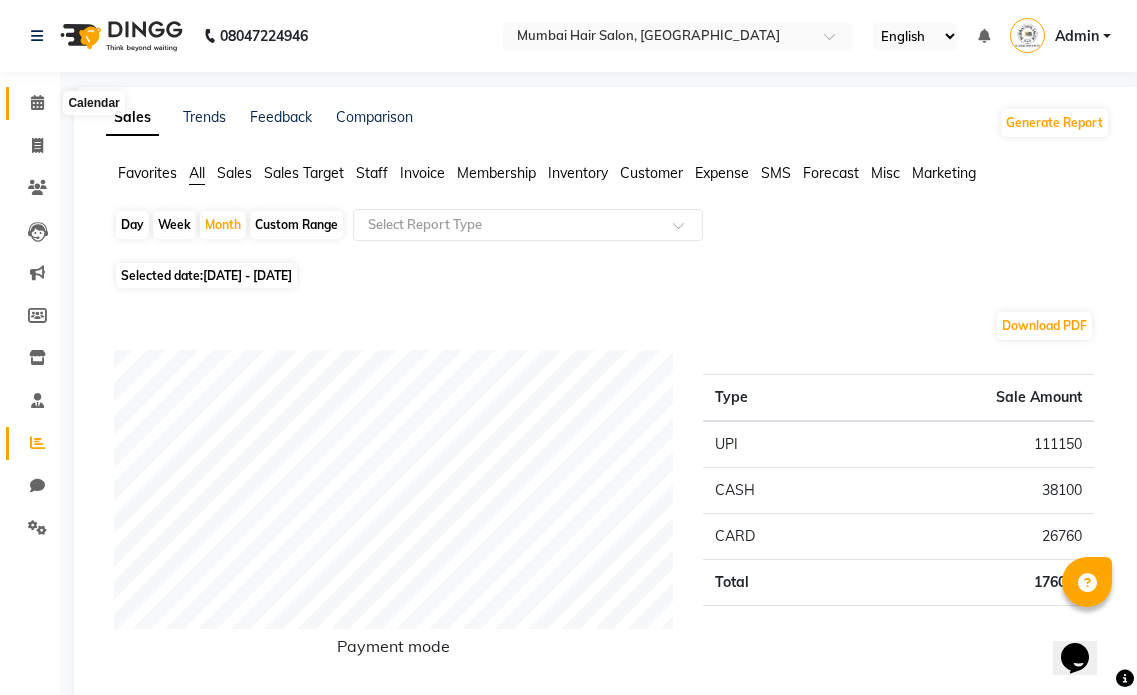 click 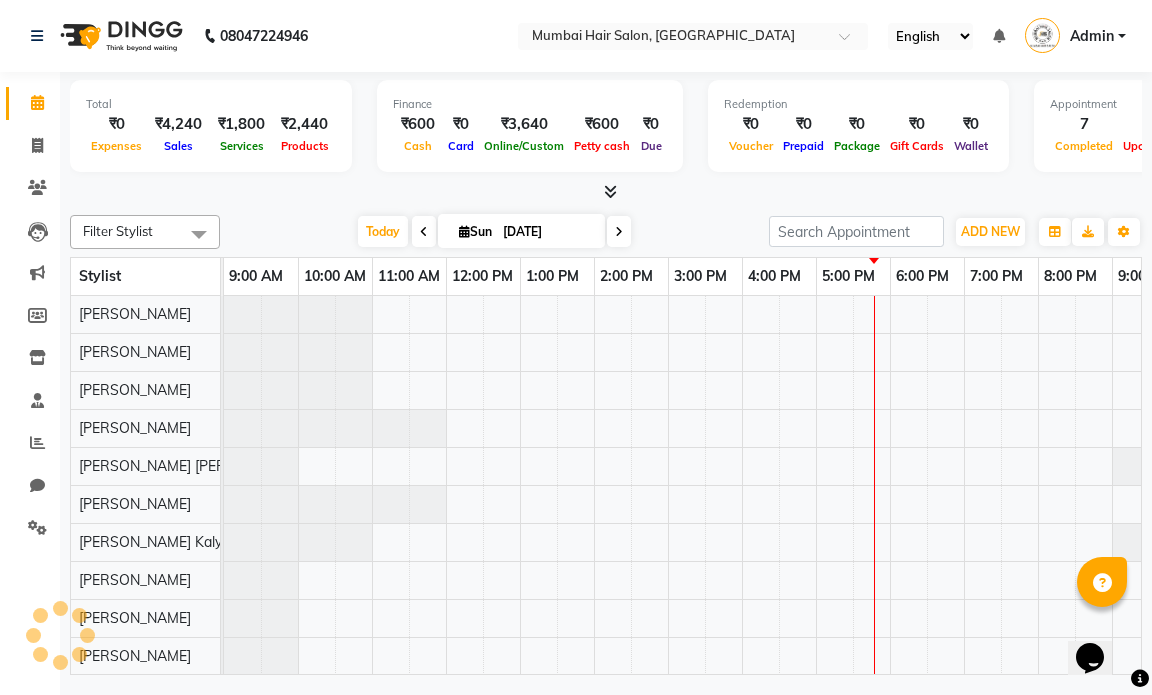 scroll, scrollTop: 0, scrollLeft: 0, axis: both 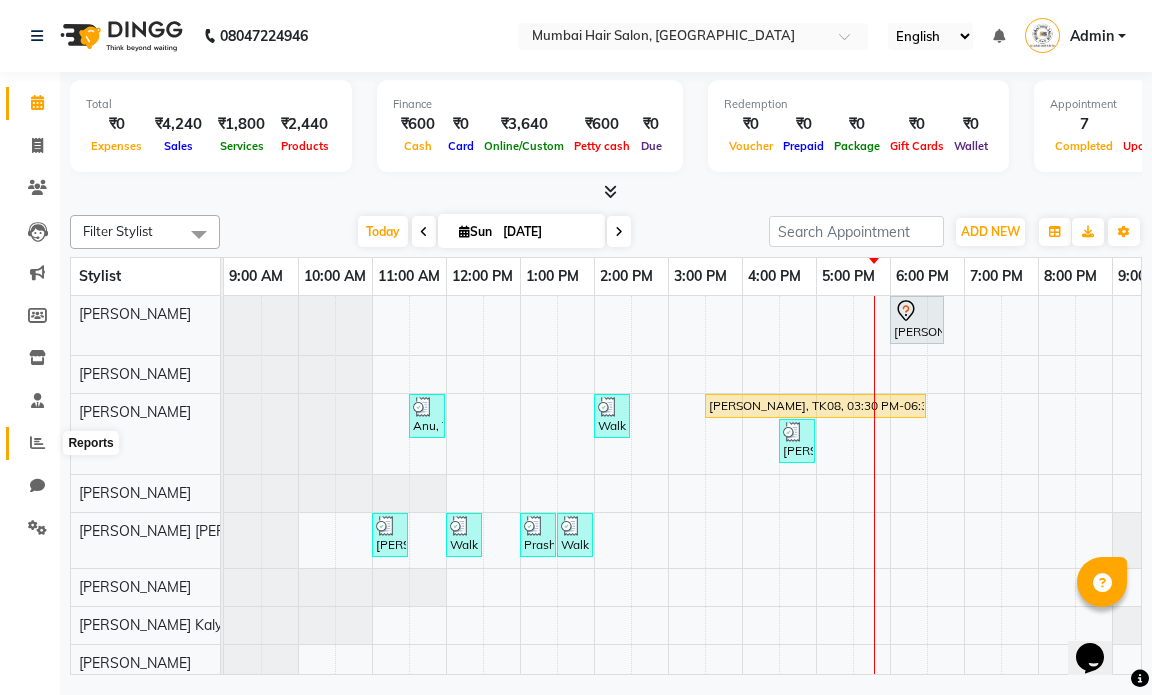 click 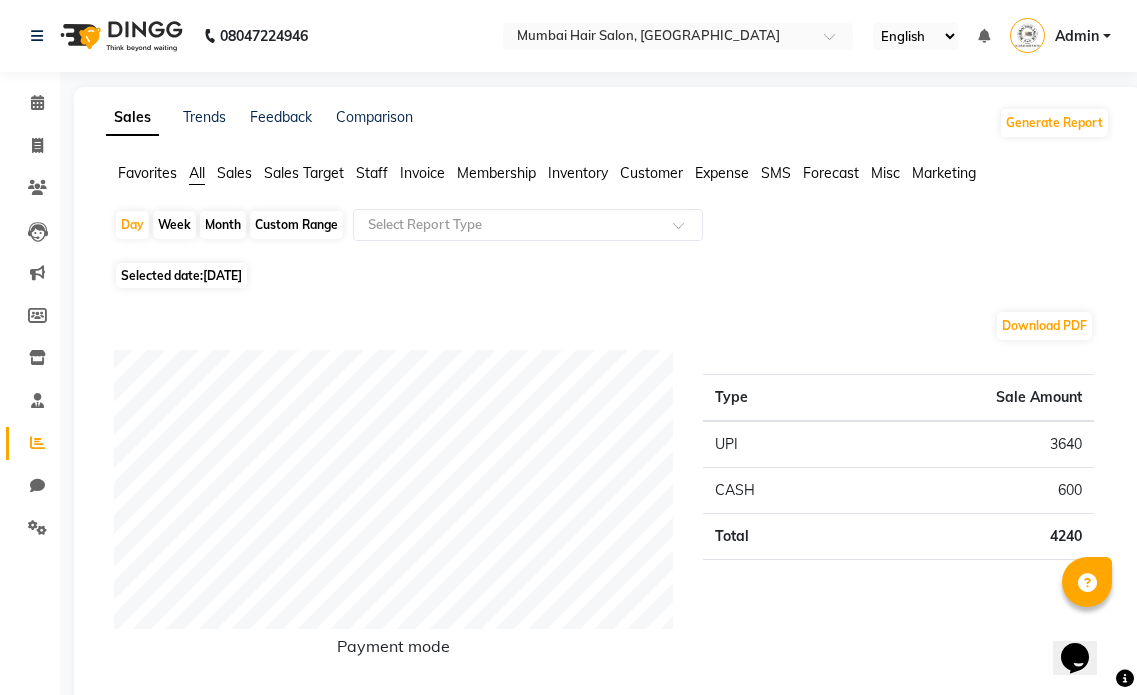 click on "Month" 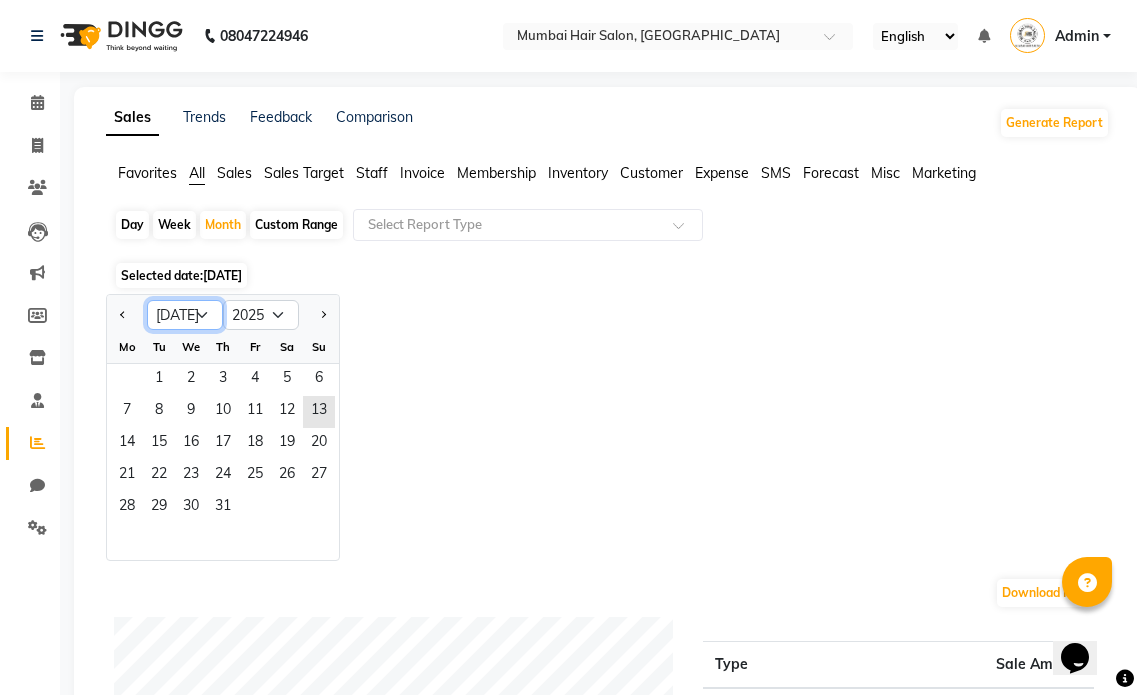 click on "Jan Feb Mar Apr May Jun [DATE] Aug Sep Oct Nov Dec" 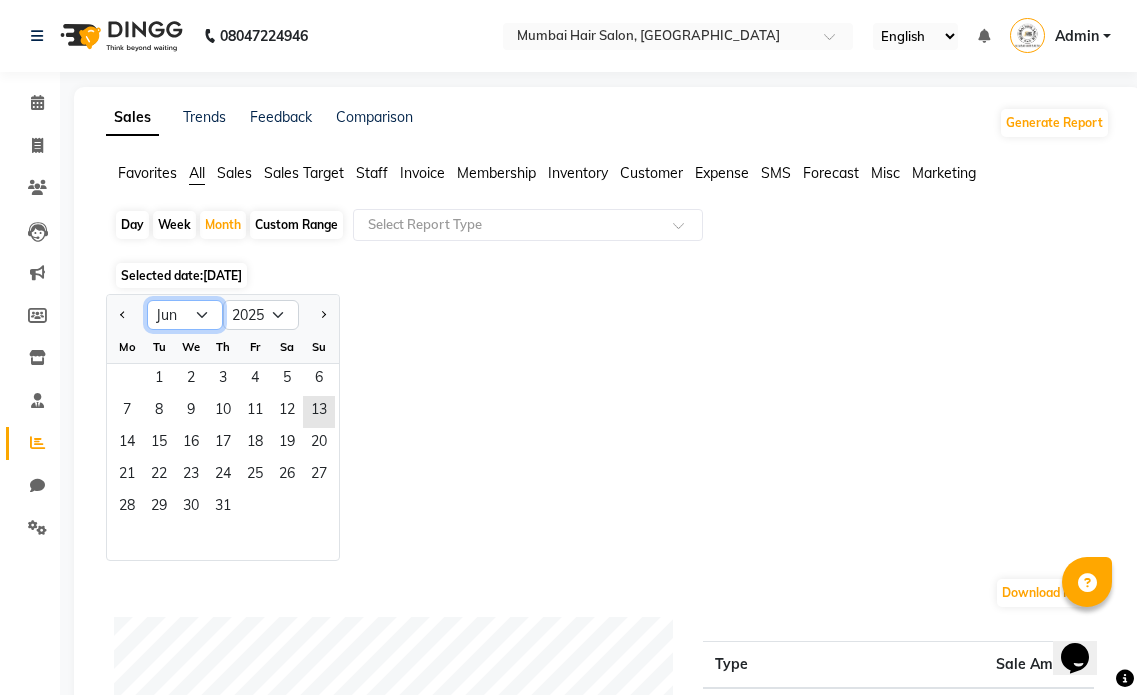 click on "Jan Feb Mar Apr May Jun [DATE] Aug Sep Oct Nov Dec" 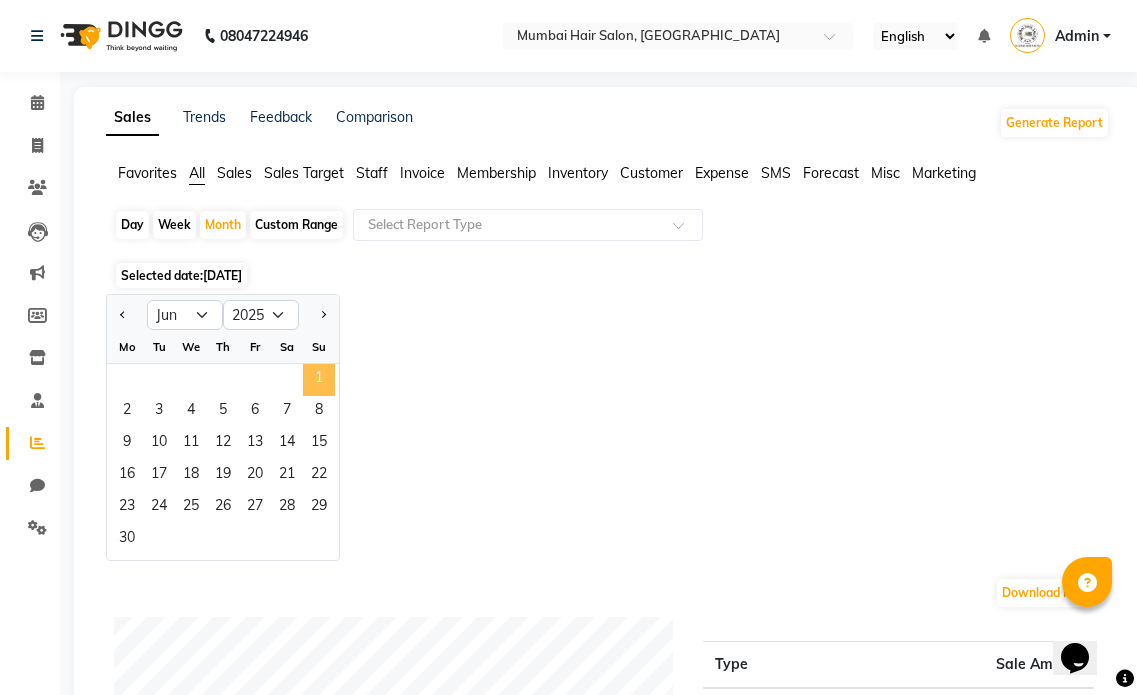 click on "1" 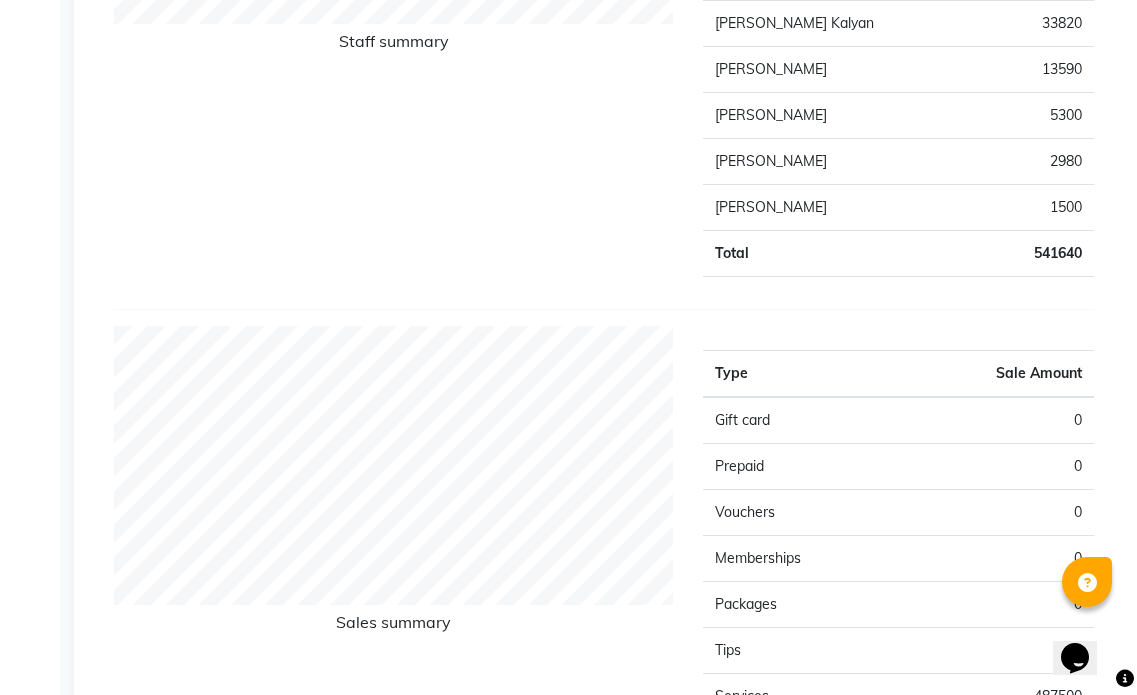 scroll, scrollTop: 1200, scrollLeft: 0, axis: vertical 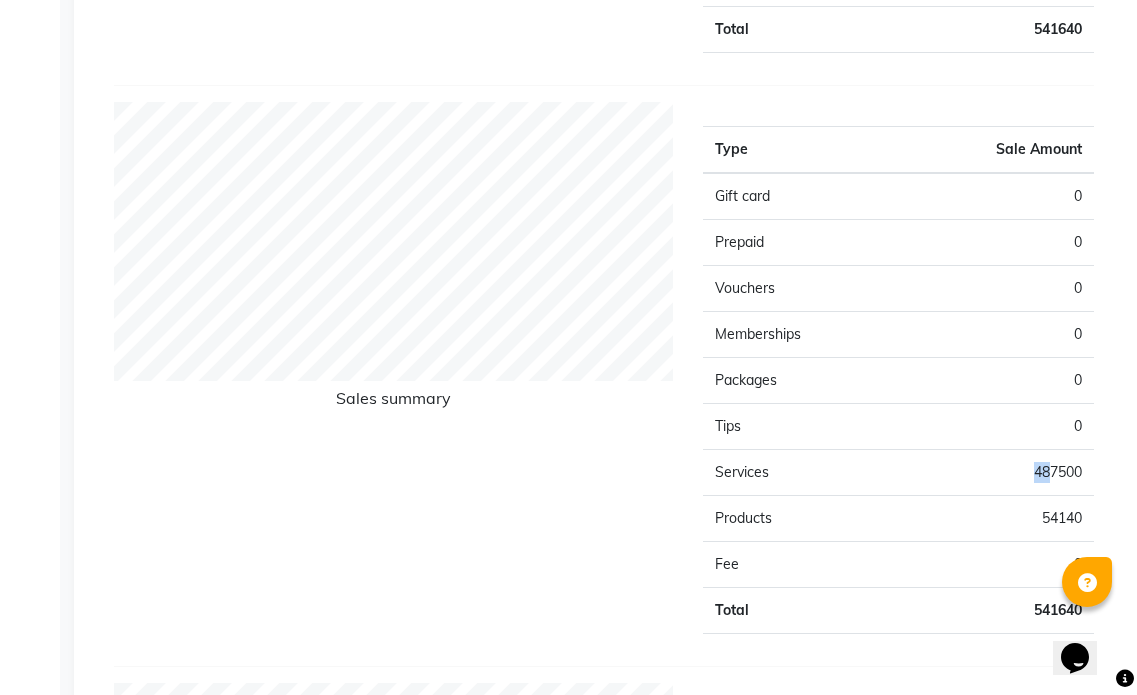 drag, startPoint x: 1032, startPoint y: 474, endPoint x: 1050, endPoint y: 474, distance: 18 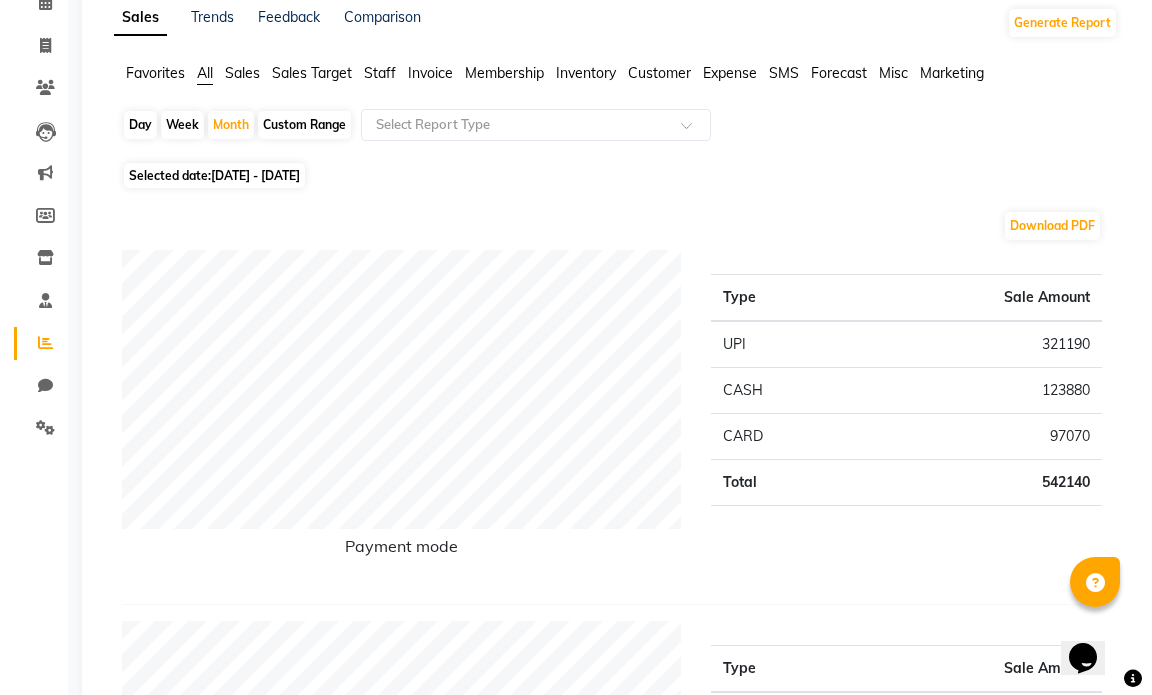 scroll, scrollTop: 0, scrollLeft: 0, axis: both 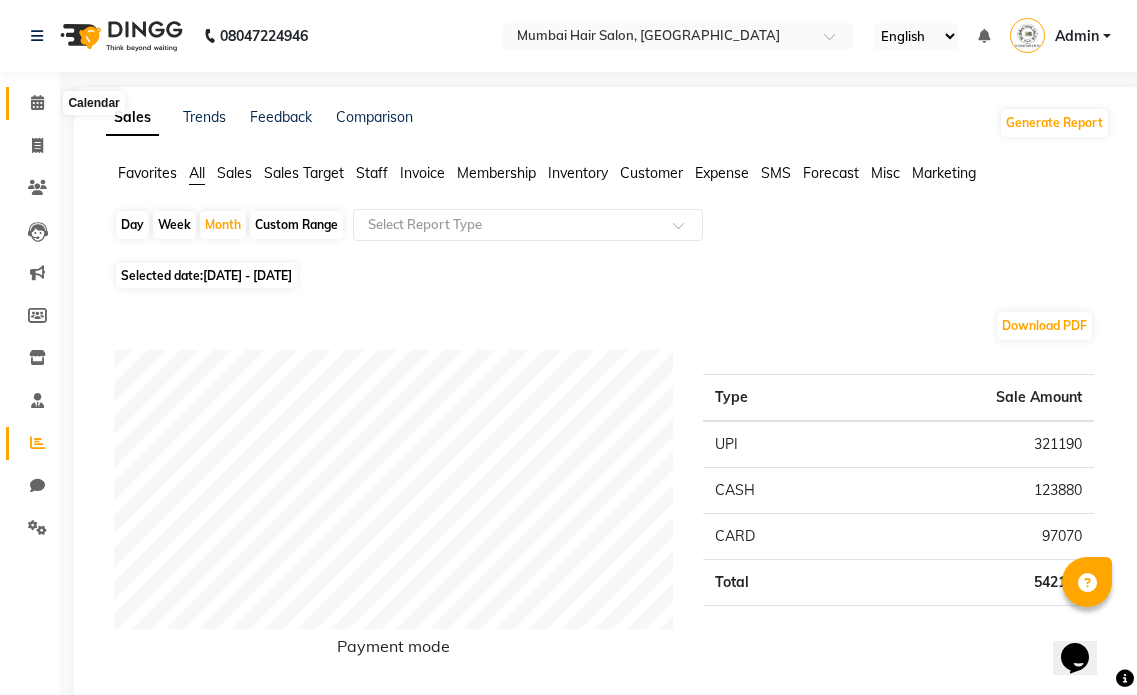 click 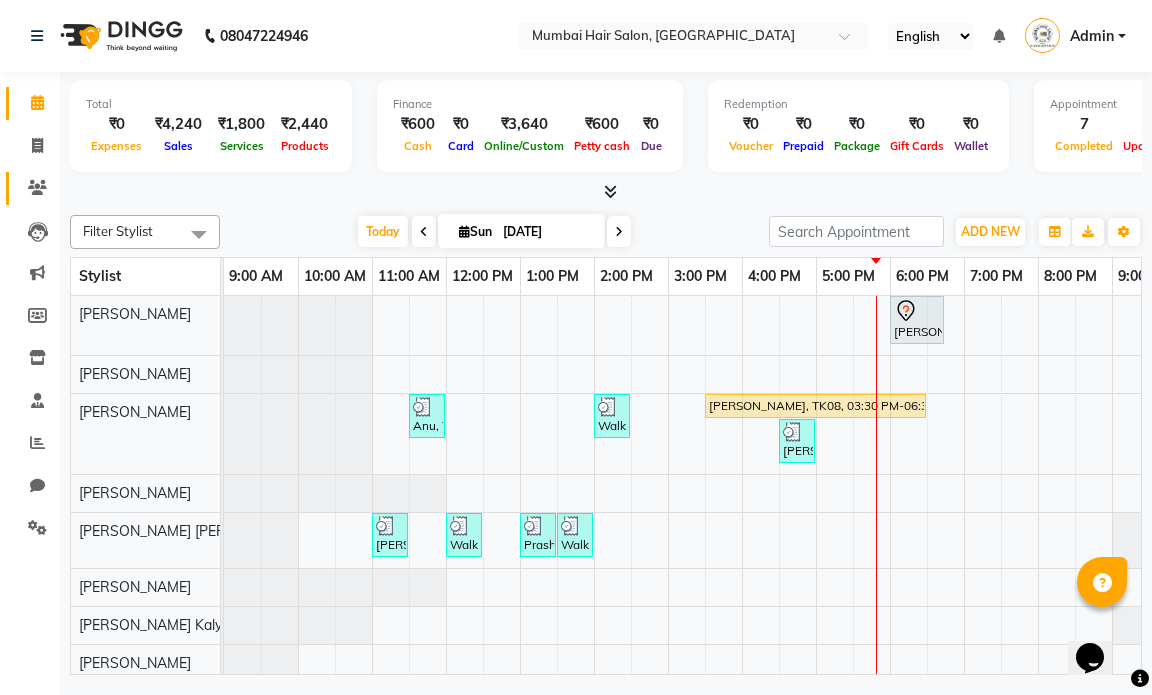 click 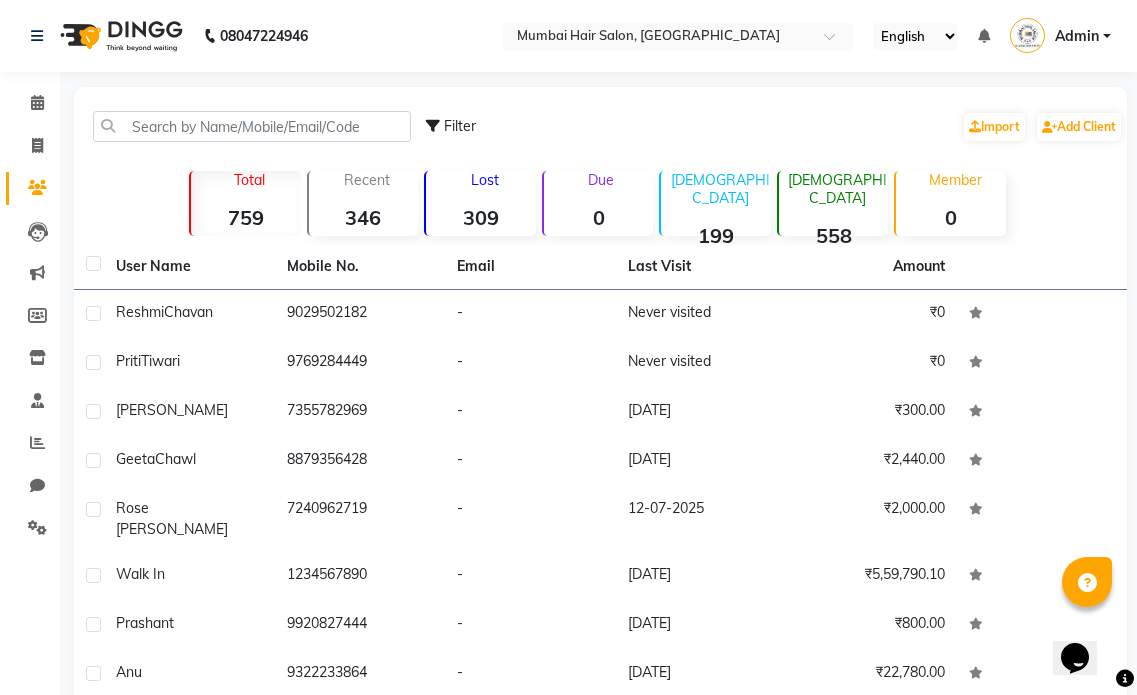 click on "Calendar" 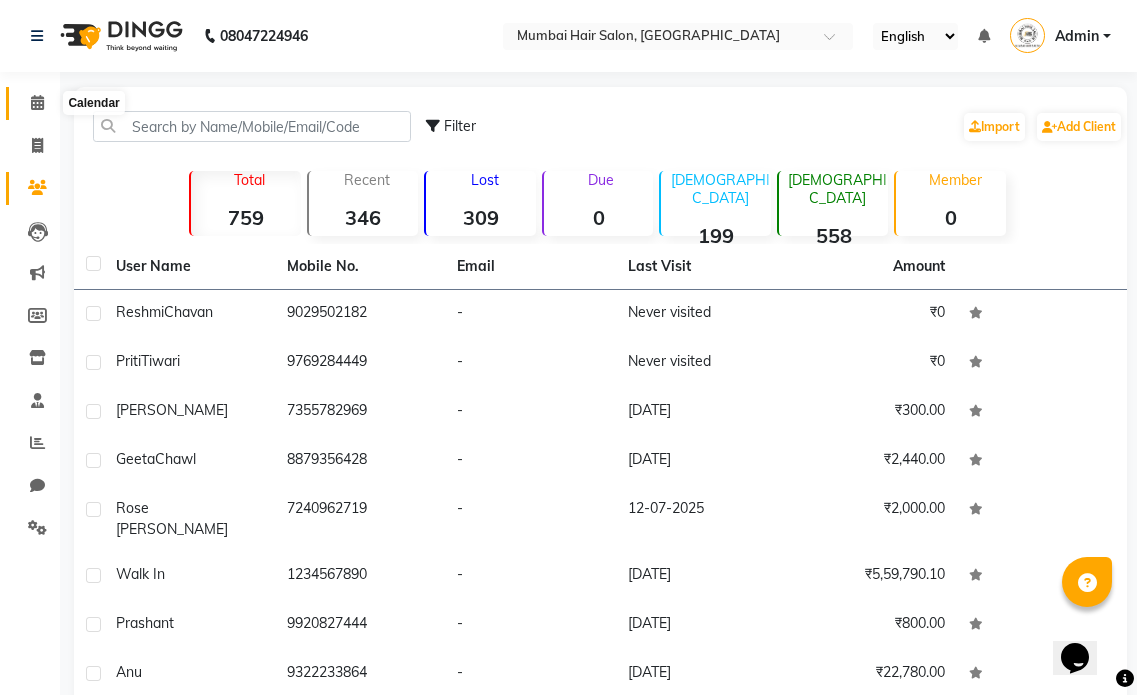 click 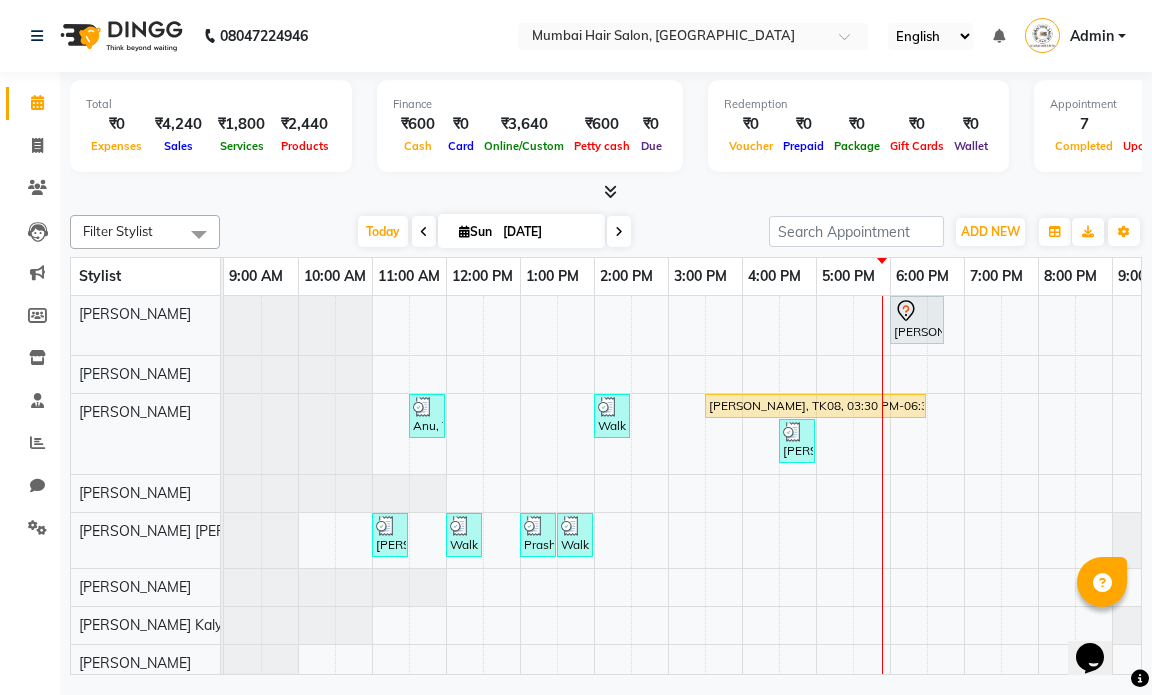 click on "Products" at bounding box center [305, 146] 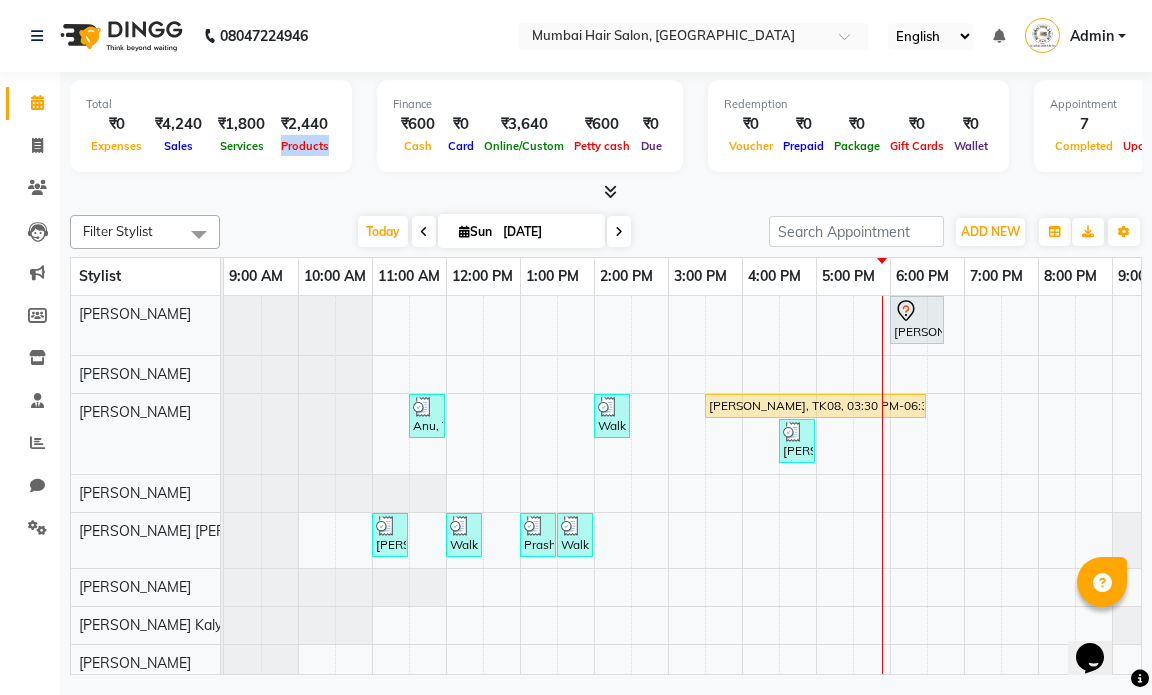 click on "Products" at bounding box center [305, 146] 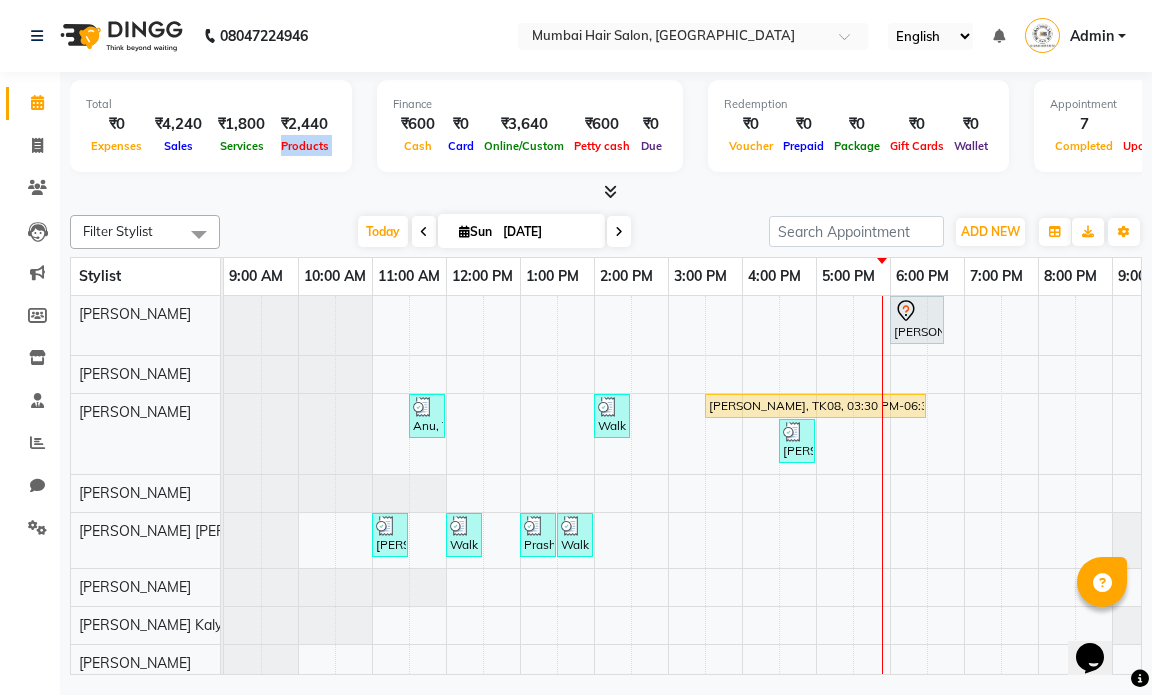 click on "Products" at bounding box center [305, 146] 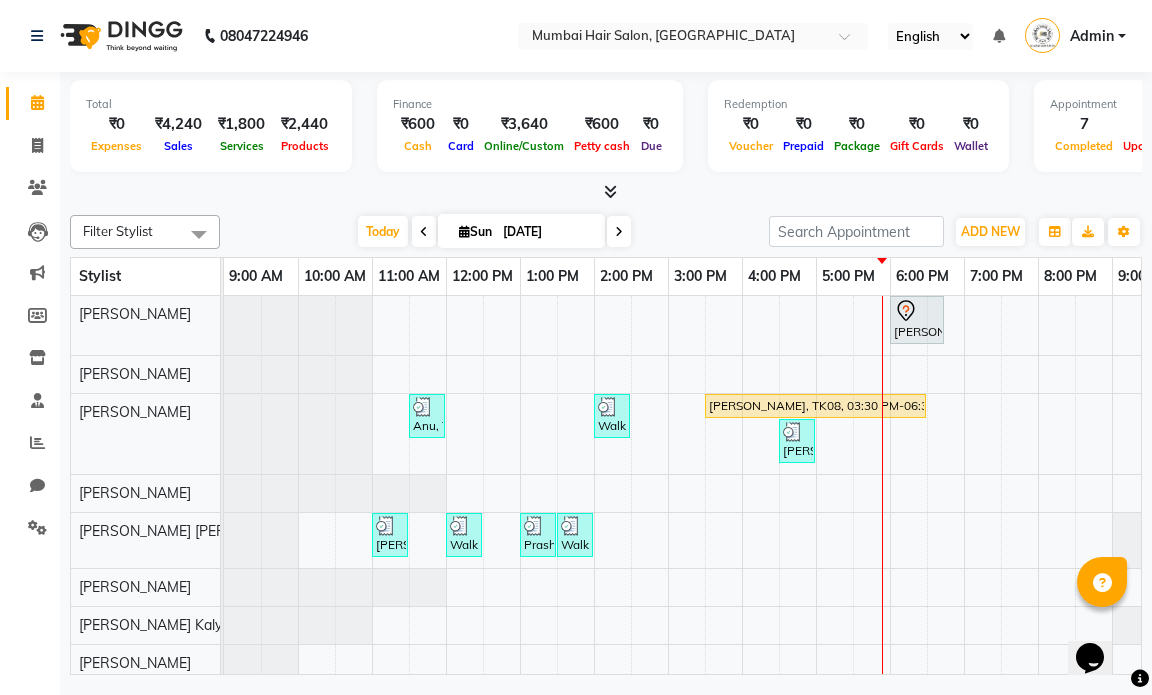 click on "₹2,440" at bounding box center (304, 124) 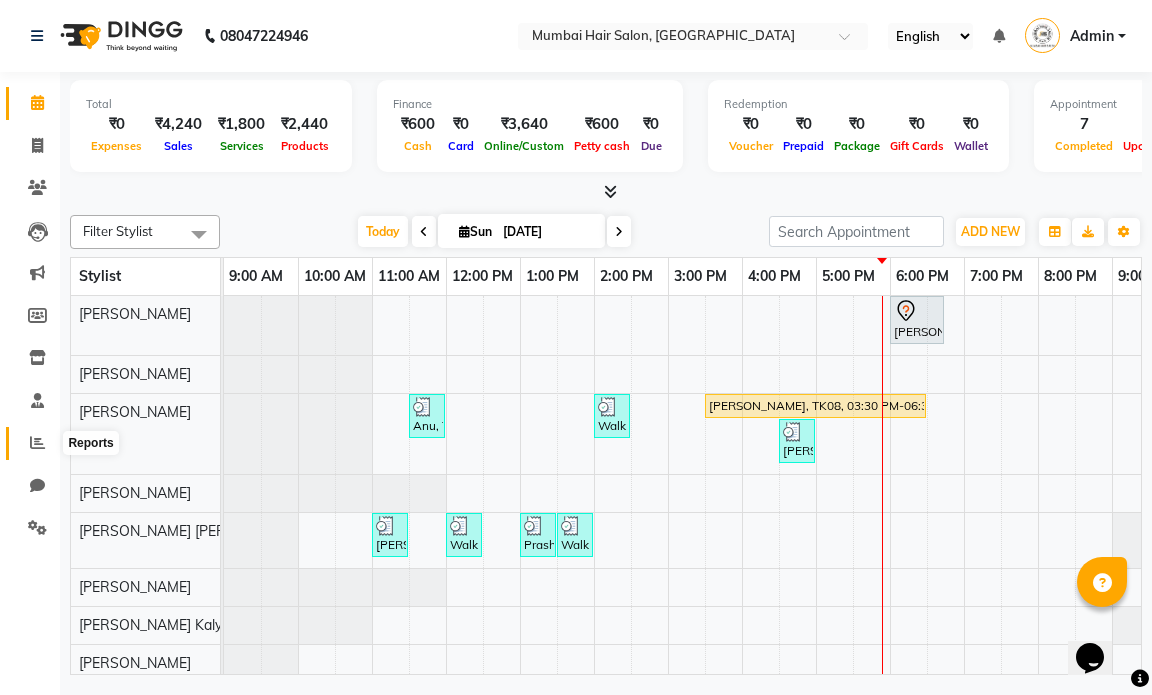 click 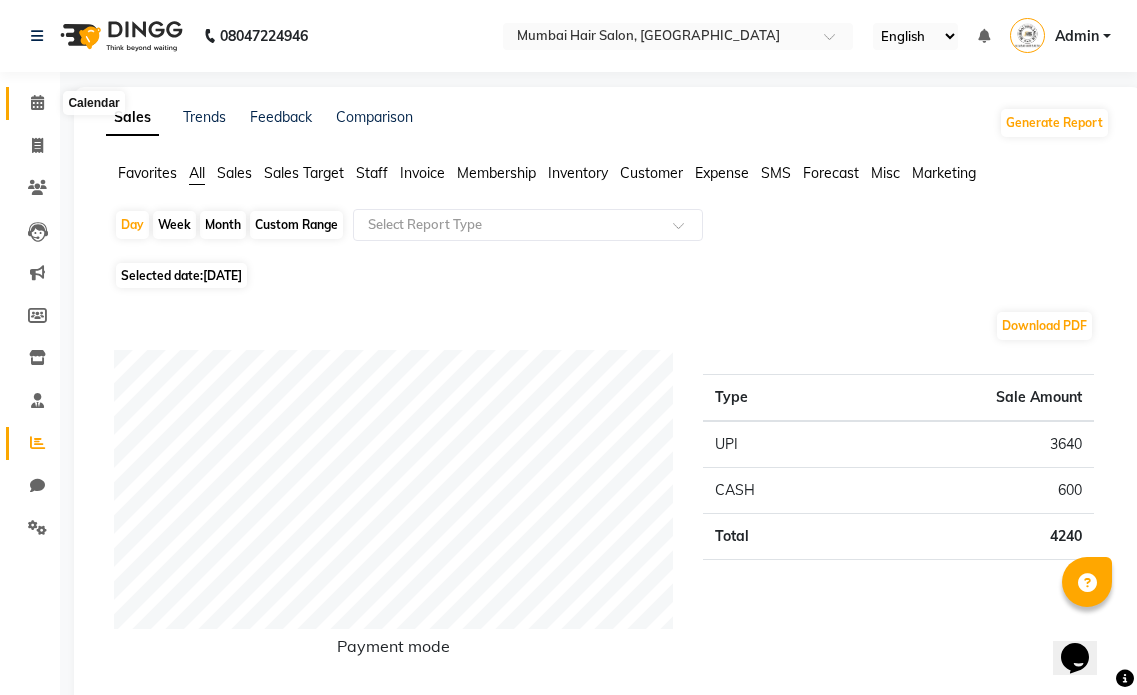 click 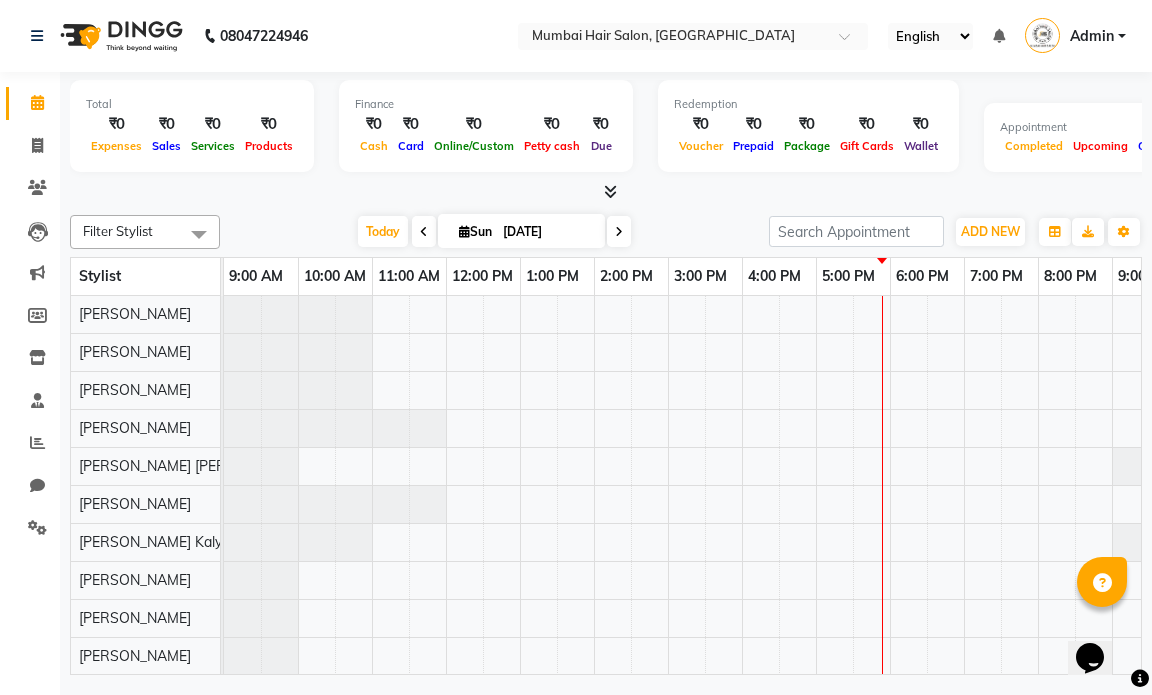 scroll, scrollTop: 0, scrollLeft: 0, axis: both 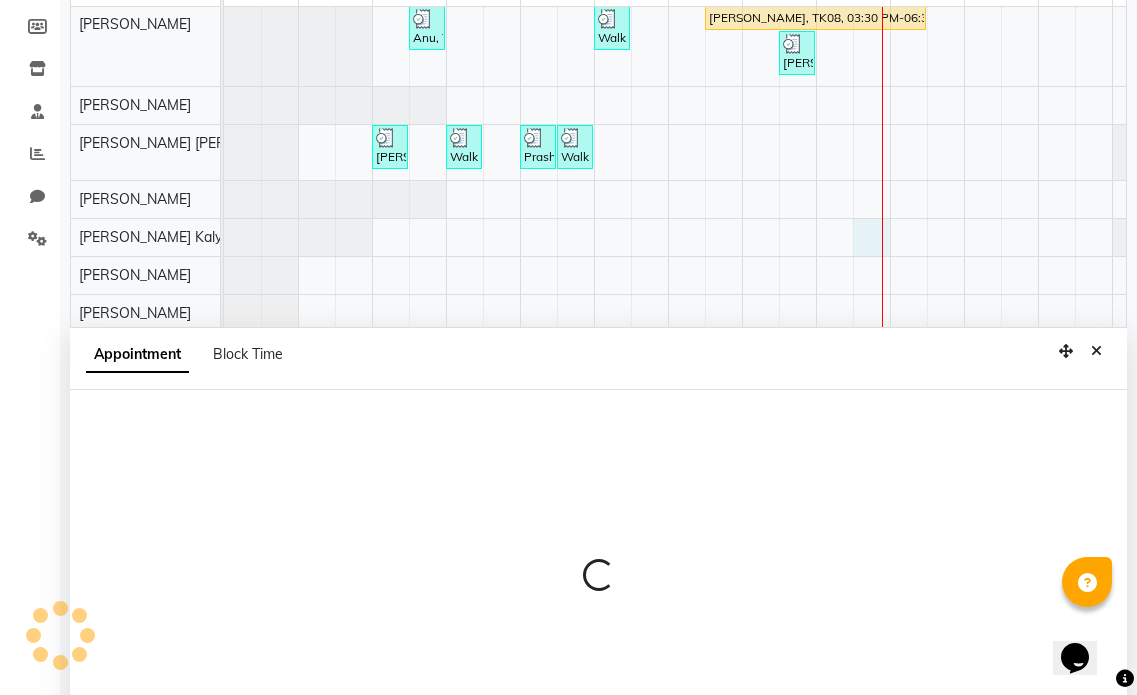 select on "66019" 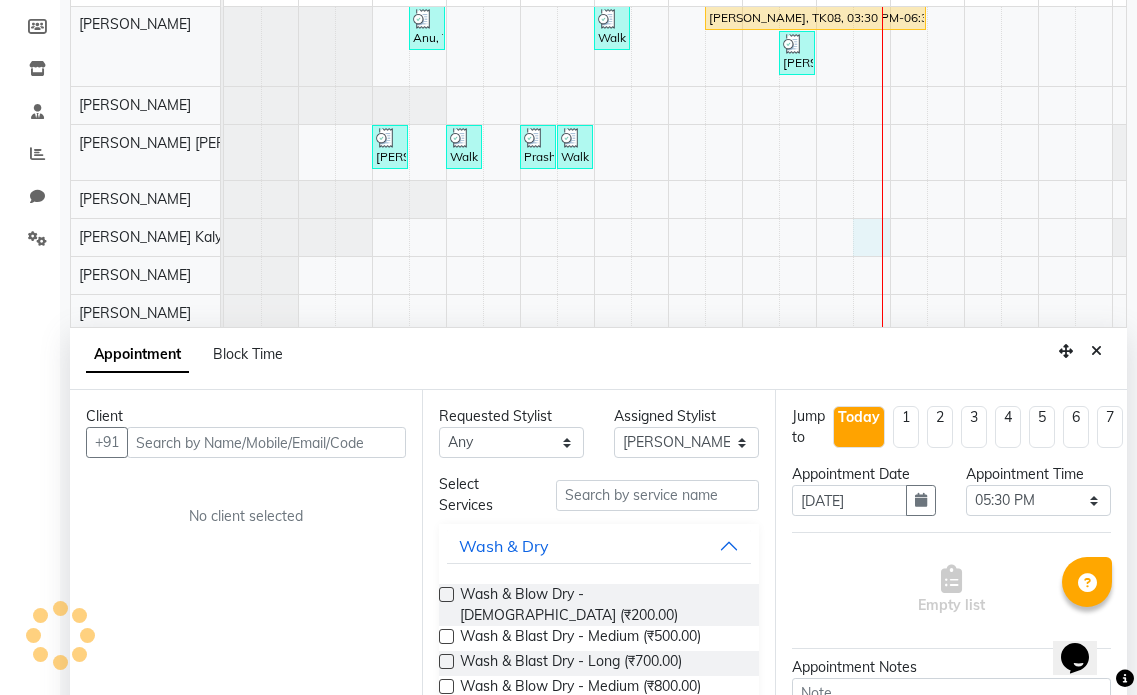scroll, scrollTop: 377, scrollLeft: 0, axis: vertical 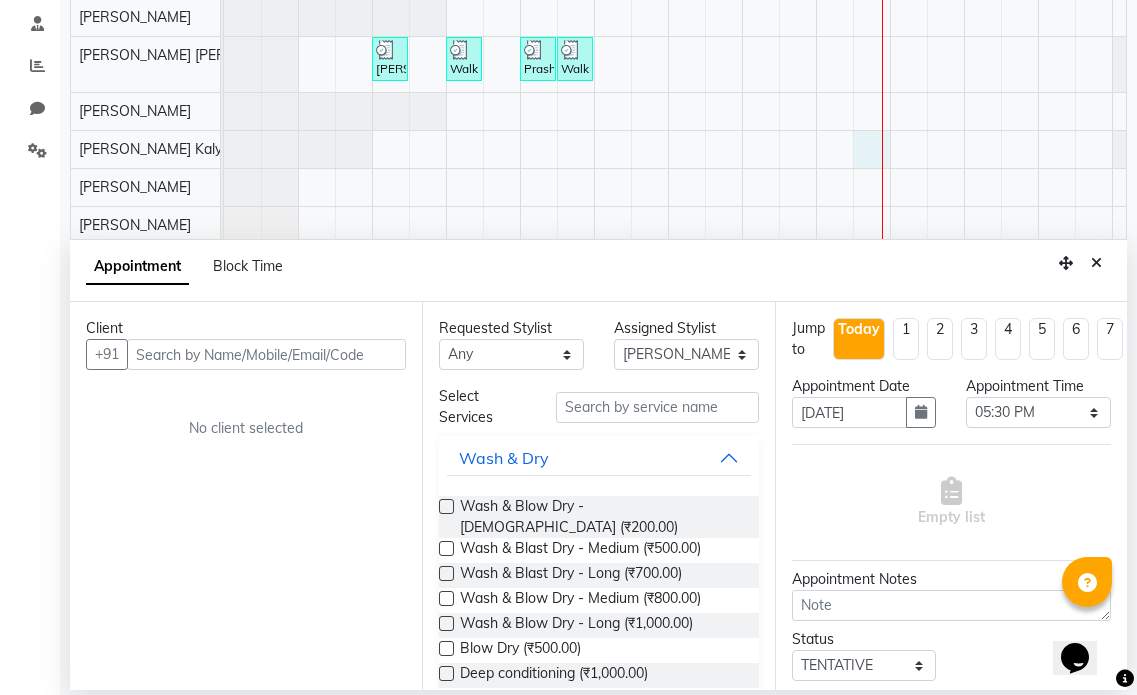 click at bounding box center (266, 354) 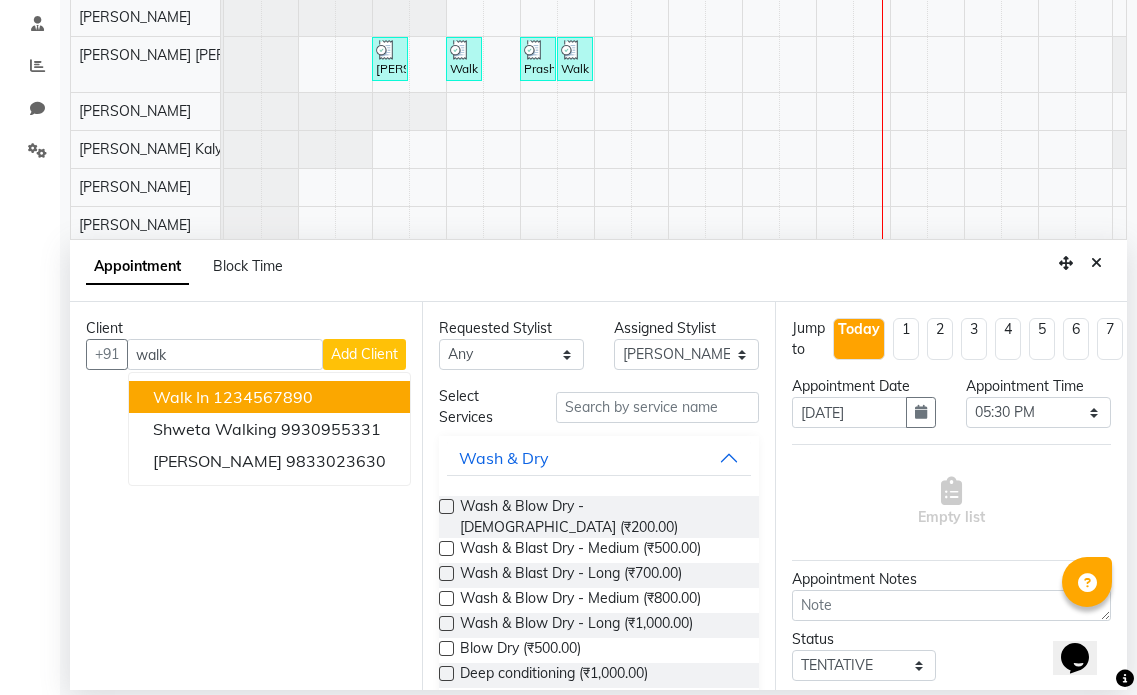 click on "Walk In  1234567890" at bounding box center (269, 397) 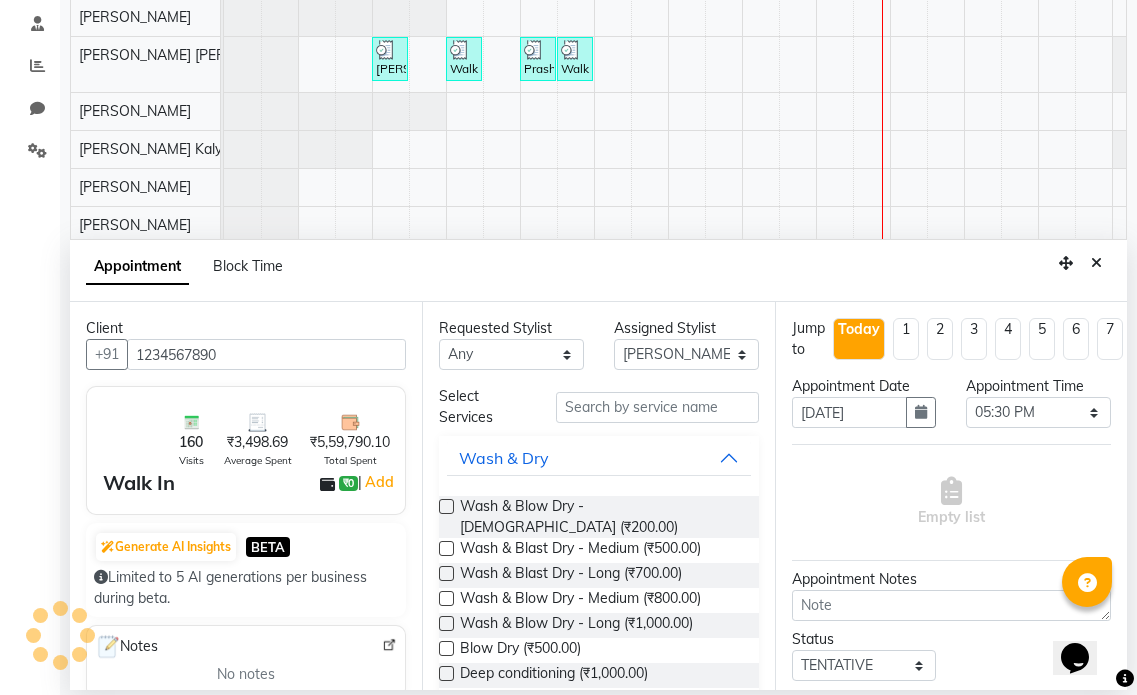 type on "1234567890" 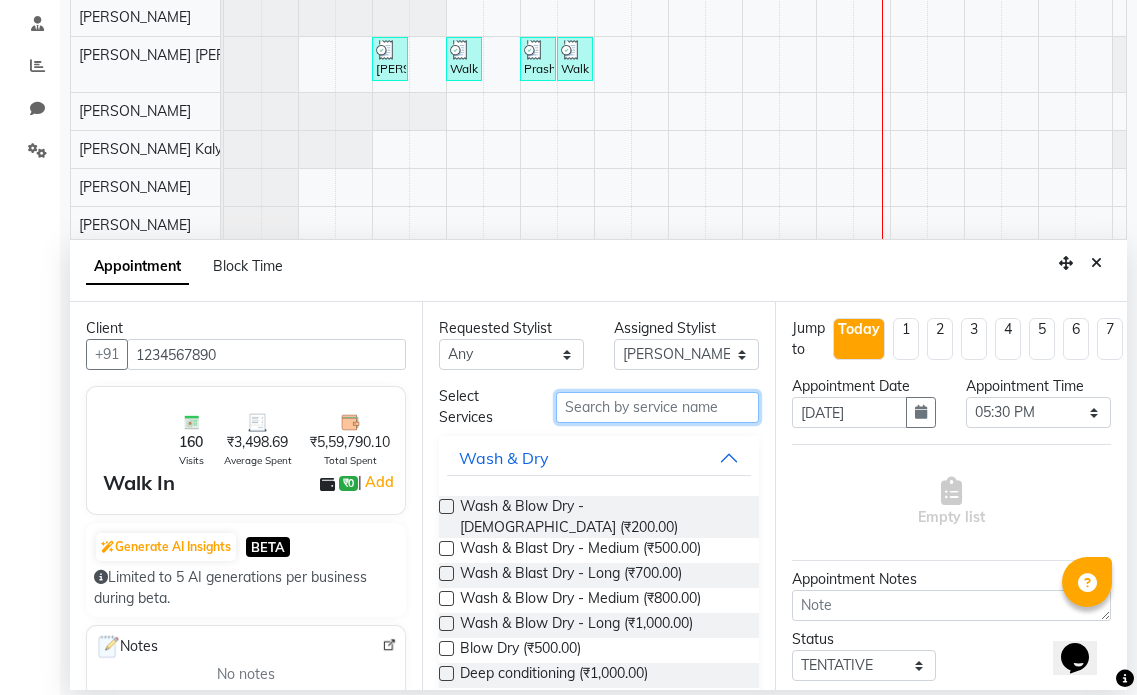 click at bounding box center [657, 407] 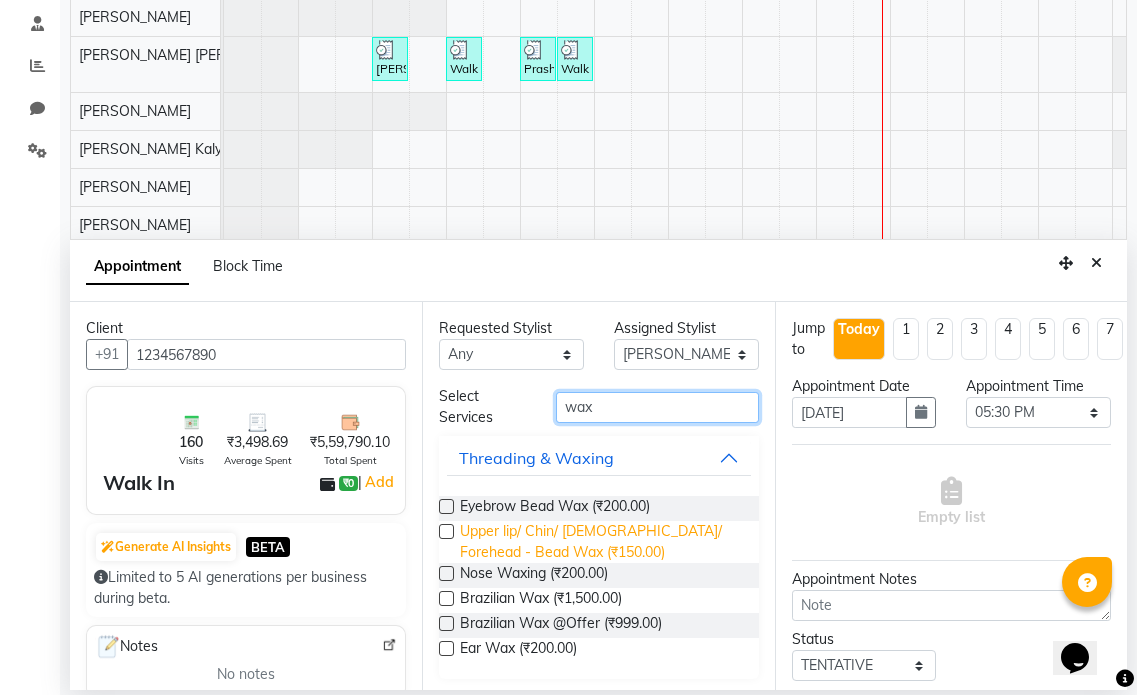 scroll, scrollTop: 5, scrollLeft: 0, axis: vertical 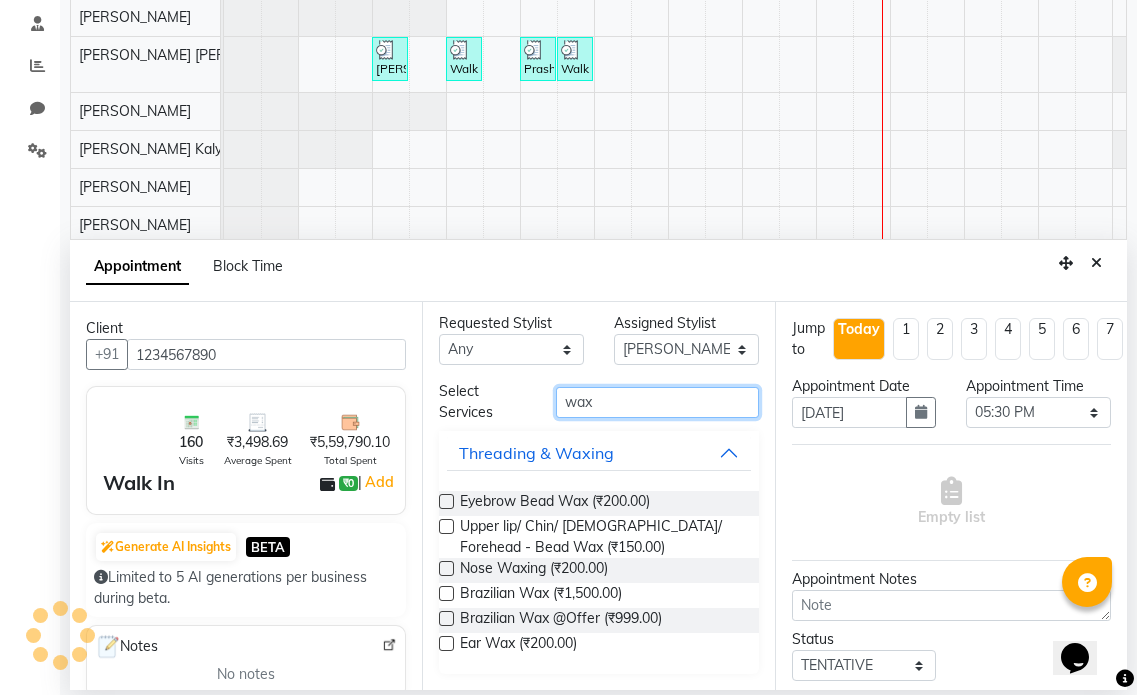 drag, startPoint x: 617, startPoint y: 409, endPoint x: 555, endPoint y: 396, distance: 63.348244 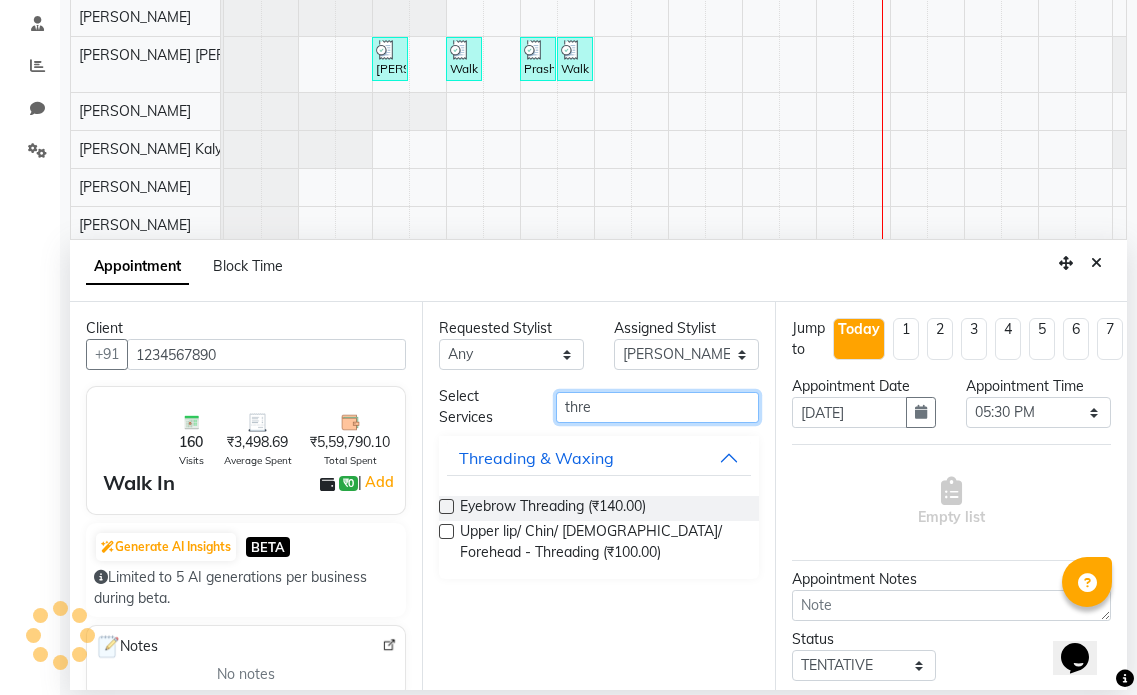 scroll, scrollTop: 0, scrollLeft: 0, axis: both 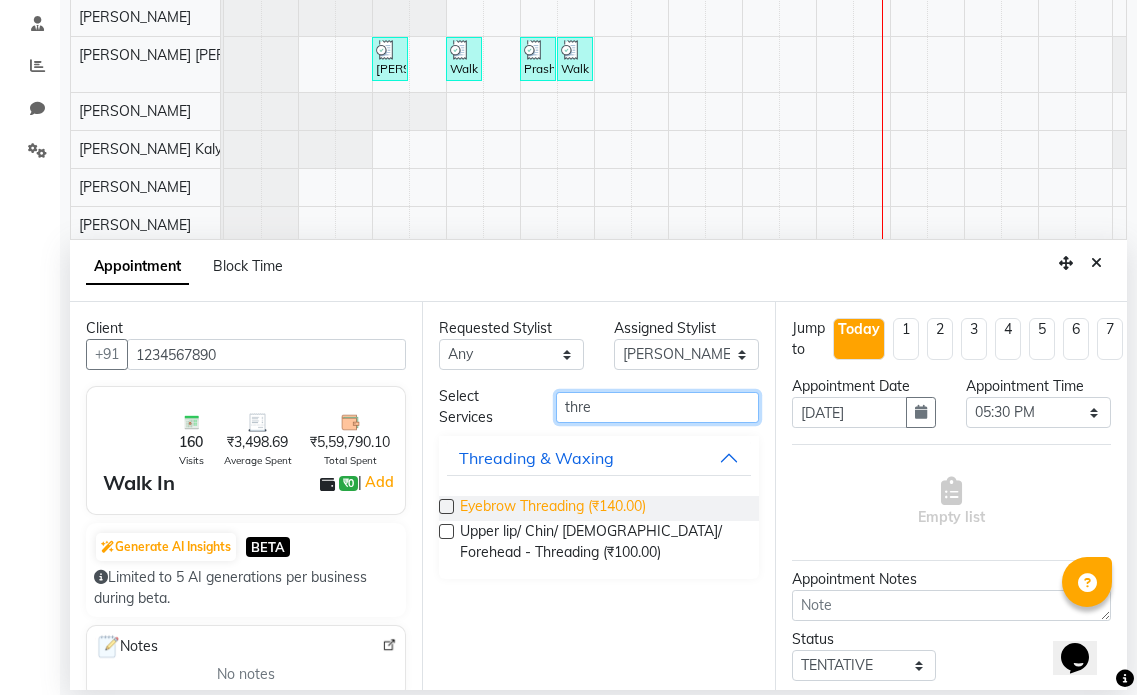 type on "thre" 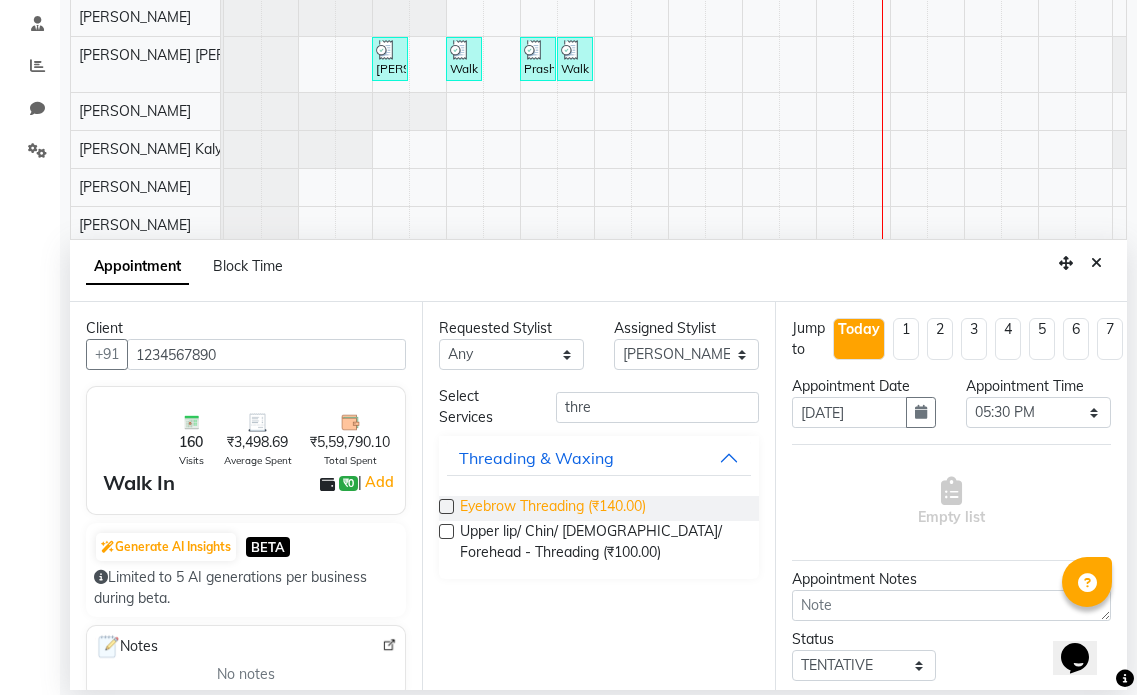 click on "Eyebrow Threading  (₹140.00)" at bounding box center (553, 508) 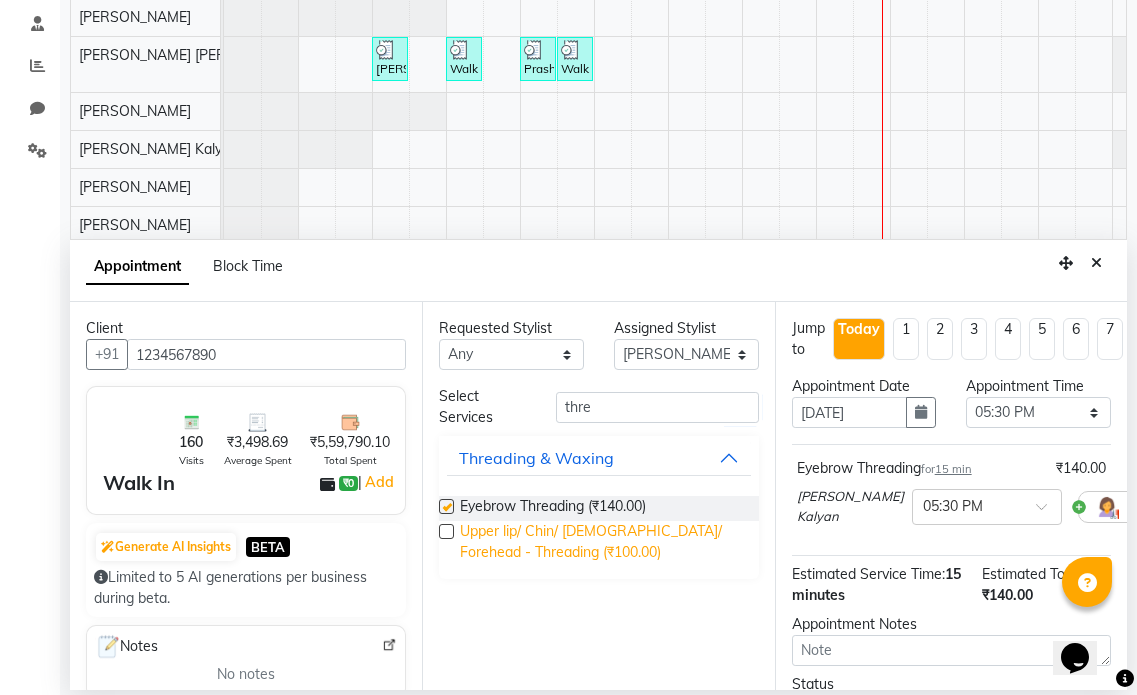 checkbox on "false" 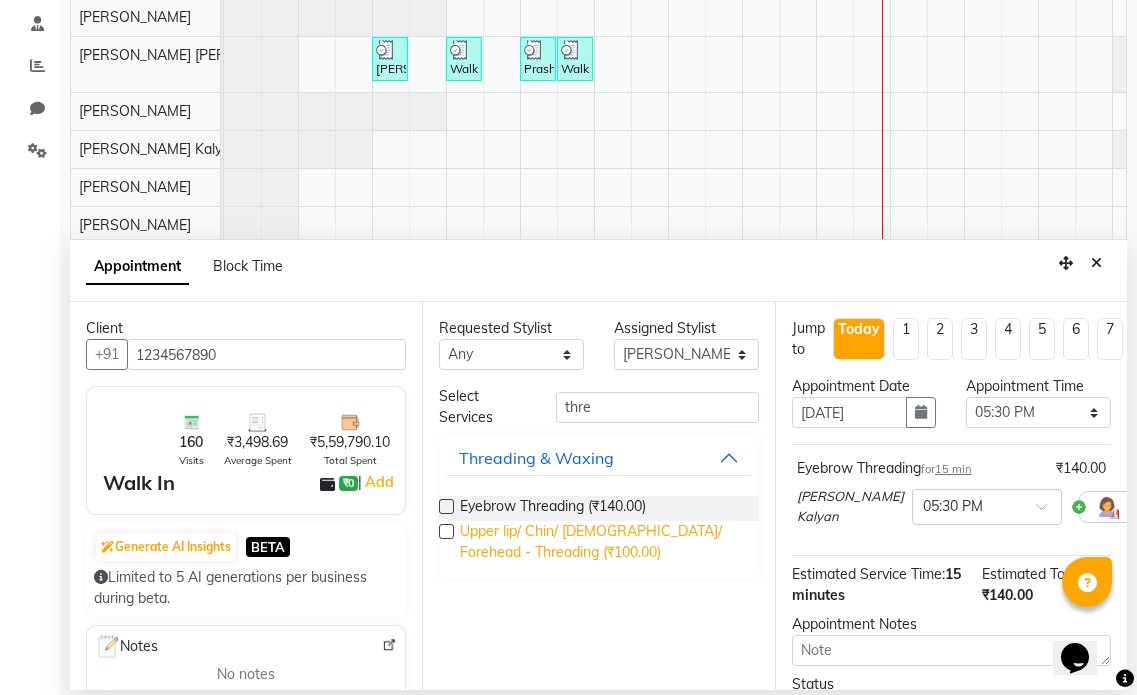 click on "Upper lip/ Chin/ [DEMOGRAPHIC_DATA]/ Forehead - Threading  (₹100.00)" at bounding box center [601, 542] 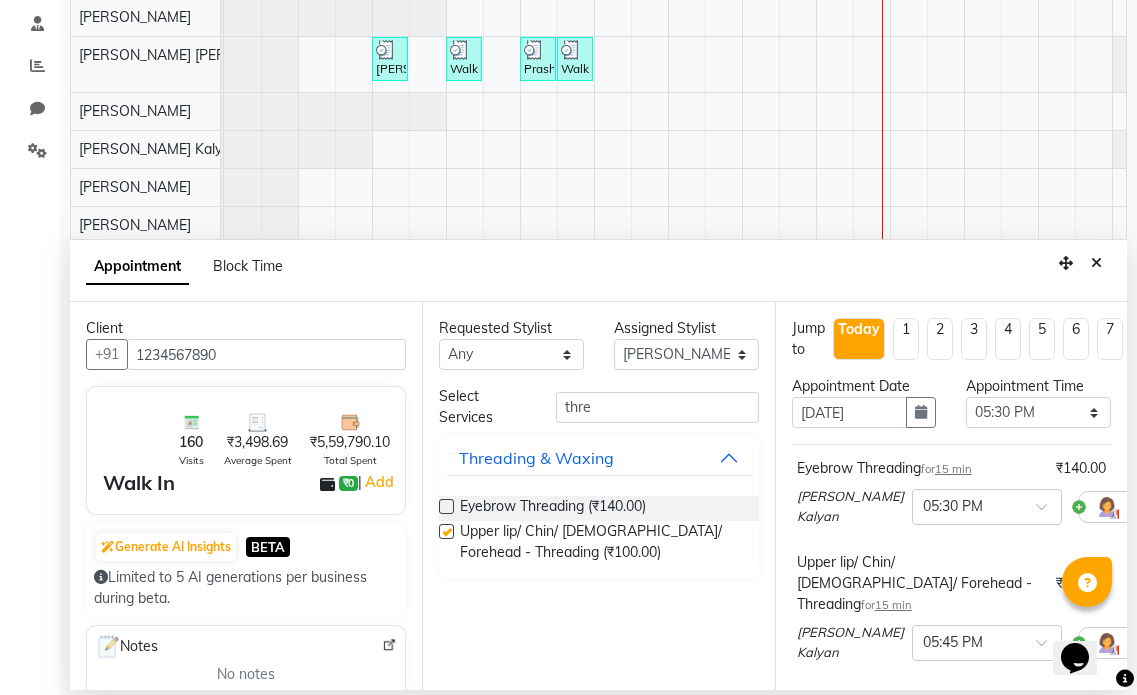 checkbox on "false" 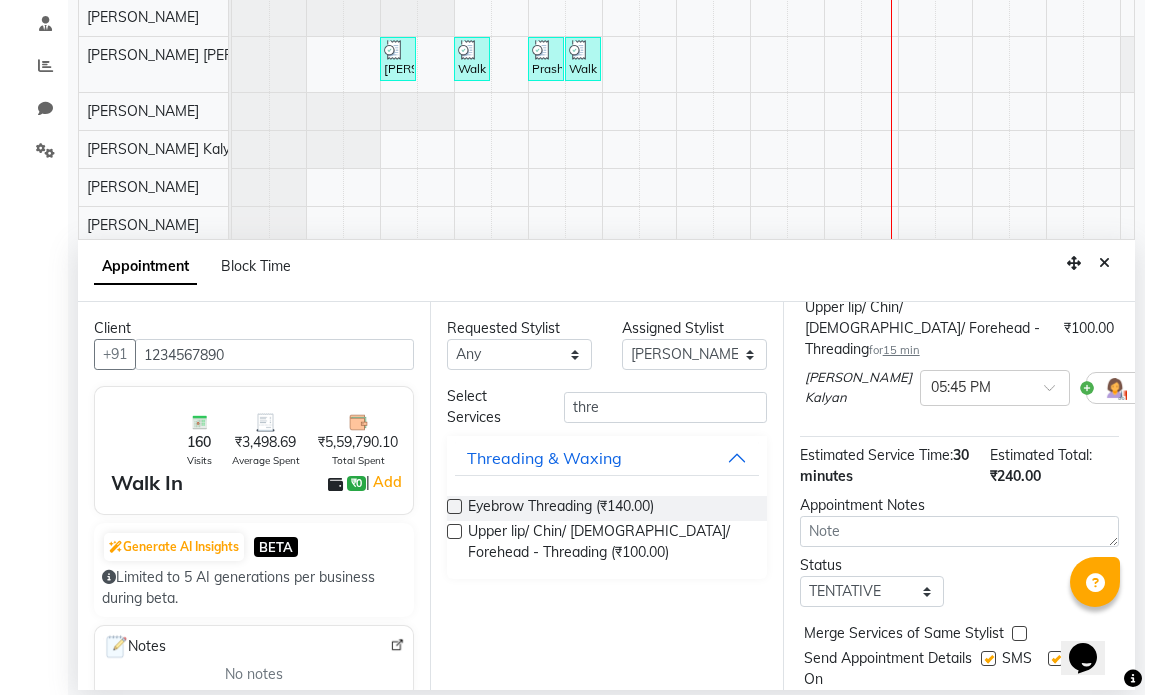 scroll, scrollTop: 309, scrollLeft: 0, axis: vertical 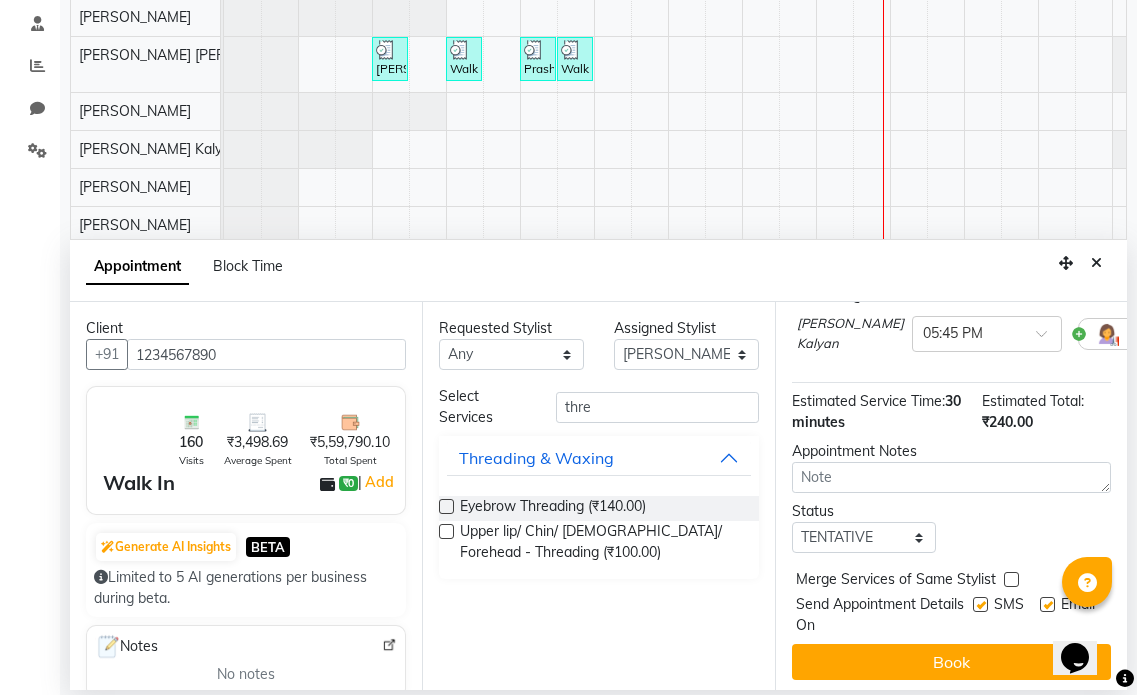 click at bounding box center (1047, 604) 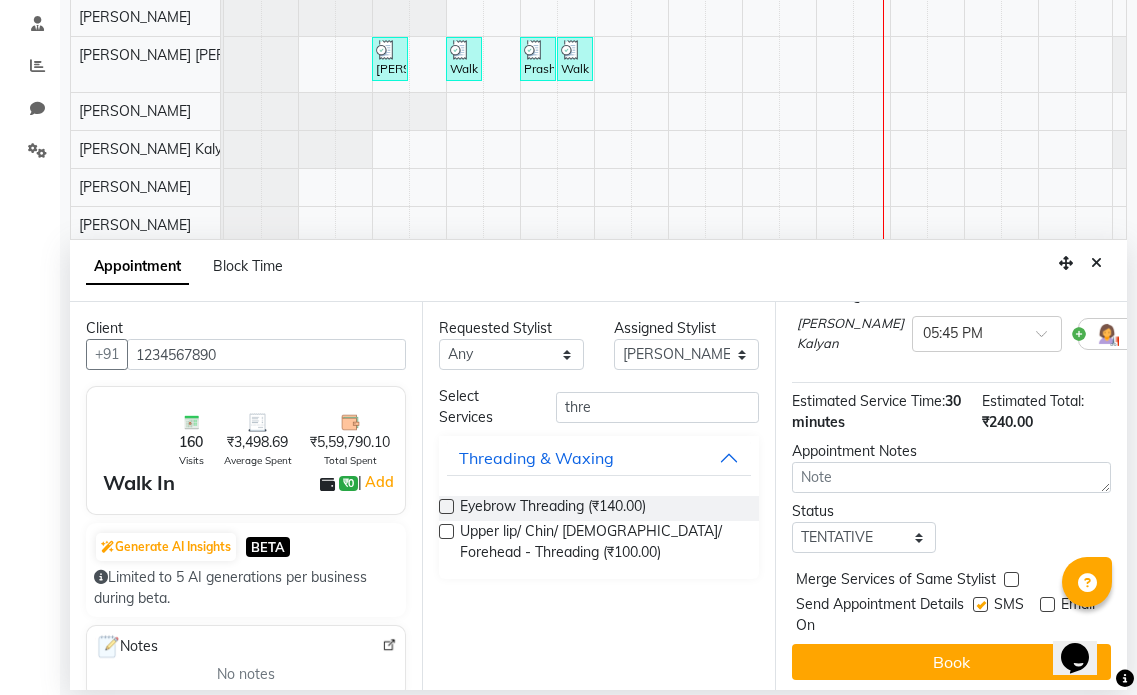 click at bounding box center [980, 604] 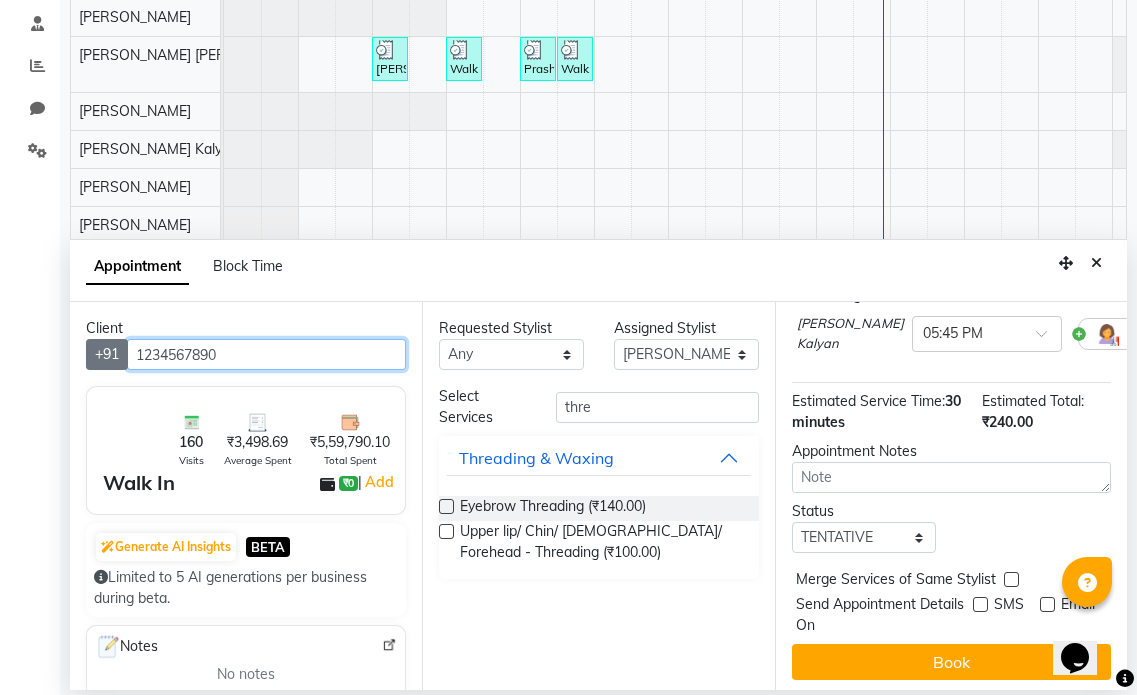 drag, startPoint x: 234, startPoint y: 349, endPoint x: 112, endPoint y: 344, distance: 122.10242 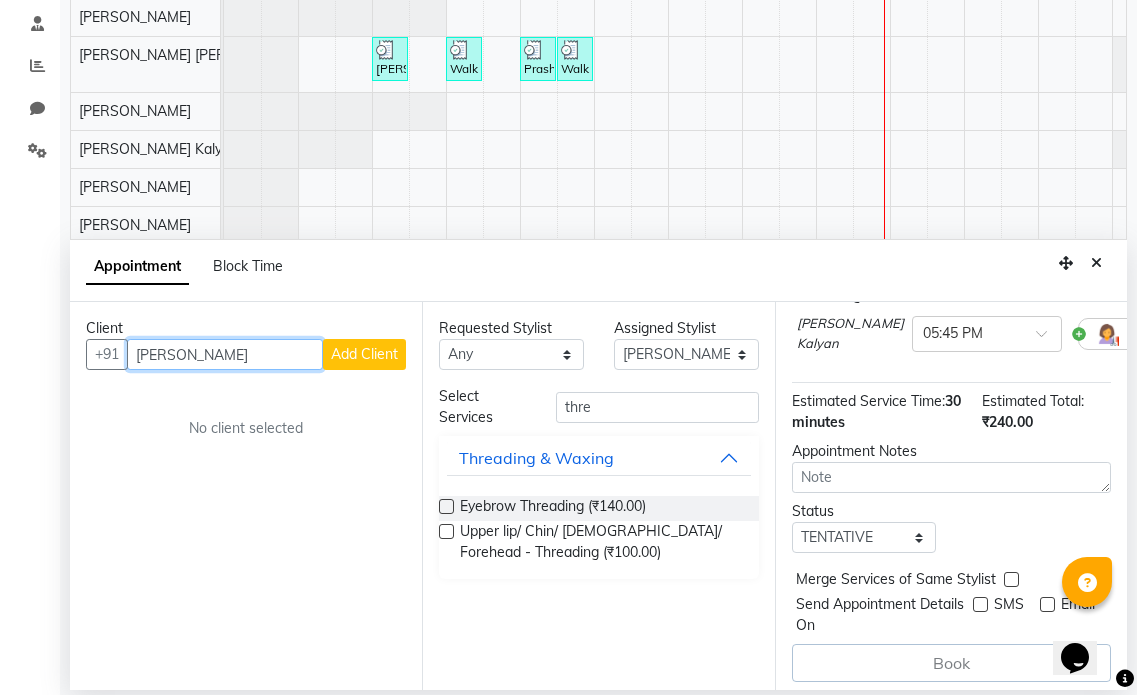 click on "[PERSON_NAME]" at bounding box center [225, 354] 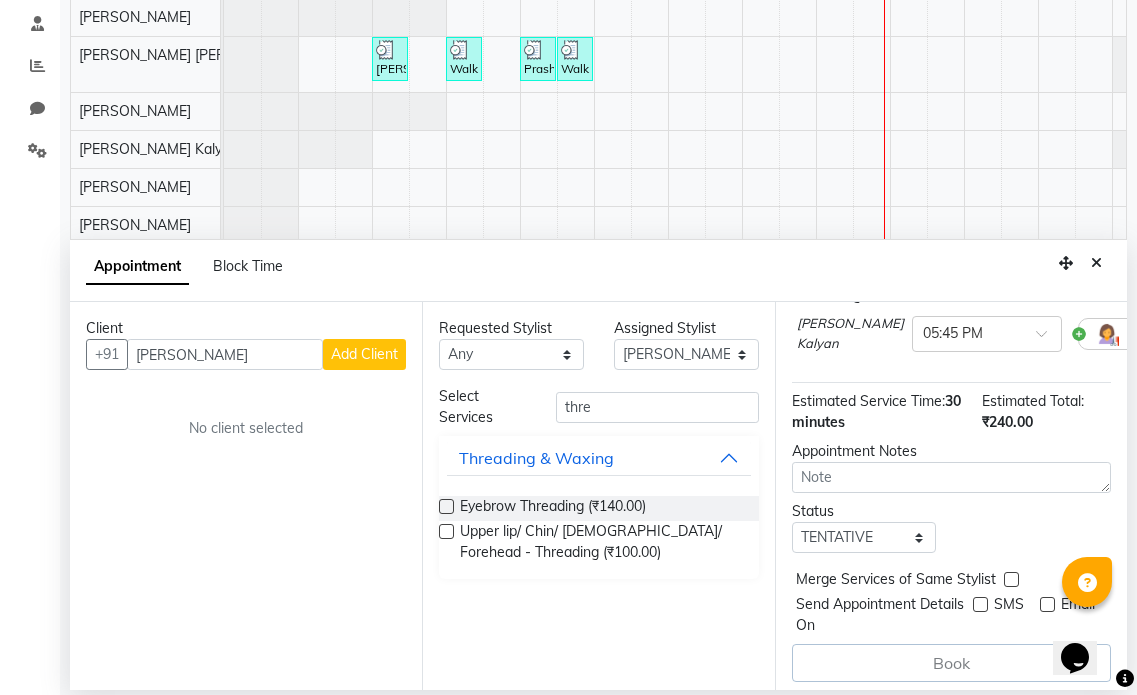 click on "Add Client" at bounding box center (364, 354) 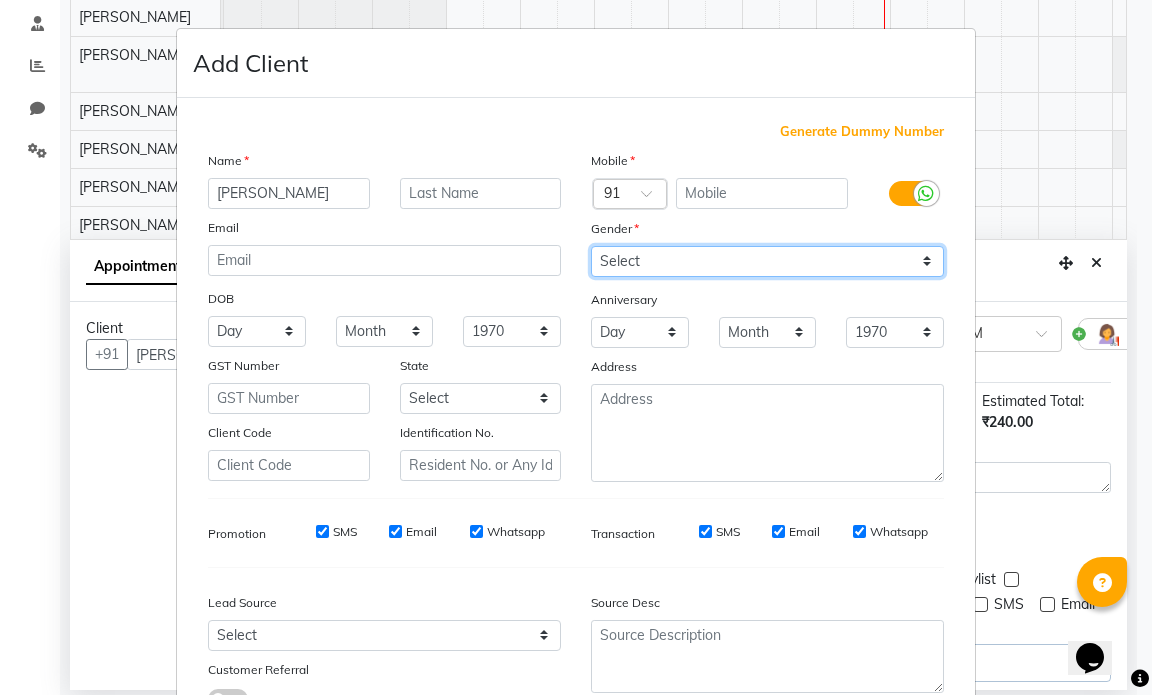 click on "Select [DEMOGRAPHIC_DATA] [DEMOGRAPHIC_DATA] Other Prefer Not To Say" at bounding box center [767, 261] 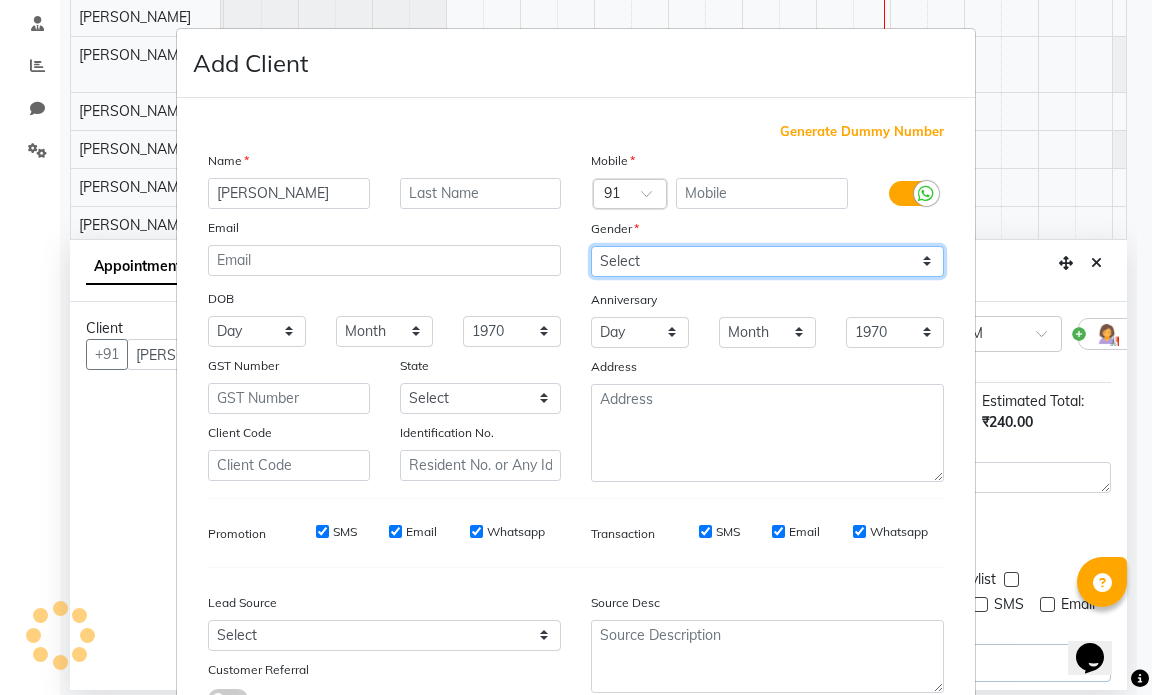 click on "Select [DEMOGRAPHIC_DATA] [DEMOGRAPHIC_DATA] Other Prefer Not To Say" at bounding box center [767, 261] 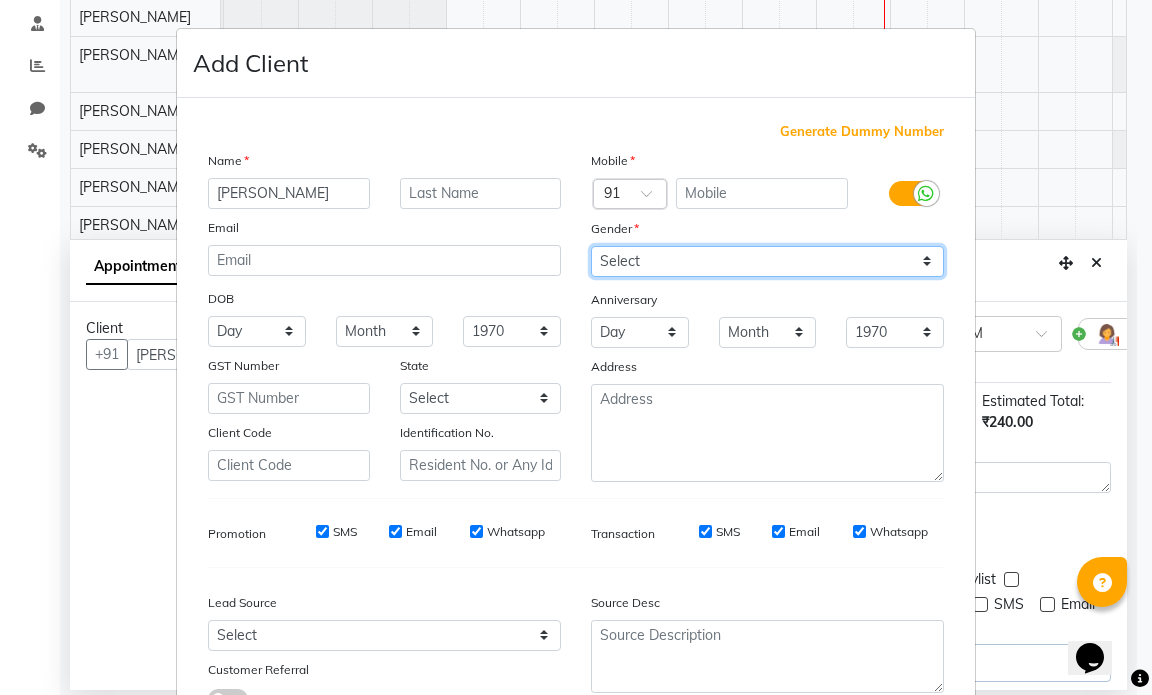 click on "Select [DEMOGRAPHIC_DATA] [DEMOGRAPHIC_DATA] Other Prefer Not To Say" at bounding box center [767, 261] 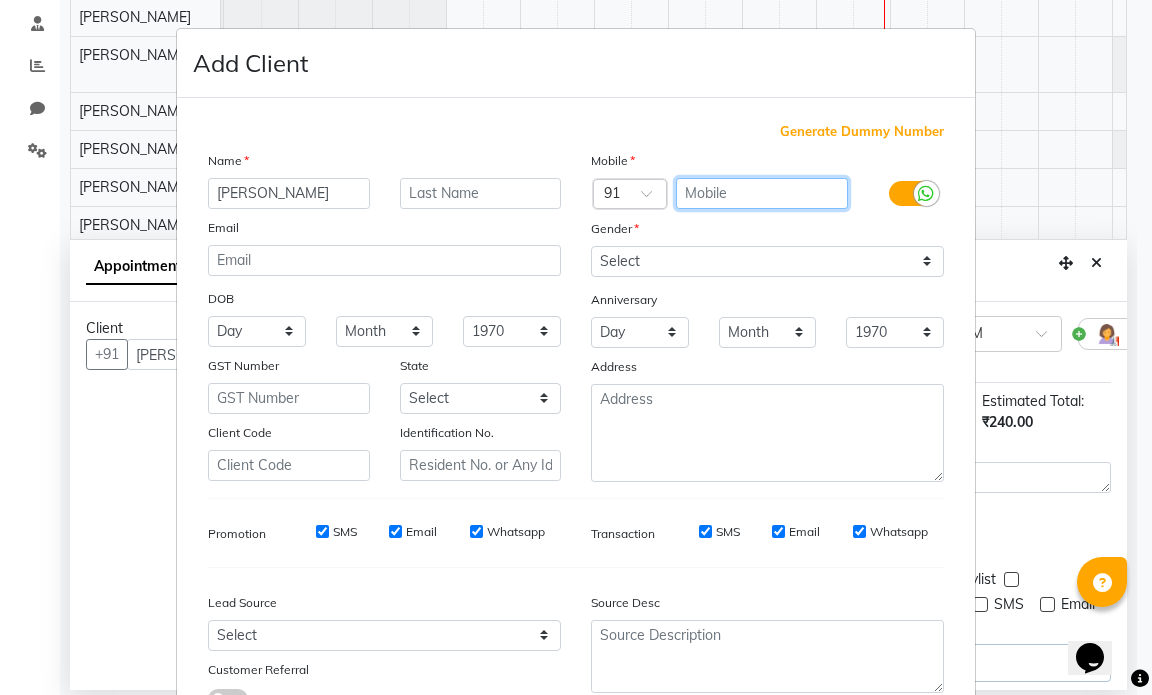 click at bounding box center (762, 193) 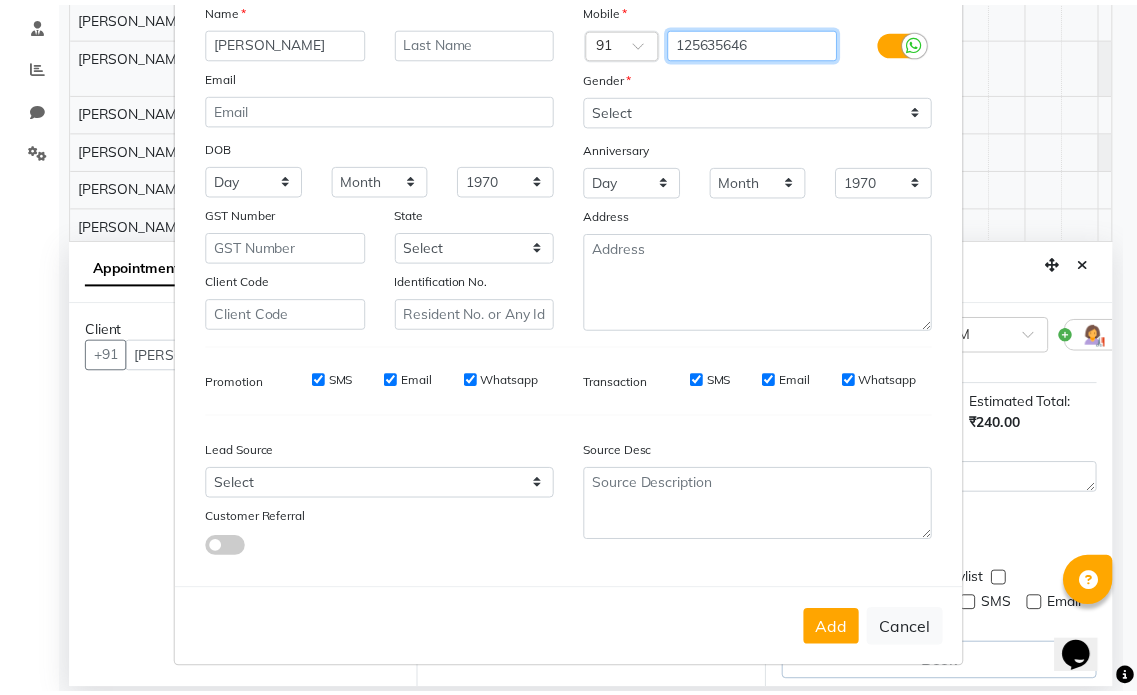 scroll, scrollTop: 154, scrollLeft: 0, axis: vertical 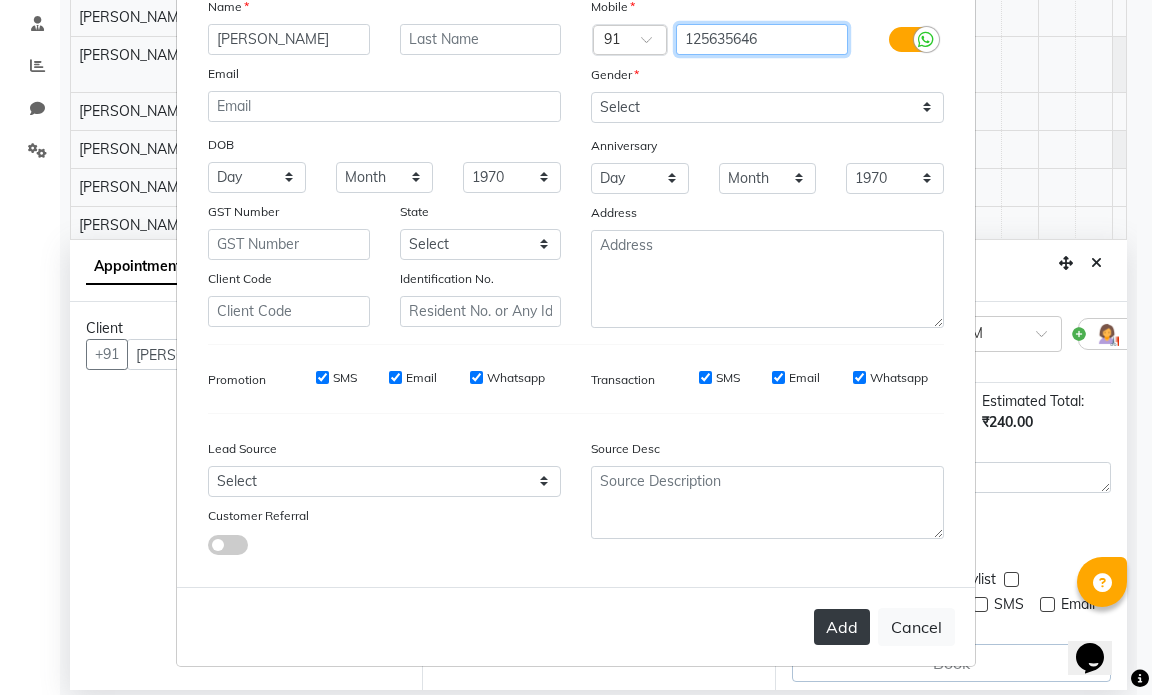 type on "125635646" 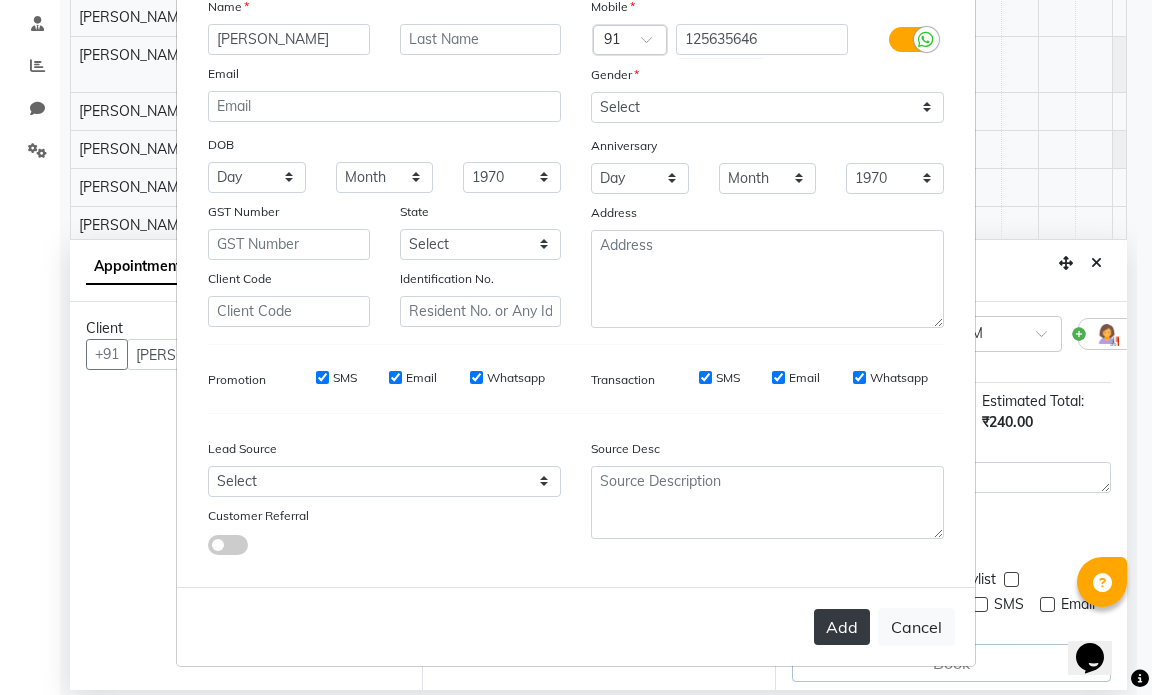 click on "Add" at bounding box center (842, 627) 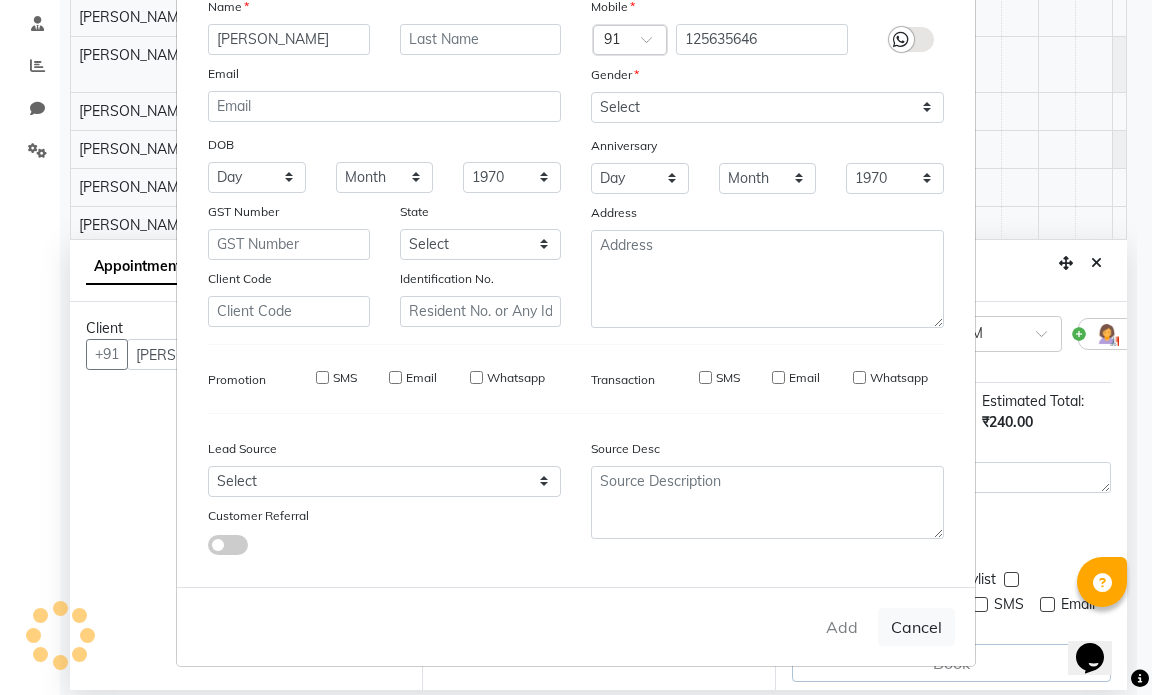 type on "125635646" 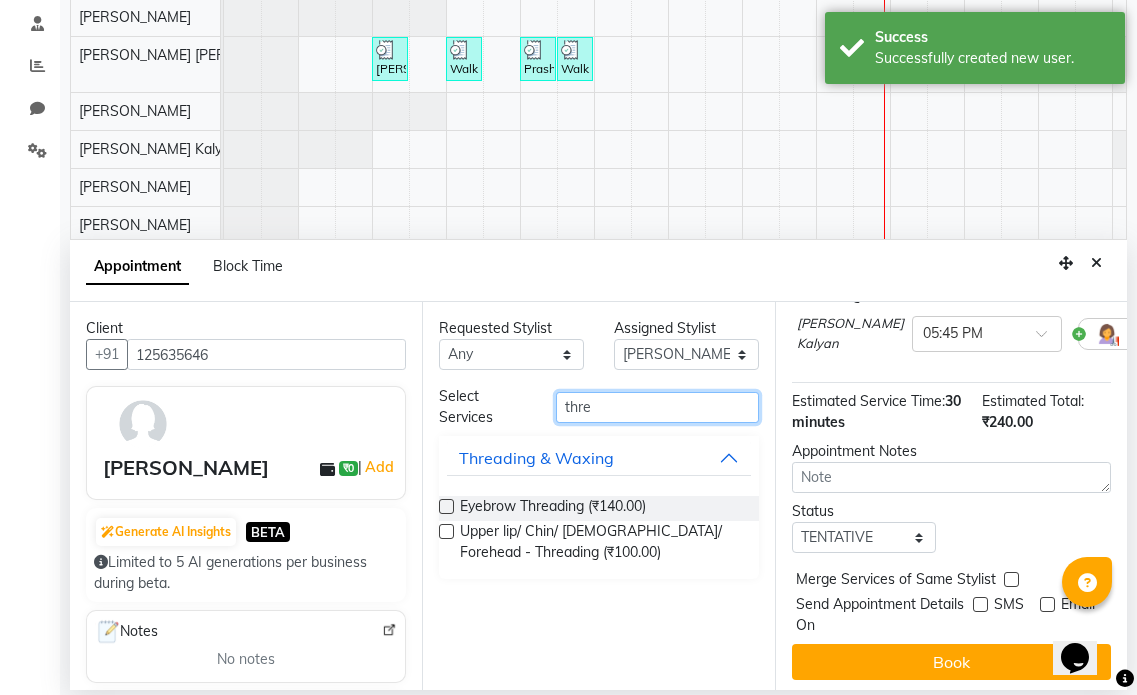 click on "thre" at bounding box center [657, 407] 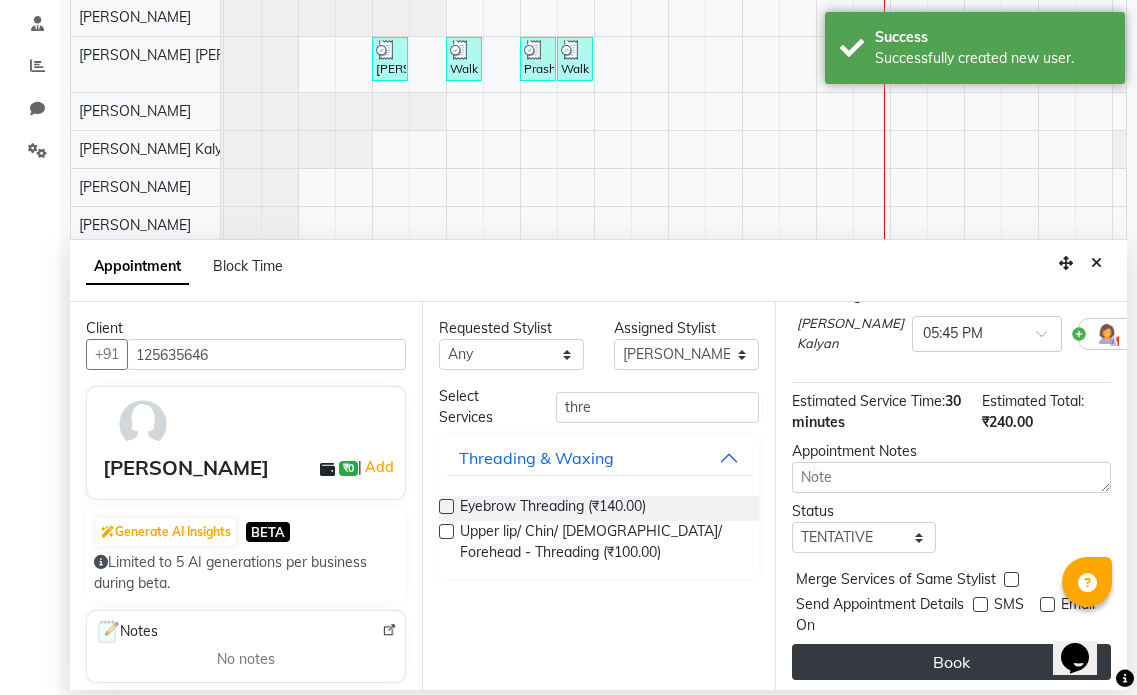 click on "Book" at bounding box center [951, 662] 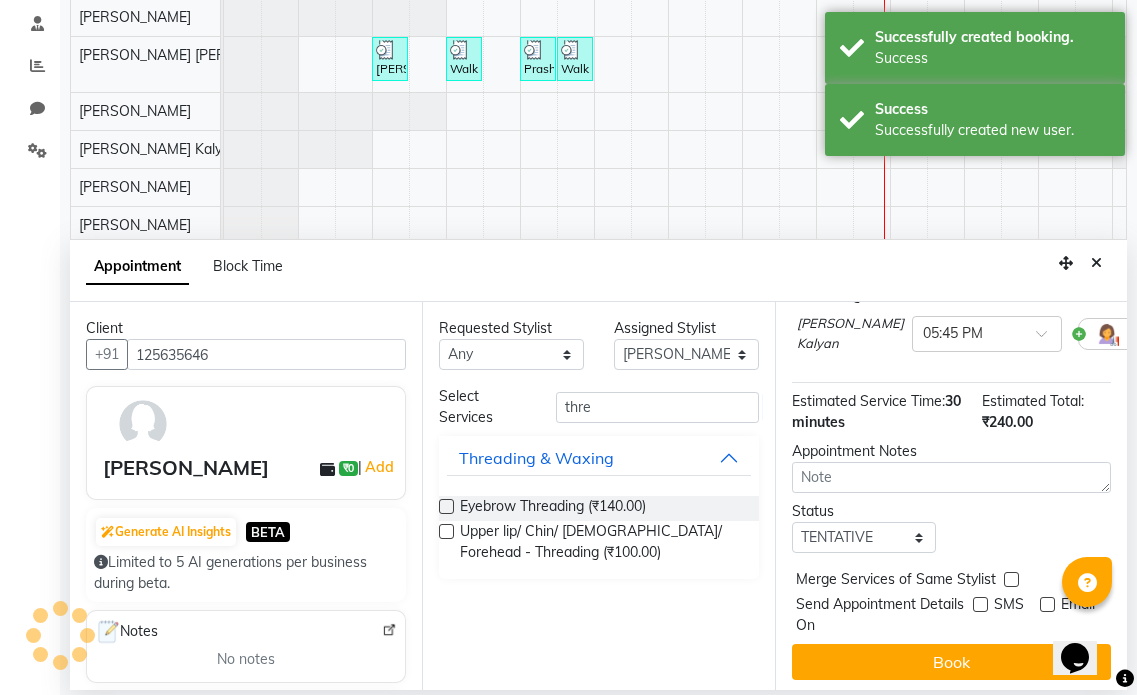 scroll, scrollTop: 351, scrollLeft: 0, axis: vertical 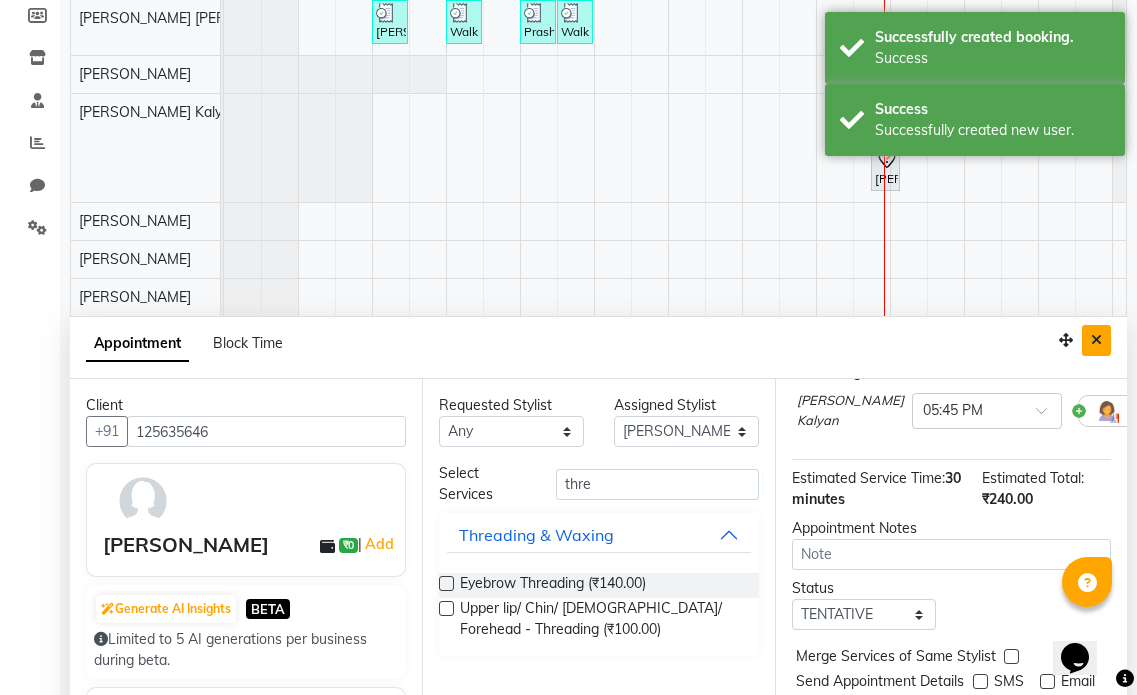 click at bounding box center [1096, 340] 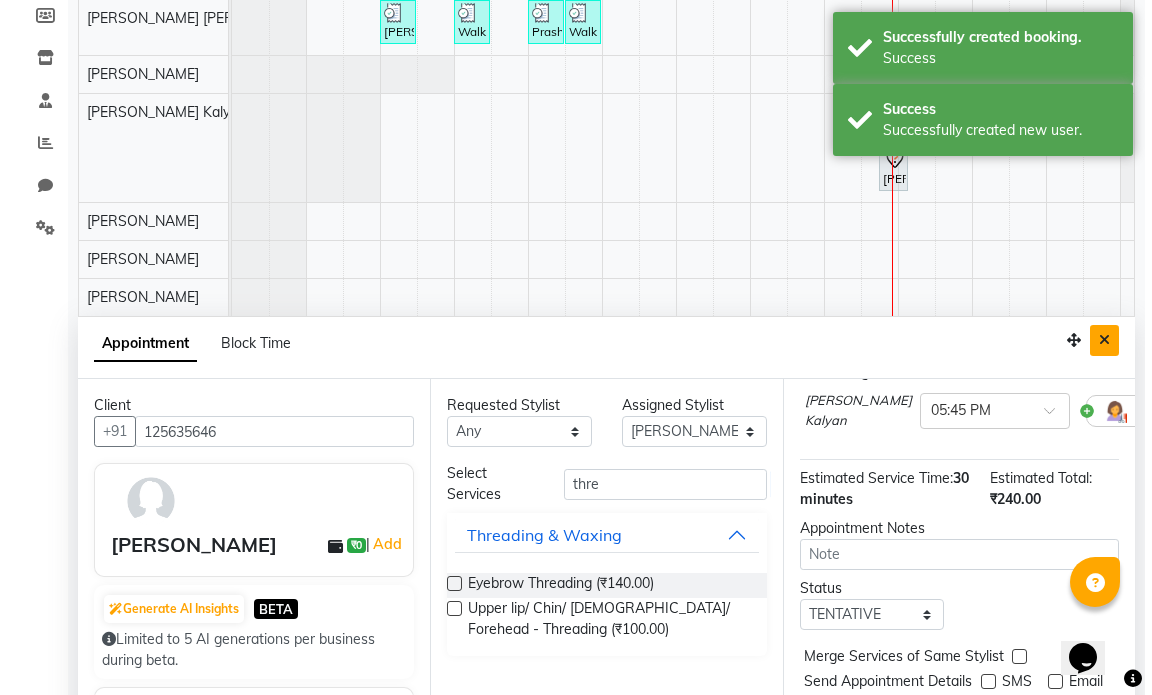 scroll, scrollTop: 0, scrollLeft: 0, axis: both 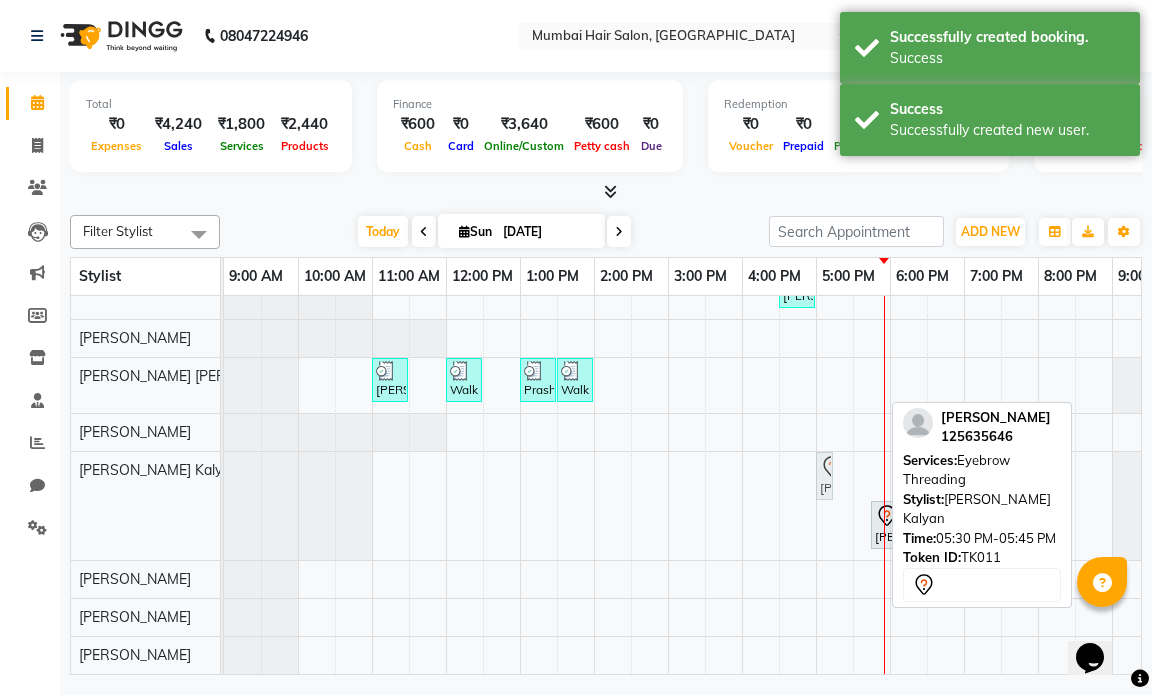 drag, startPoint x: 862, startPoint y: 463, endPoint x: 835, endPoint y: 468, distance: 27.45906 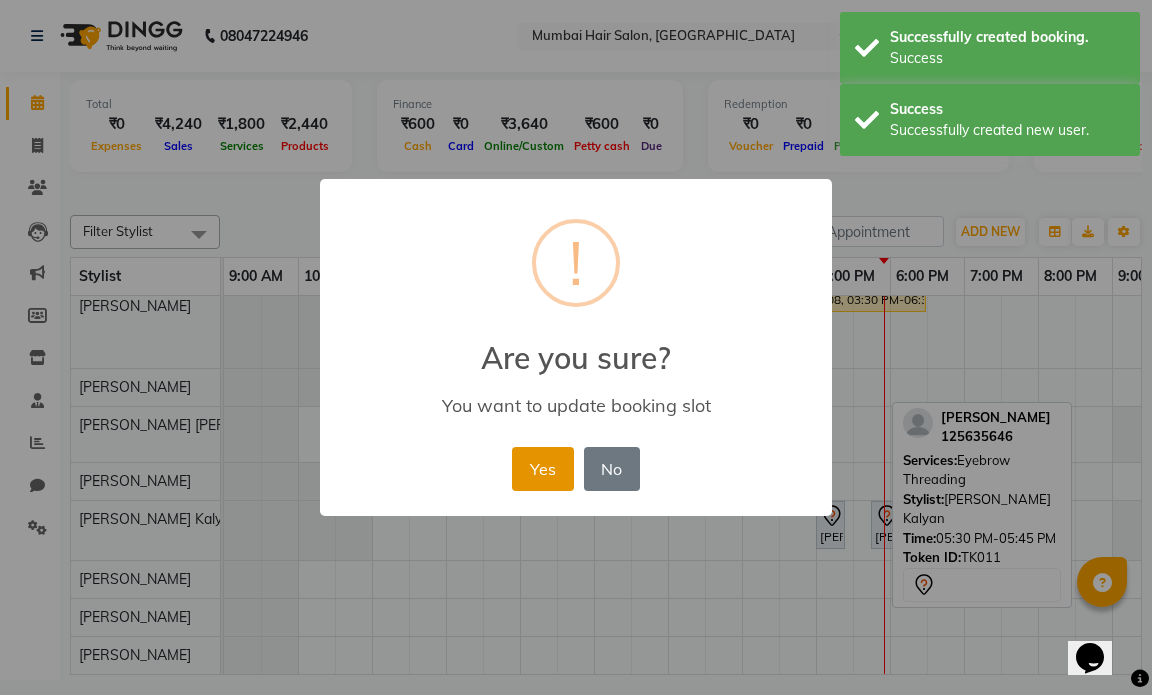 click on "Yes" at bounding box center (542, 469) 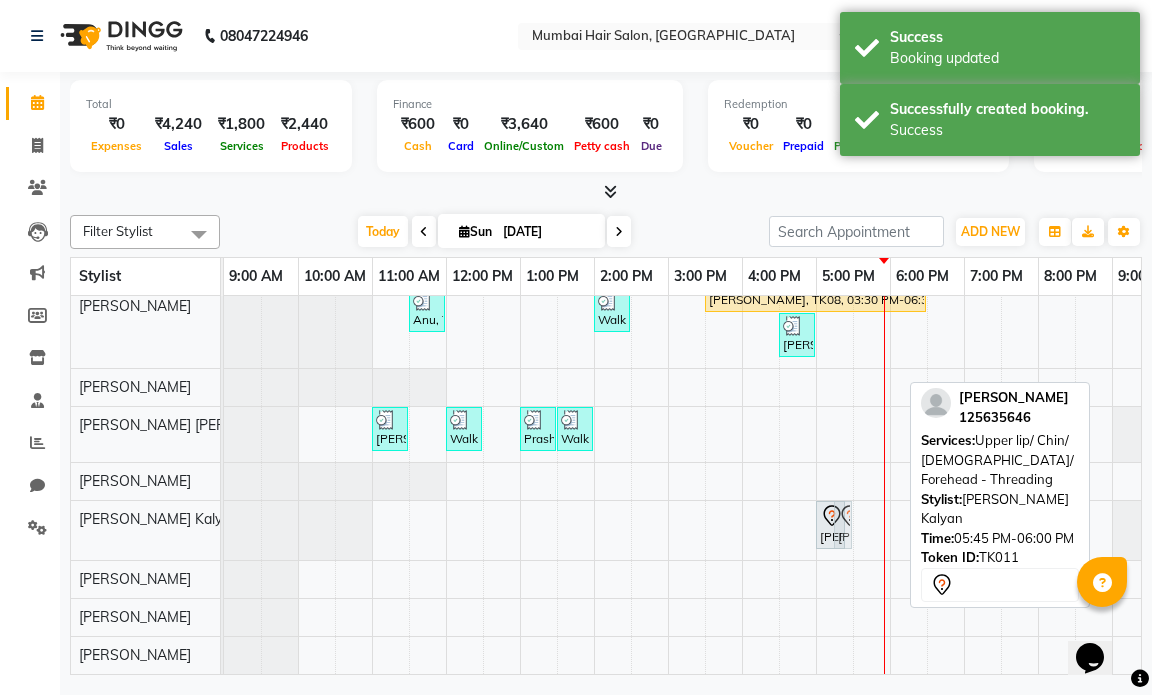 drag, startPoint x: 888, startPoint y: 500, endPoint x: 857, endPoint y: 503, distance: 31.144823 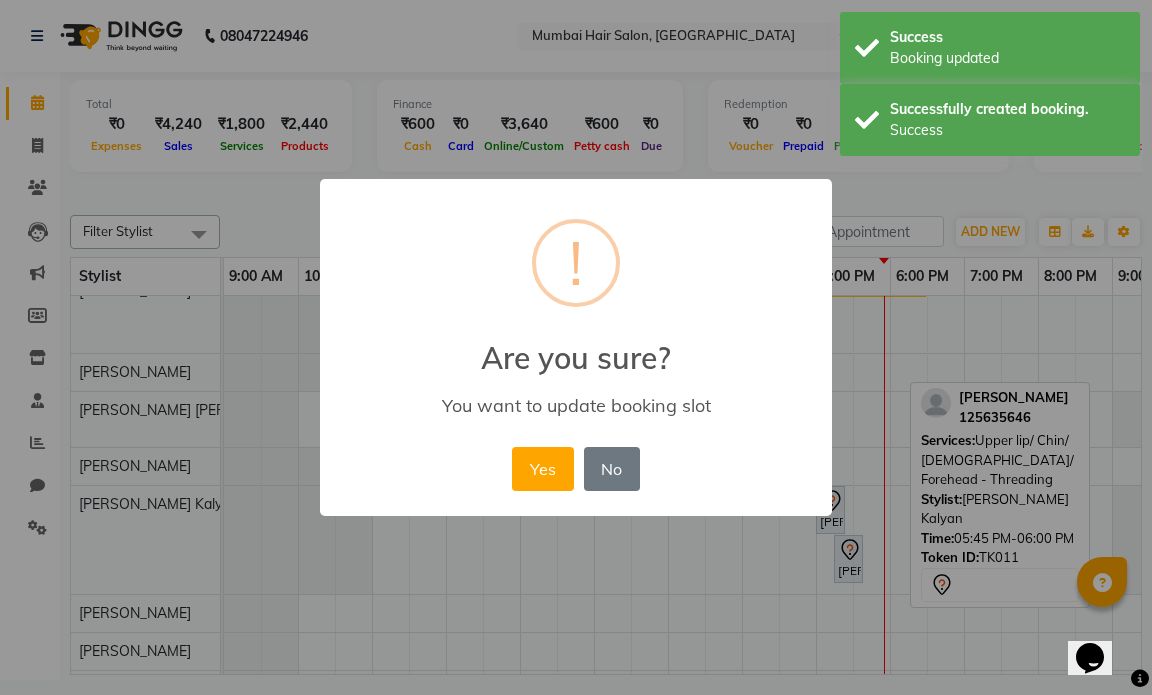 scroll, scrollTop: 170, scrollLeft: 0, axis: vertical 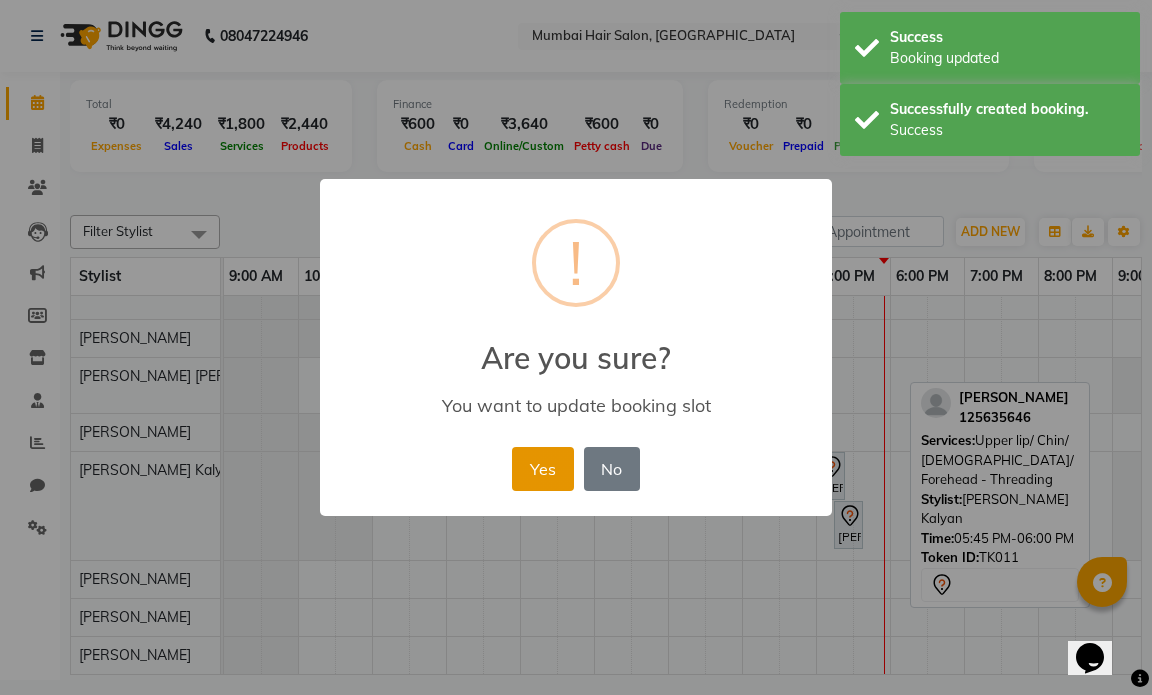 click on "Yes" at bounding box center [542, 469] 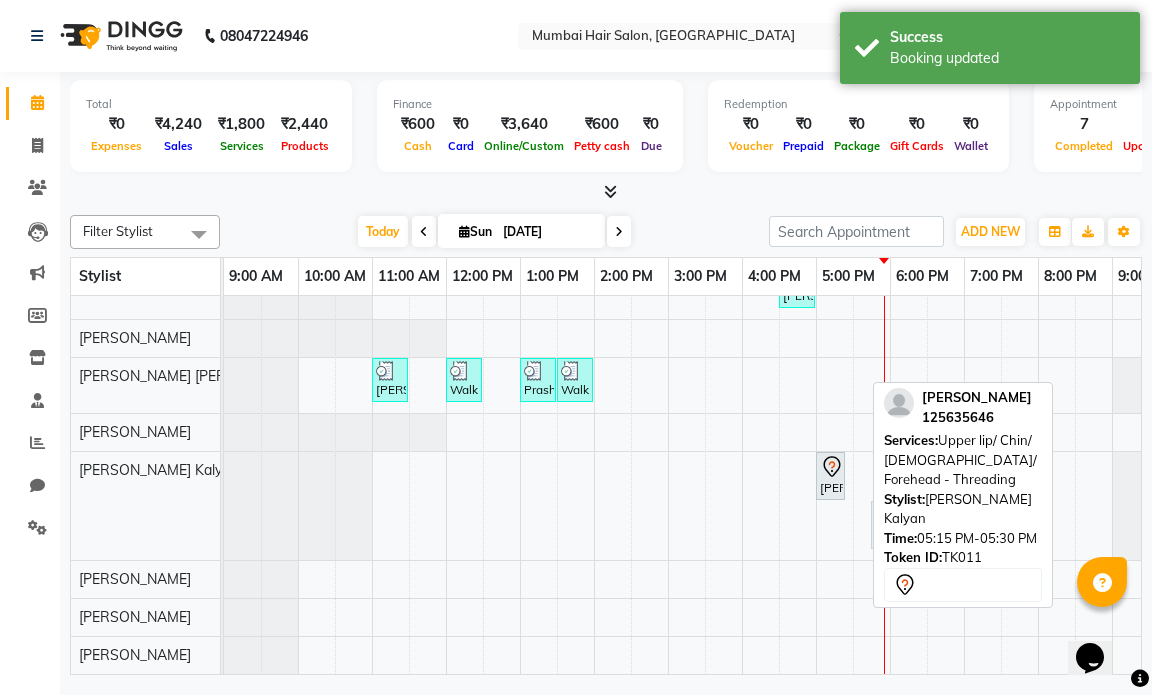 drag, startPoint x: 852, startPoint y: 508, endPoint x: 870, endPoint y: 439, distance: 71.30919 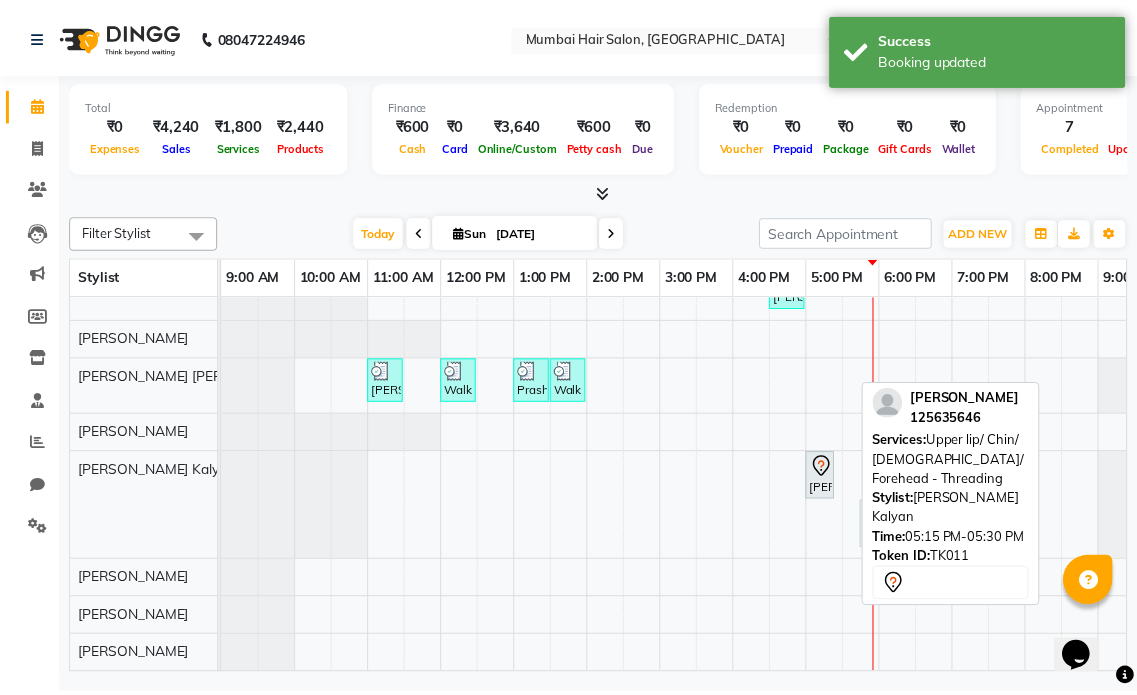scroll, scrollTop: 121, scrollLeft: 0, axis: vertical 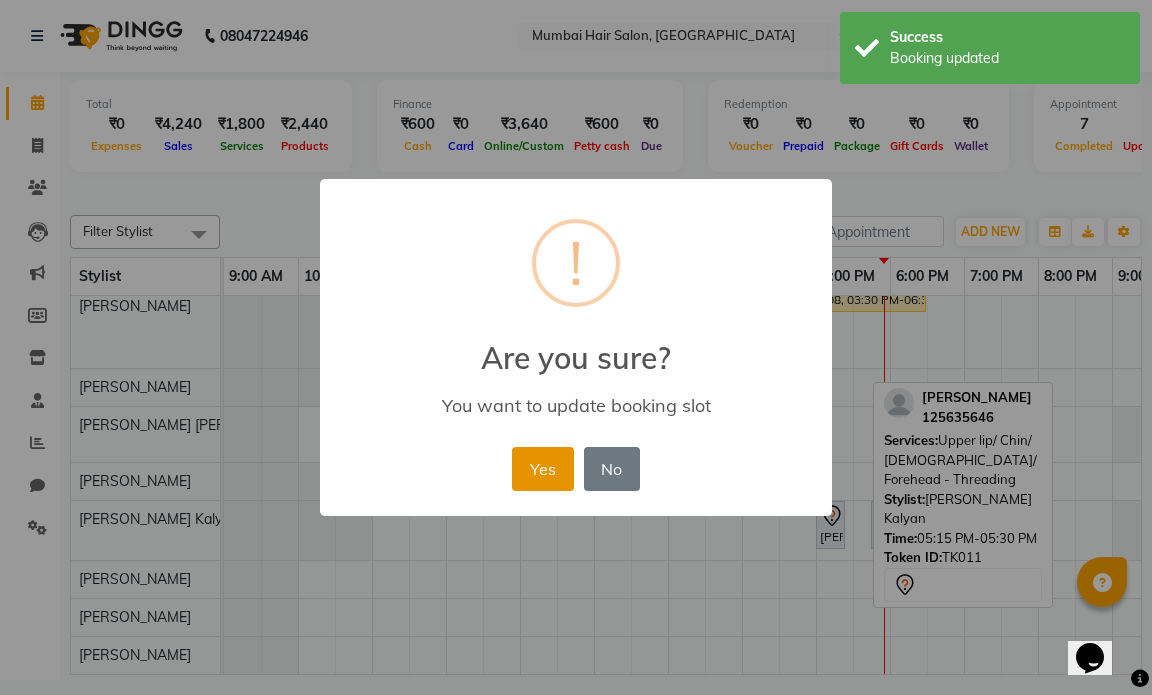 click on "Yes" at bounding box center (542, 469) 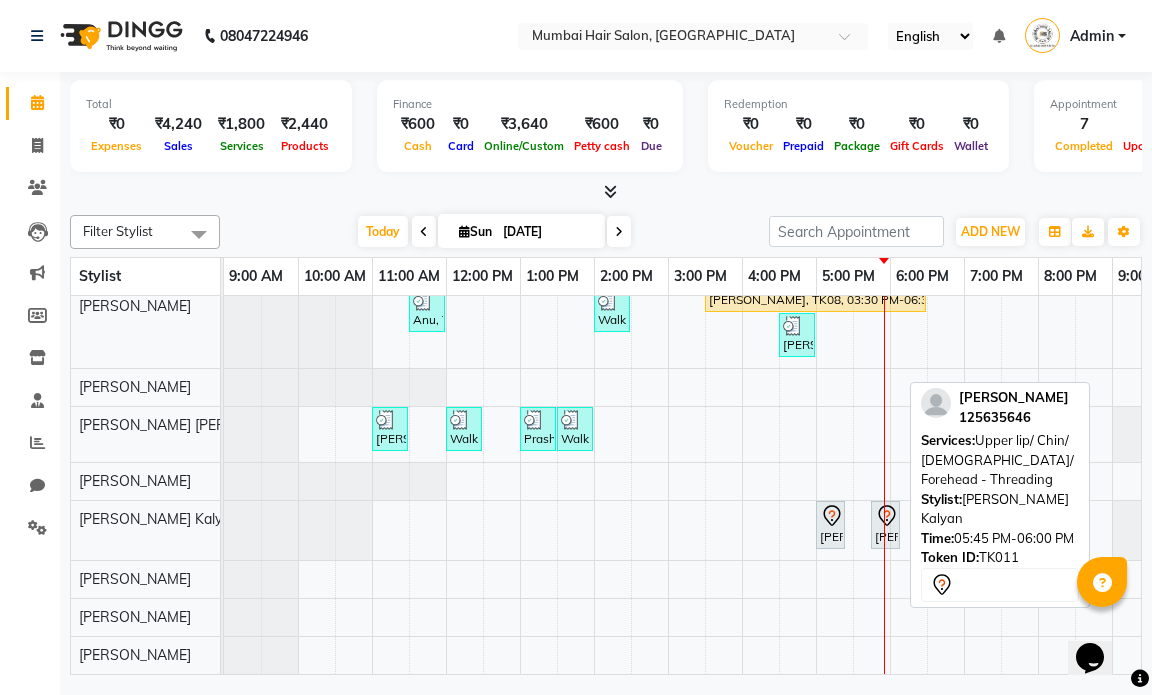 click 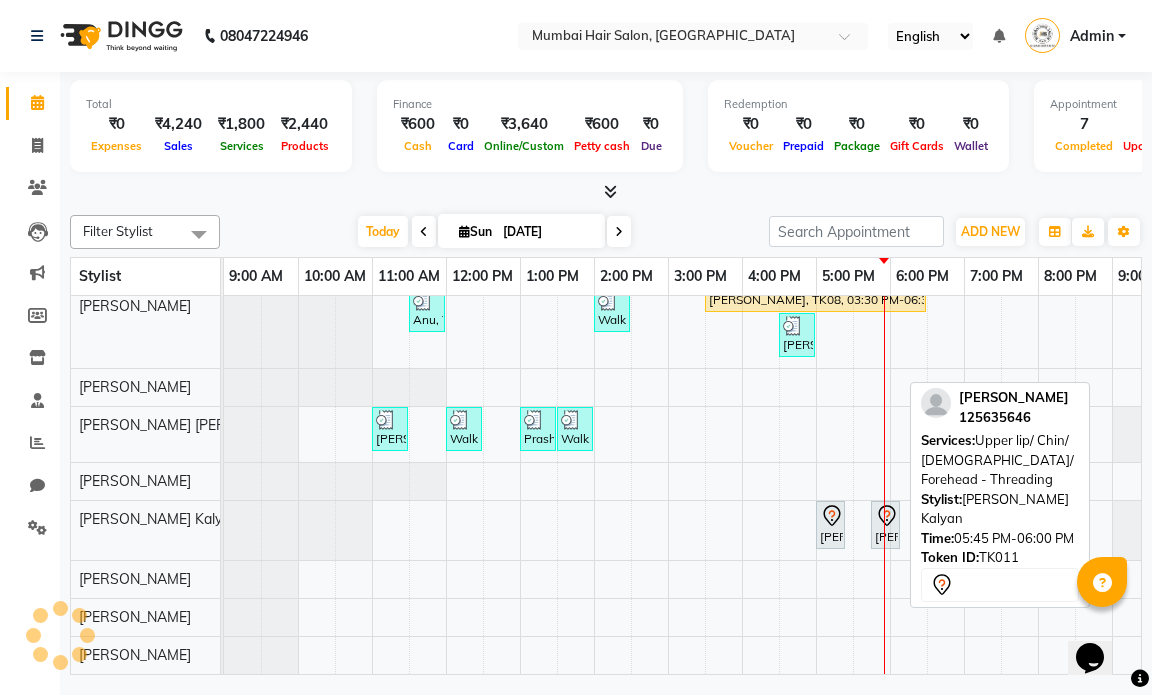 click 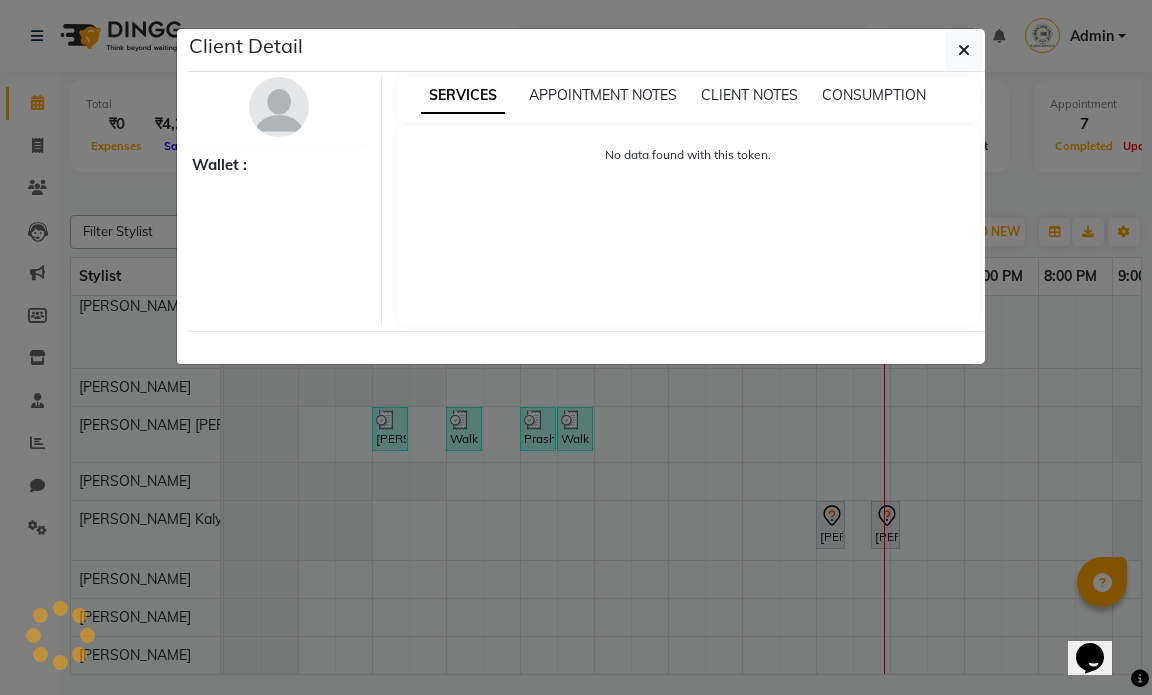 select on "7" 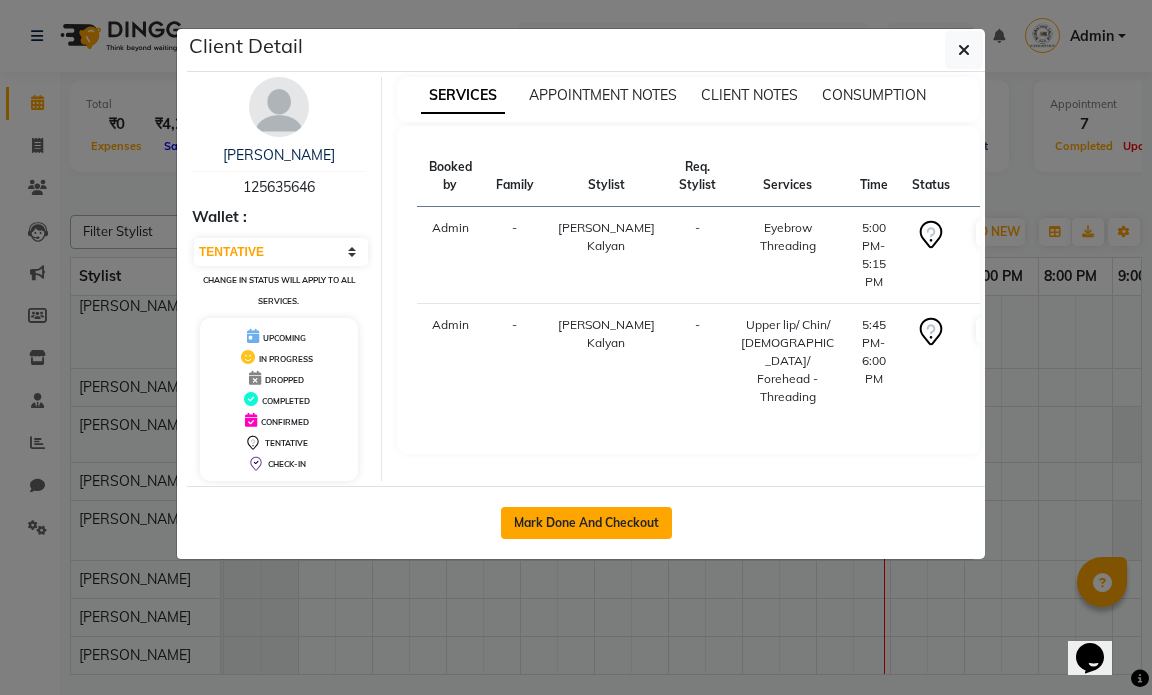 click on "Mark Done And Checkout" 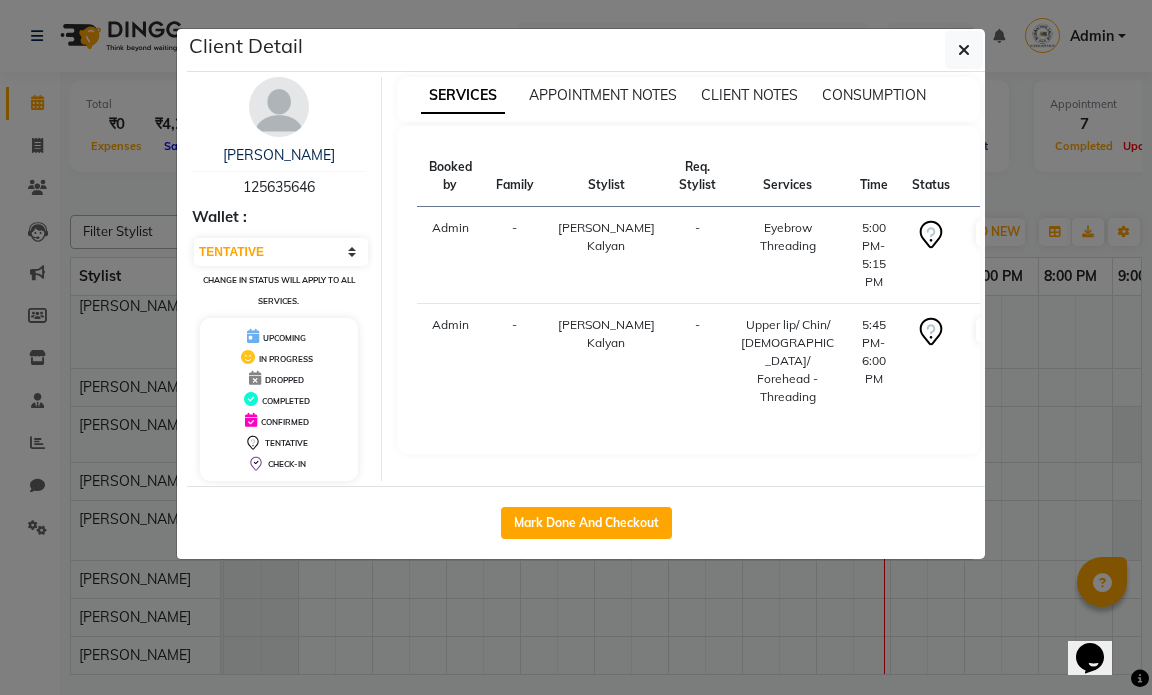 select on "service" 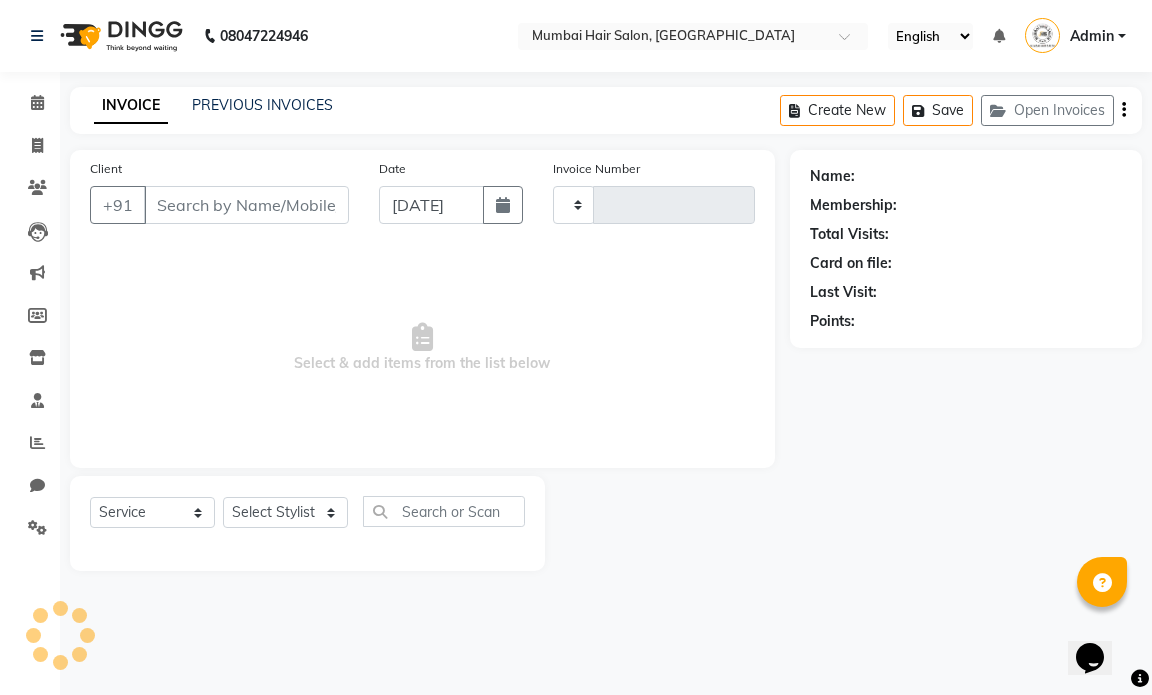 type on "0853" 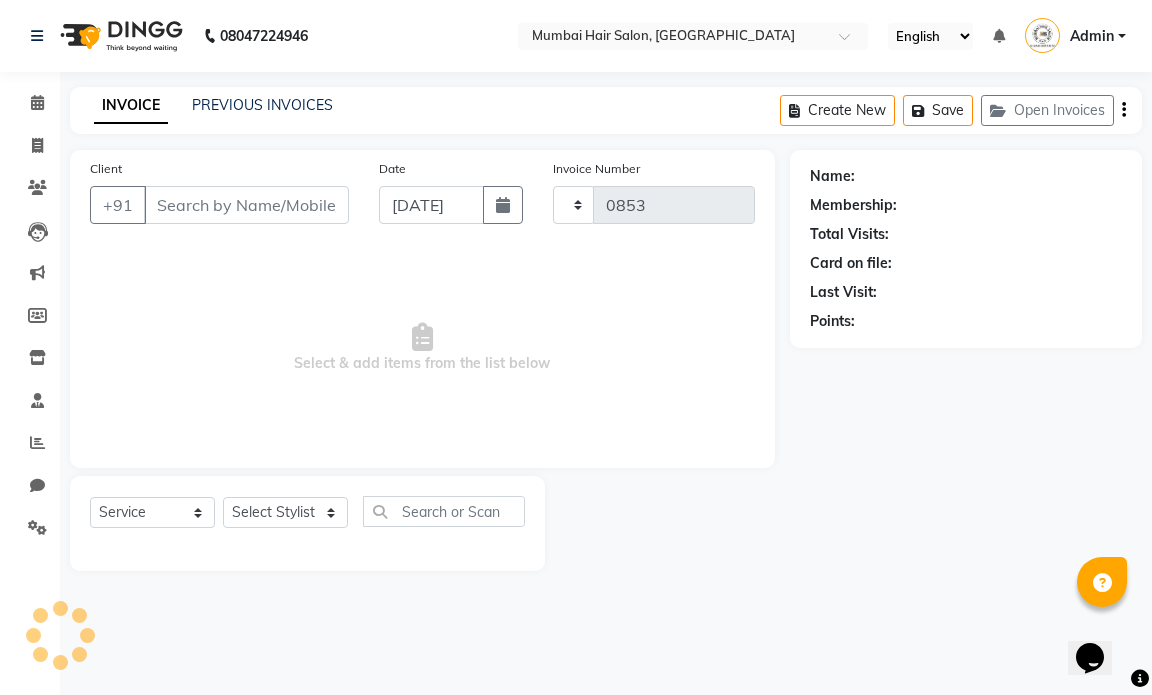 select on "7487" 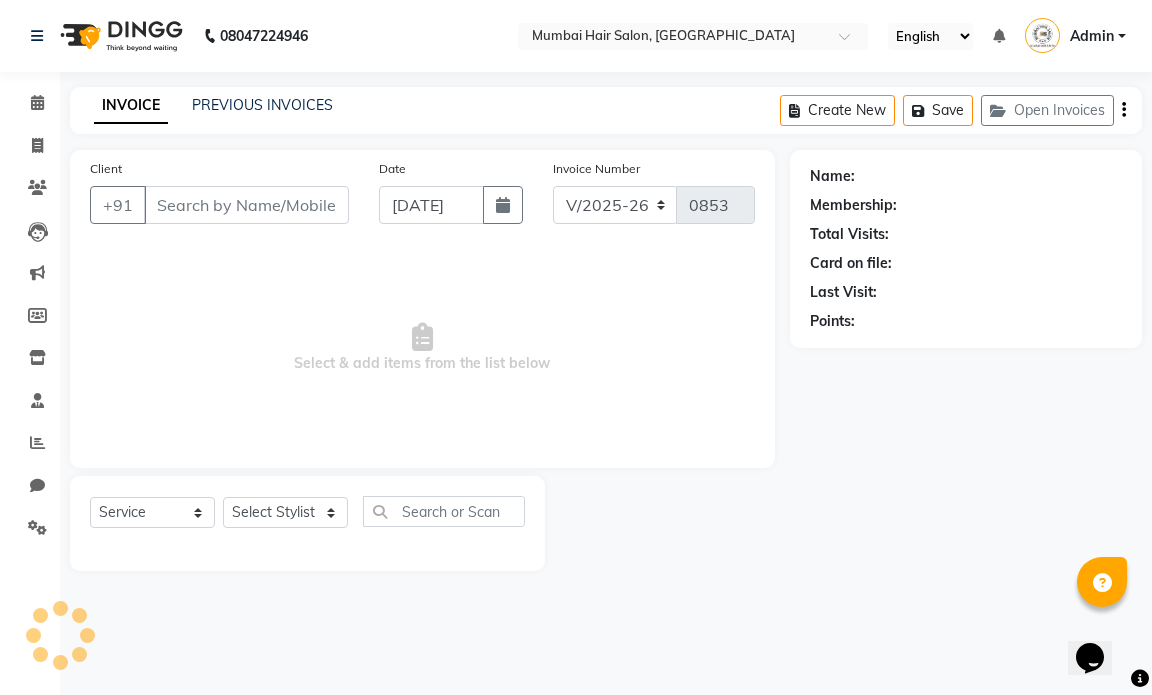 type on "125635646" 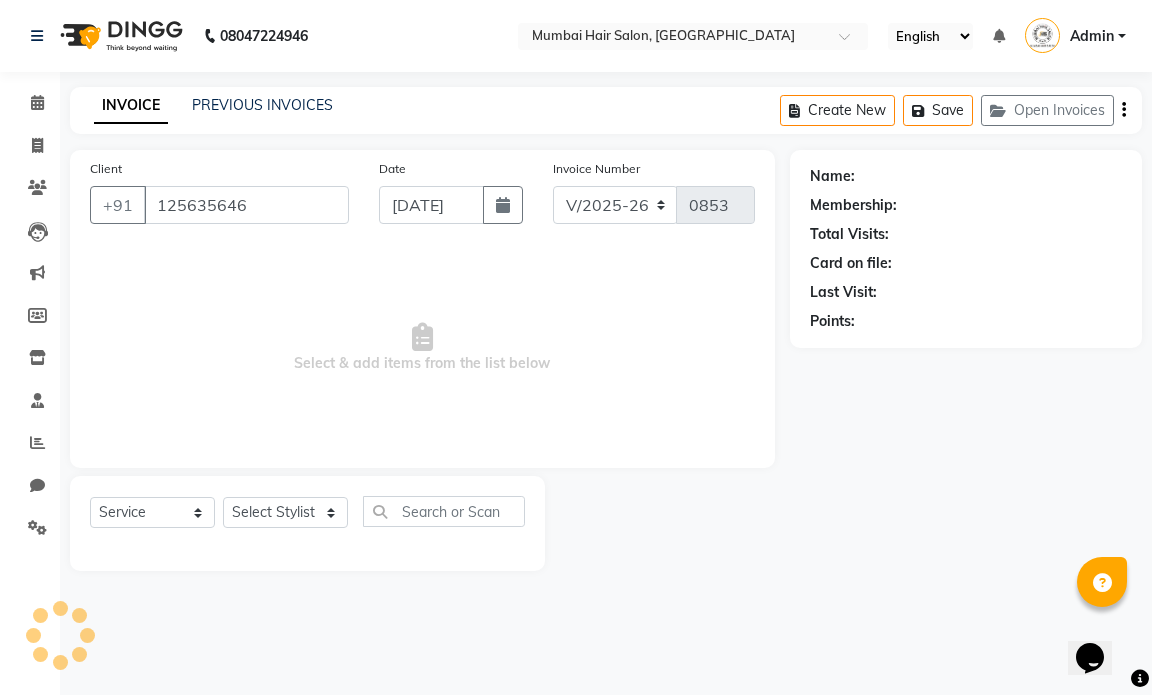 select on "66019" 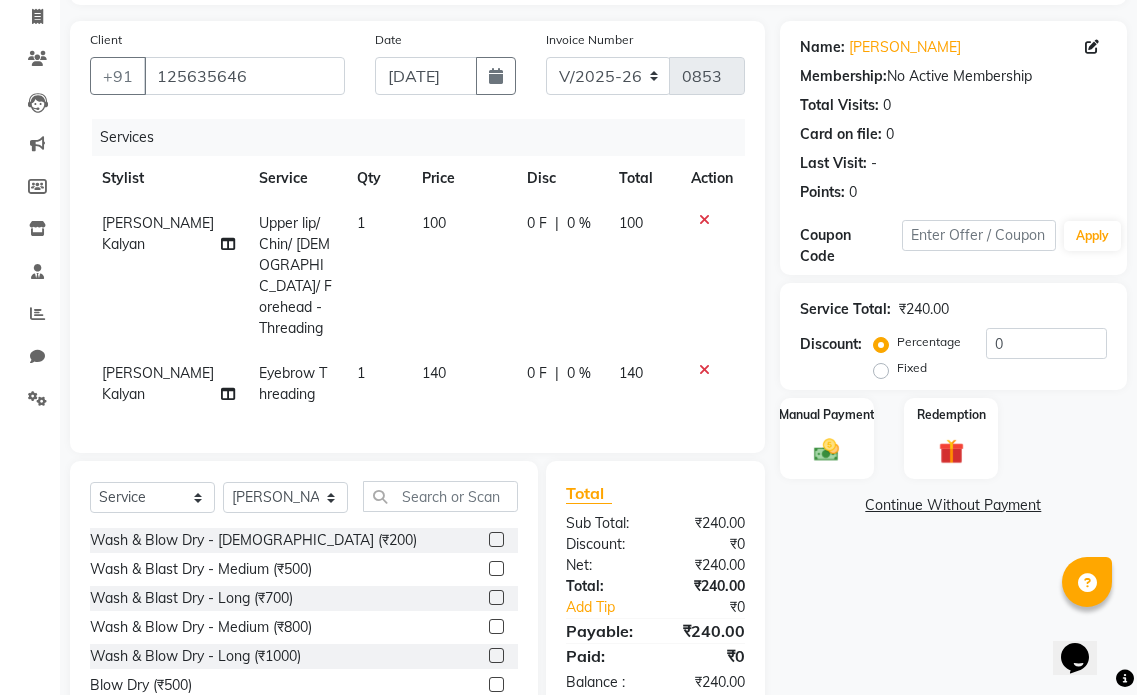 scroll, scrollTop: 93, scrollLeft: 0, axis: vertical 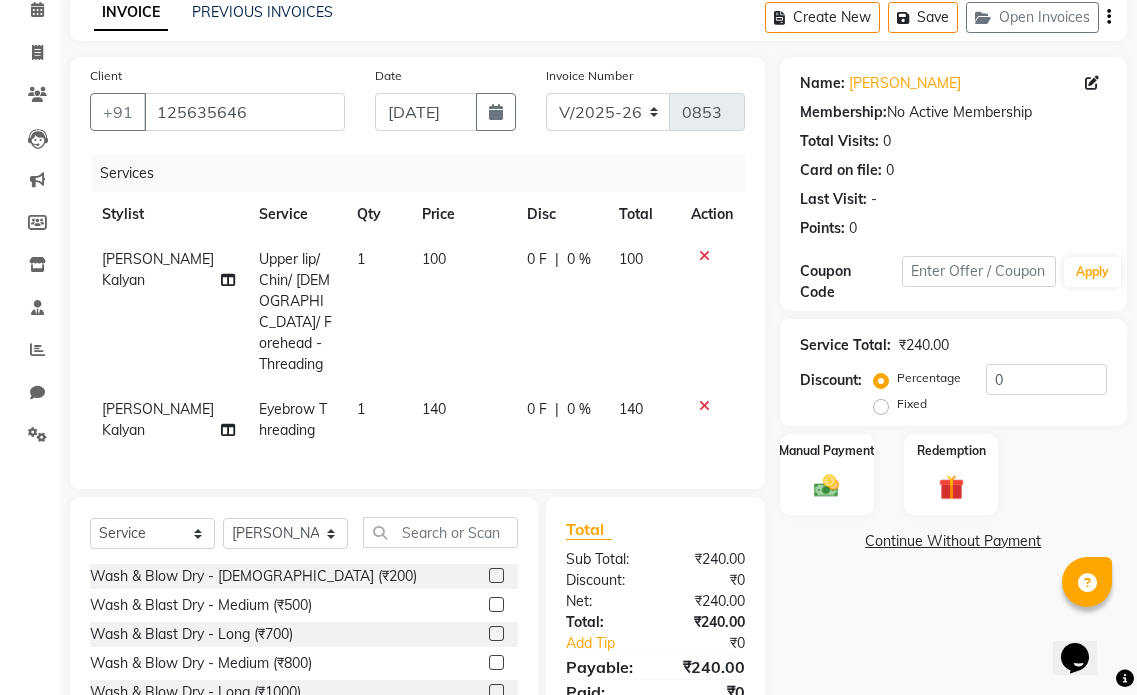 click on "140" 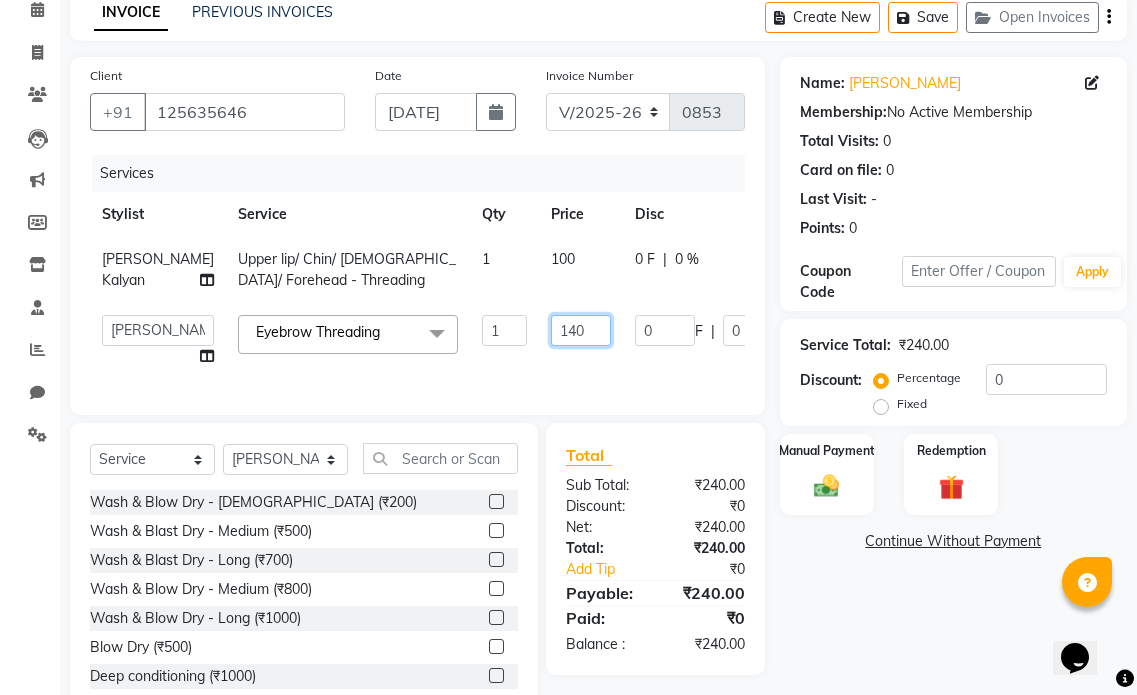 click on "140" 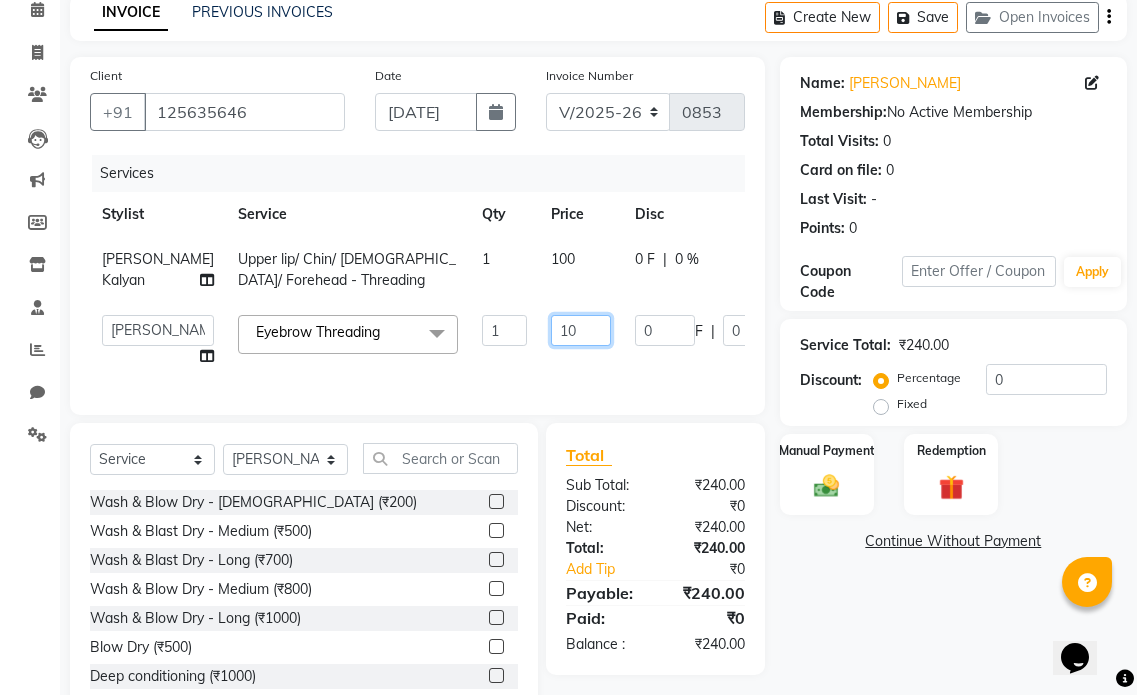 type on "160" 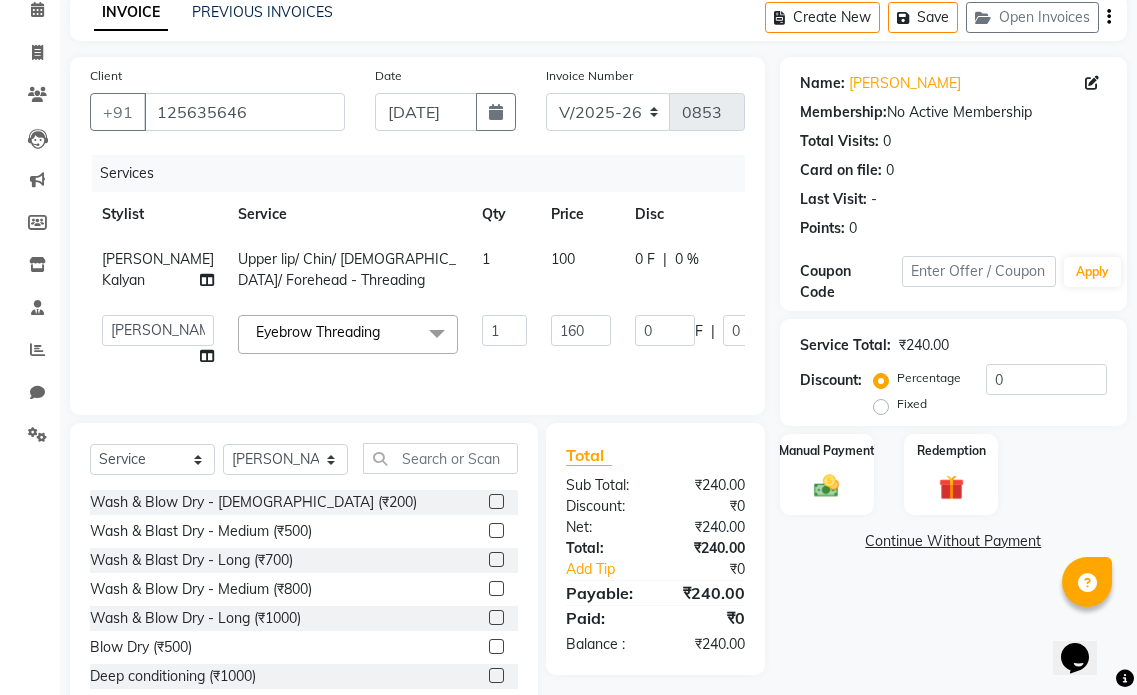 click on "[PERSON_NAME] [PERSON_NAME] [PERSON_NAME] [PERSON_NAME]  Suryavenshi   [PERSON_NAME]    MUMBAI HAIR SALON   [PERSON_NAME] Kalyan   [PERSON_NAME]   [PERSON_NAME]   [PERSON_NAME]   [PERSON_NAME] [PERSON_NAME]   [PERSON_NAME]  Eyebrow Threading   x Wash & Blow Dry - [DEMOGRAPHIC_DATA] (₹200) Wash & Blast Dry - Medium  (₹500) Wash & Blast Dry - Long  (₹700) Wash & Blow Dry - Medium  (₹800) Wash & Blow Dry - Long  (₹1000) Blow Dry (₹500) Deep conditioning  (₹1000) Head Shave (₹1500) Senior Haircut - [DEMOGRAPHIC_DATA] (₹300) Director Haircut - [DEMOGRAPHIC_DATA] (₹500) Aditional Wash [DEMOGRAPHIC_DATA]  (₹200) Senior Haircut - [DEMOGRAPHIC_DATA] (₹1200) Director Haircut - [DEMOGRAPHIC_DATA] (₹2000) Aditional Wash [DEMOGRAPHIC_DATA]  (₹300) [PERSON_NAME] / Shave (₹200) Hair Trim - [DEMOGRAPHIC_DATA] (₹600) Bangs - [DEMOGRAPHIC_DATA]  (₹500) [DEMOGRAPHIC_DATA] Hair Setting (₹100) Ironing/Tong/Crimping - Medium (₹1500) Ironing/Tong/Crimping - Long  (₹2000) Ironing/Tong/Crimping - Below Waist   (₹2500) Glitter - Per strand (₹50) Touch-up 1 Inches - Majirel  (₹1400) Touch-up 1 Inches - Inoa   (₹1800) Perming (₹6000)" 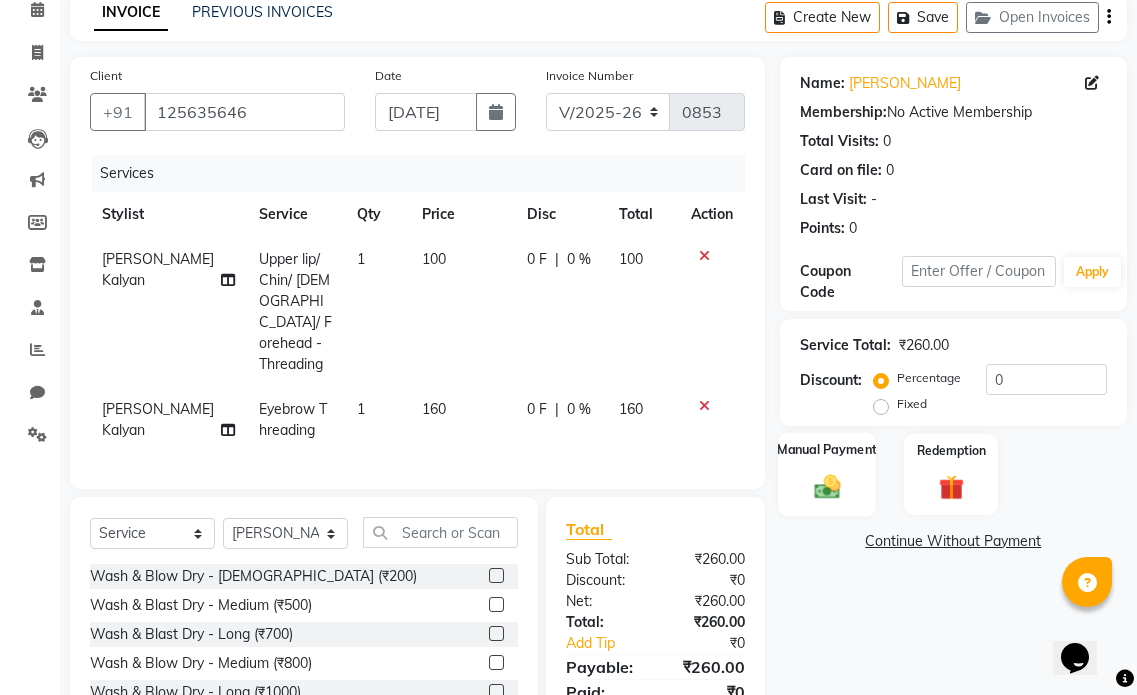 click on "Manual Payment" 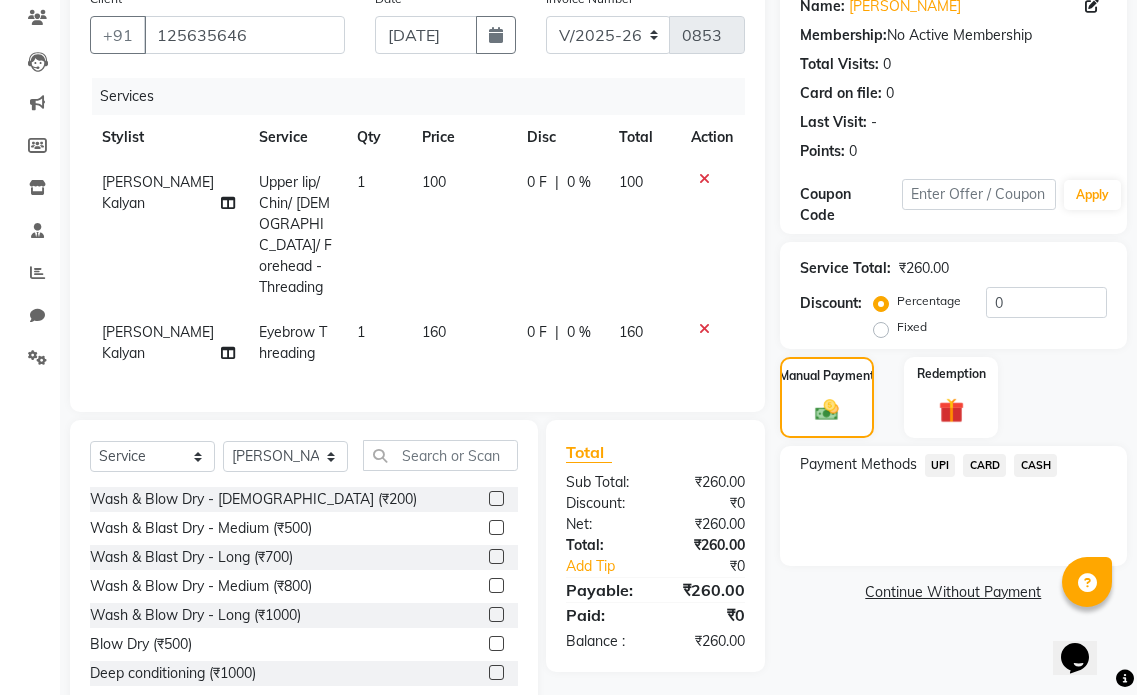 scroll, scrollTop: 193, scrollLeft: 0, axis: vertical 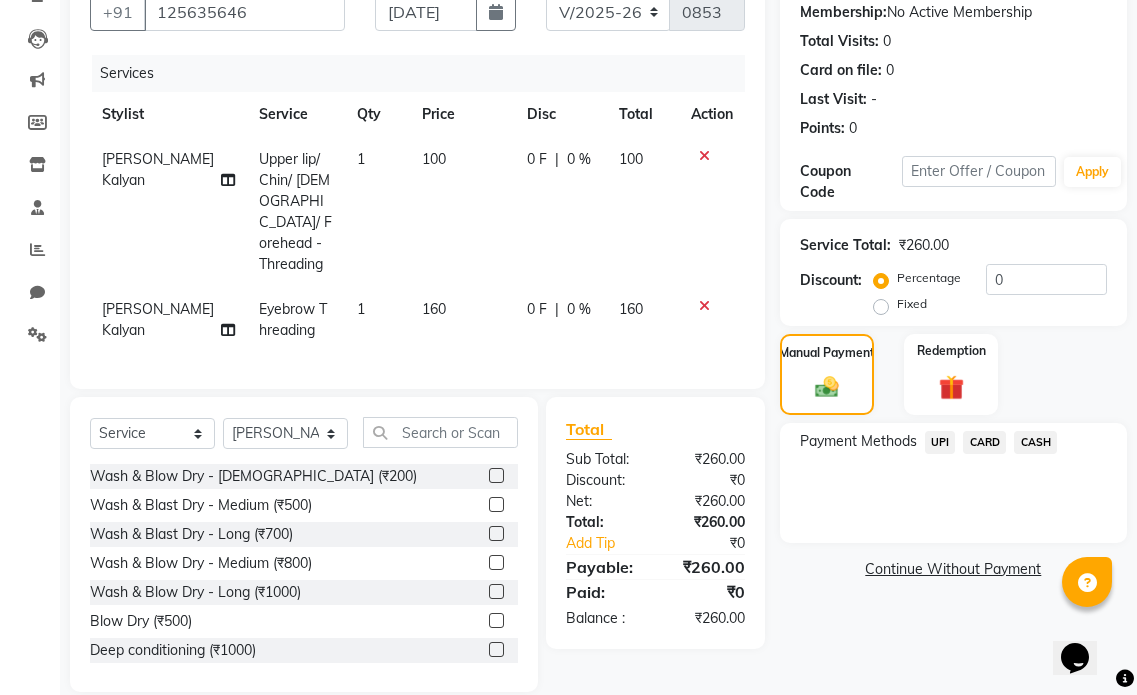 click on "UPI" 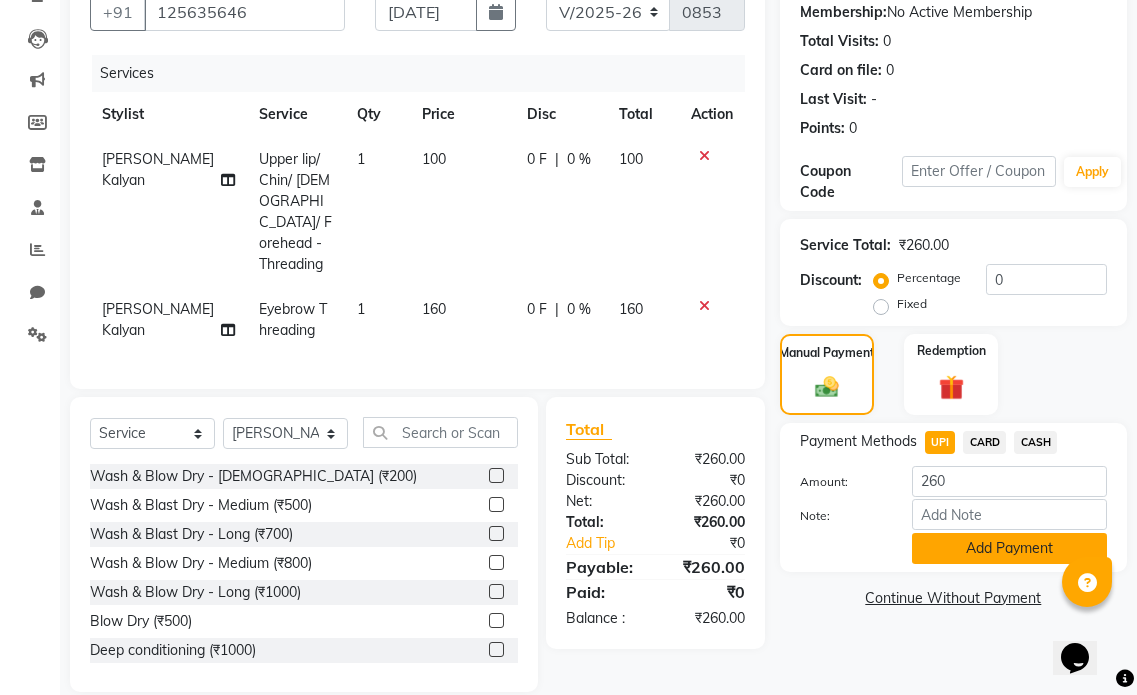 click on "Add Payment" 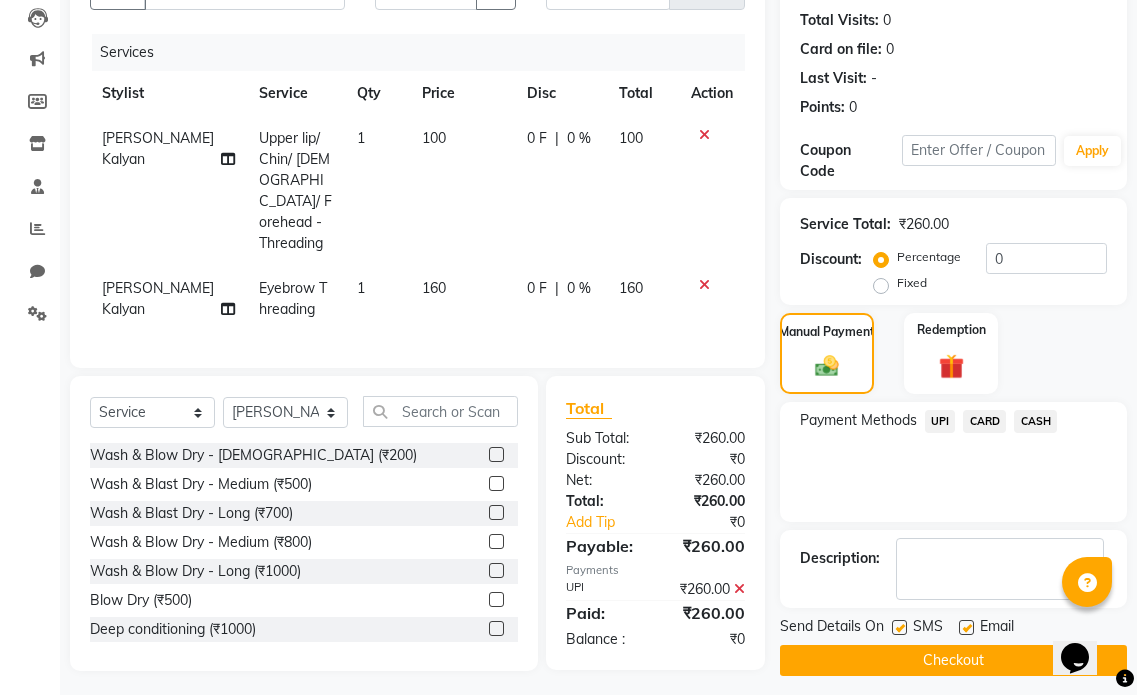 scroll, scrollTop: 225, scrollLeft: 0, axis: vertical 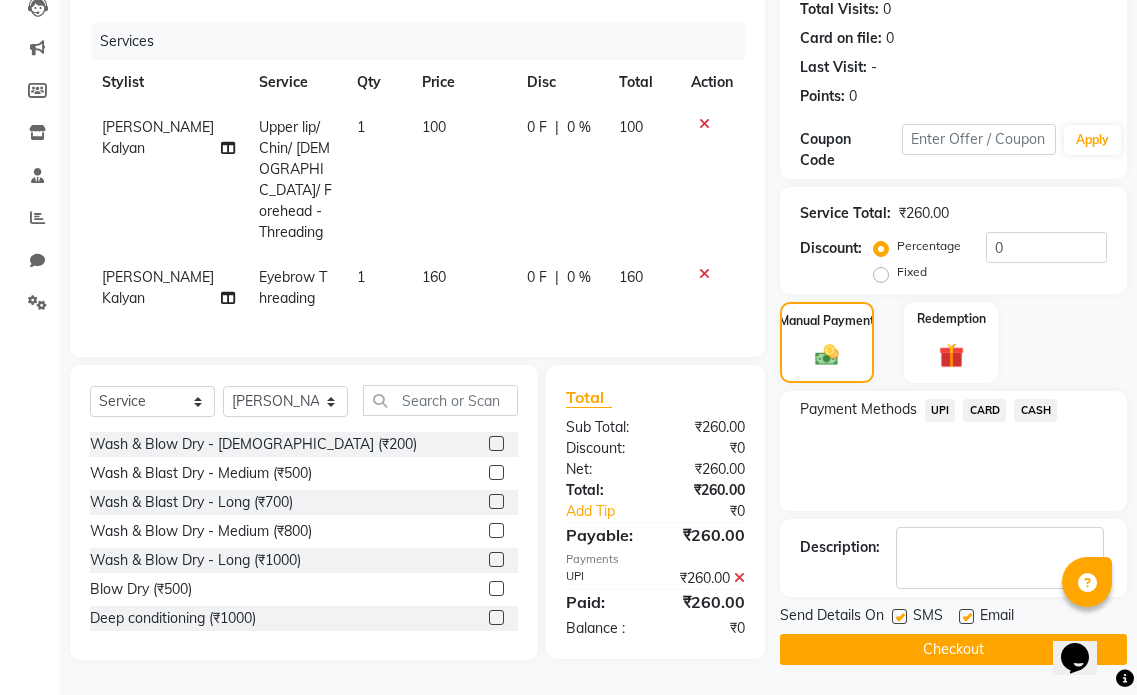 click 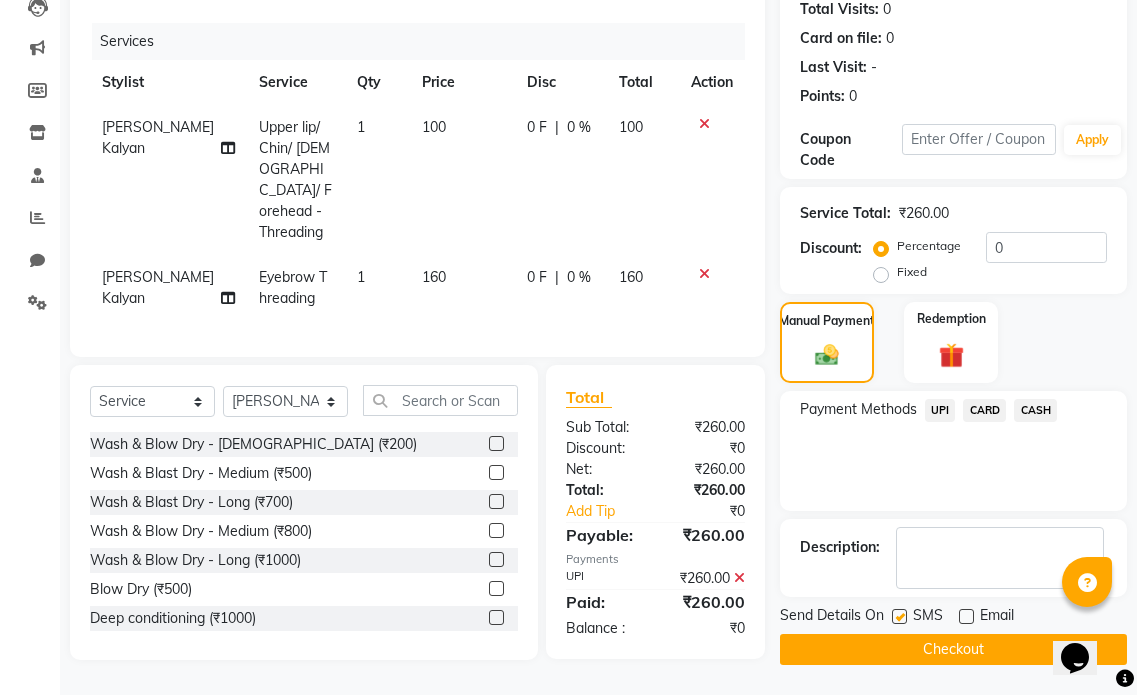 click 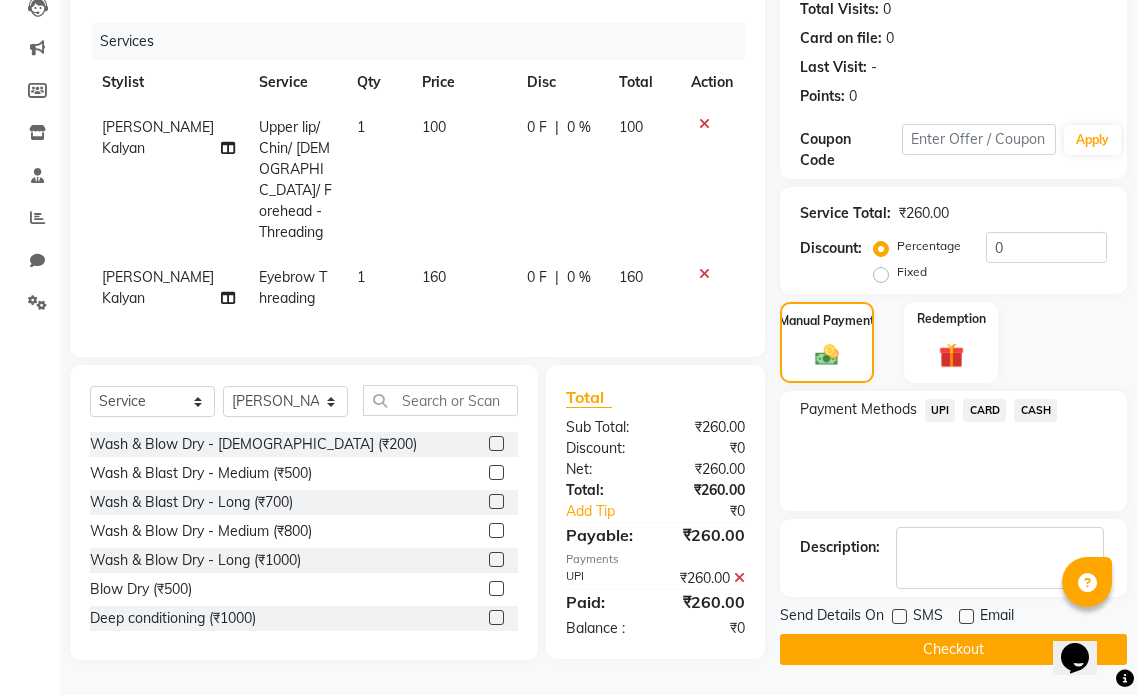 click on "Checkout" 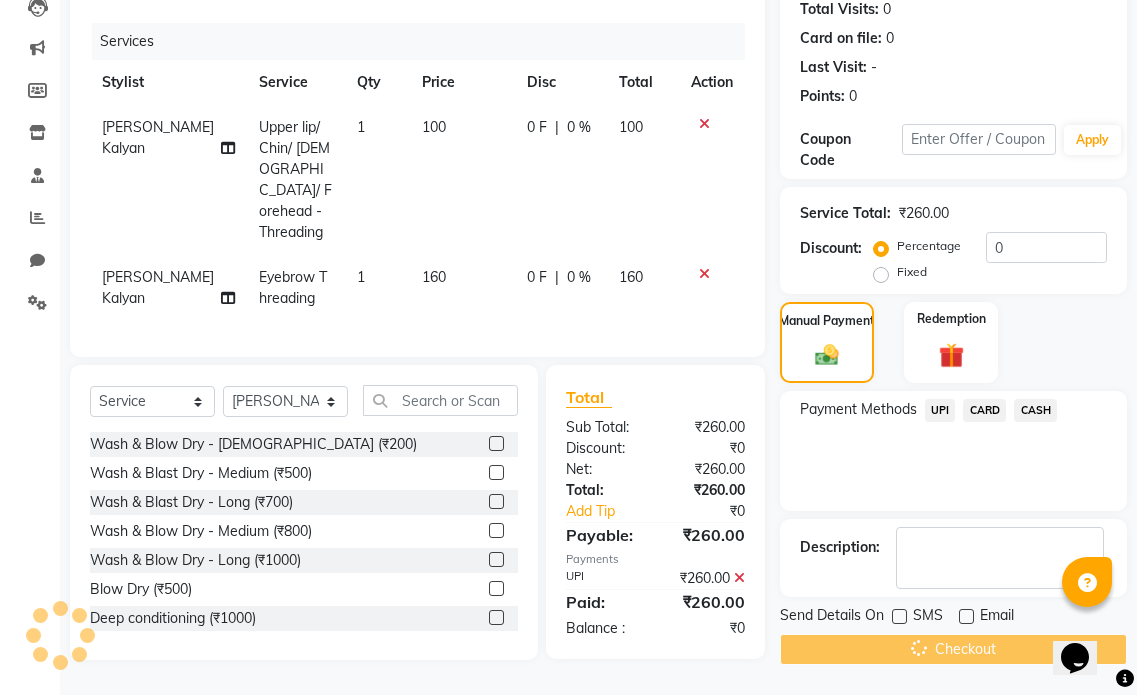 scroll, scrollTop: 25, scrollLeft: 0, axis: vertical 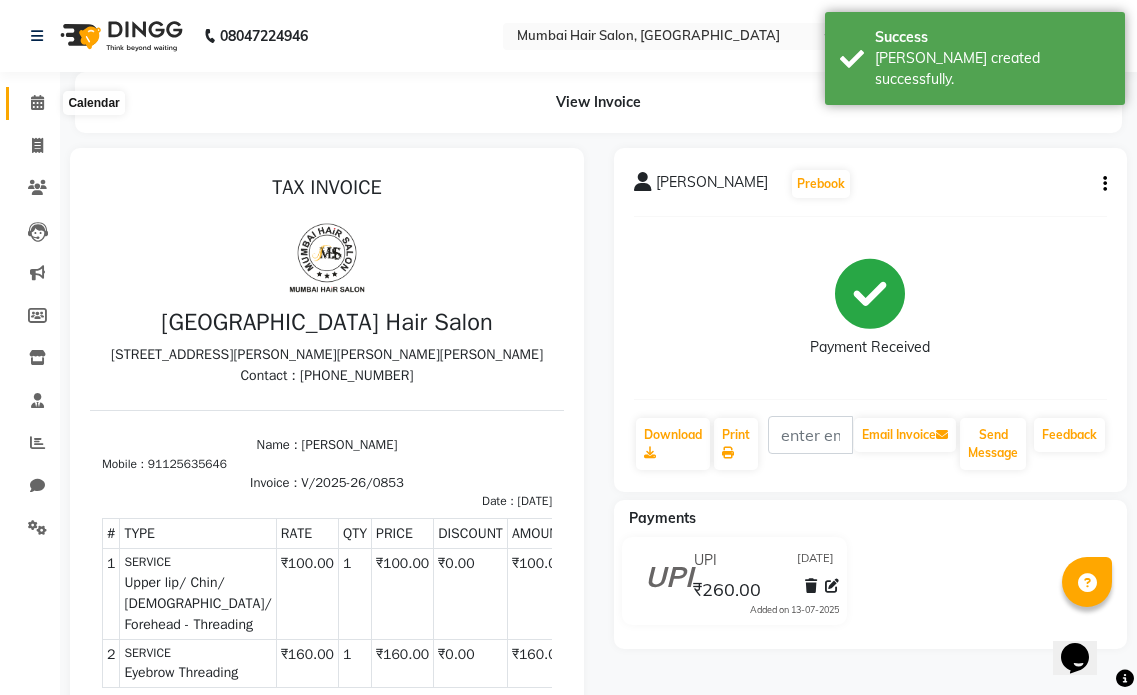 click 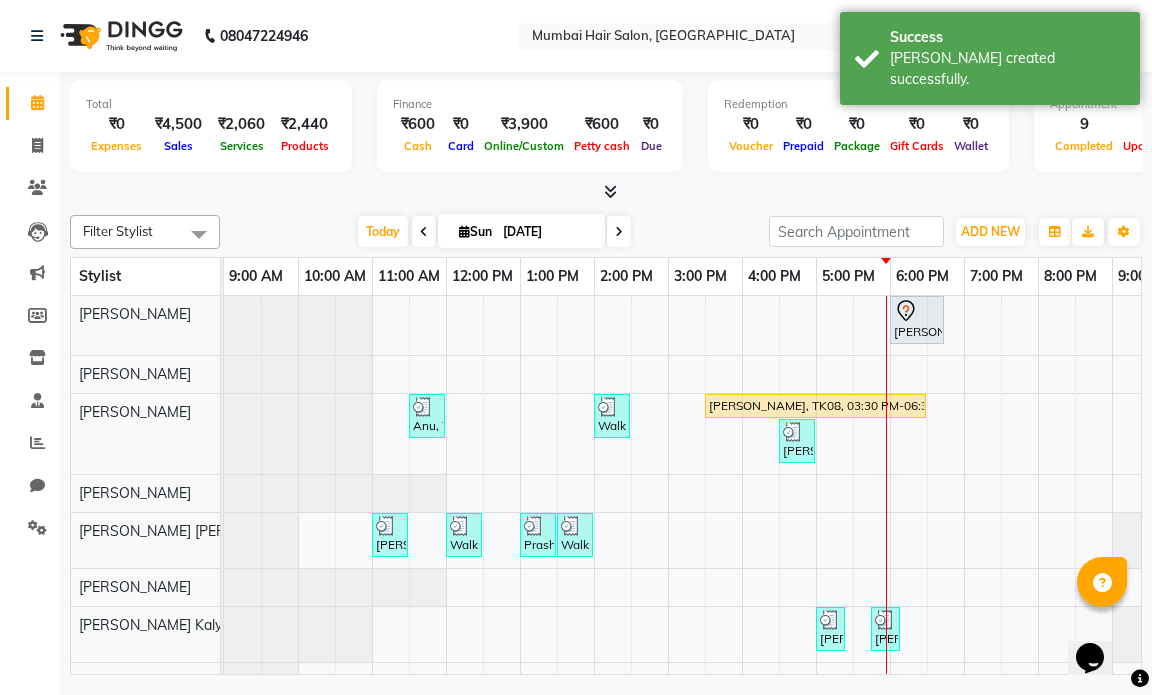 scroll, scrollTop: 48, scrollLeft: 0, axis: vertical 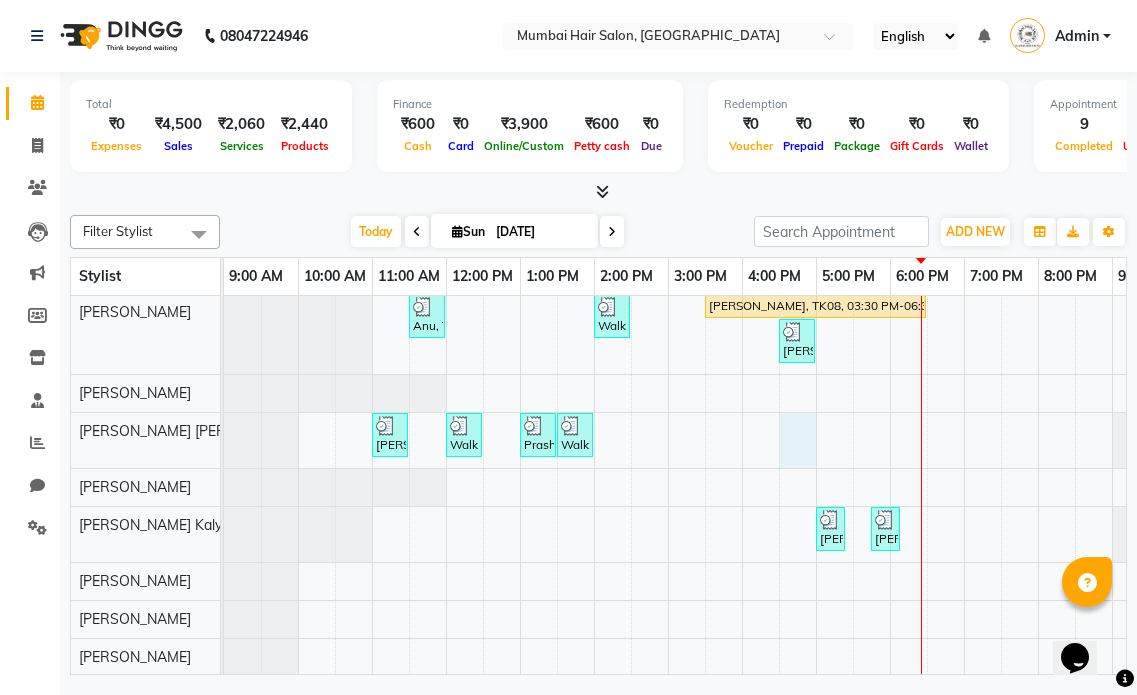 select on "66016" 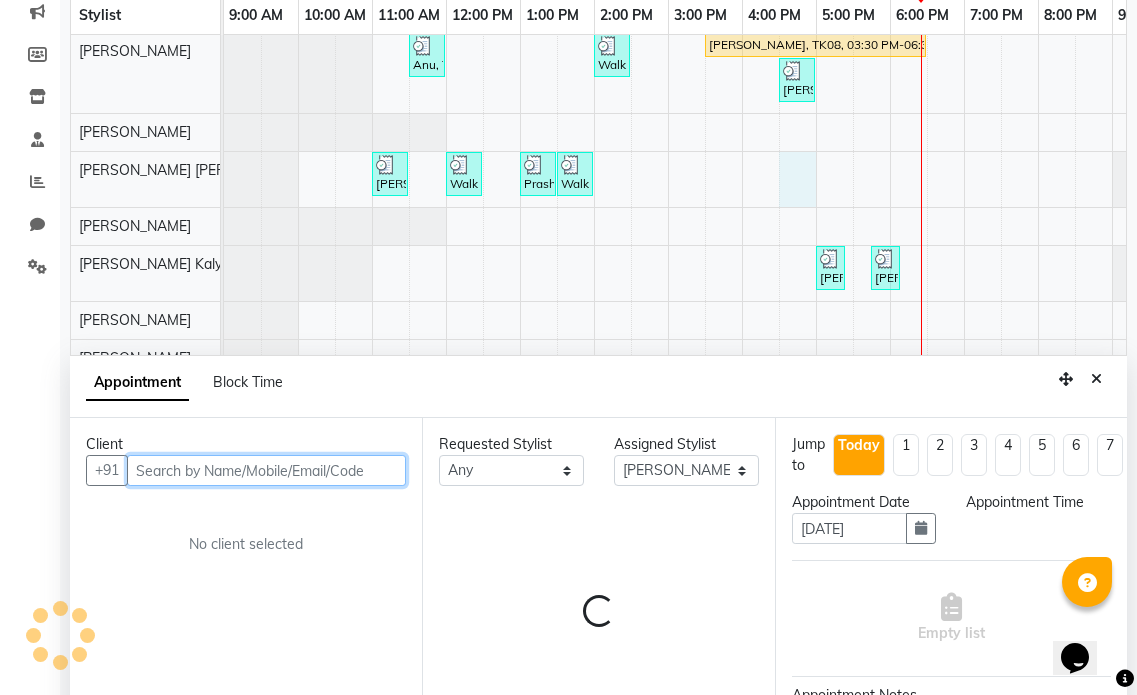 select on "990" 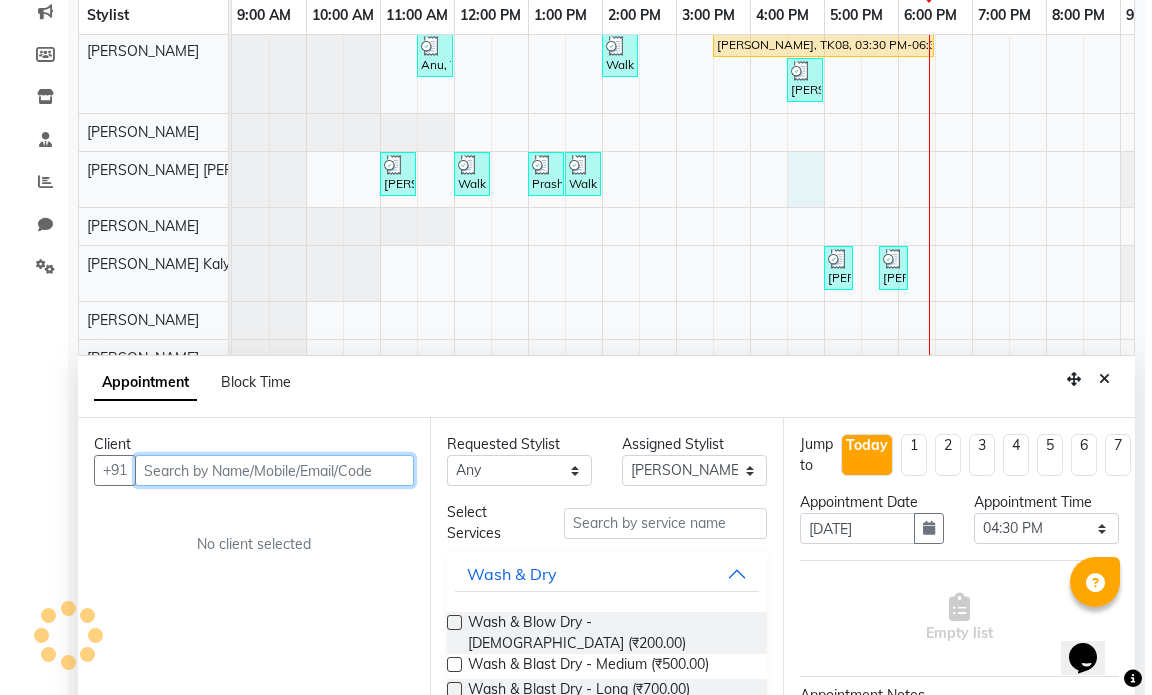 scroll, scrollTop: 377, scrollLeft: 0, axis: vertical 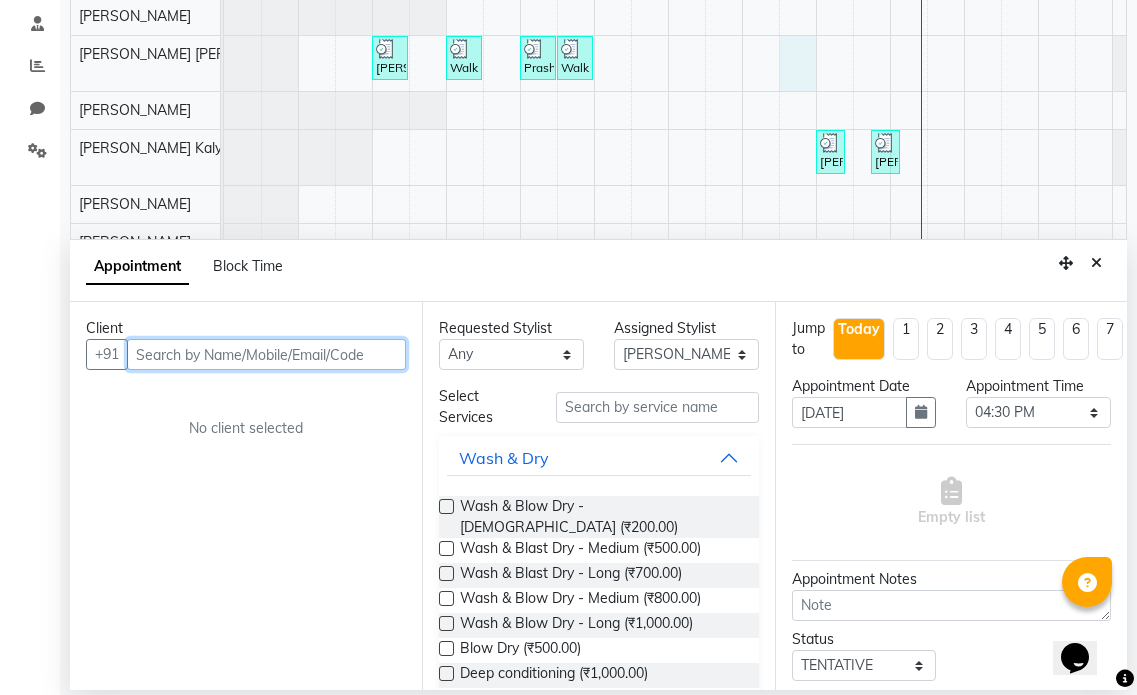 click at bounding box center (266, 354) 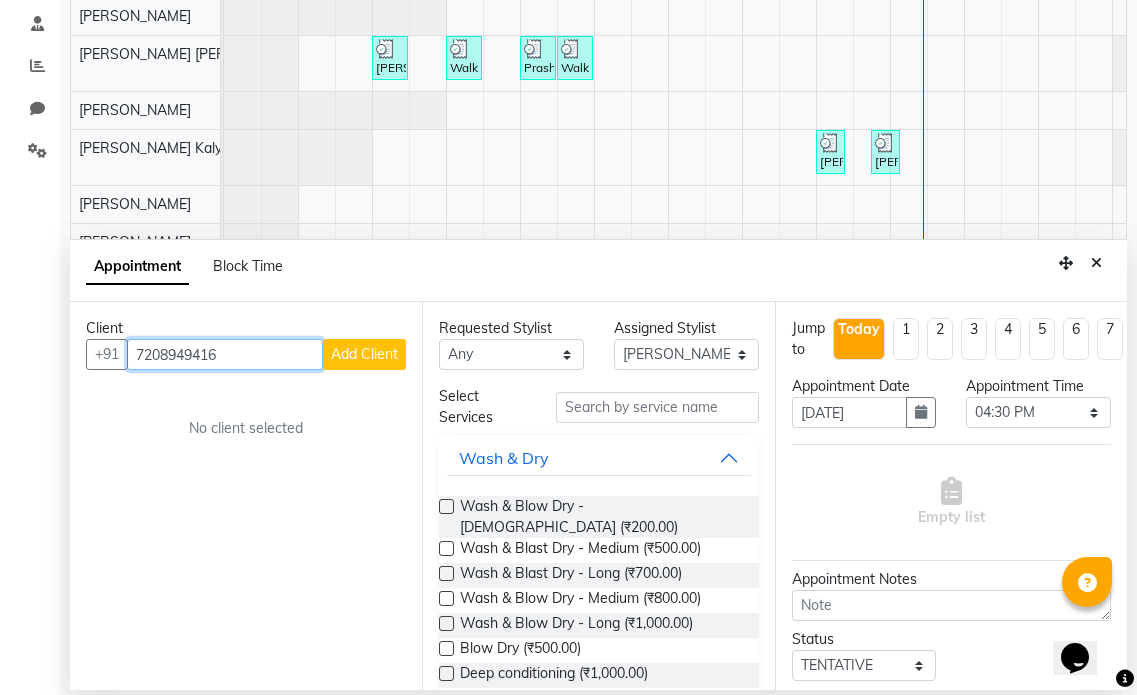 type on "7208949416" 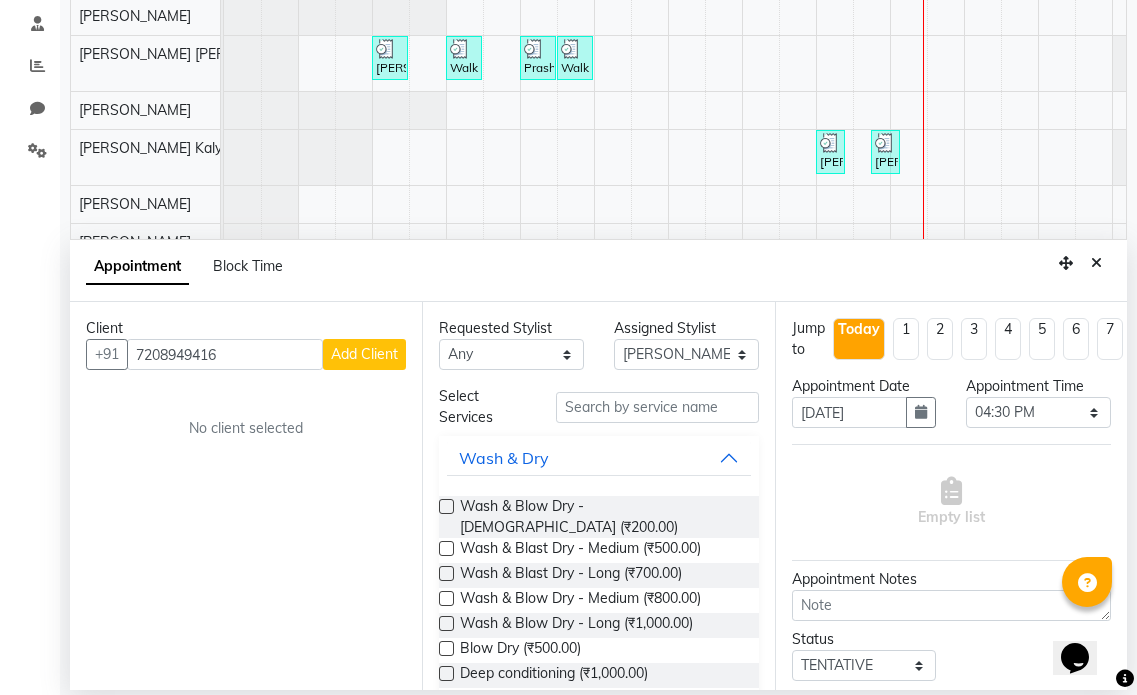 click on "Add Client" at bounding box center [364, 354] 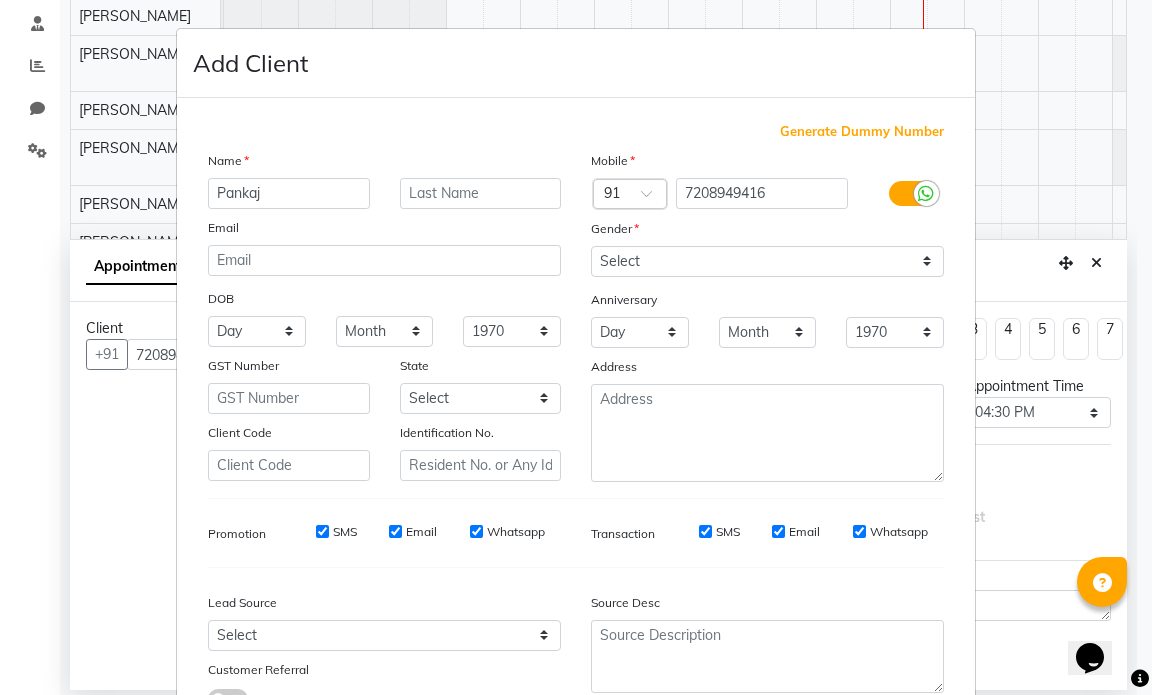type on "Pankaj" 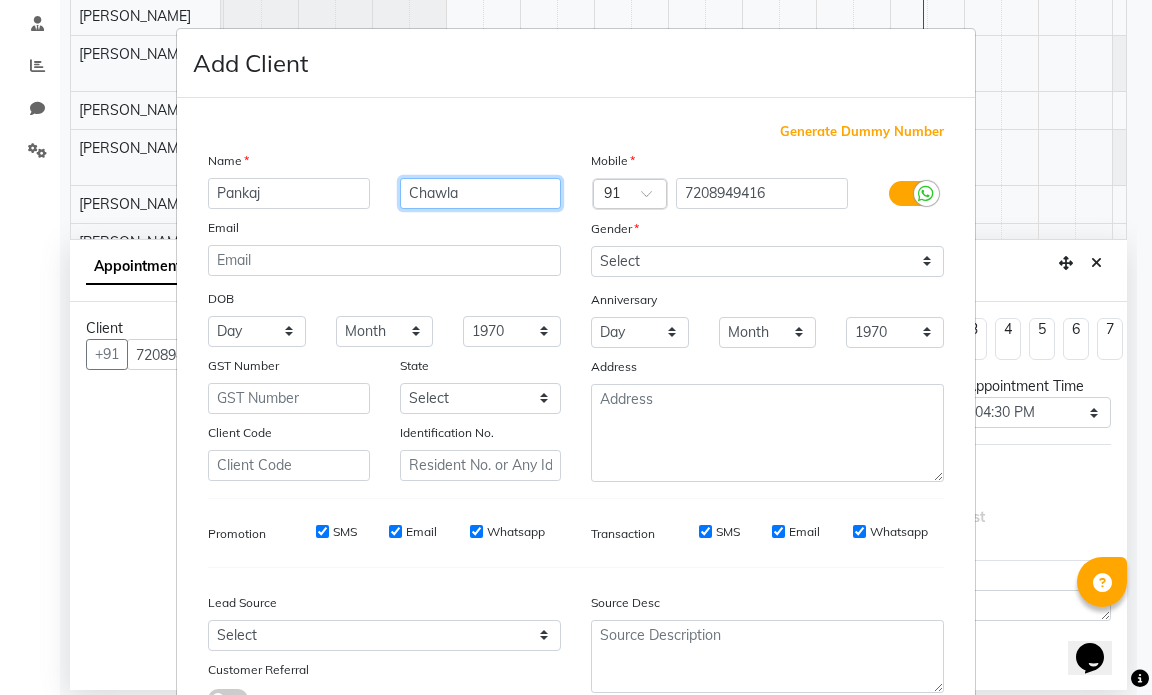 type on "Chawla" 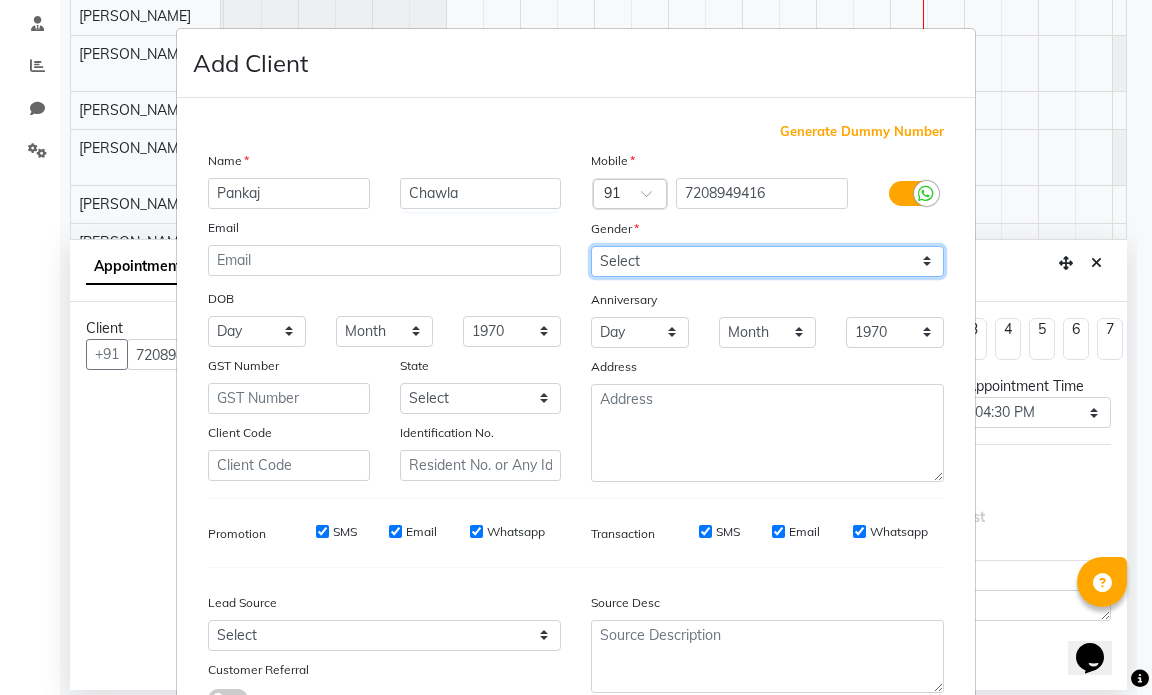 drag, startPoint x: 712, startPoint y: 269, endPoint x: 704, endPoint y: 276, distance: 10.630146 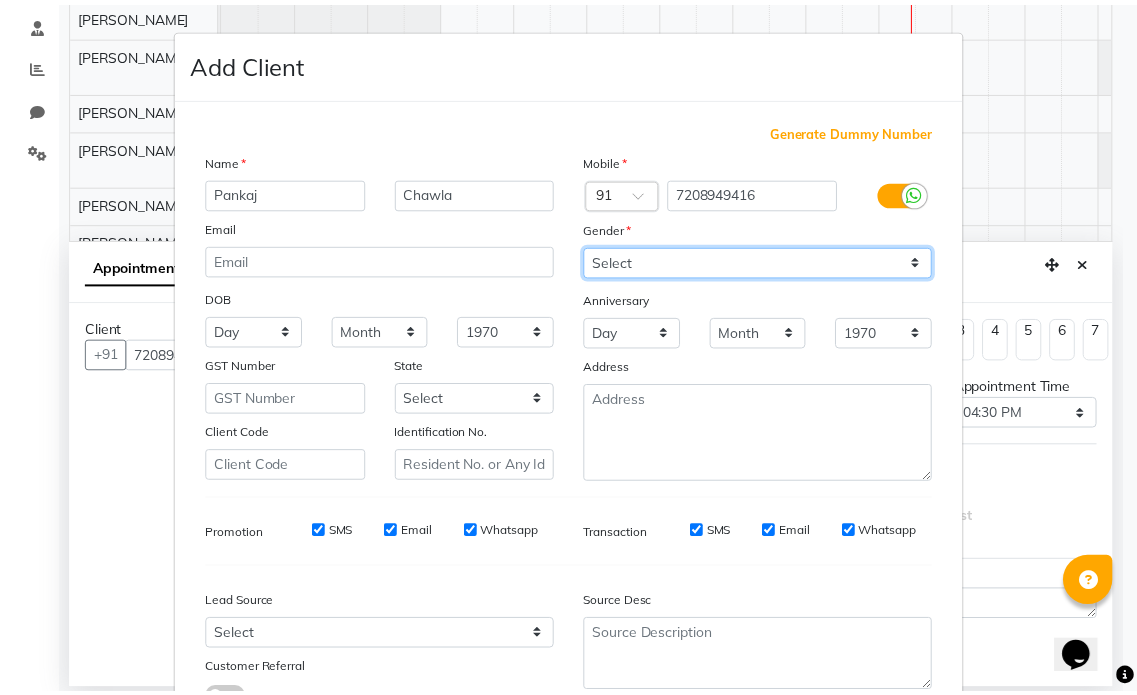 scroll, scrollTop: 154, scrollLeft: 0, axis: vertical 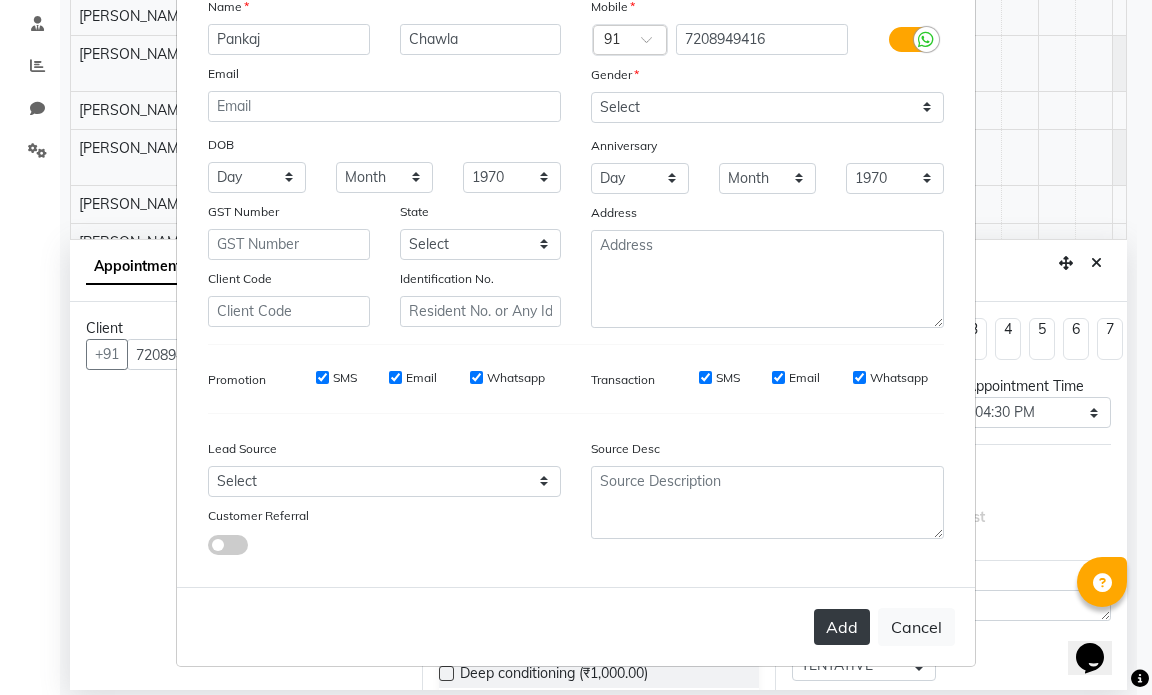 click on "Add" at bounding box center [842, 627] 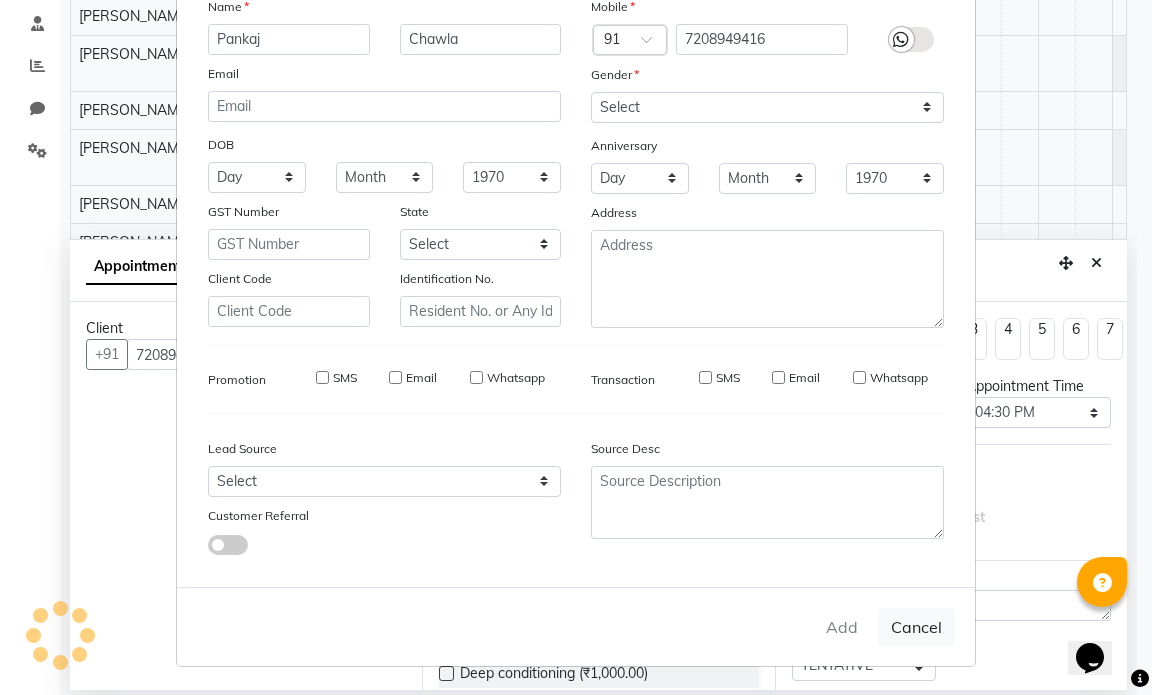 type 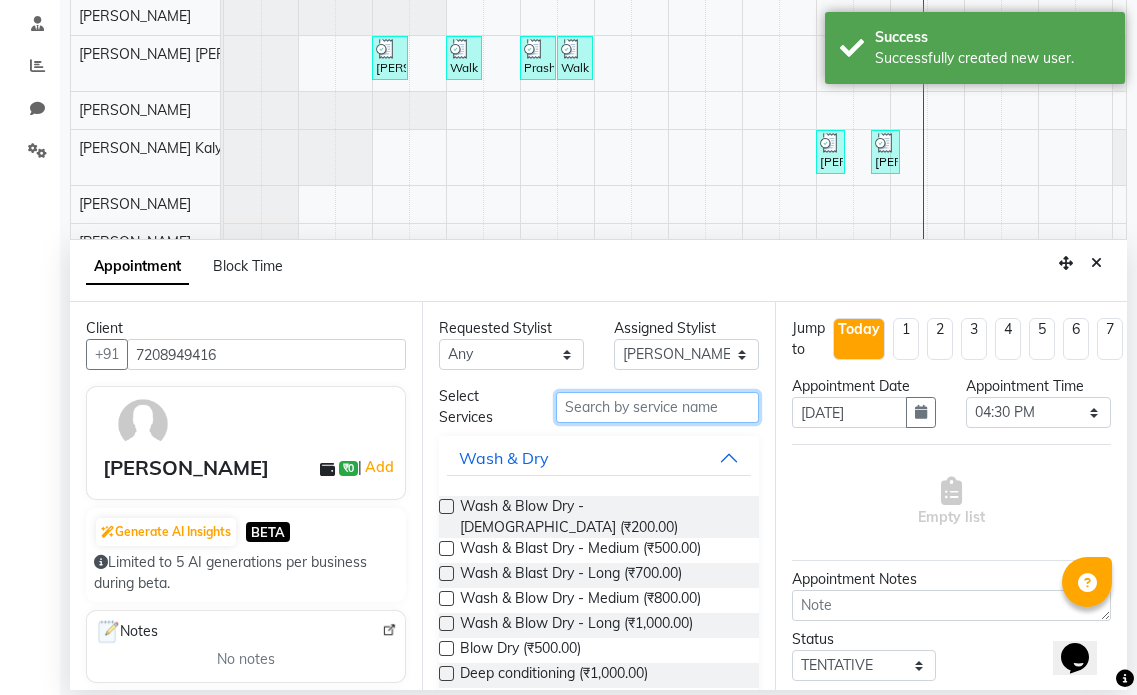 click at bounding box center (657, 407) 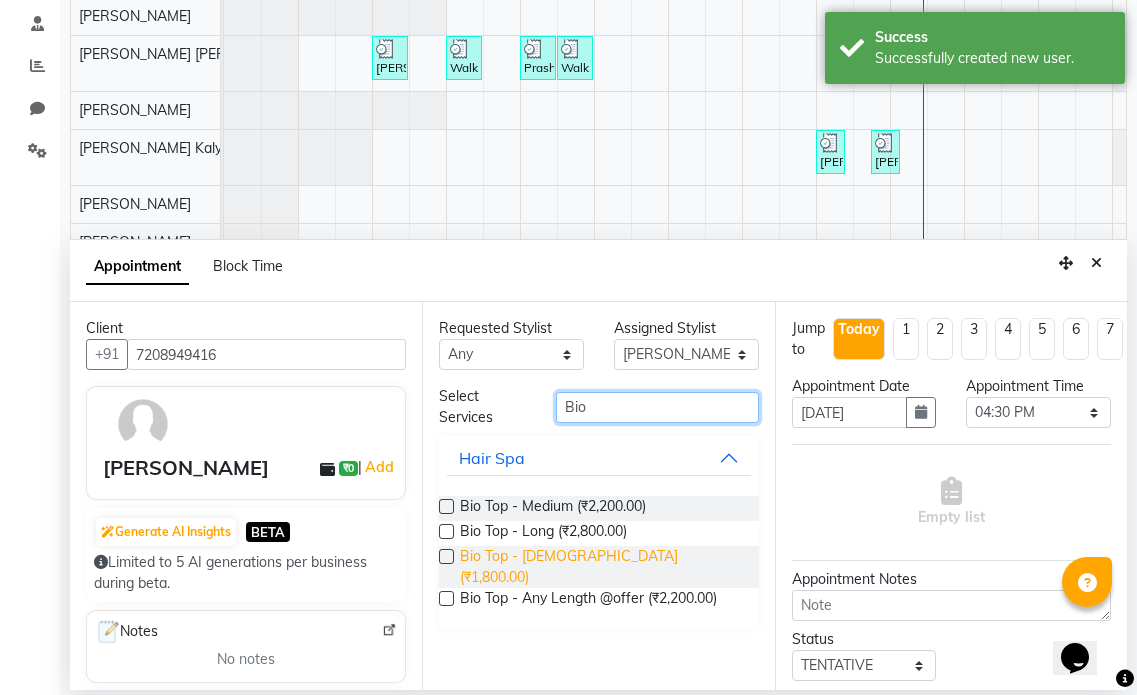 type on "Bio" 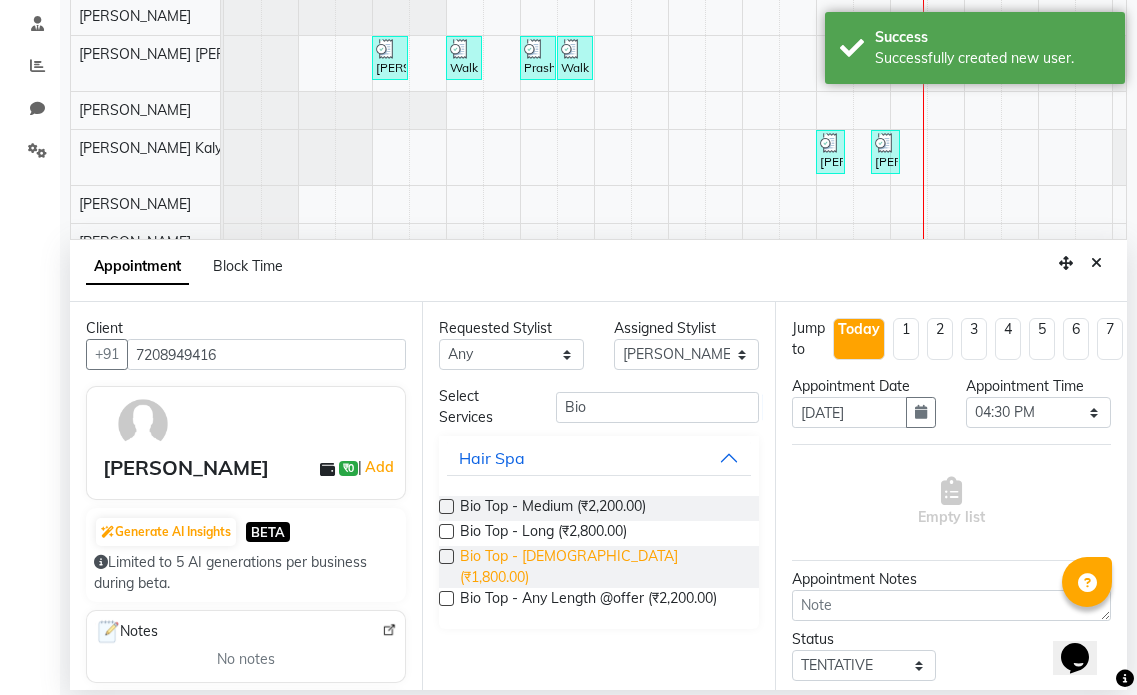 click on "Bio Top - [DEMOGRAPHIC_DATA] (₹1,800.00)" at bounding box center (601, 567) 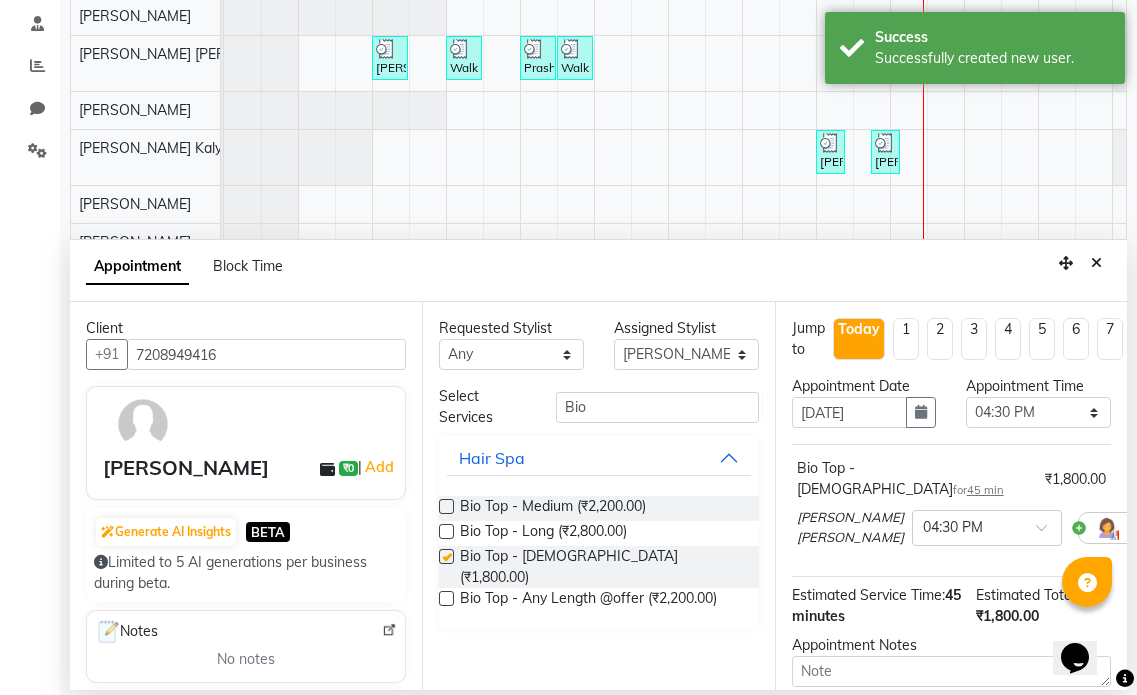 checkbox on "false" 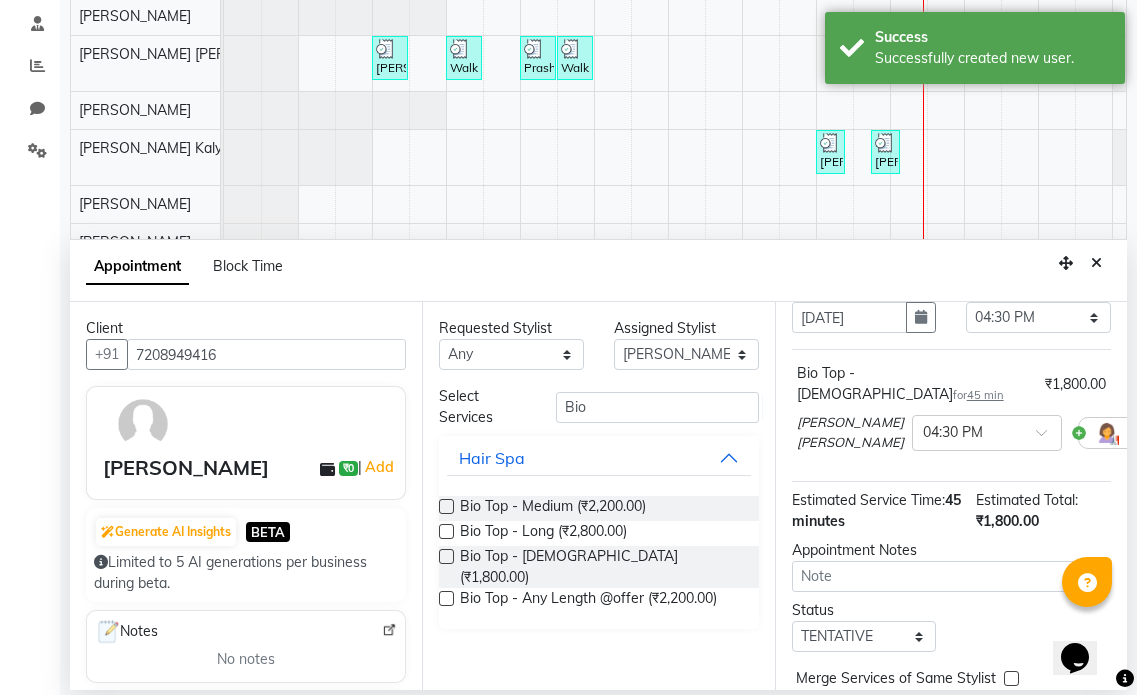 scroll, scrollTop: 214, scrollLeft: 0, axis: vertical 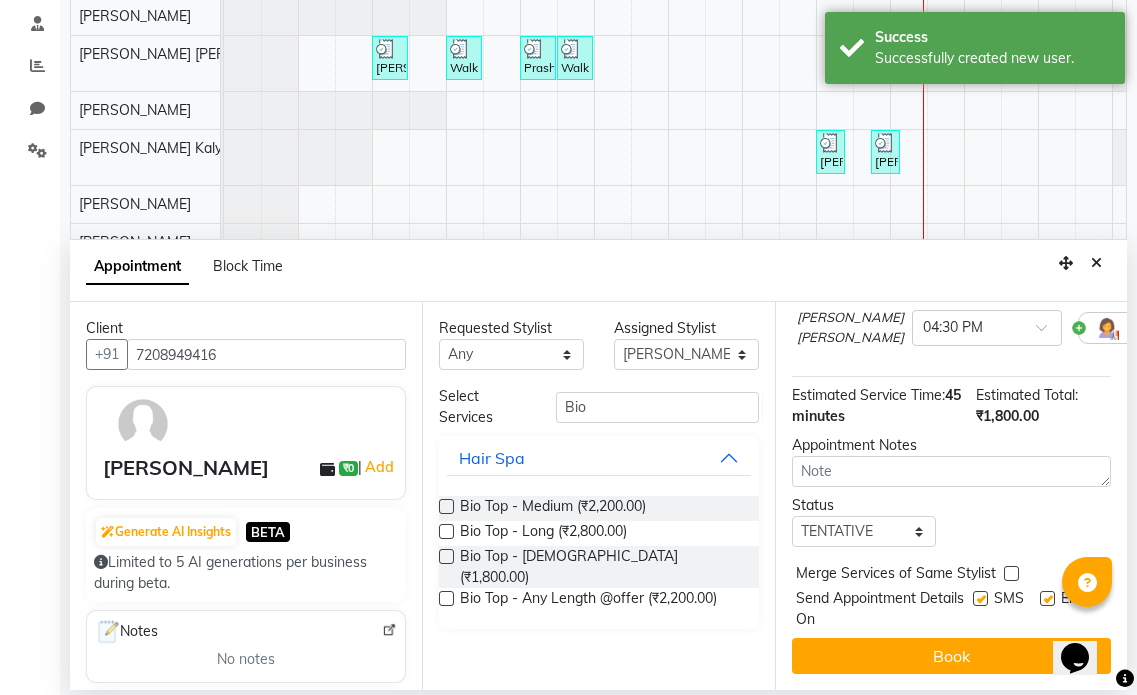 click at bounding box center (1047, 598) 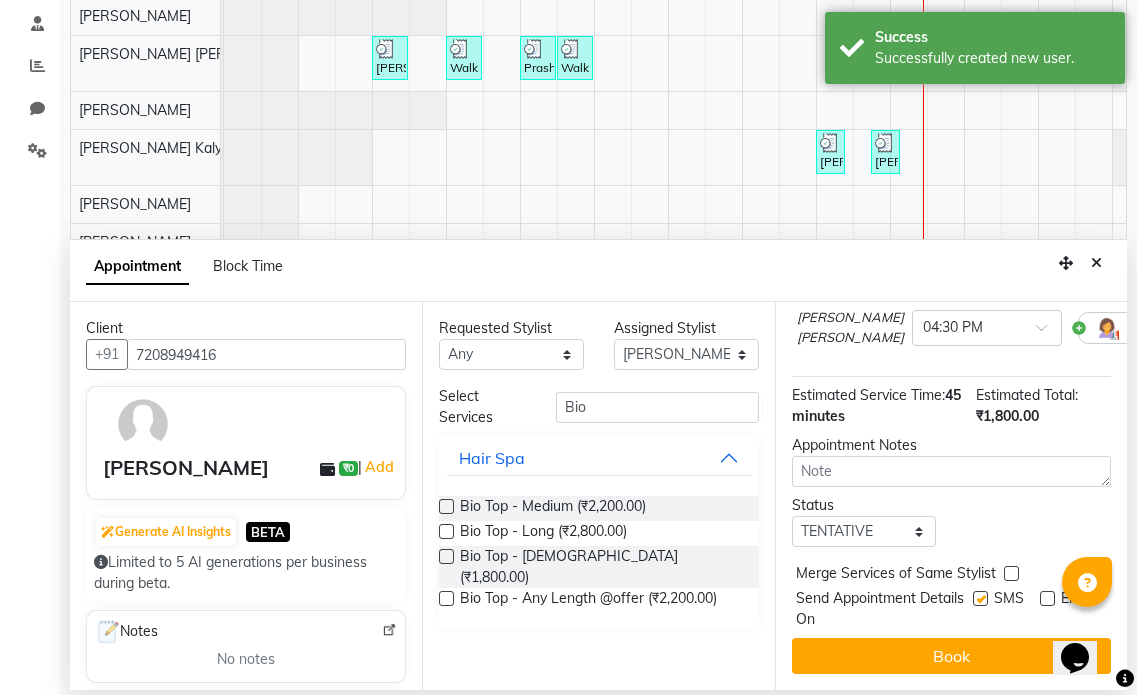 click at bounding box center (980, 598) 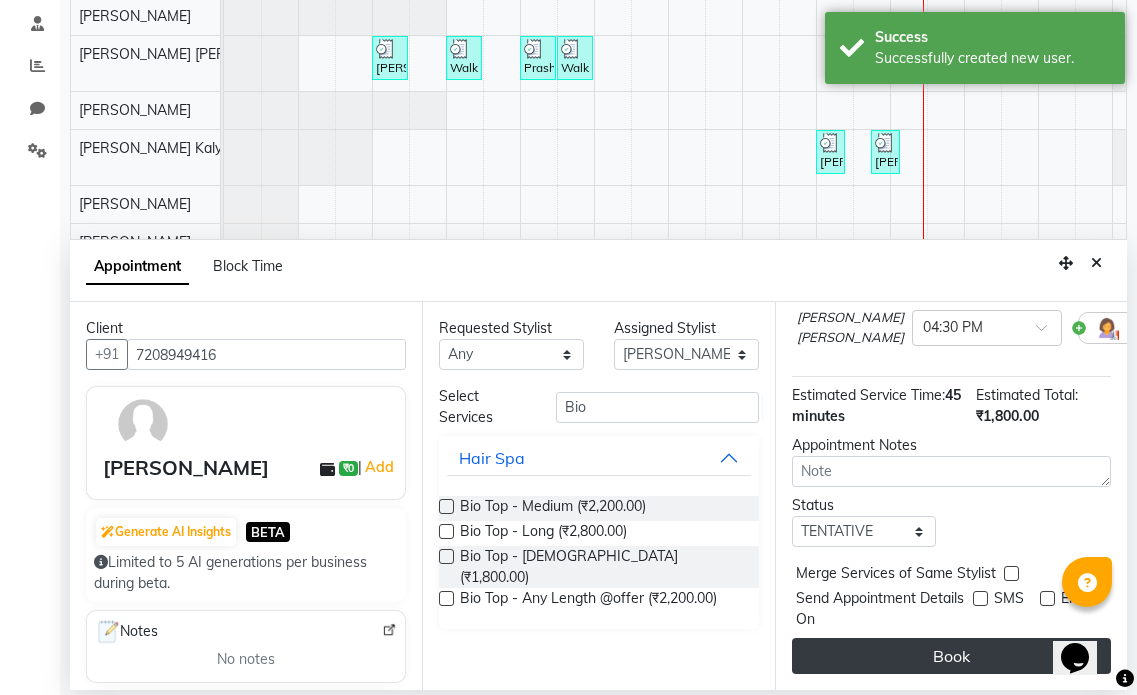 click on "Book" at bounding box center [951, 656] 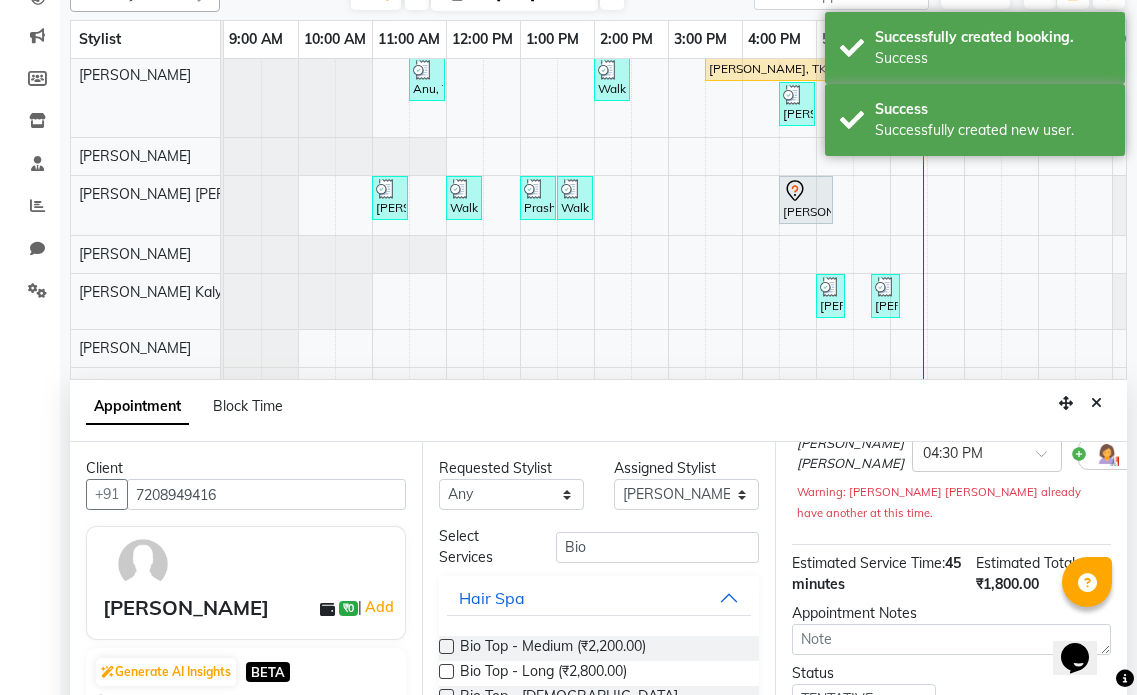 scroll, scrollTop: 300, scrollLeft: 0, axis: vertical 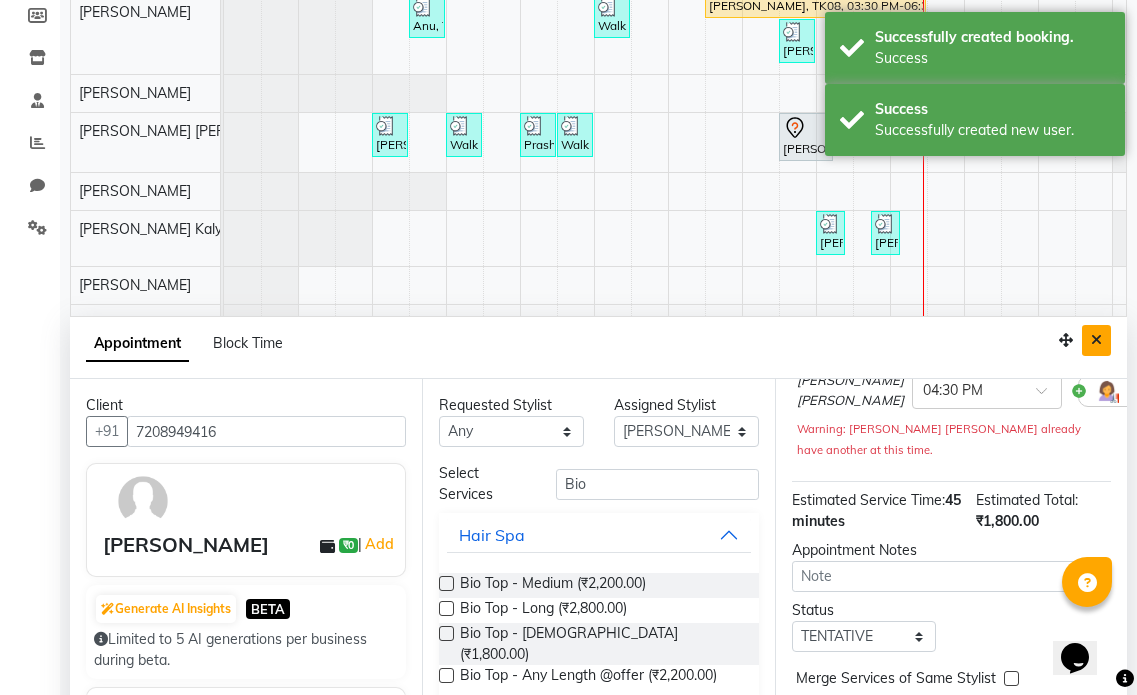 click at bounding box center [1096, 340] 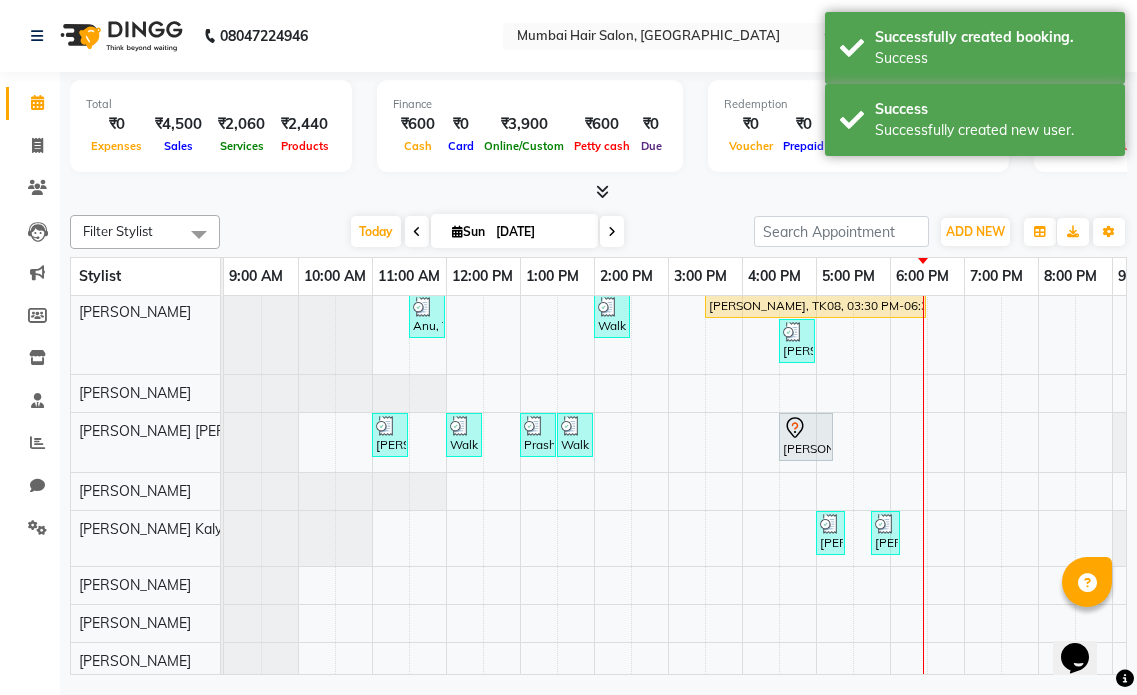 scroll, scrollTop: 0, scrollLeft: 0, axis: both 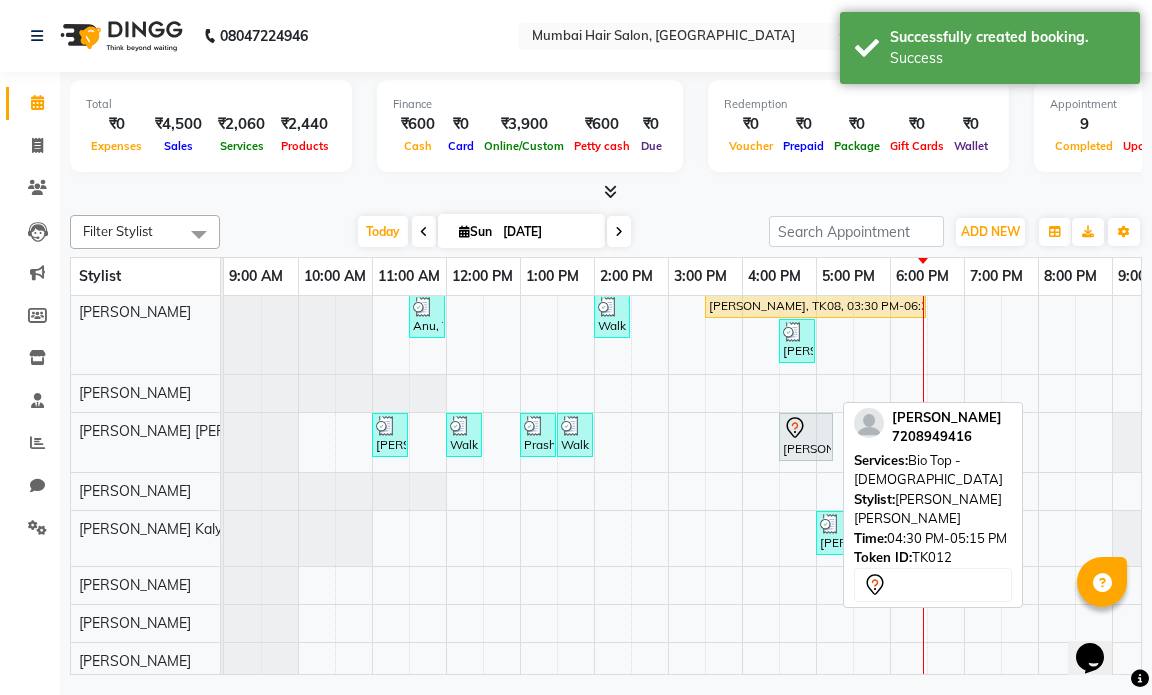 click on "[PERSON_NAME], TK12, 04:30 PM-05:15 PM, Bio Top - [DEMOGRAPHIC_DATA]" at bounding box center [806, 437] 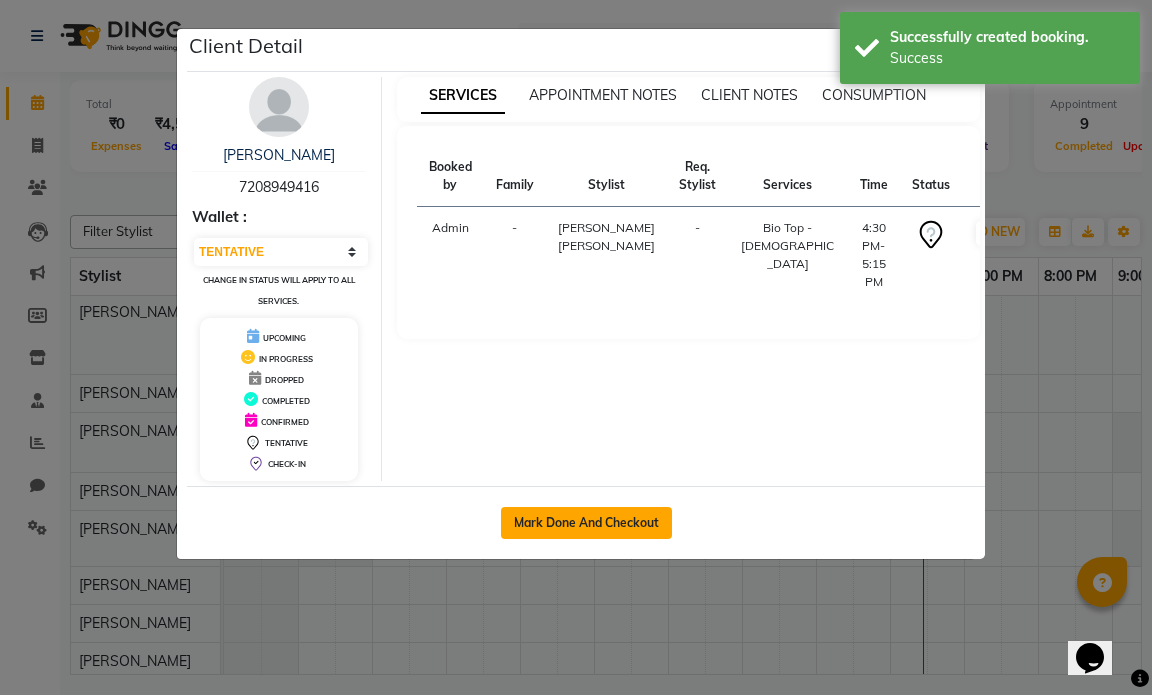 click on "Mark Done And Checkout" 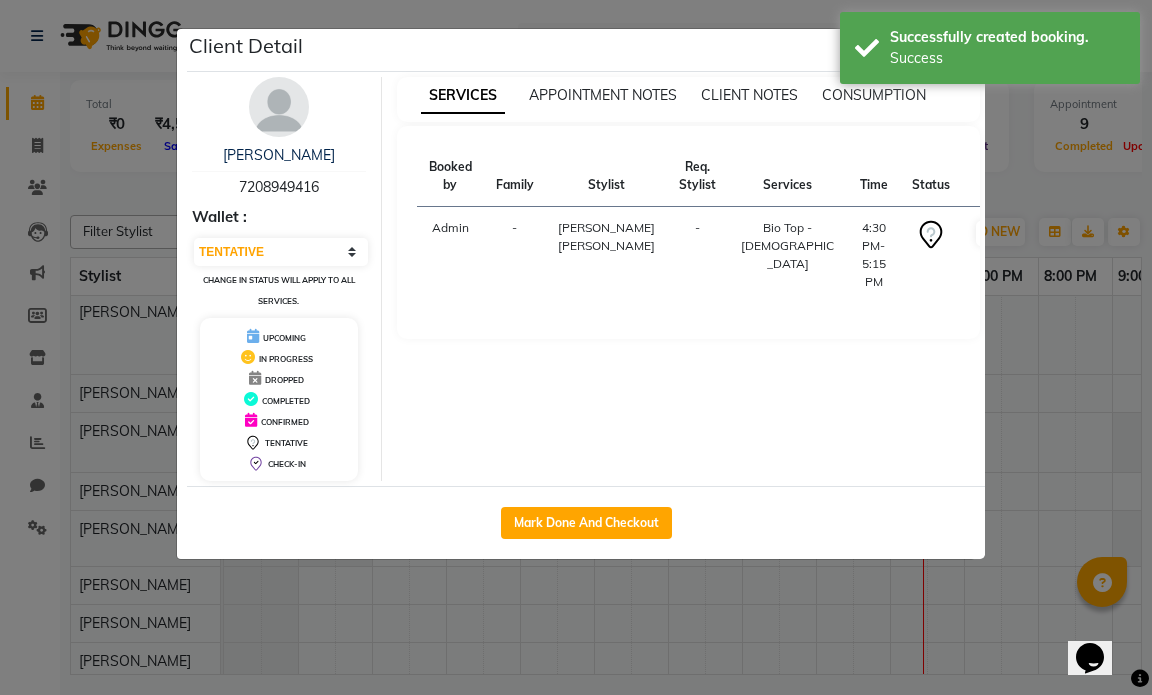 select on "service" 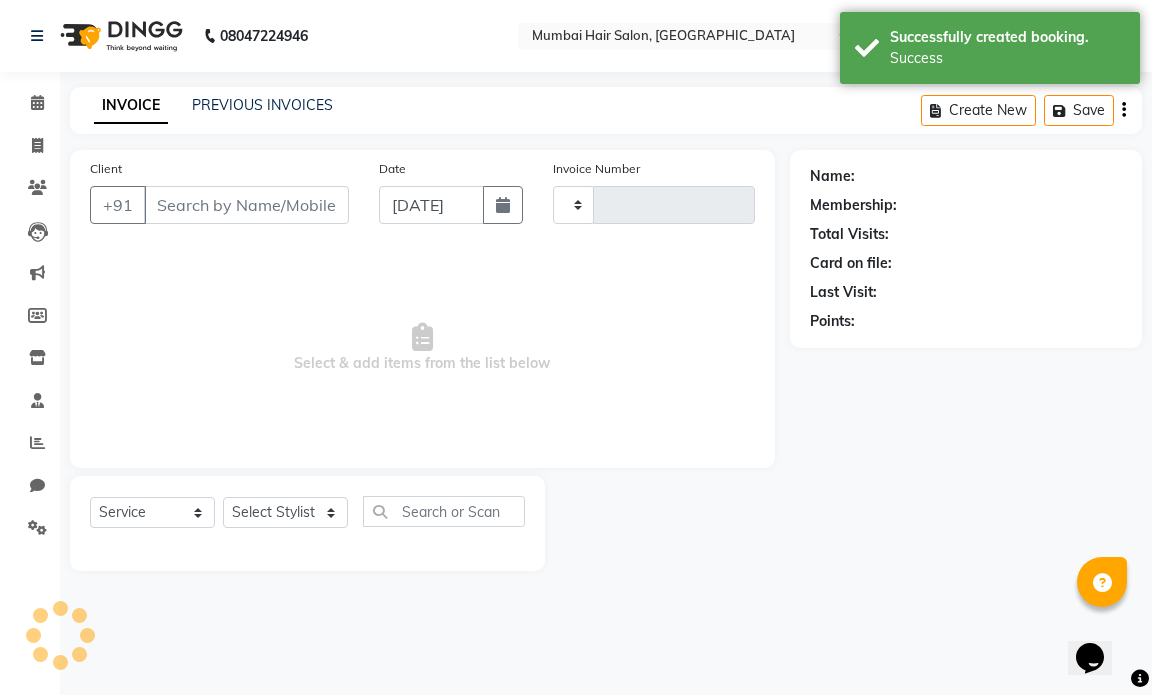 type on "0854" 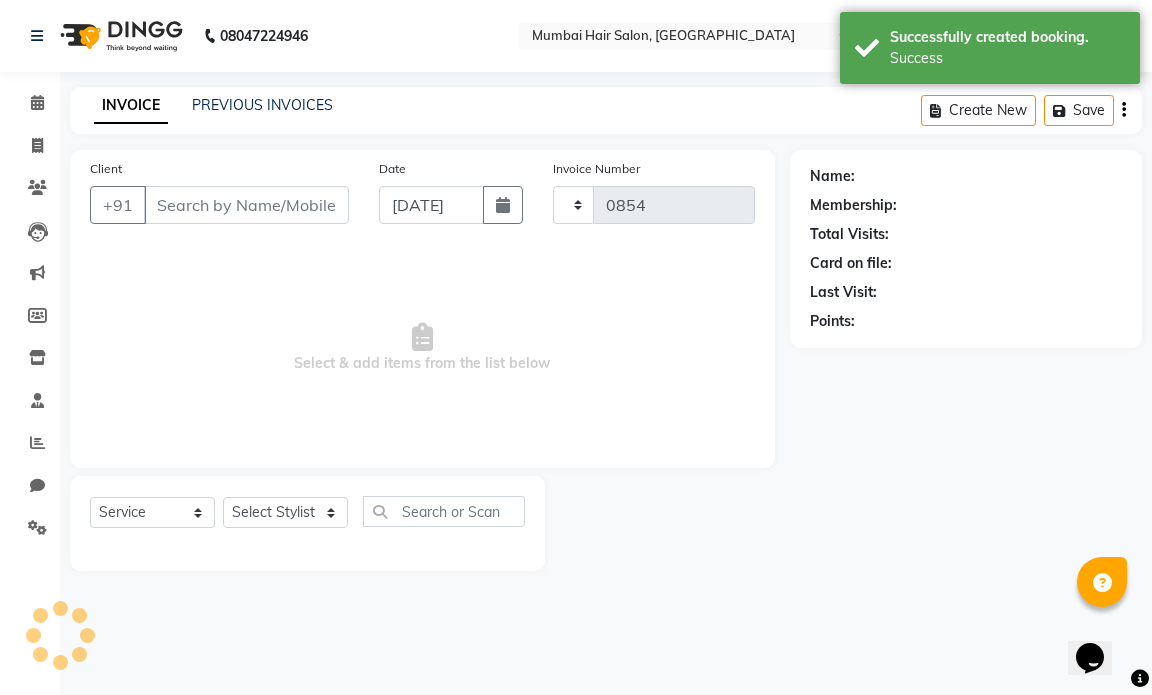 select on "7487" 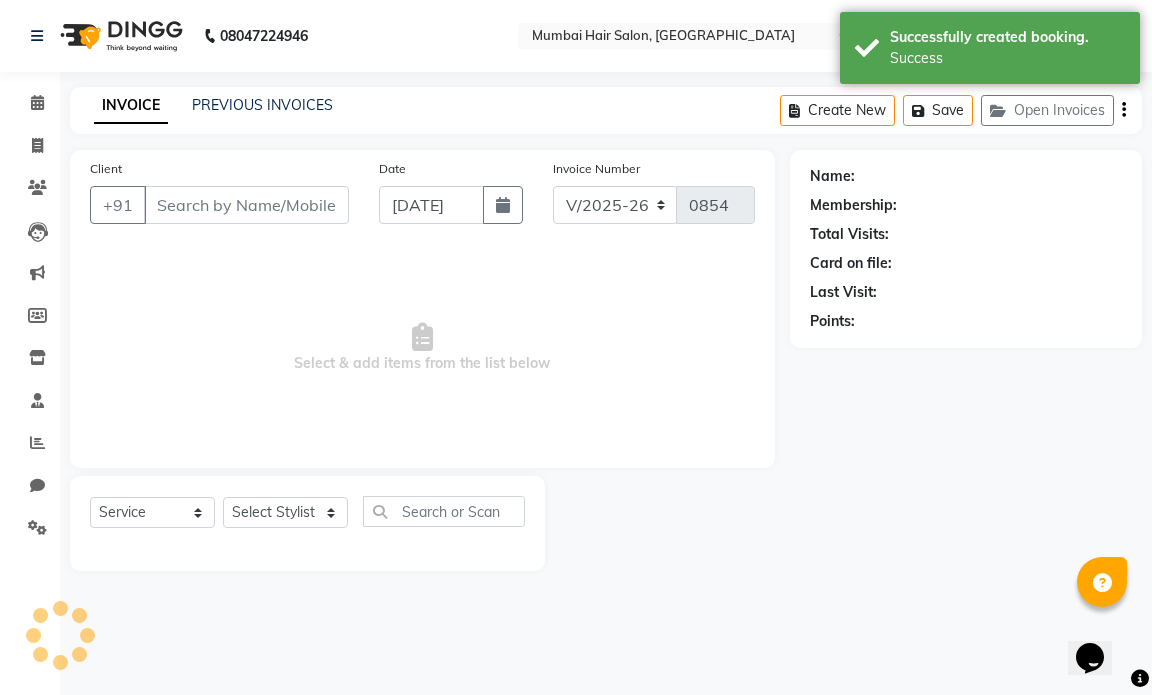 type on "7208949416" 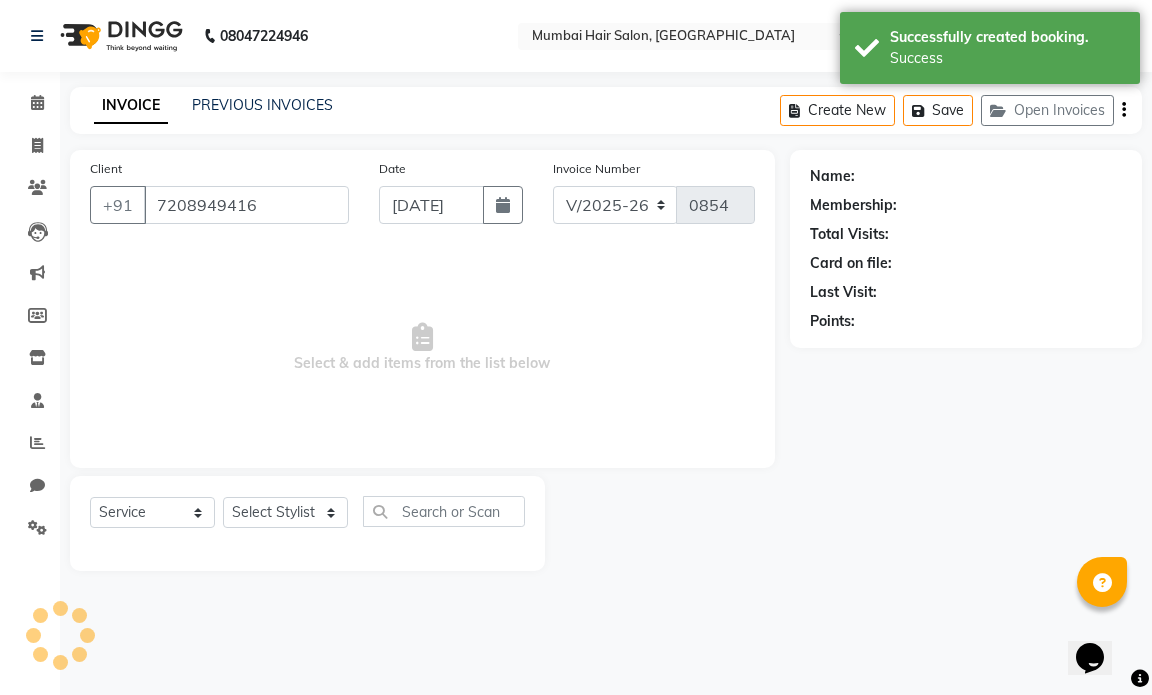 select on "66016" 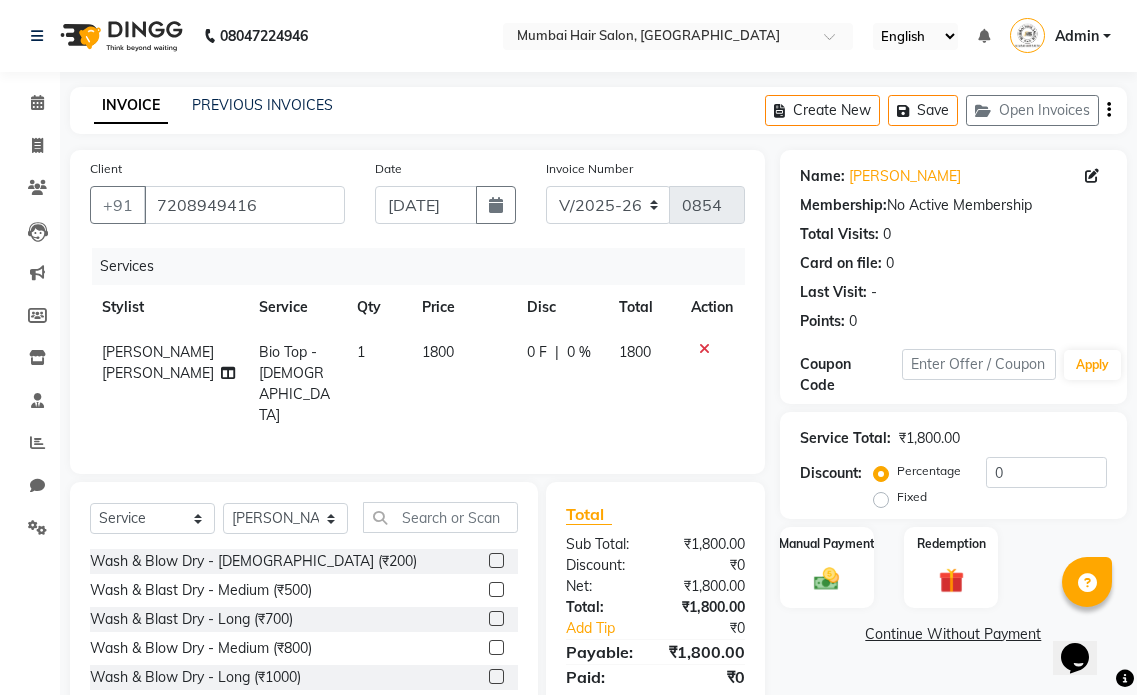 drag, startPoint x: 516, startPoint y: 351, endPoint x: 542, endPoint y: 357, distance: 26.683329 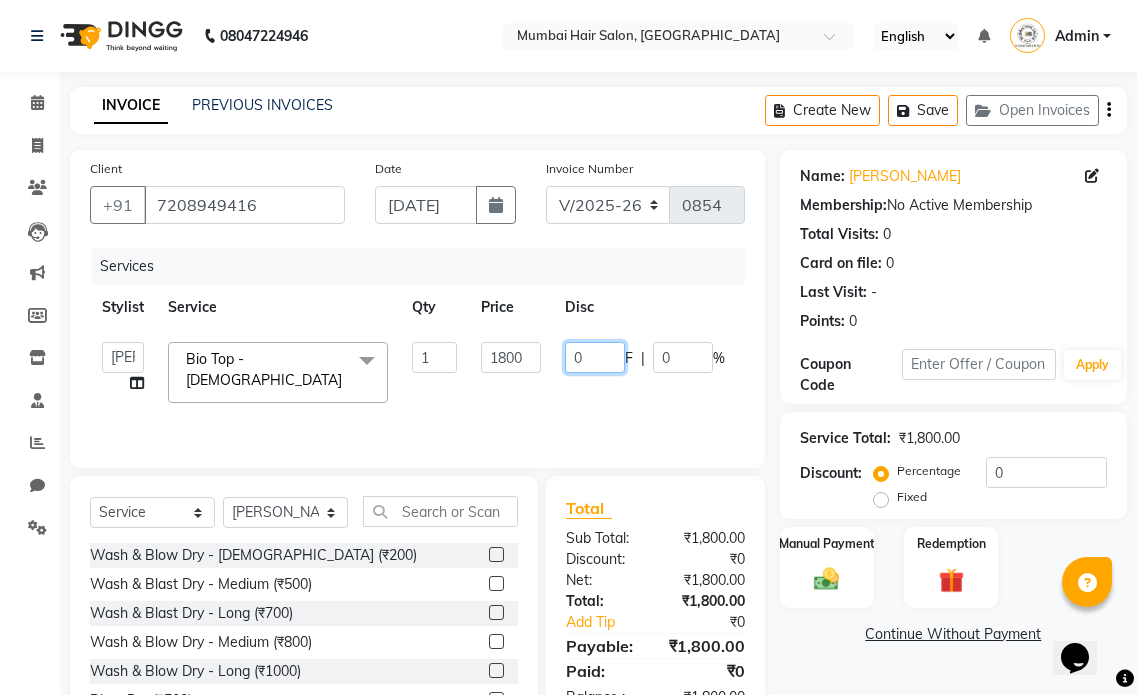 drag, startPoint x: 589, startPoint y: 359, endPoint x: 542, endPoint y: 359, distance: 47 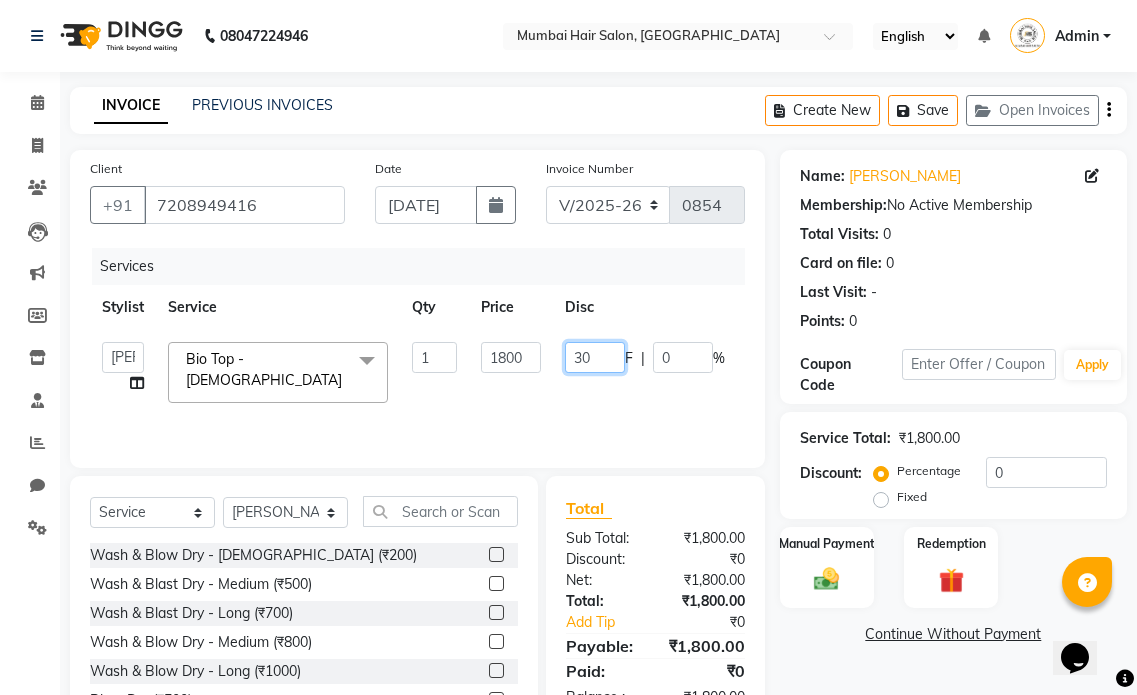 type on "300" 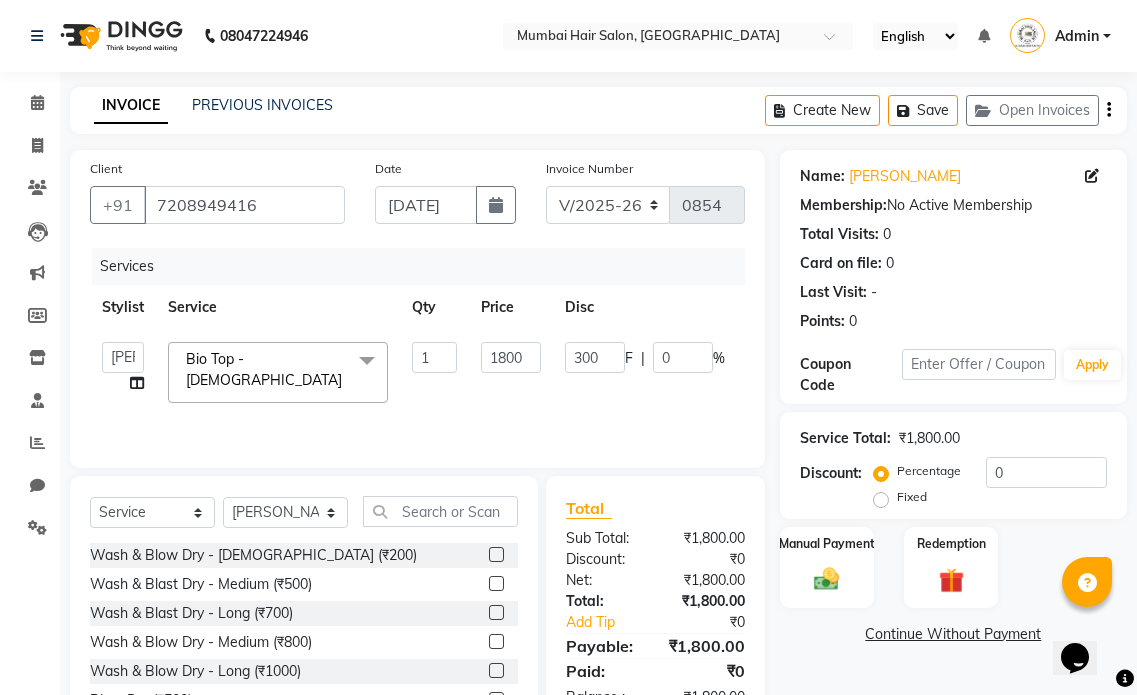 click on "Stylist Service Qty Price Disc Total Action" 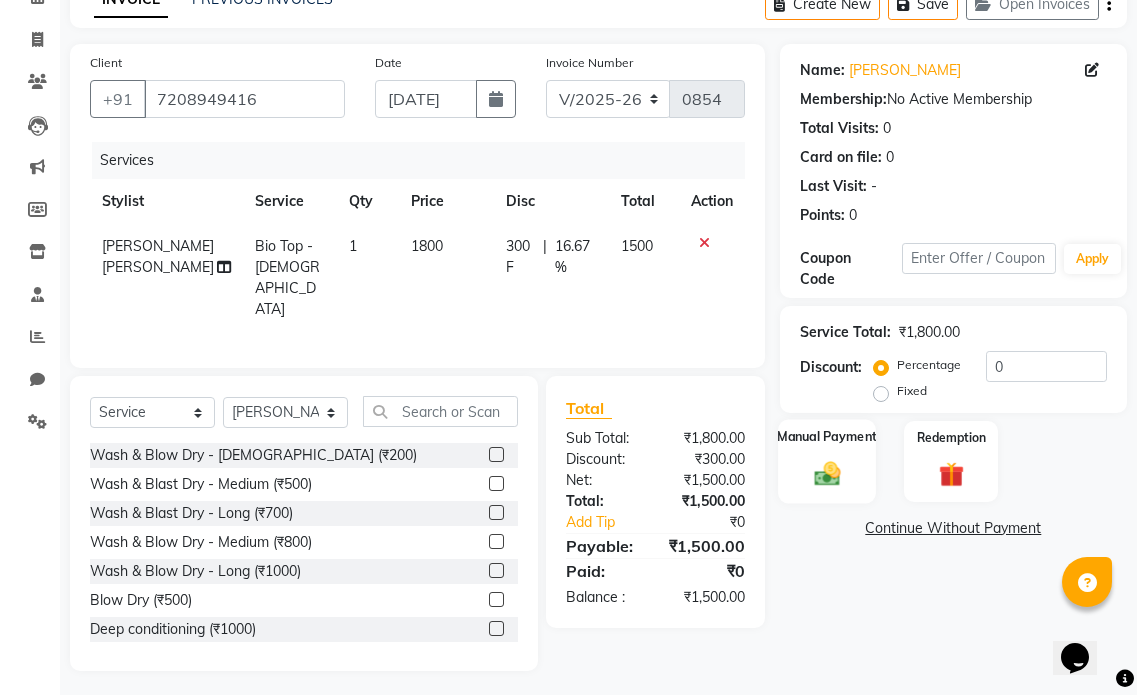click 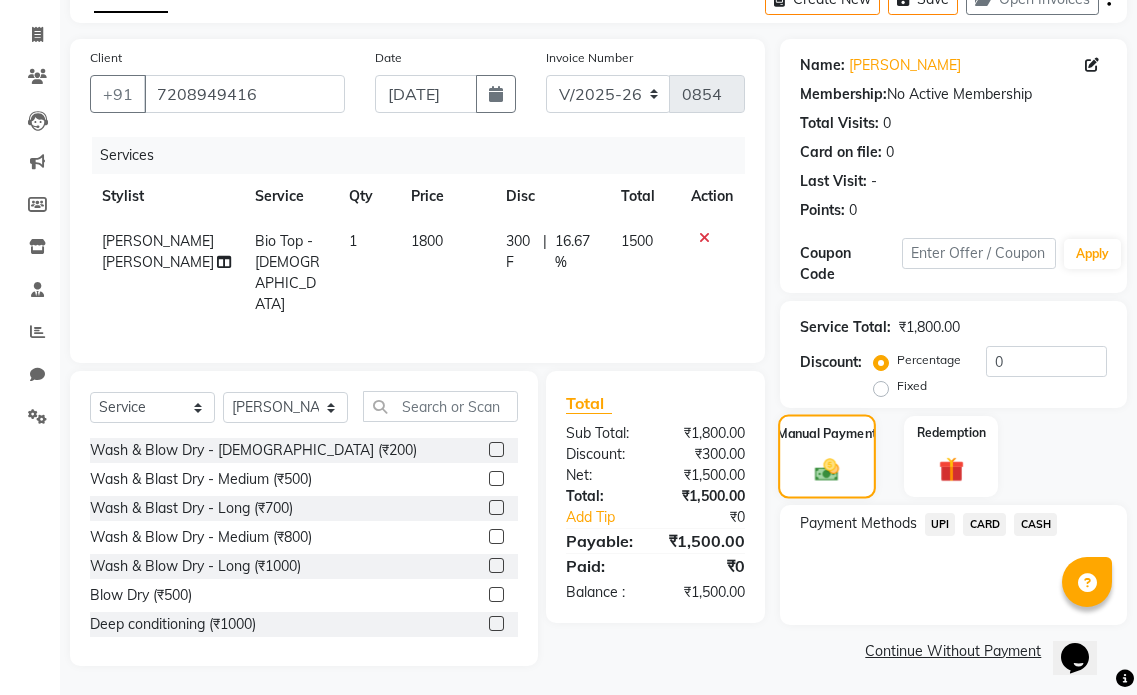 scroll, scrollTop: 112, scrollLeft: 0, axis: vertical 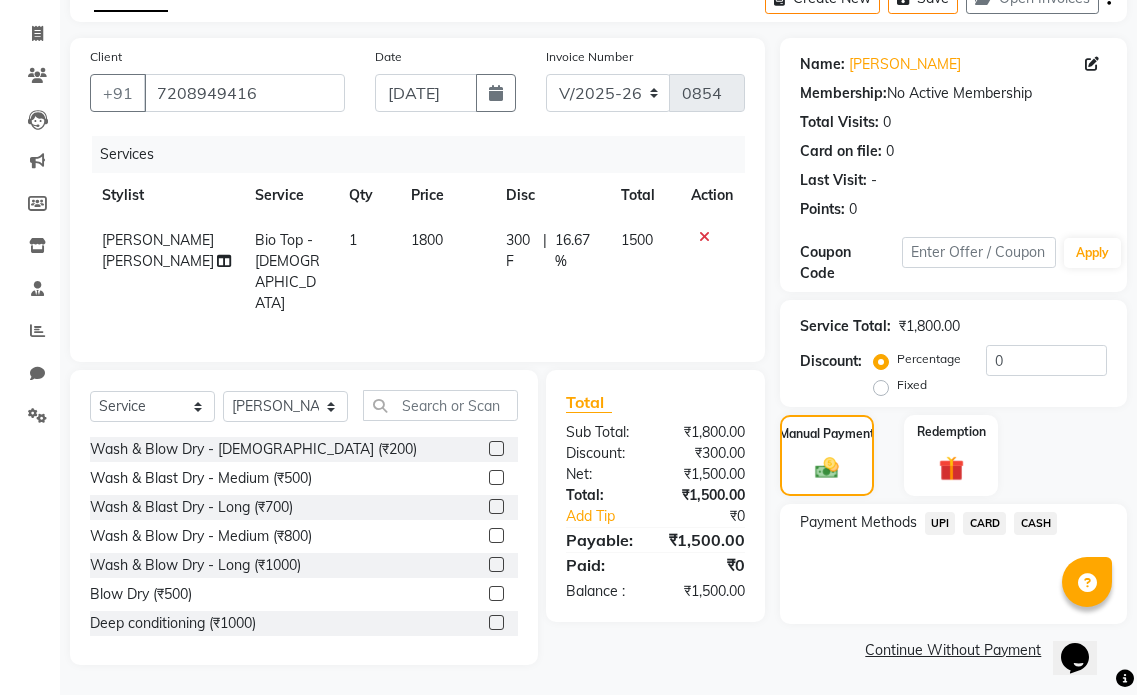 click on "UPI" 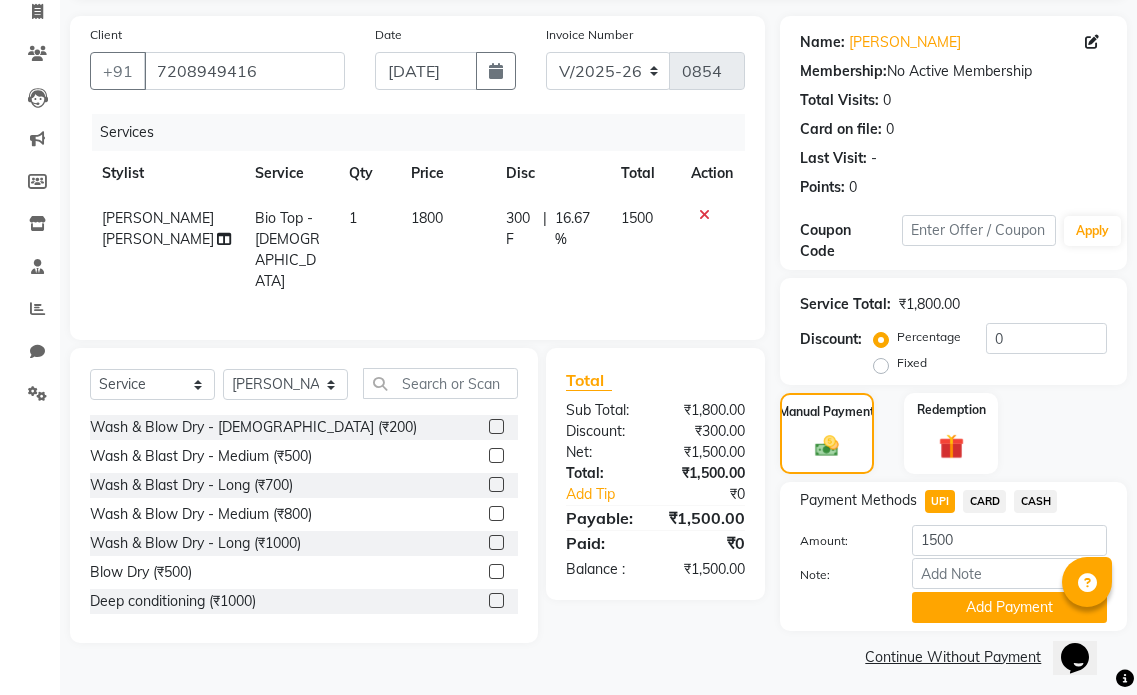 scroll, scrollTop: 141, scrollLeft: 0, axis: vertical 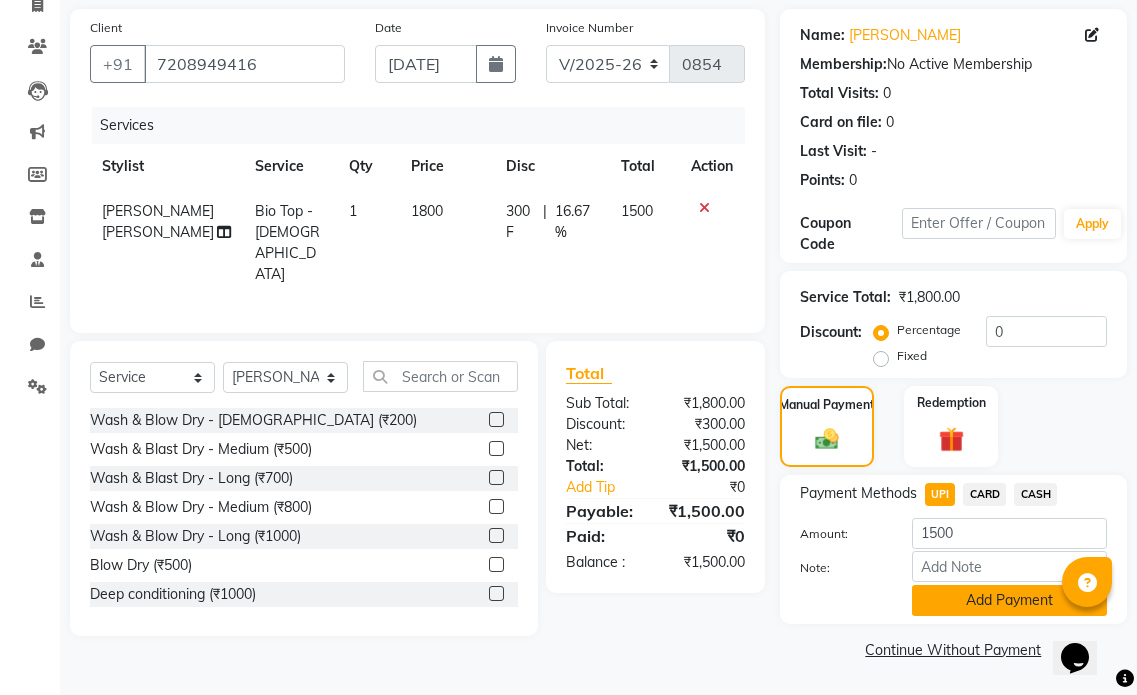 click on "Add Payment" 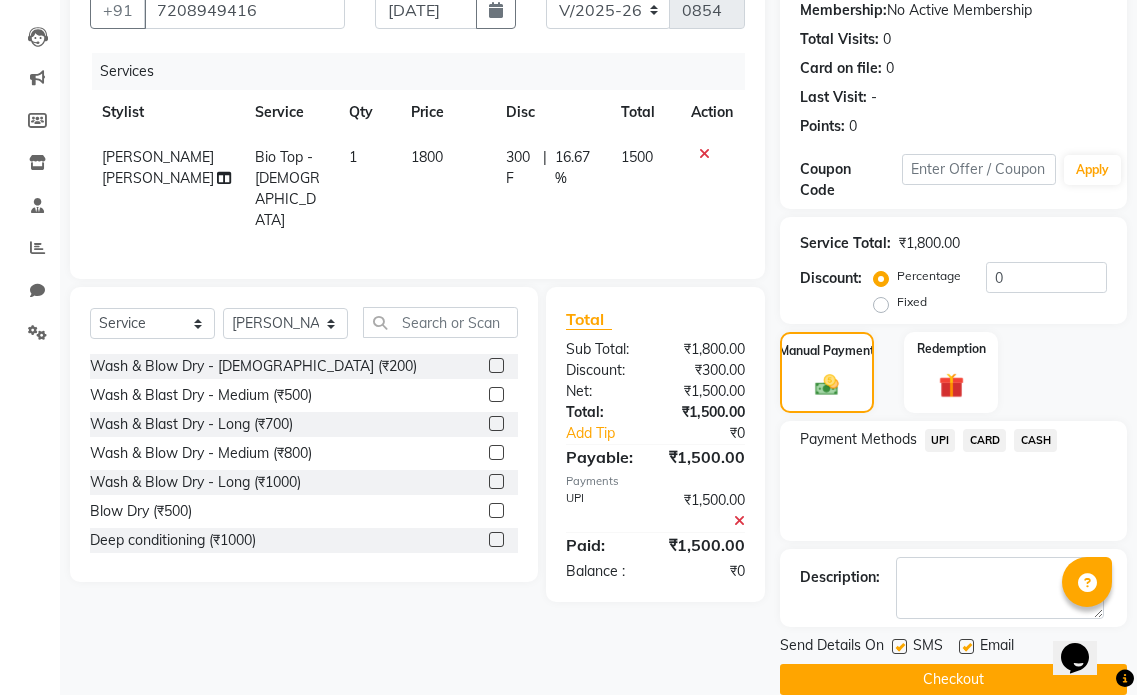 scroll, scrollTop: 225, scrollLeft: 0, axis: vertical 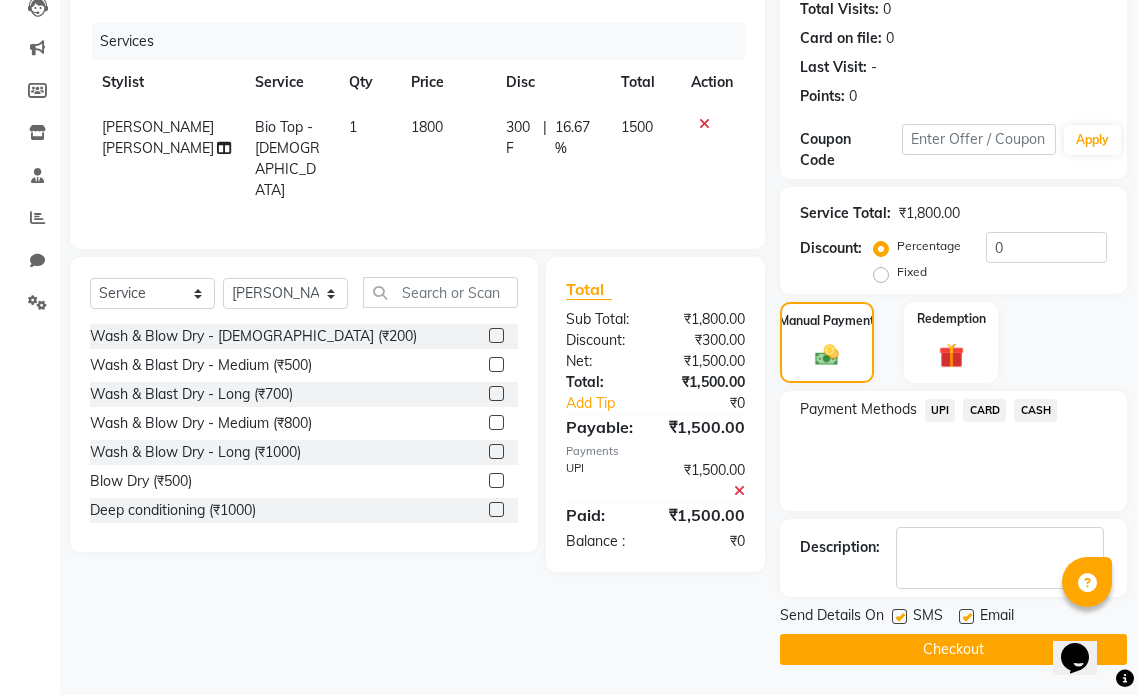 click 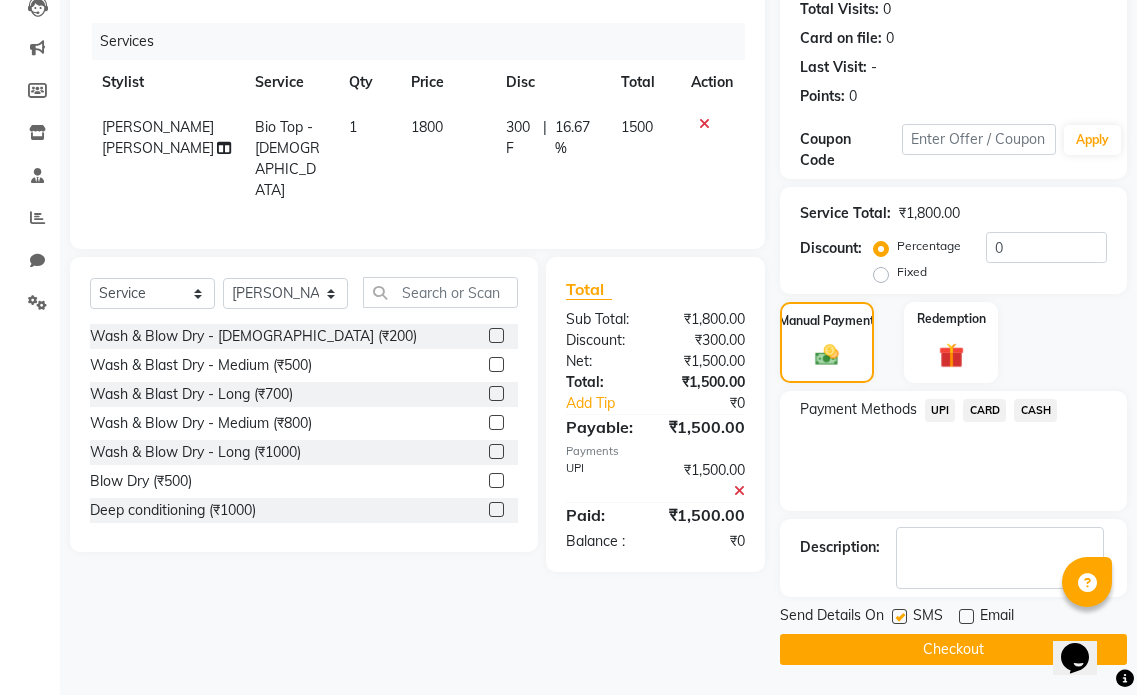 click 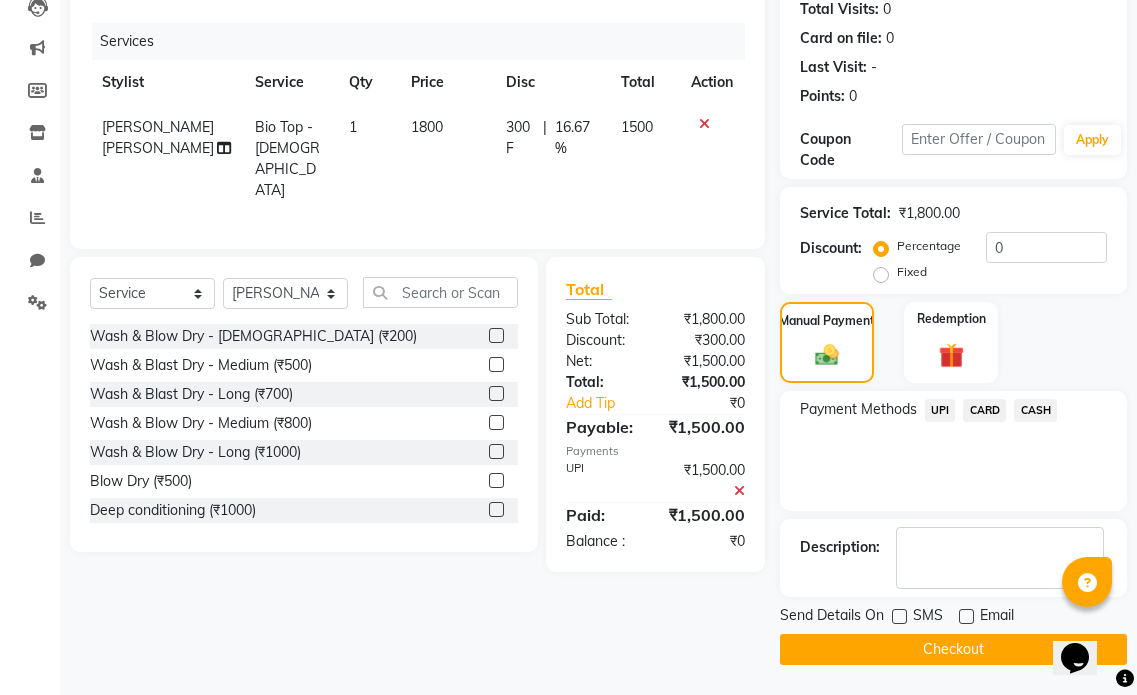click 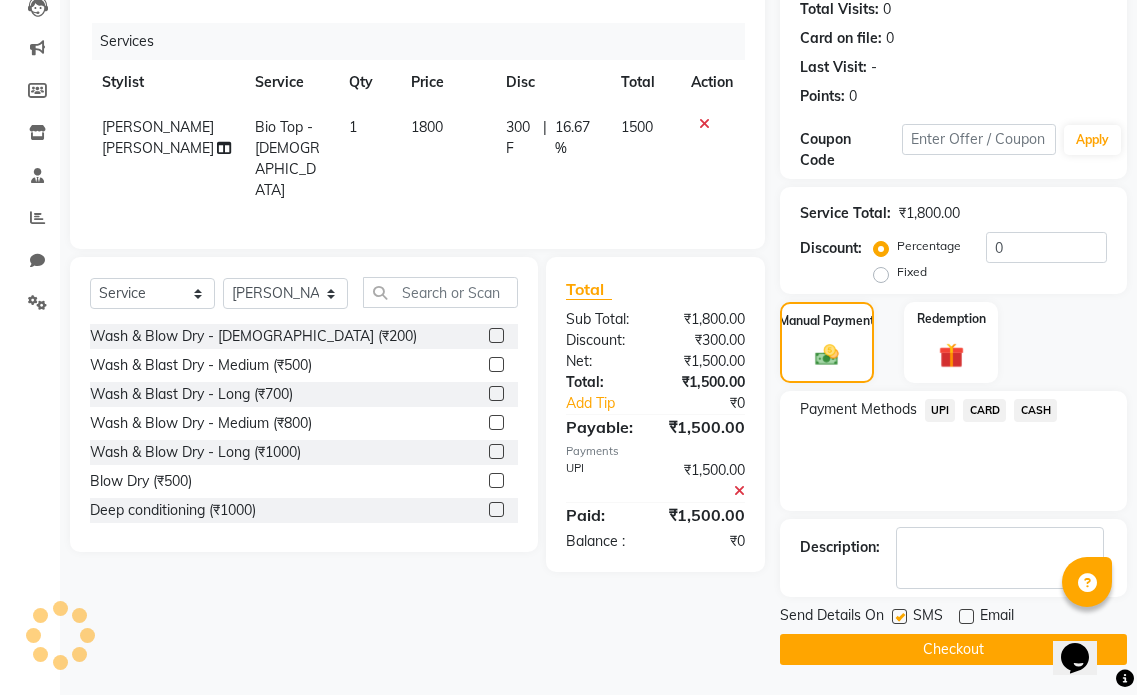 click on "Checkout" 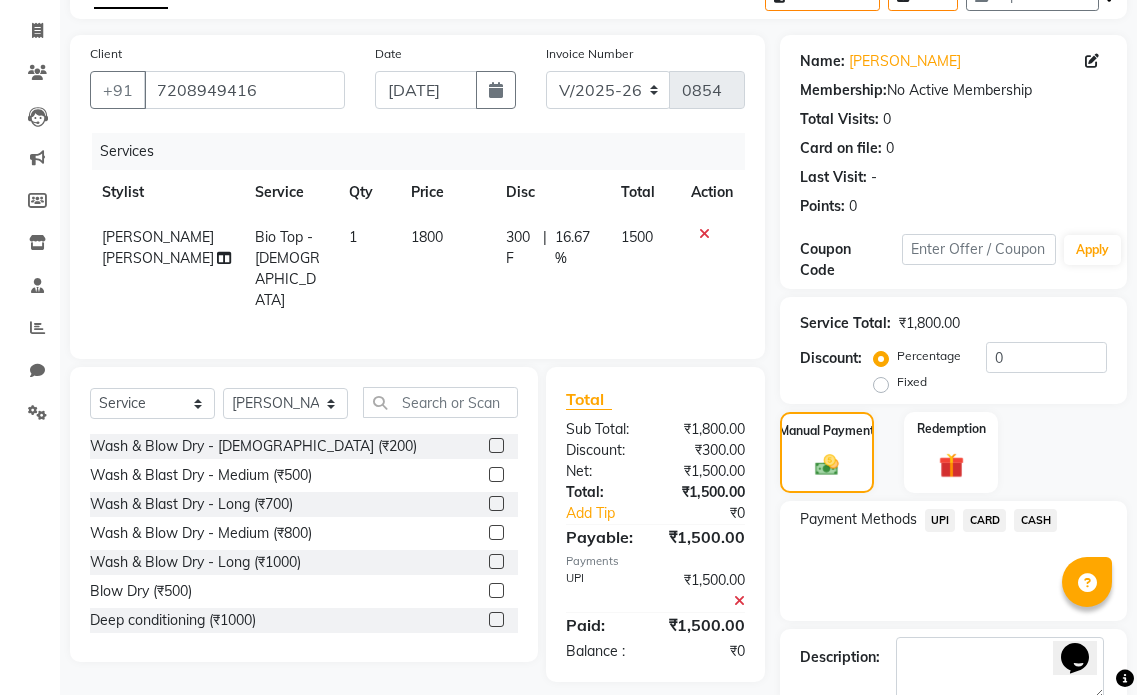 scroll, scrollTop: 0, scrollLeft: 0, axis: both 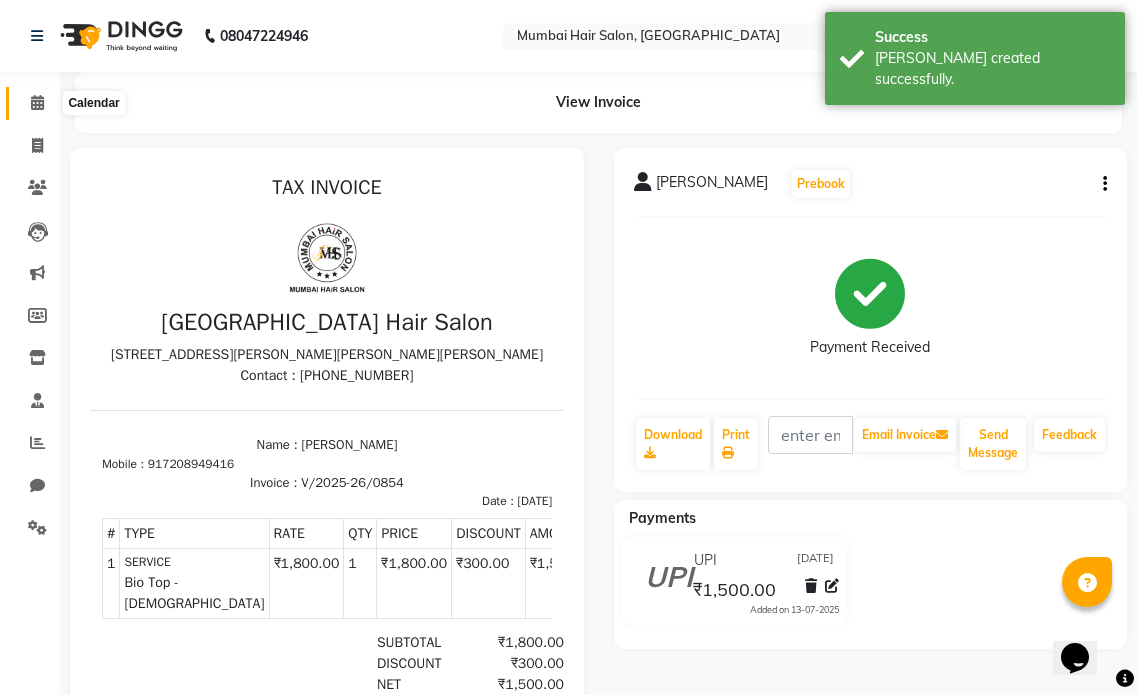 click 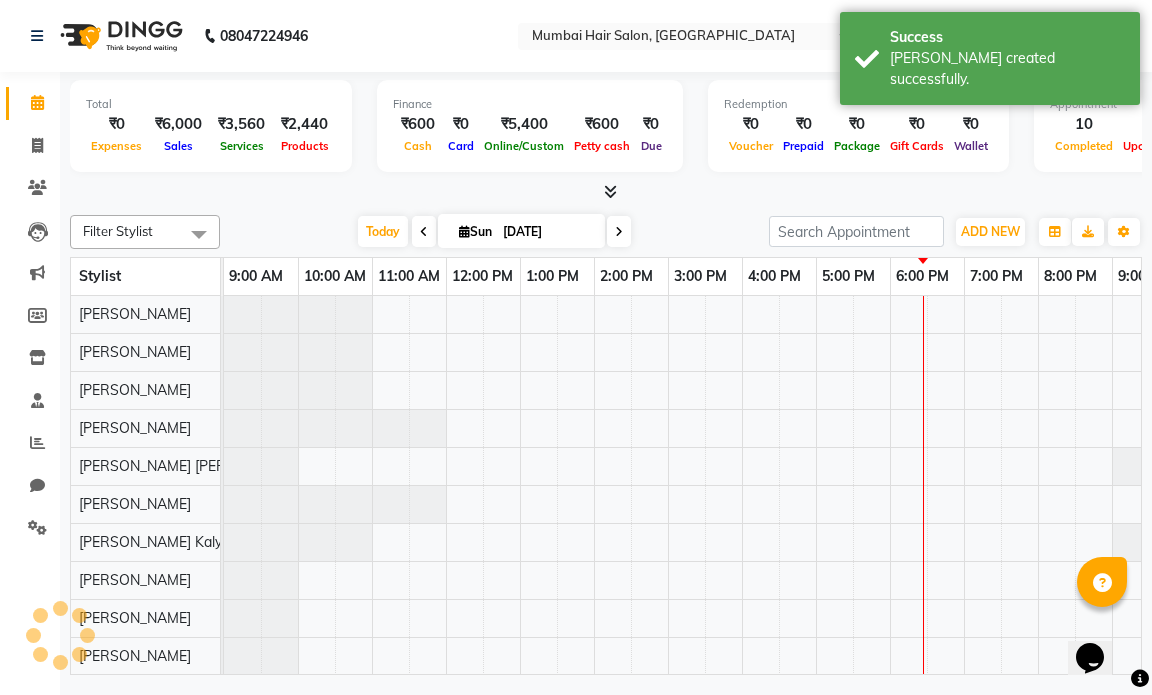 scroll, scrollTop: 0, scrollLeft: 0, axis: both 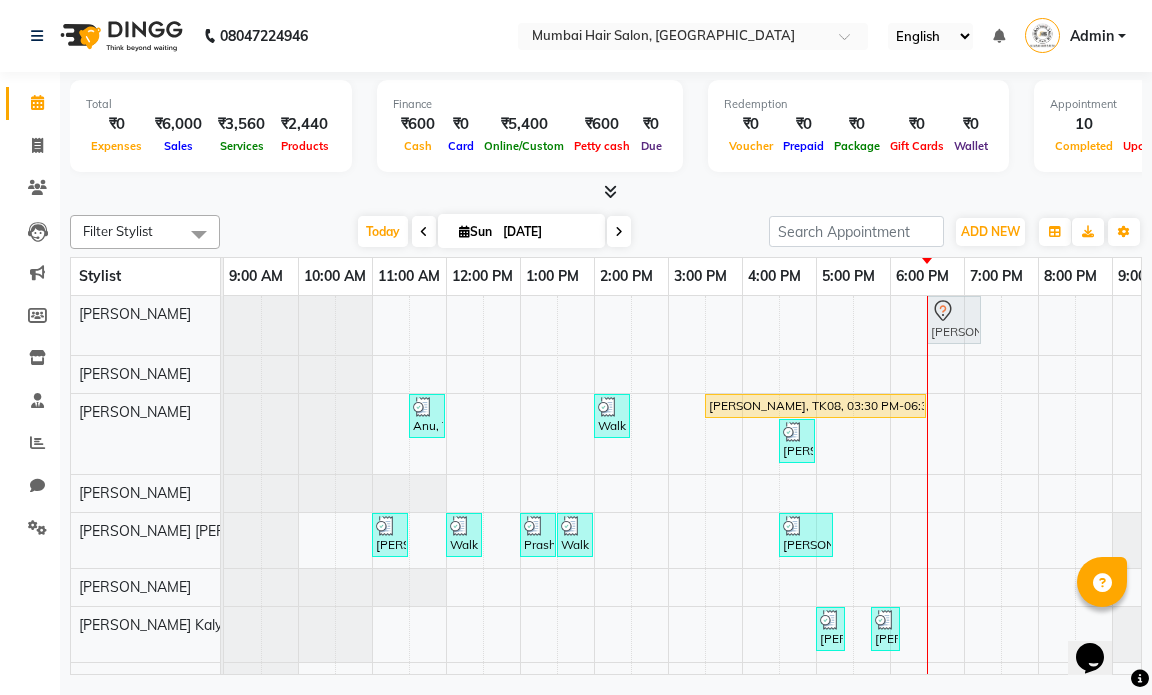 drag, startPoint x: 922, startPoint y: 321, endPoint x: 941, endPoint y: 328, distance: 20.248457 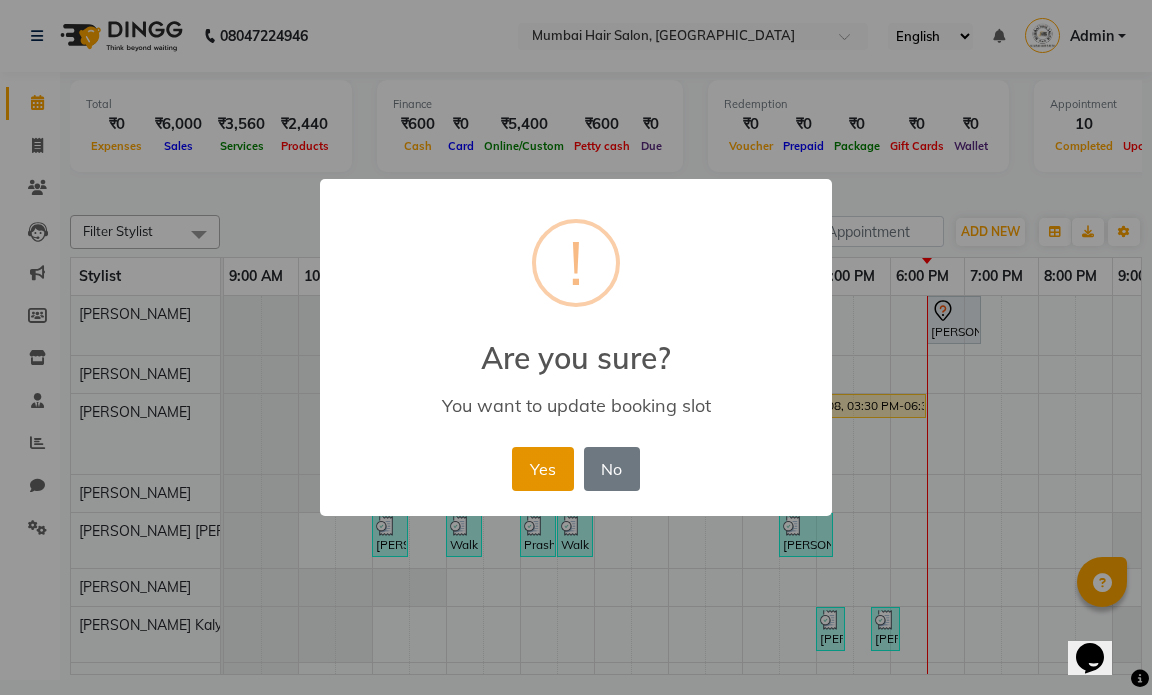 click on "Yes" at bounding box center (542, 469) 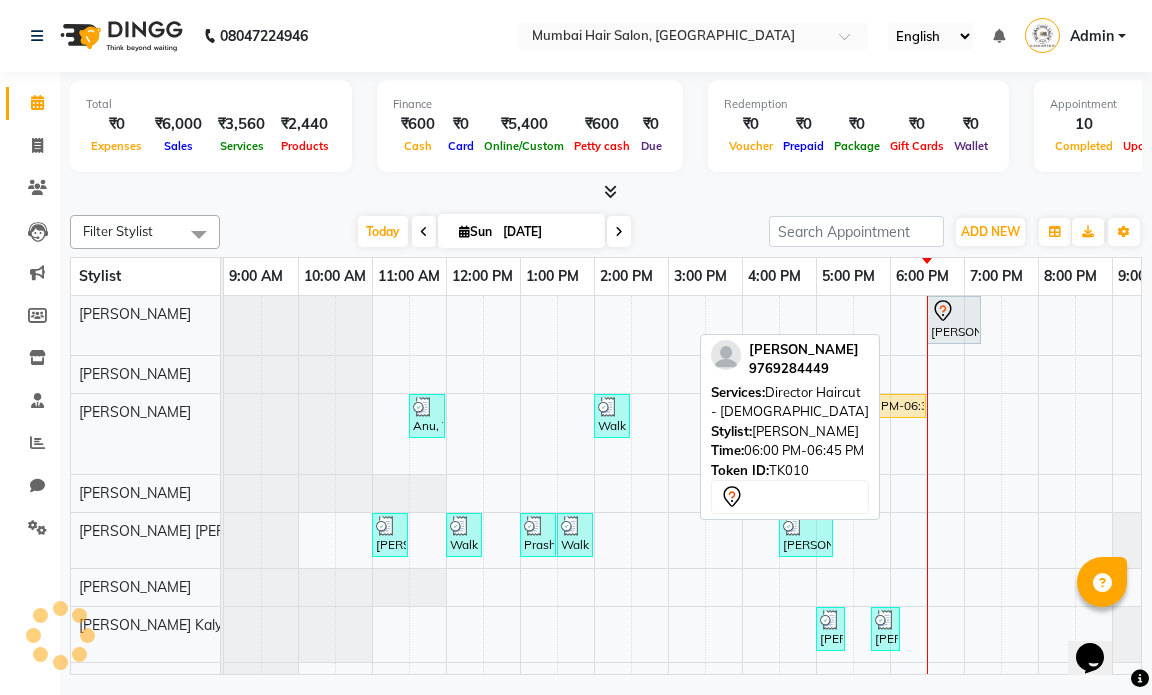 click on "[PERSON_NAME], TK10, 06:00 PM-06:45 PM, Director Haircut - [DEMOGRAPHIC_DATA]" at bounding box center (954, 320) 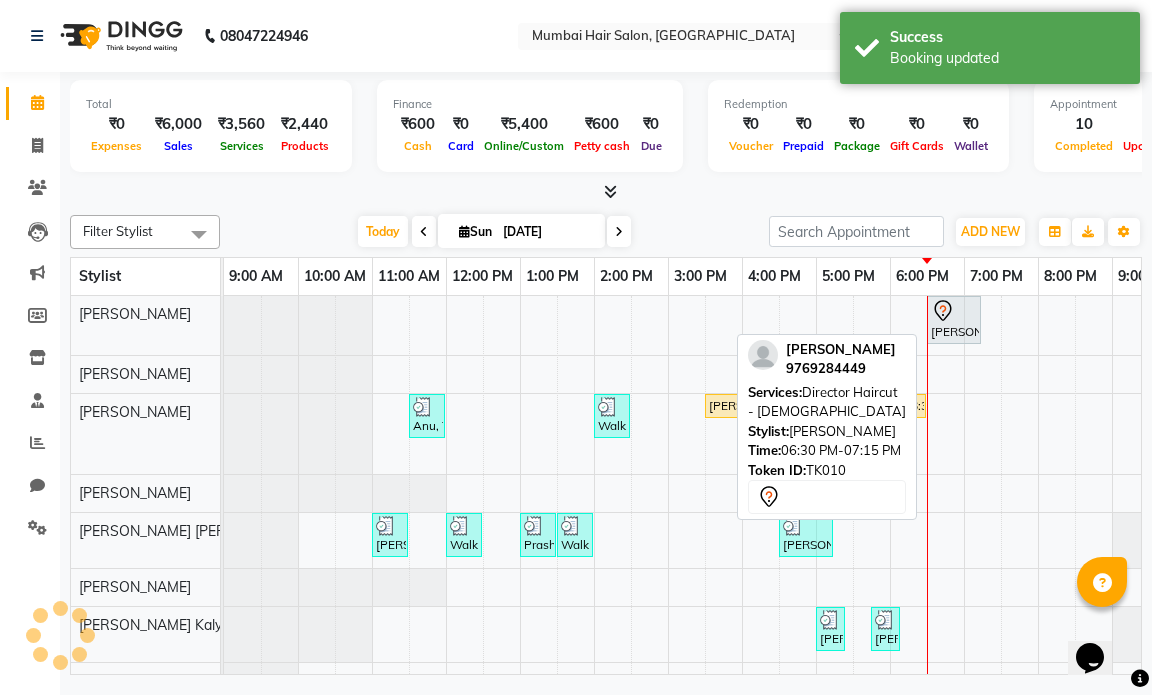 click at bounding box center (954, 311) 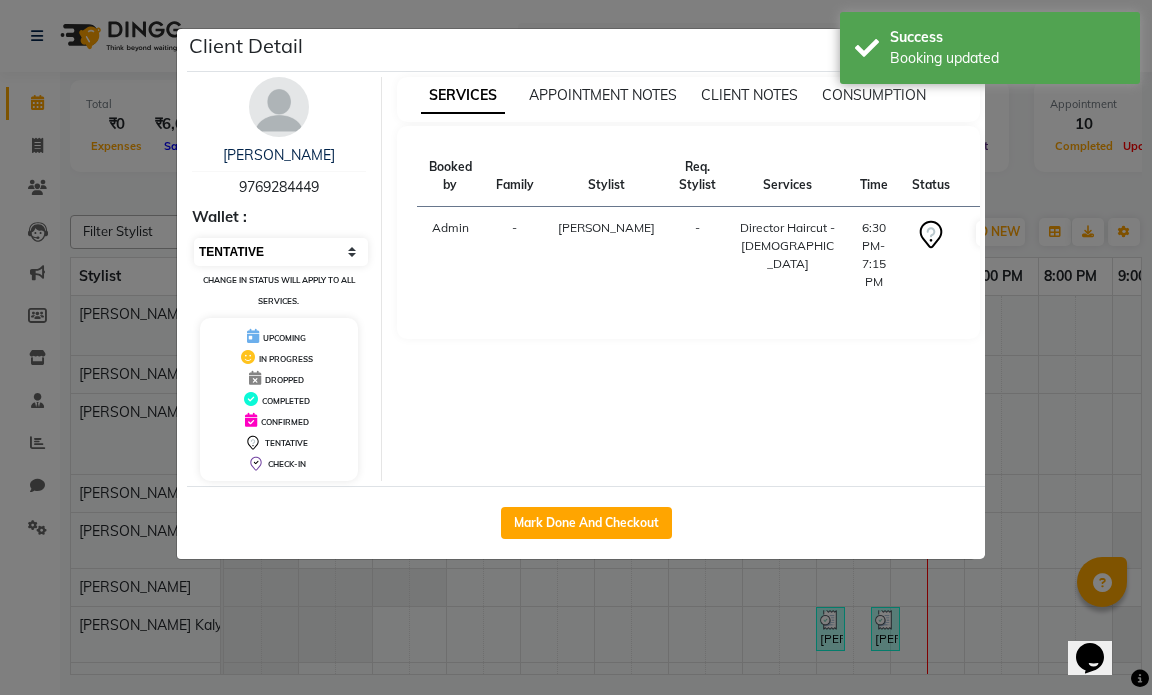 click on "Select IN SERVICE CONFIRMED TENTATIVE CHECK IN MARK DONE DROPPED UPCOMING" at bounding box center (281, 252) 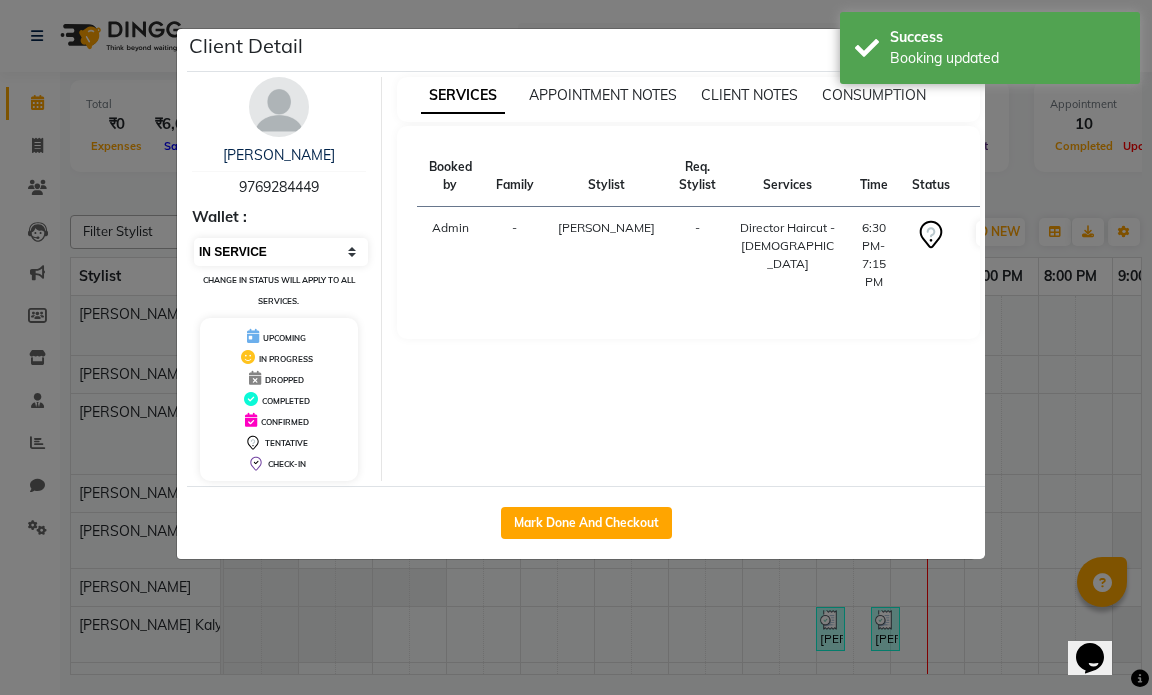 click on "Select IN SERVICE CONFIRMED TENTATIVE CHECK IN MARK DONE DROPPED UPCOMING" at bounding box center [281, 252] 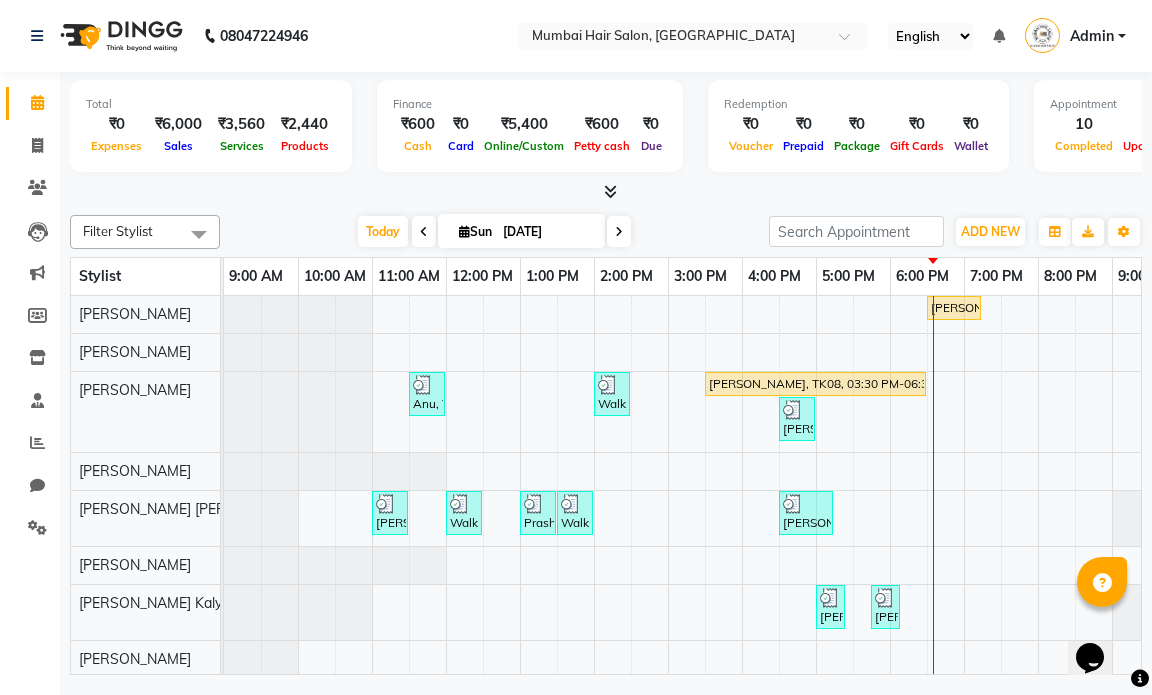 scroll, scrollTop: 58, scrollLeft: 0, axis: vertical 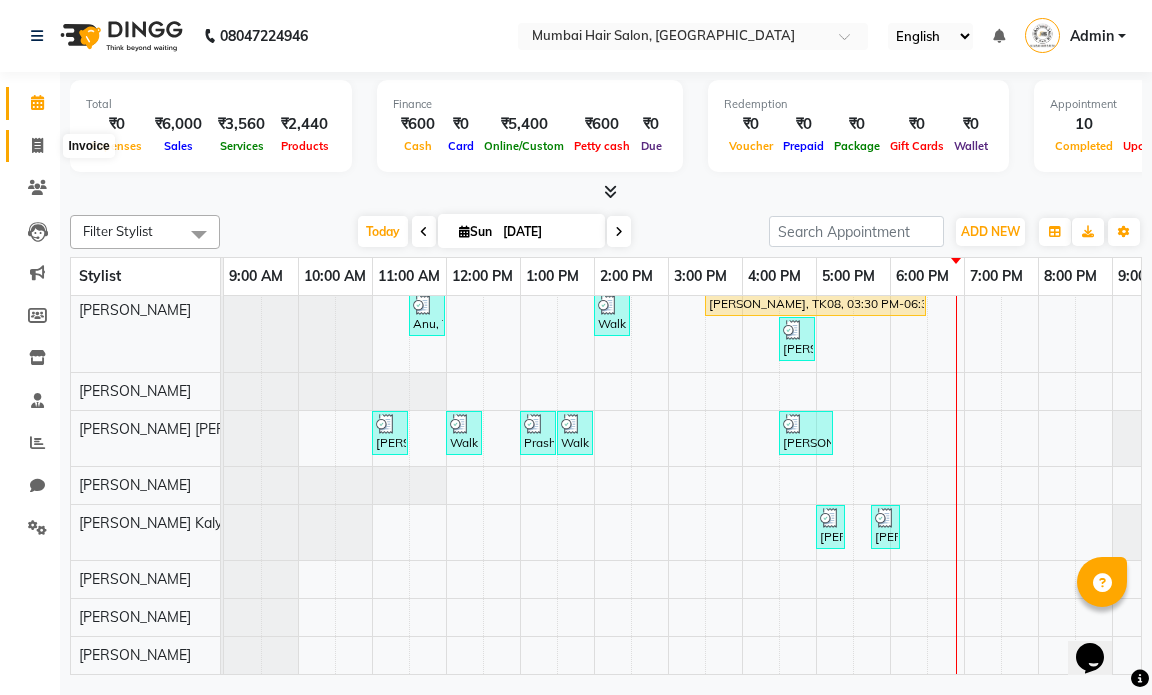 click 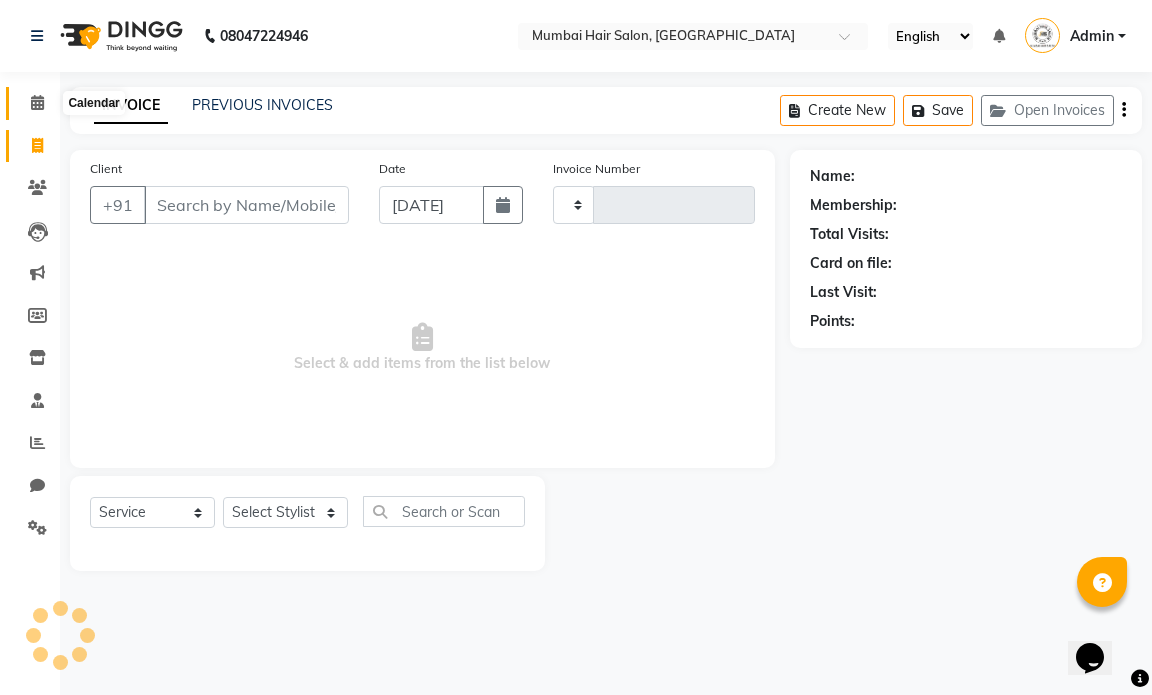 click 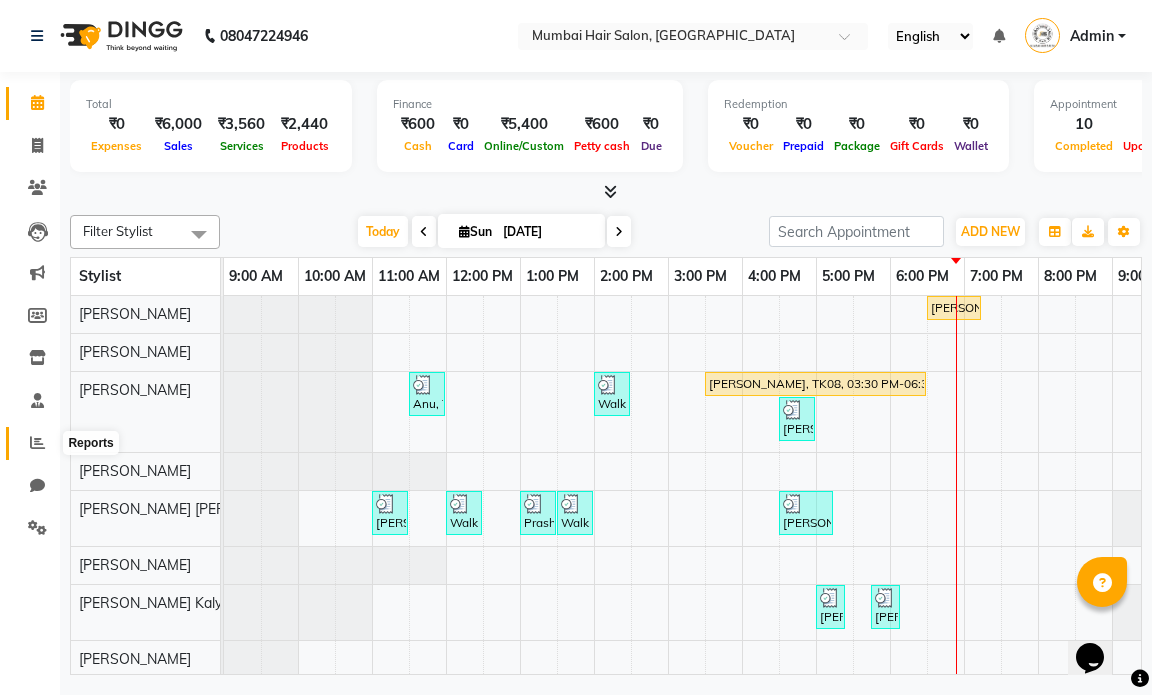click 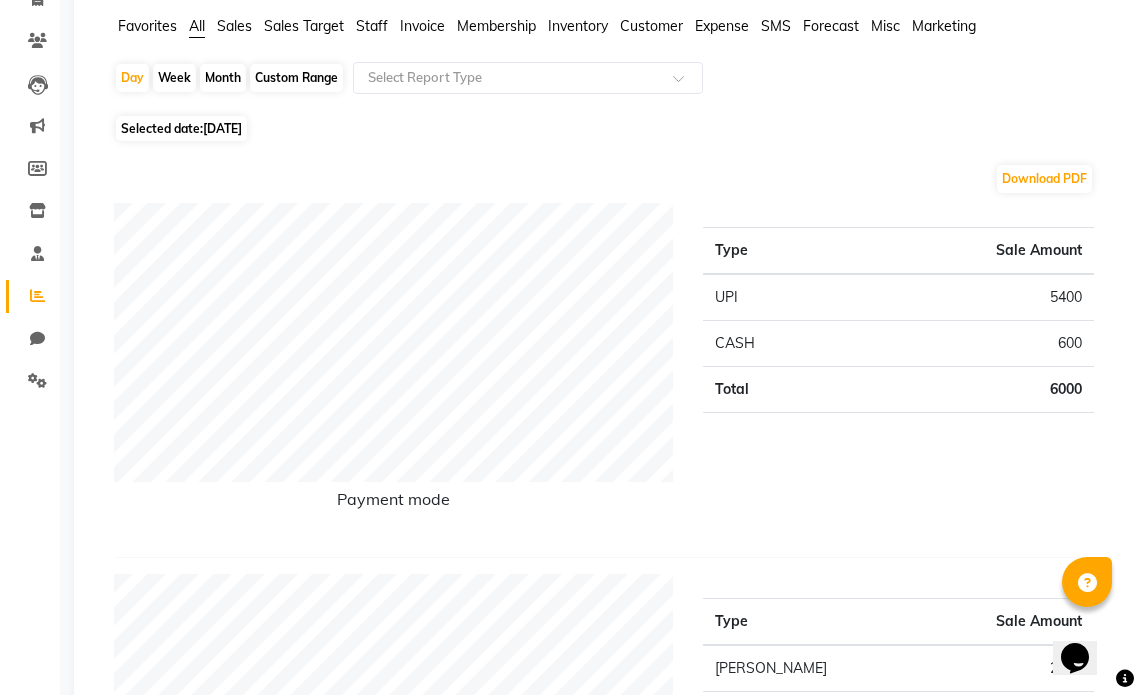 scroll, scrollTop: 400, scrollLeft: 0, axis: vertical 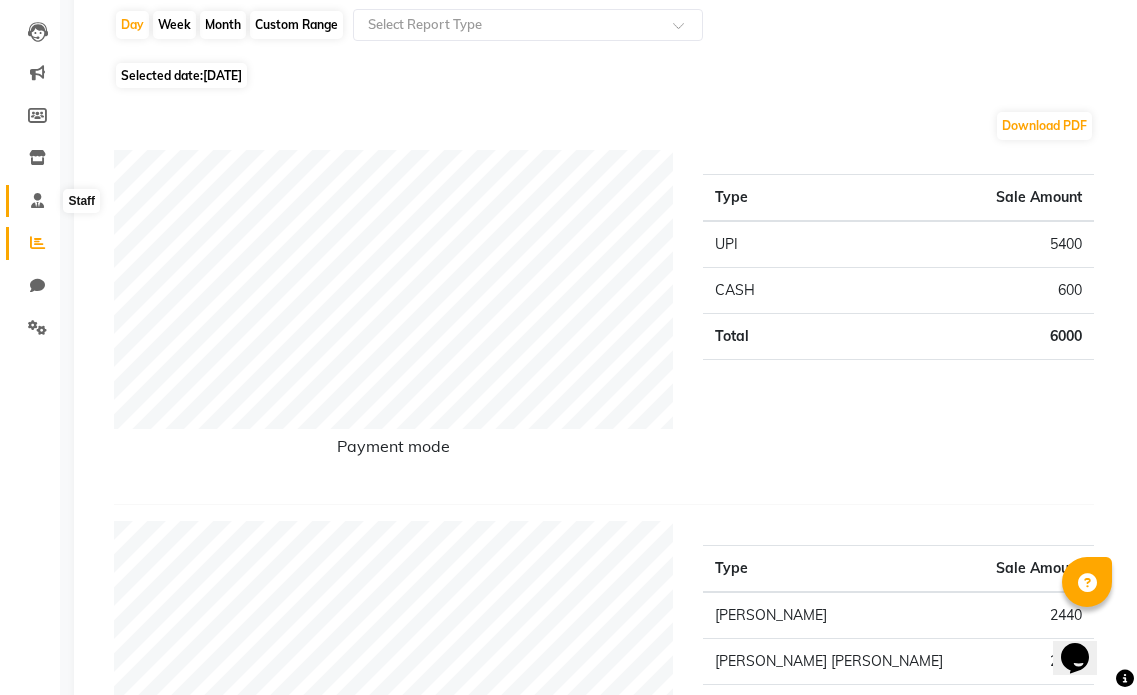 click 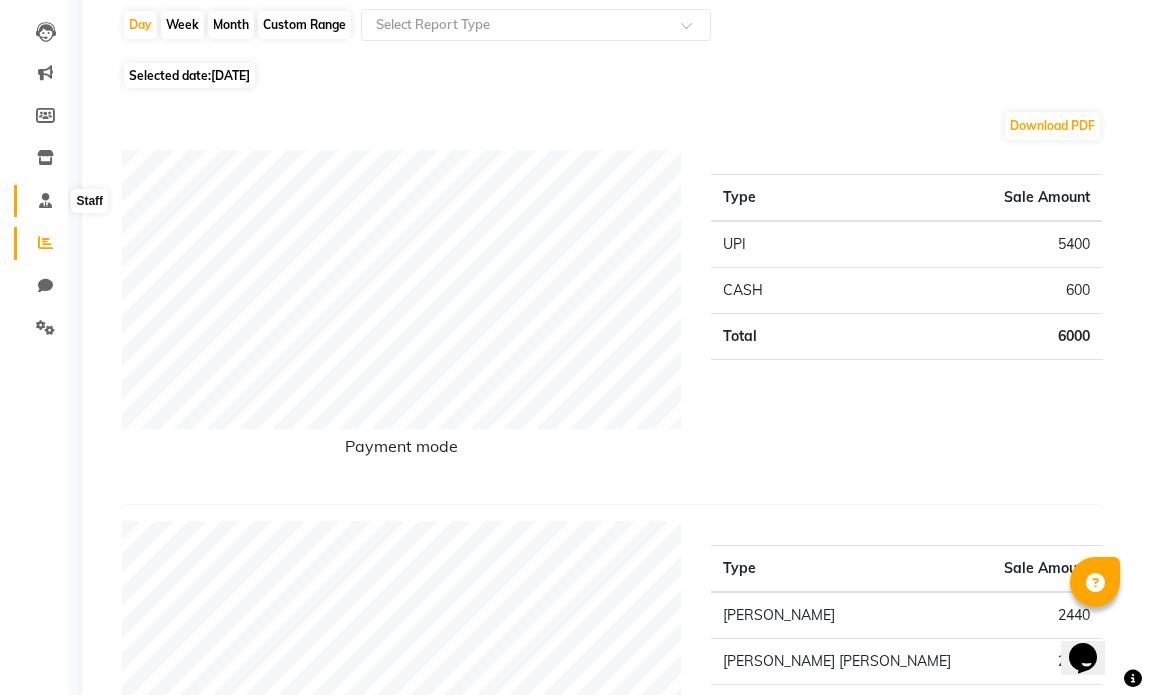 scroll, scrollTop: 0, scrollLeft: 0, axis: both 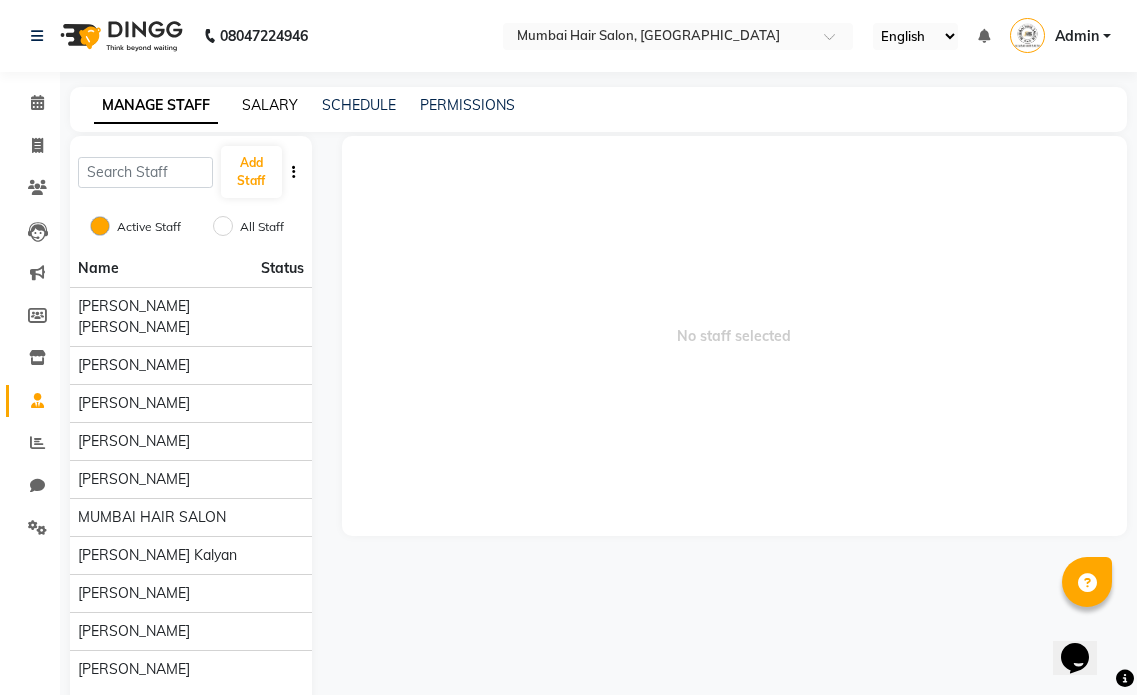 click on "SALARY" 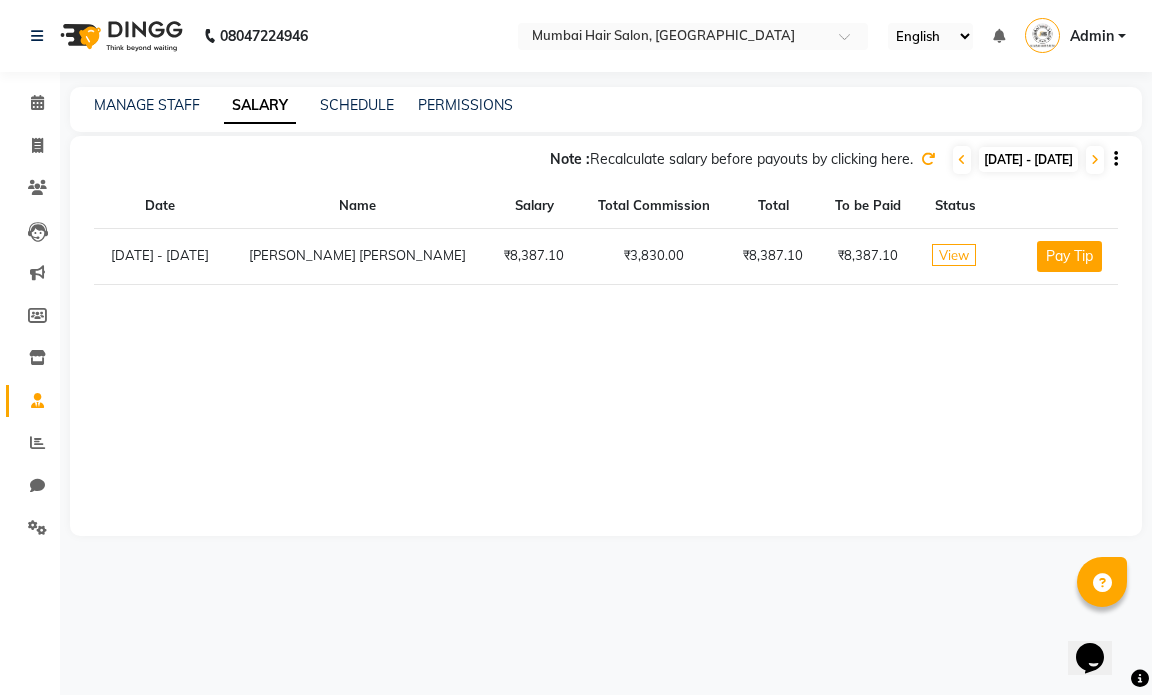 click on "Note :  Recalculate salary before payouts by clicking here.  [DATE] - [DATE]" 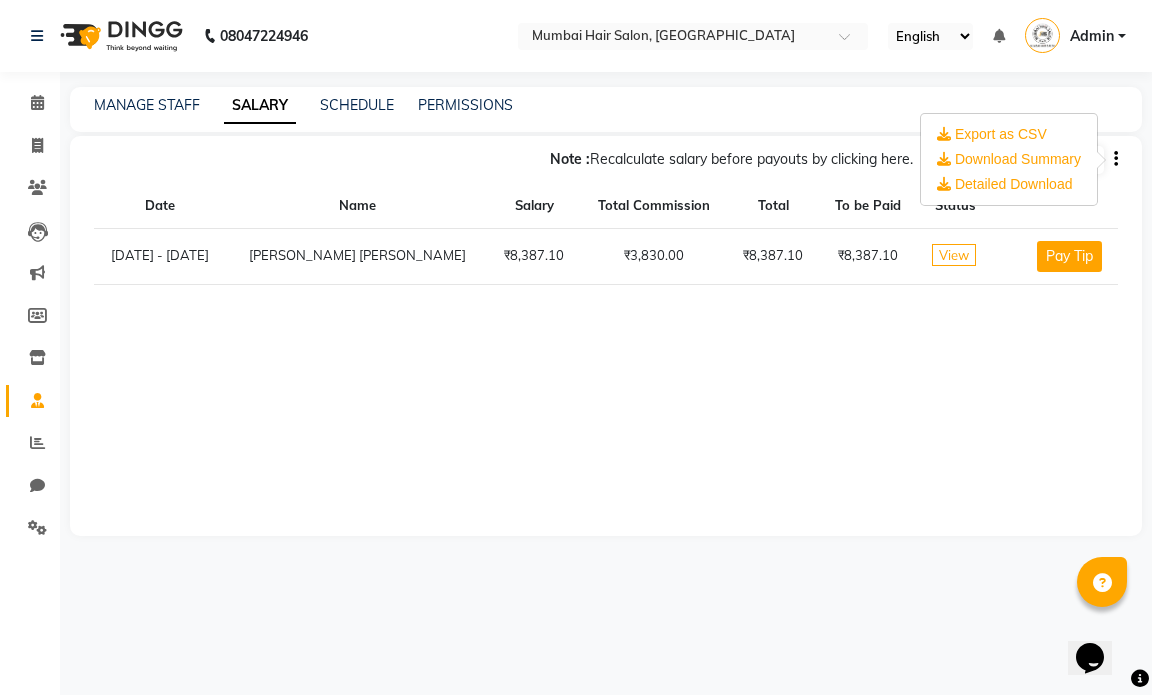 click on "Note :  Recalculate salary before payouts by clicking here.  [DATE] - [DATE]  Date Name Salary Total Commission Total To be Paid Status [DATE] - [DATE] [PERSON_NAME] [PERSON_NAME]  ₹8,387.10   ₹3,830.00   ₹8,387.10   ₹8,387.10   View   Pay Tip" 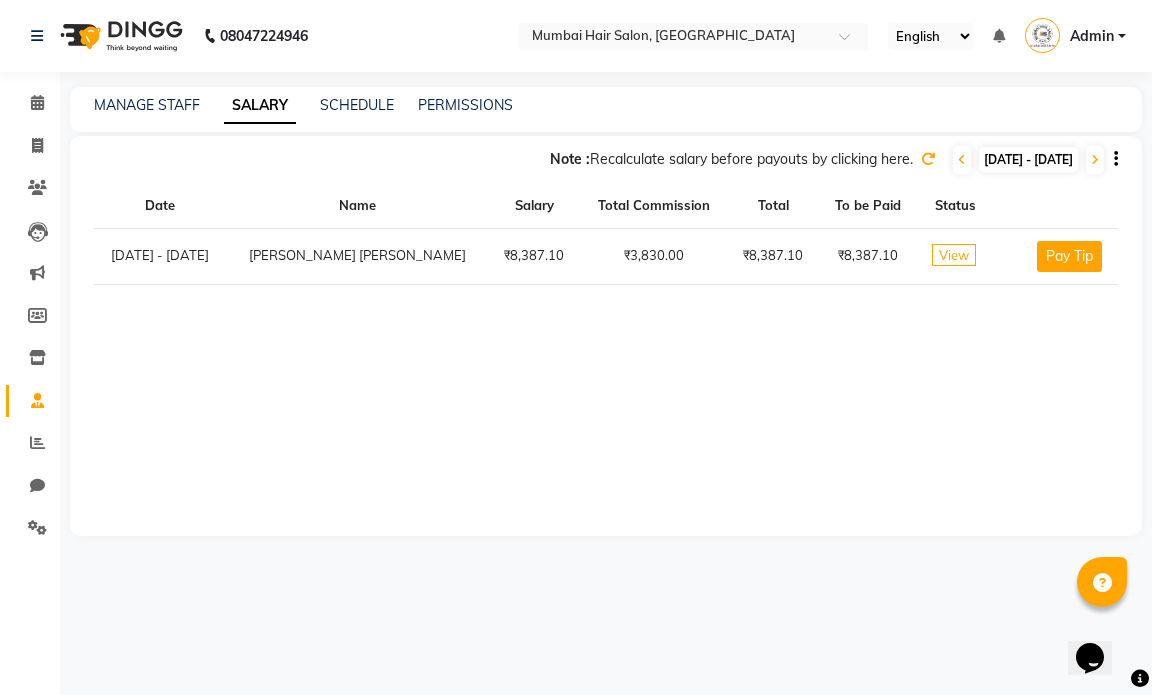 click 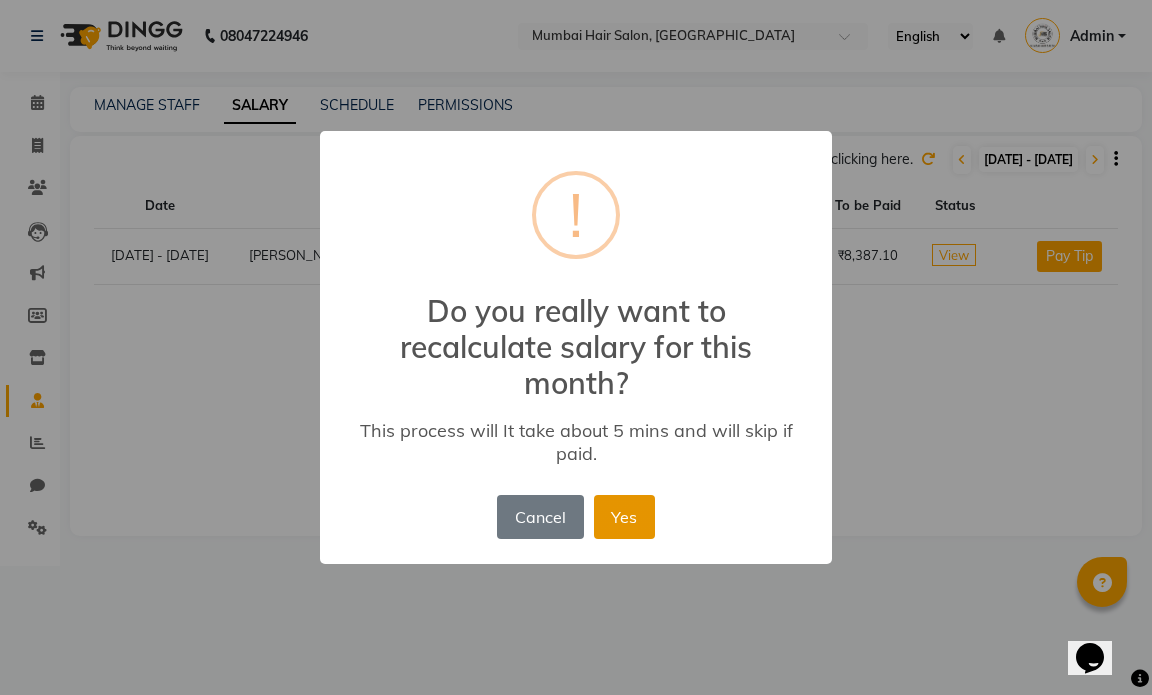 click on "Yes" at bounding box center (624, 517) 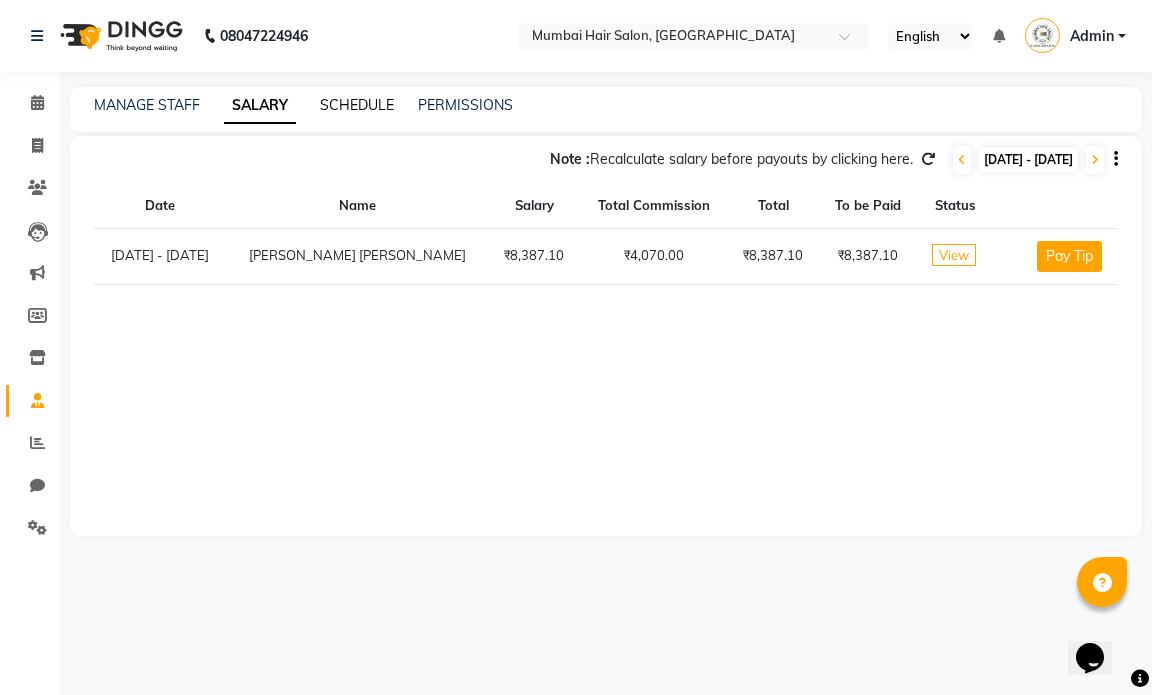 click on "SCHEDULE" 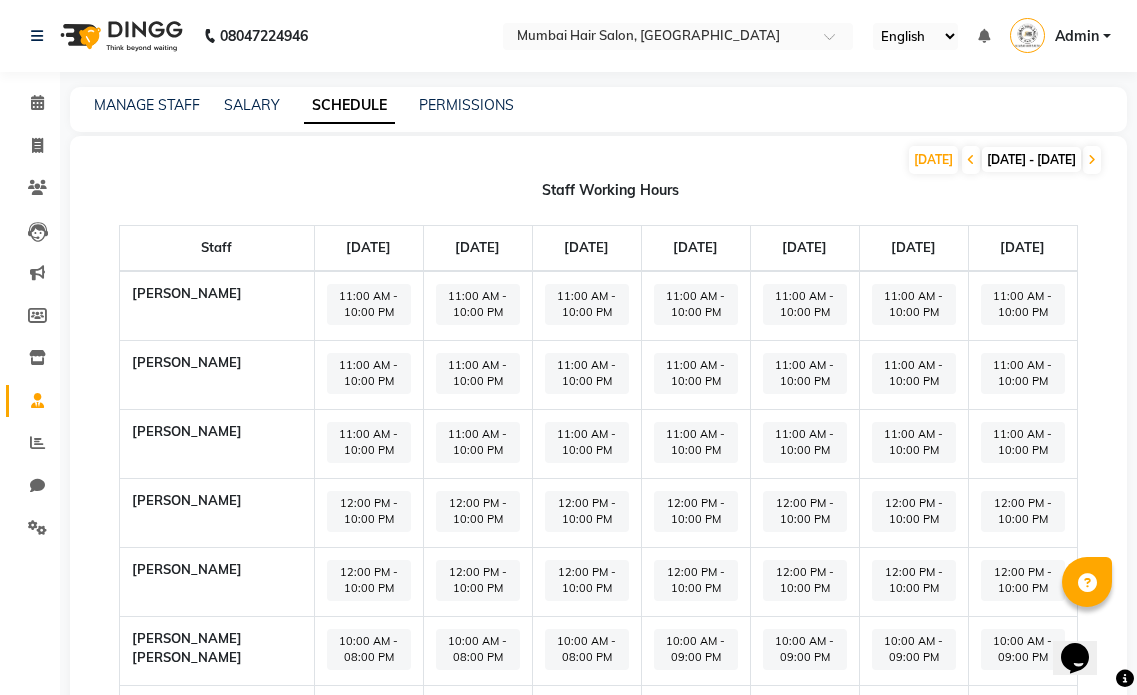 click on "PERMISSIONS" 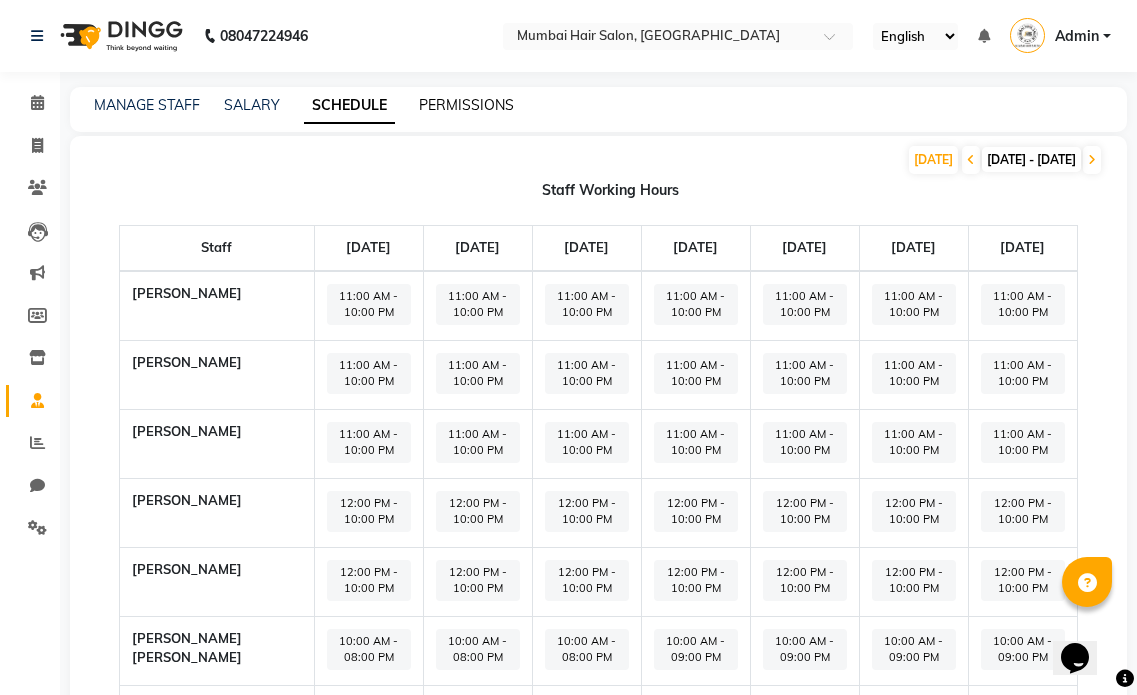 click on "PERMISSIONS" 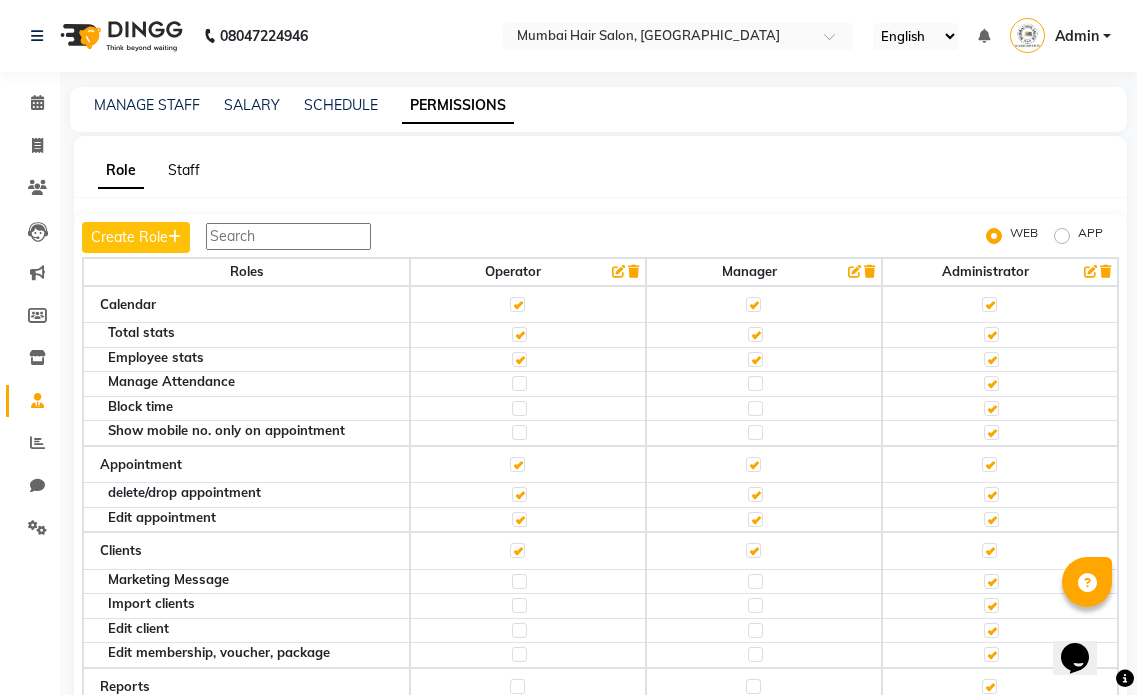 click on "Staff" 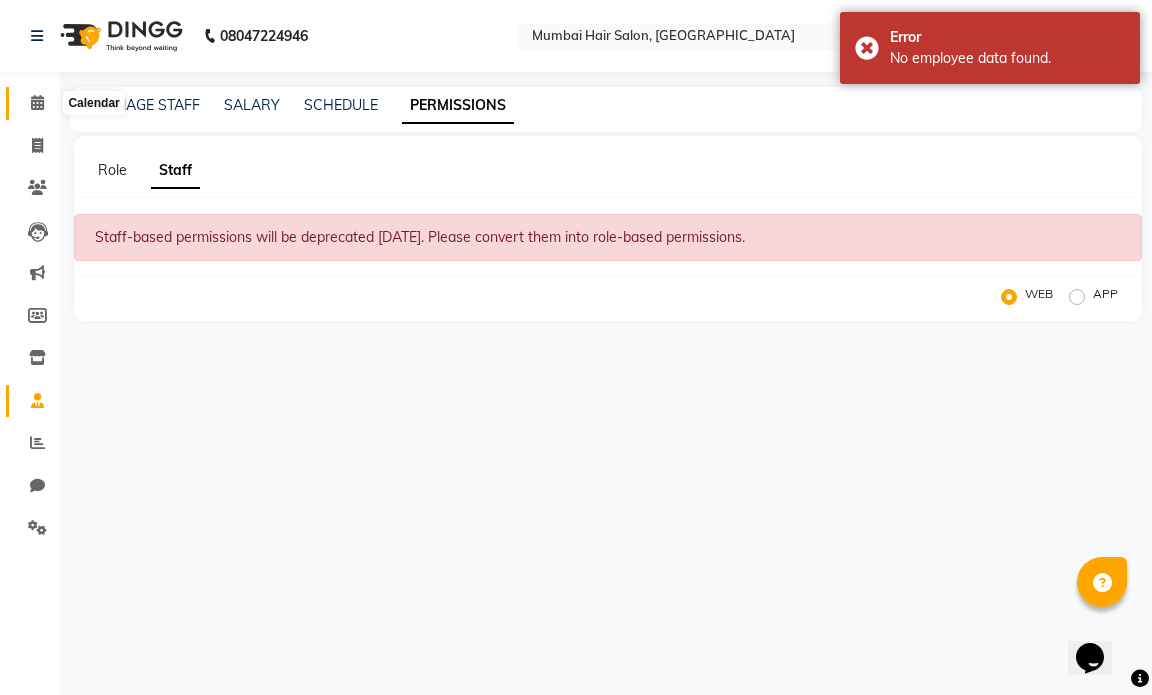 click 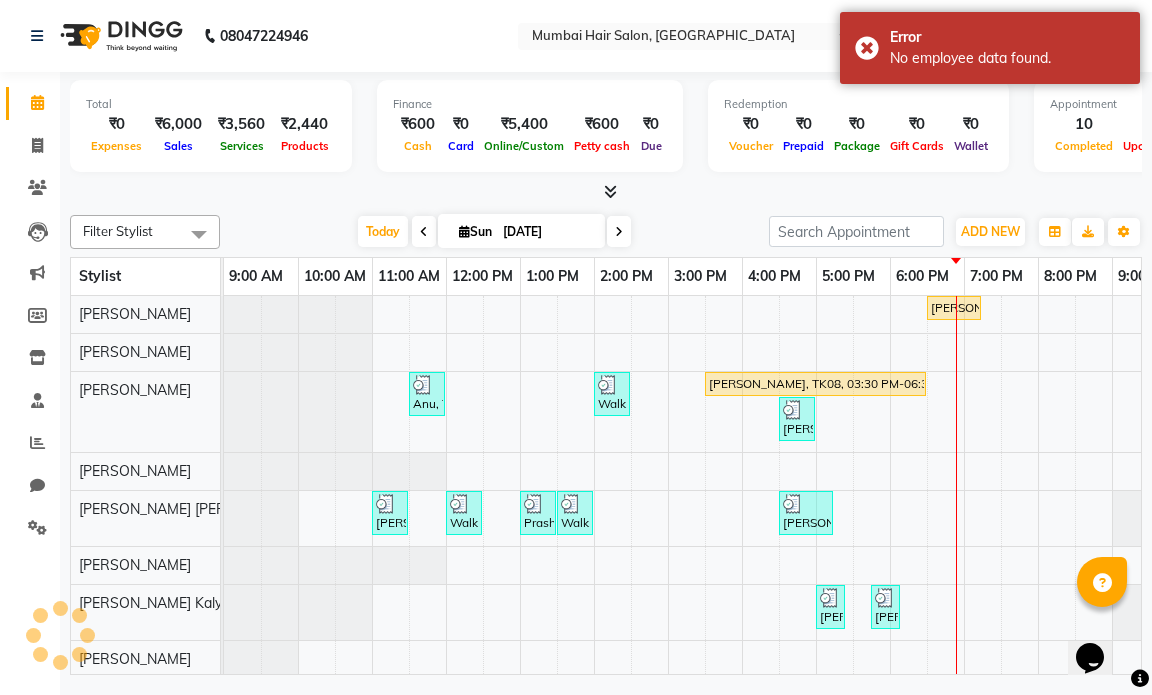 scroll, scrollTop: 0, scrollLeft: 0, axis: both 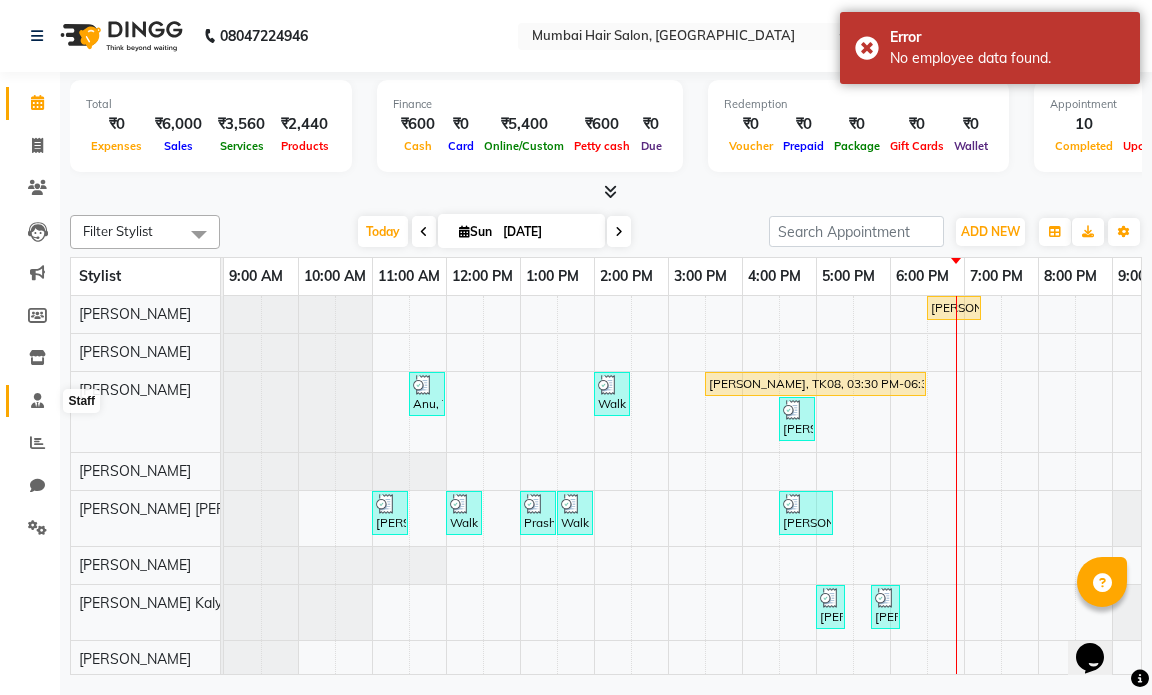 click 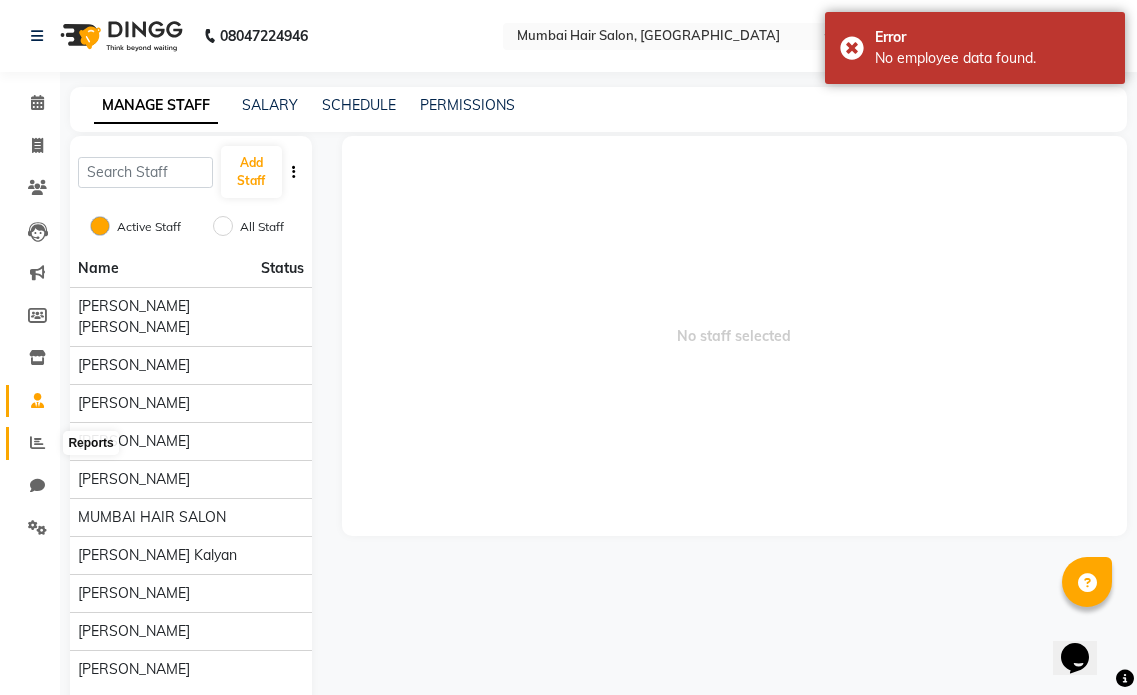 click 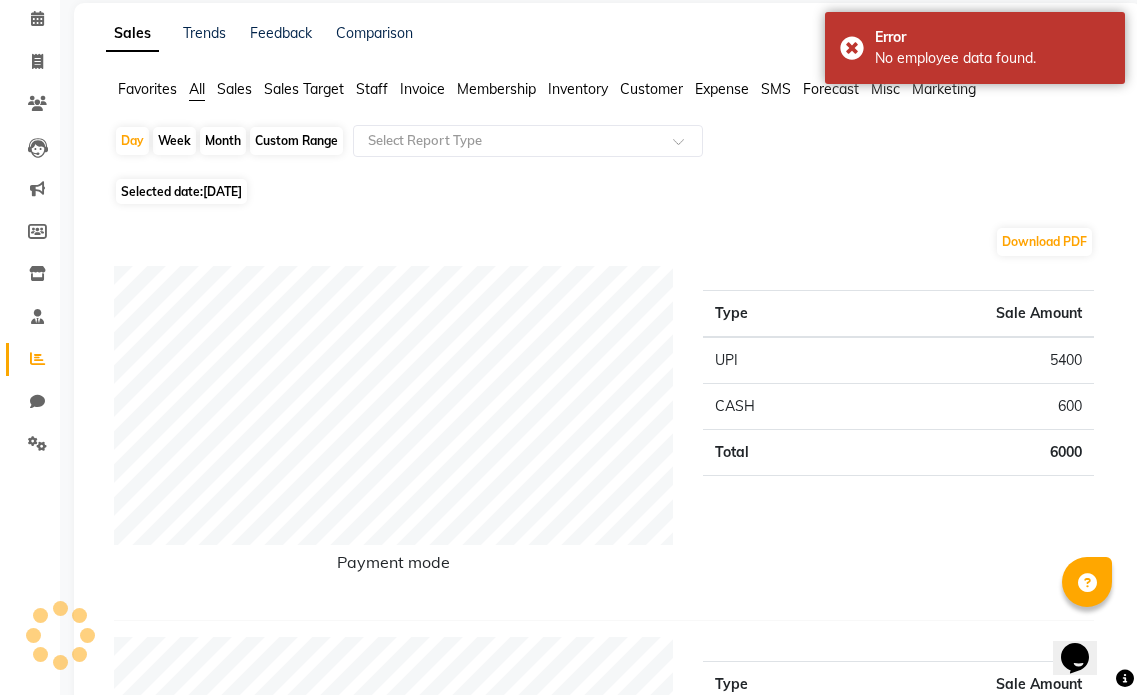 scroll, scrollTop: 0, scrollLeft: 0, axis: both 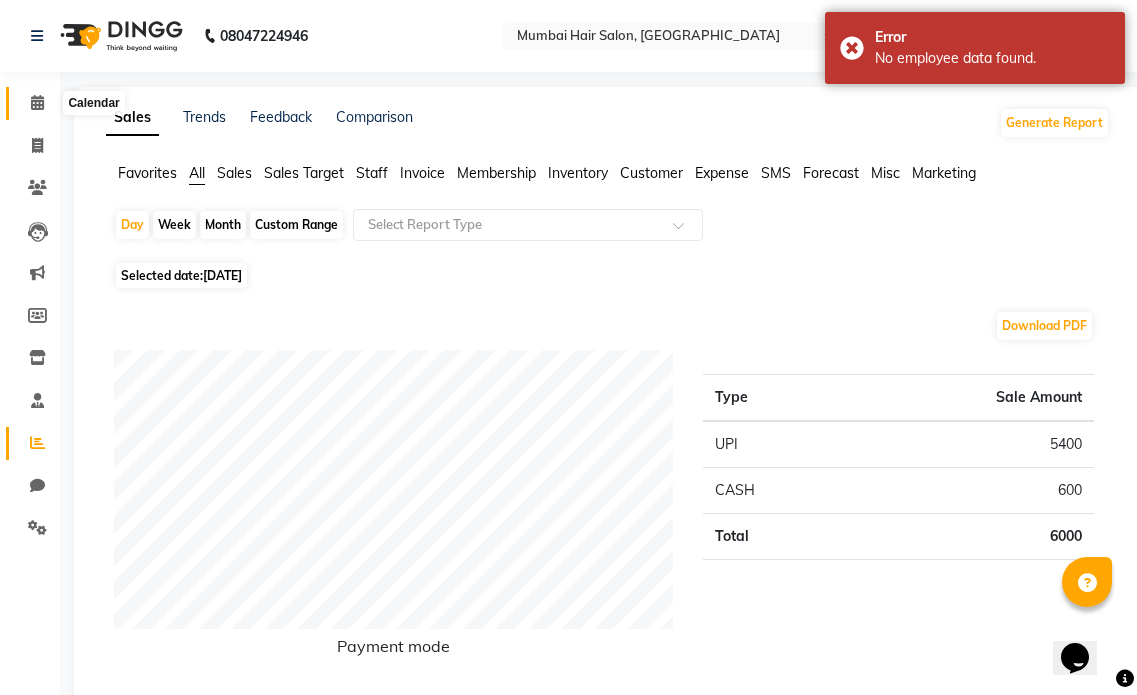 click 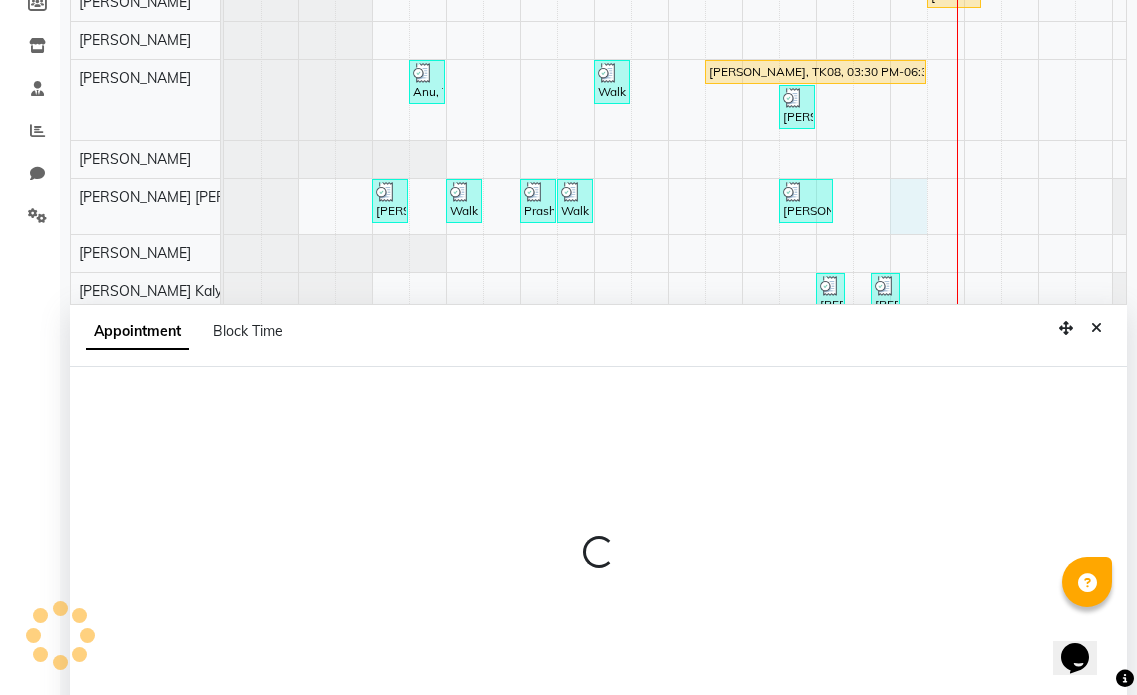 select on "66016" 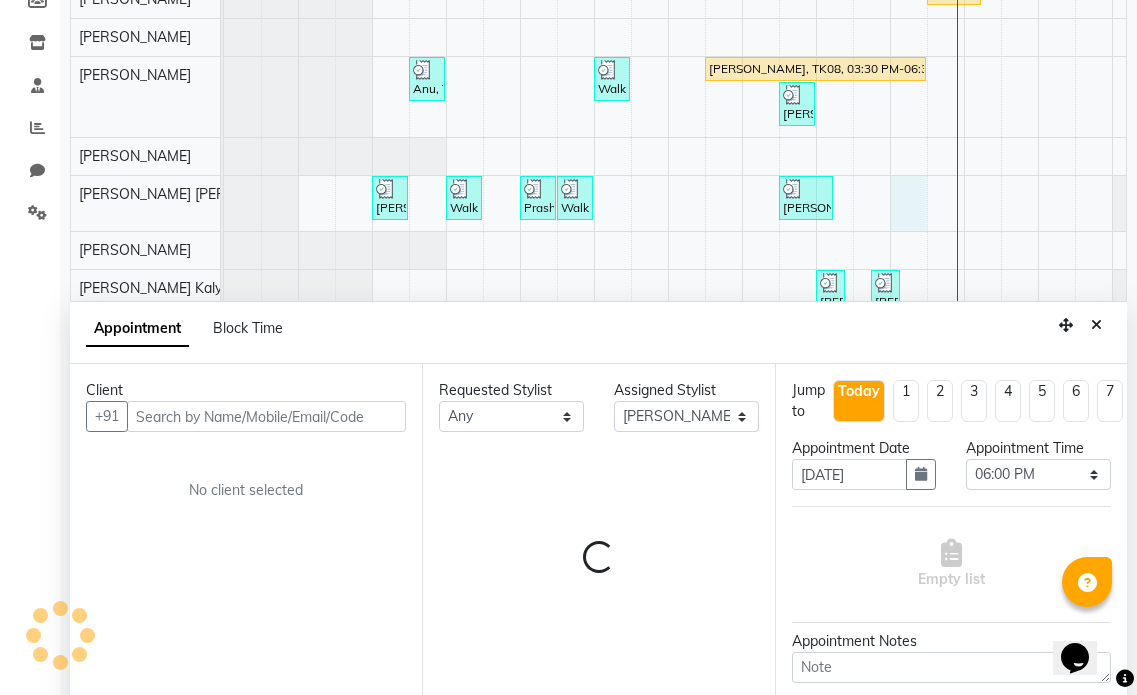 scroll, scrollTop: 377, scrollLeft: 0, axis: vertical 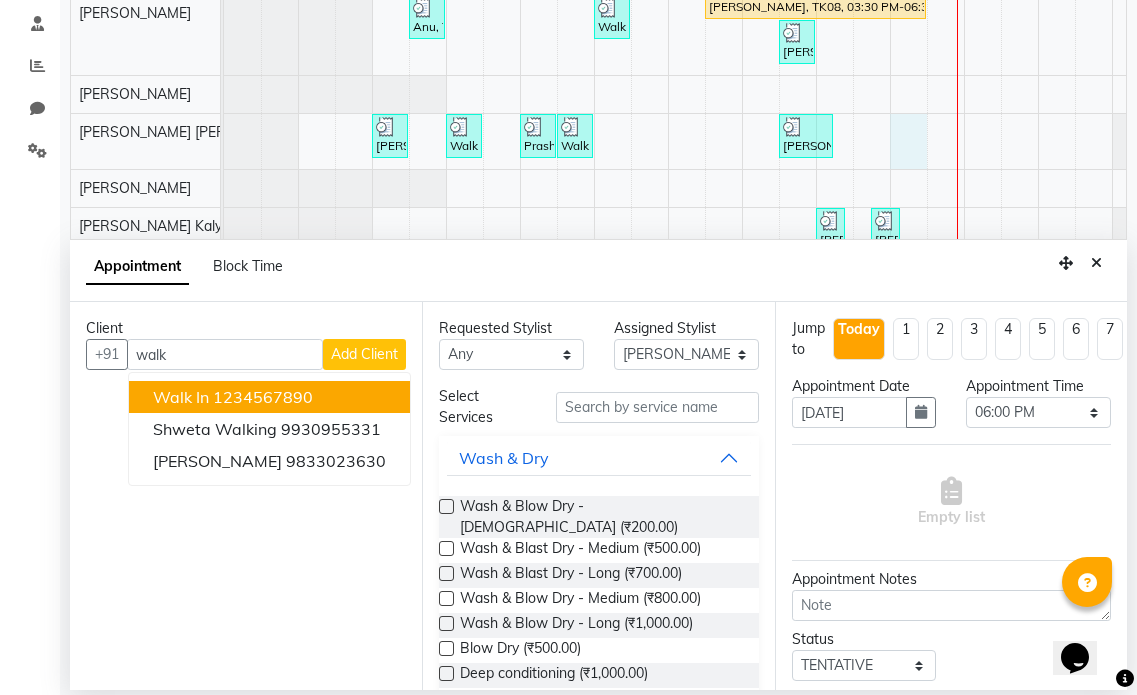 click on "1234567890" at bounding box center [263, 397] 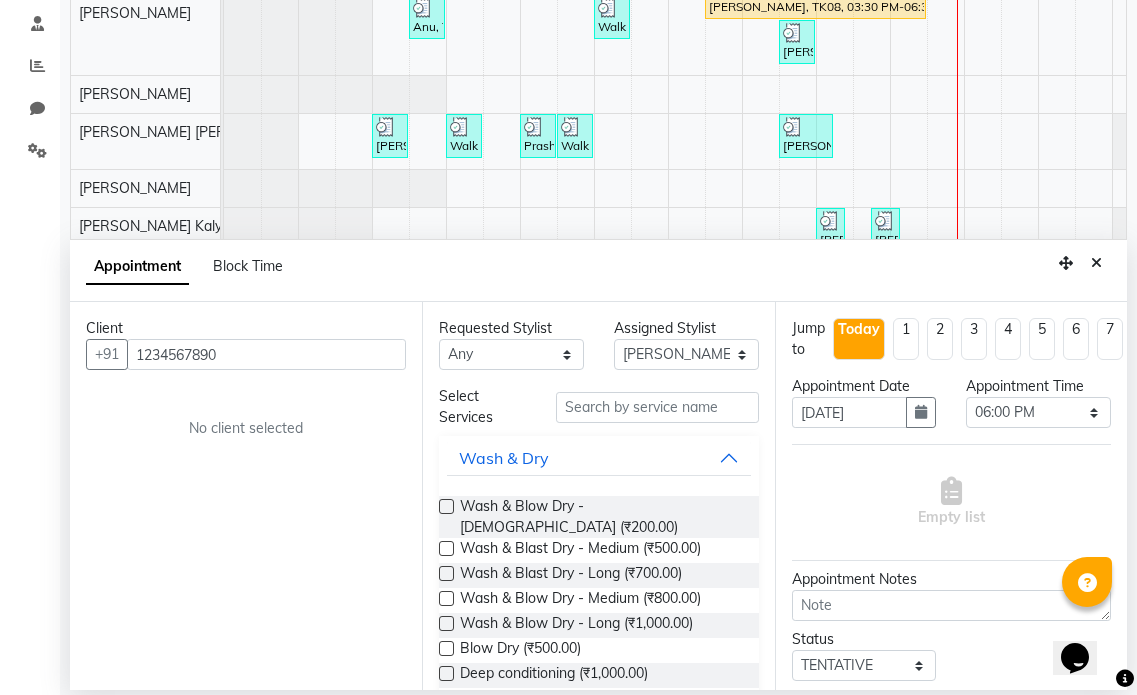type on "1234567890" 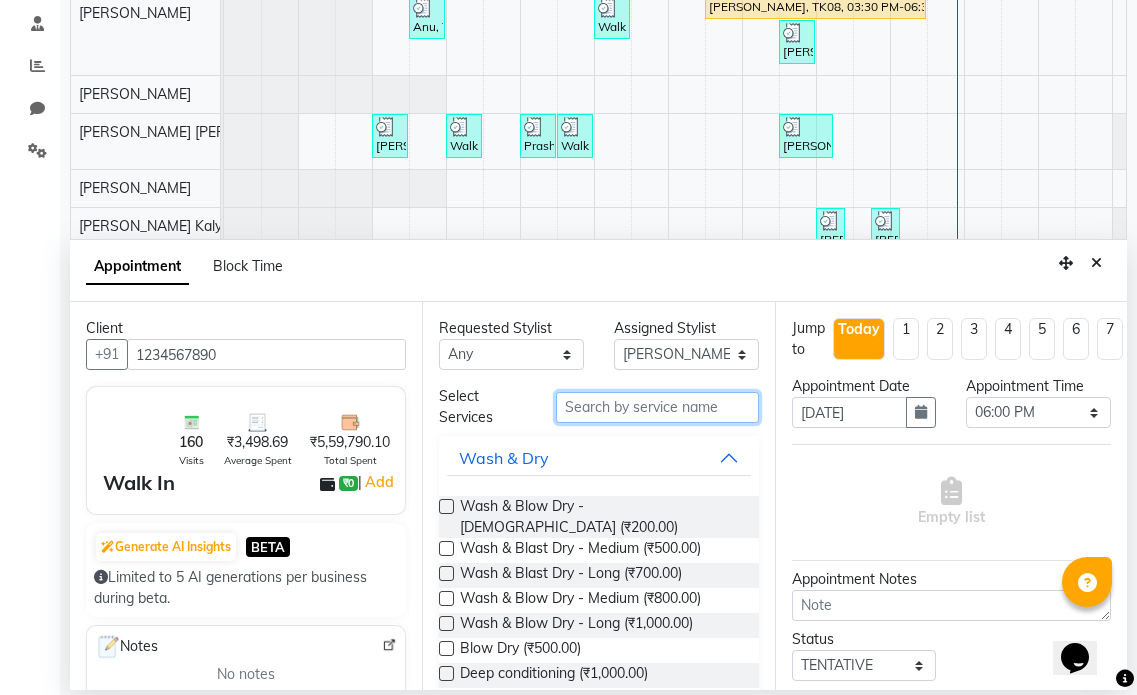 click at bounding box center (657, 407) 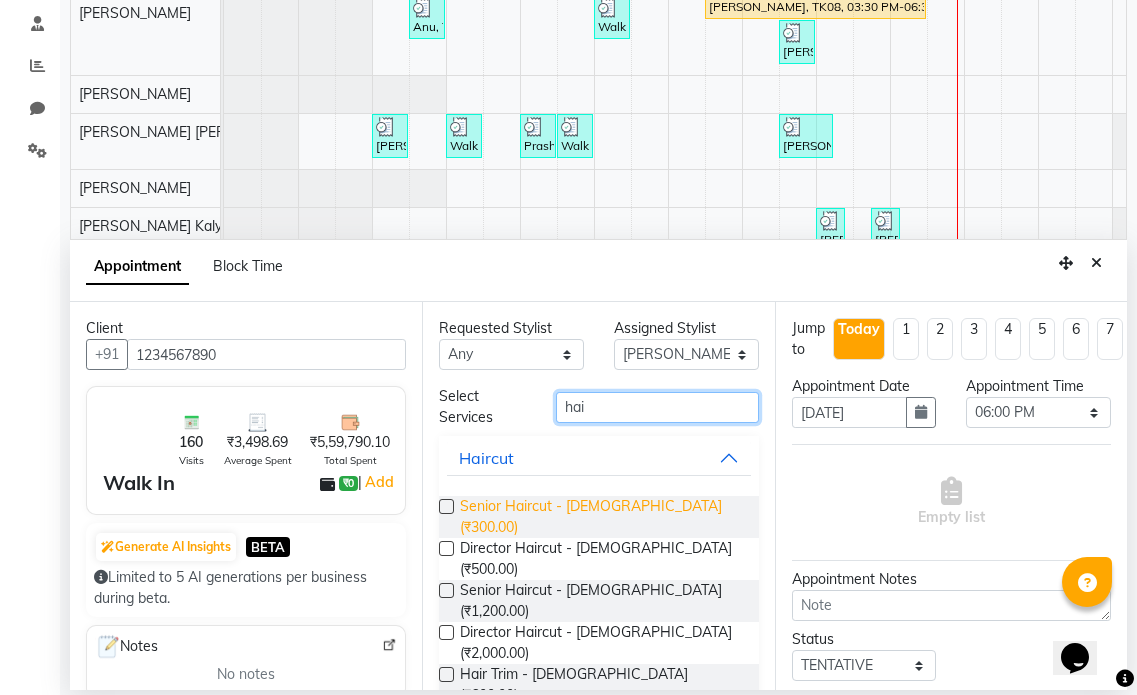 type on "hai" 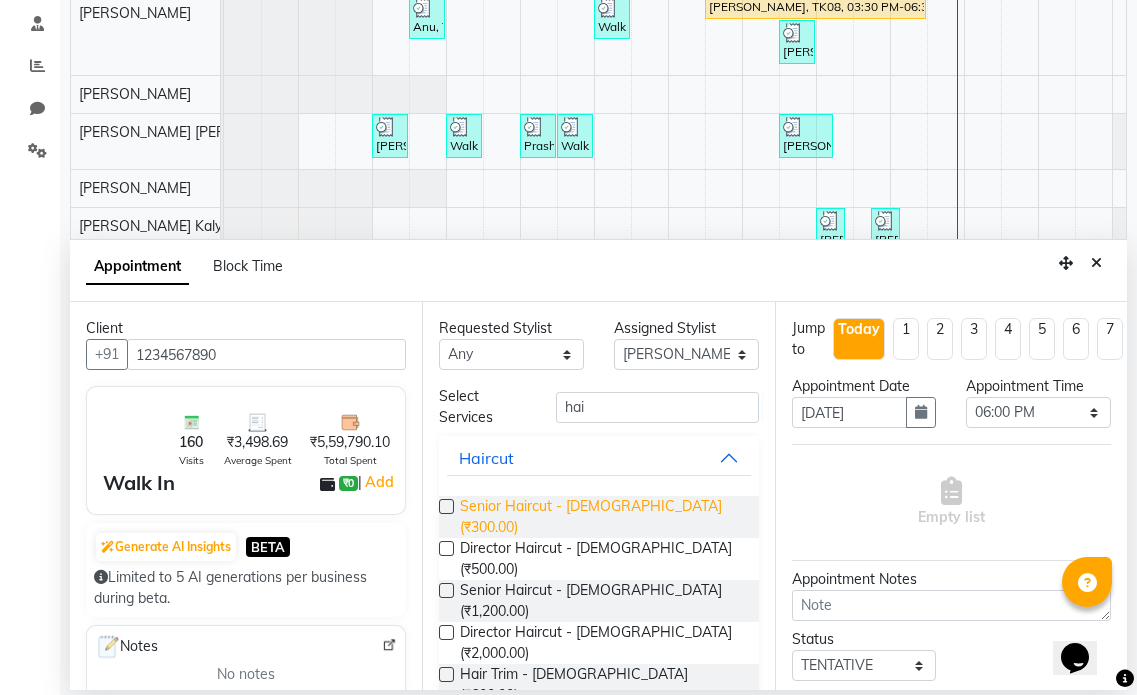 click on "Senior Haircut - [DEMOGRAPHIC_DATA] (₹300.00)" at bounding box center (601, 517) 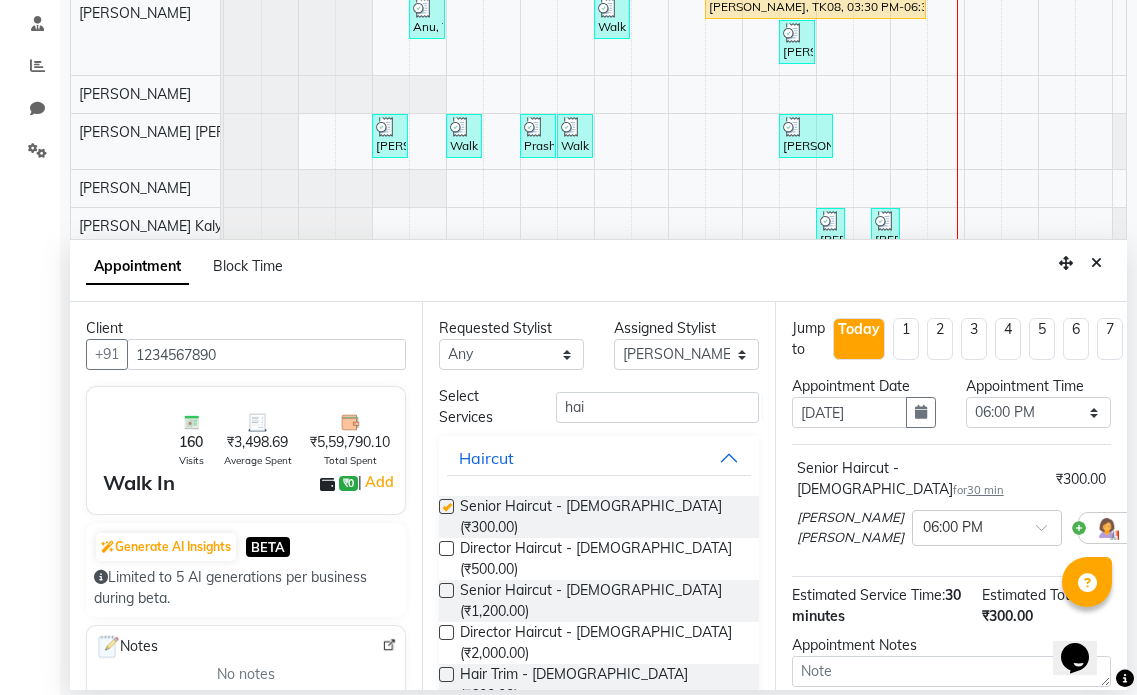 checkbox on "false" 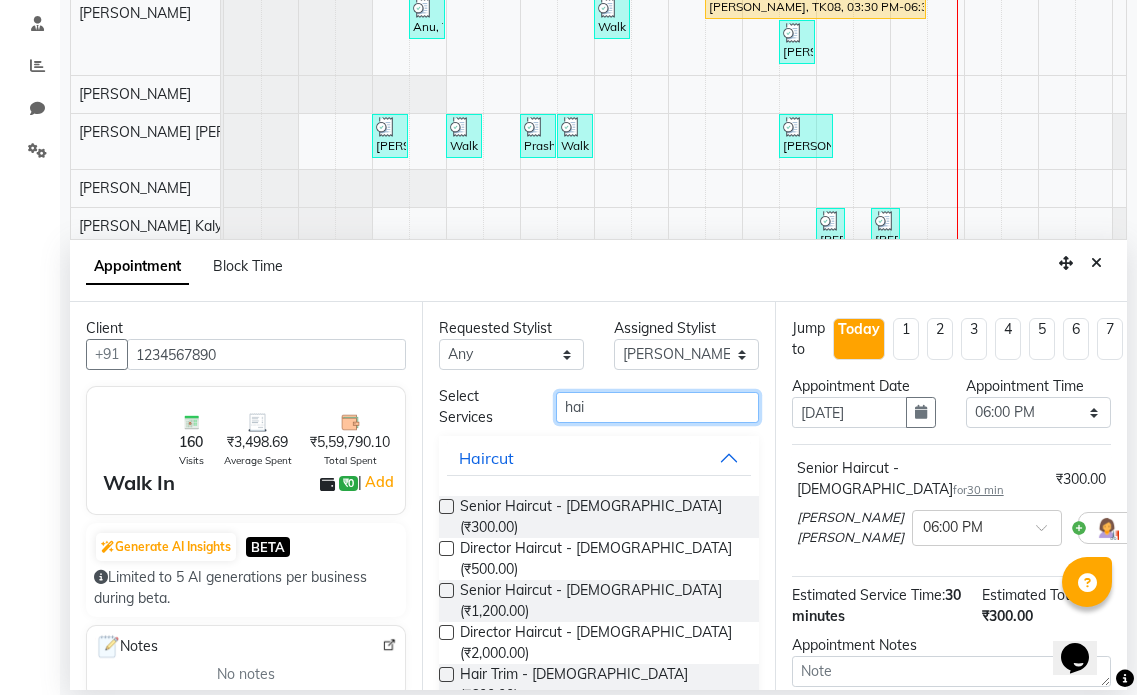 drag, startPoint x: 606, startPoint y: 407, endPoint x: 524, endPoint y: 397, distance: 82.607506 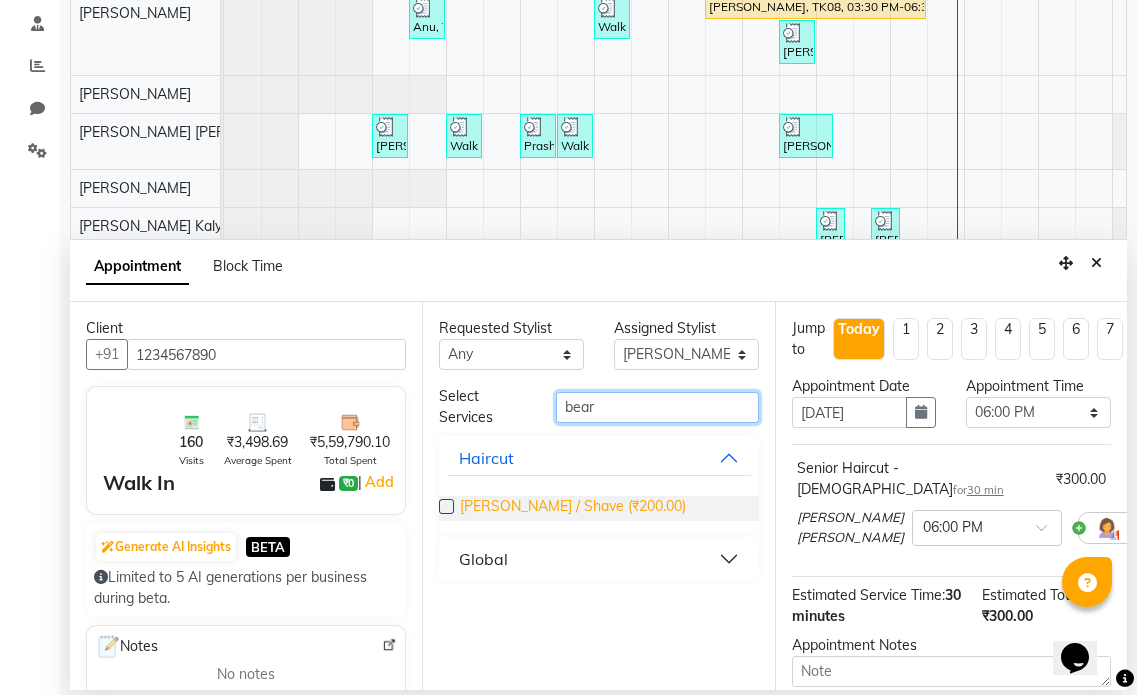 type on "bear" 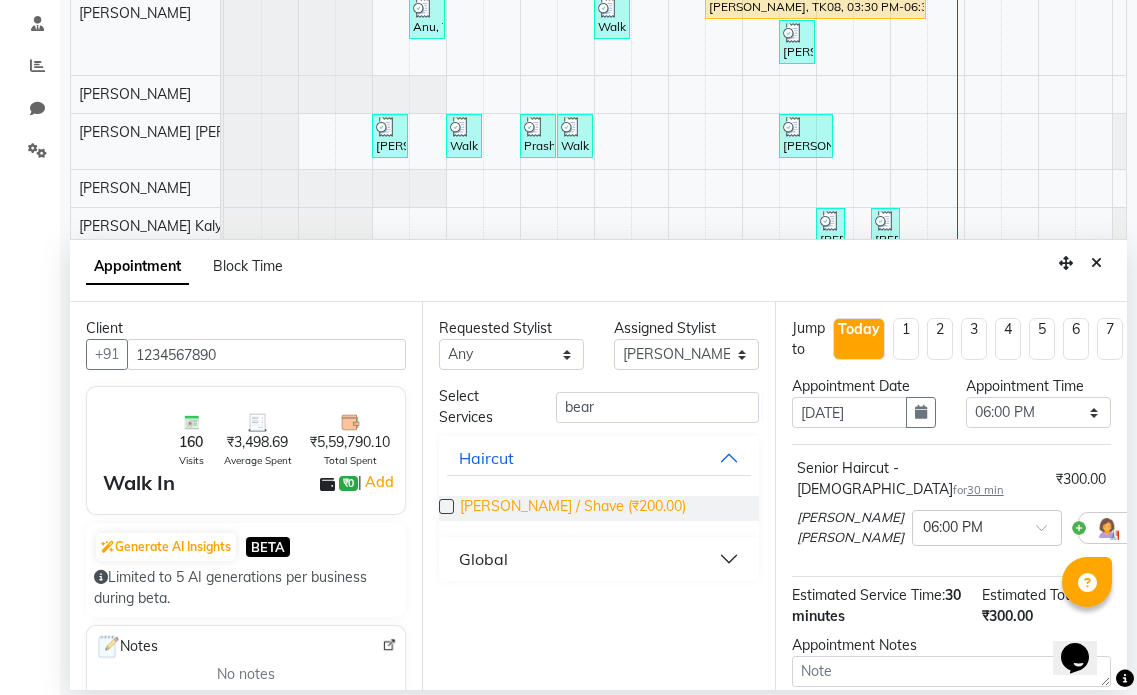 click on "[PERSON_NAME] / Shave (₹200.00)" at bounding box center (573, 508) 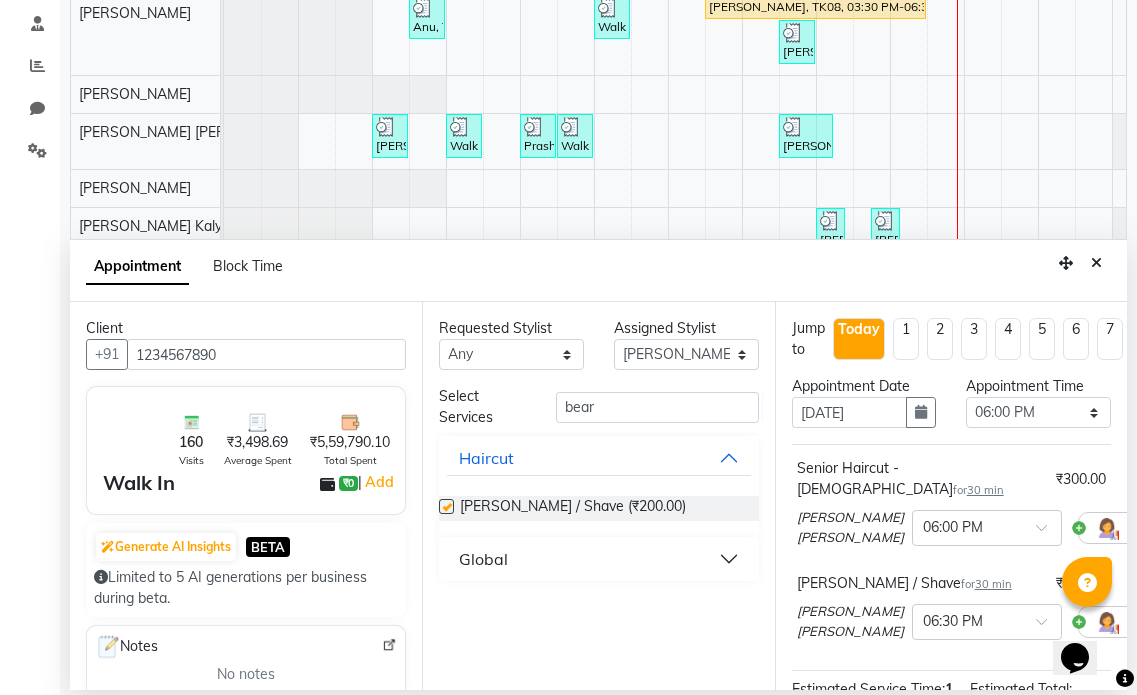 checkbox on "false" 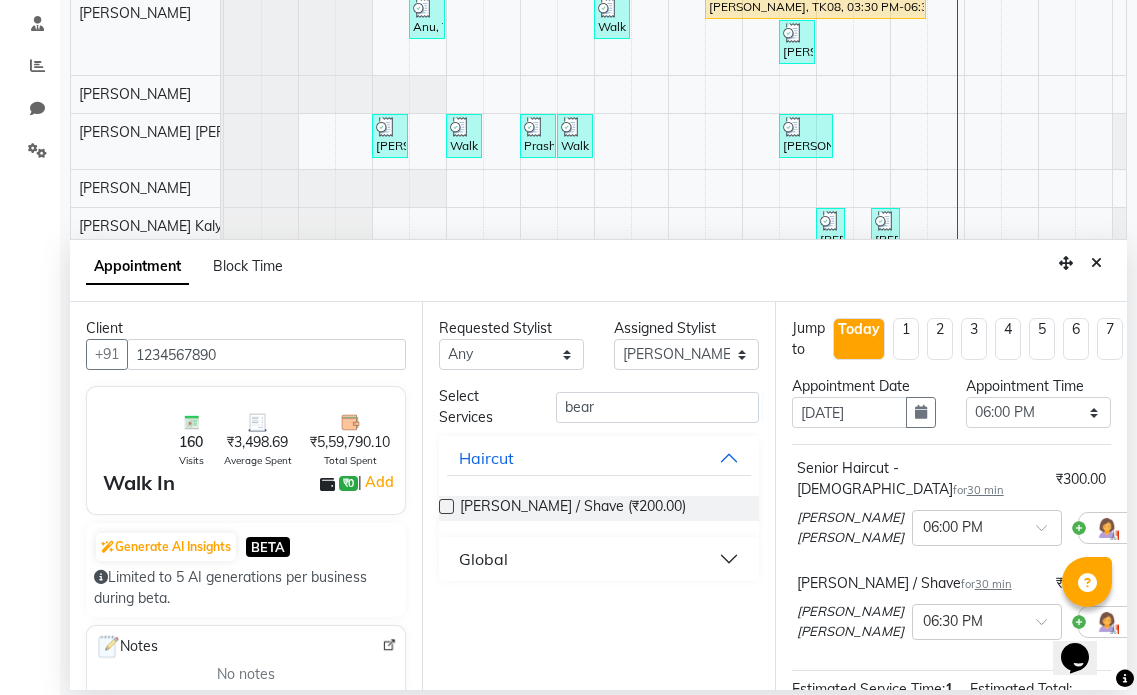 scroll, scrollTop: 327, scrollLeft: 0, axis: vertical 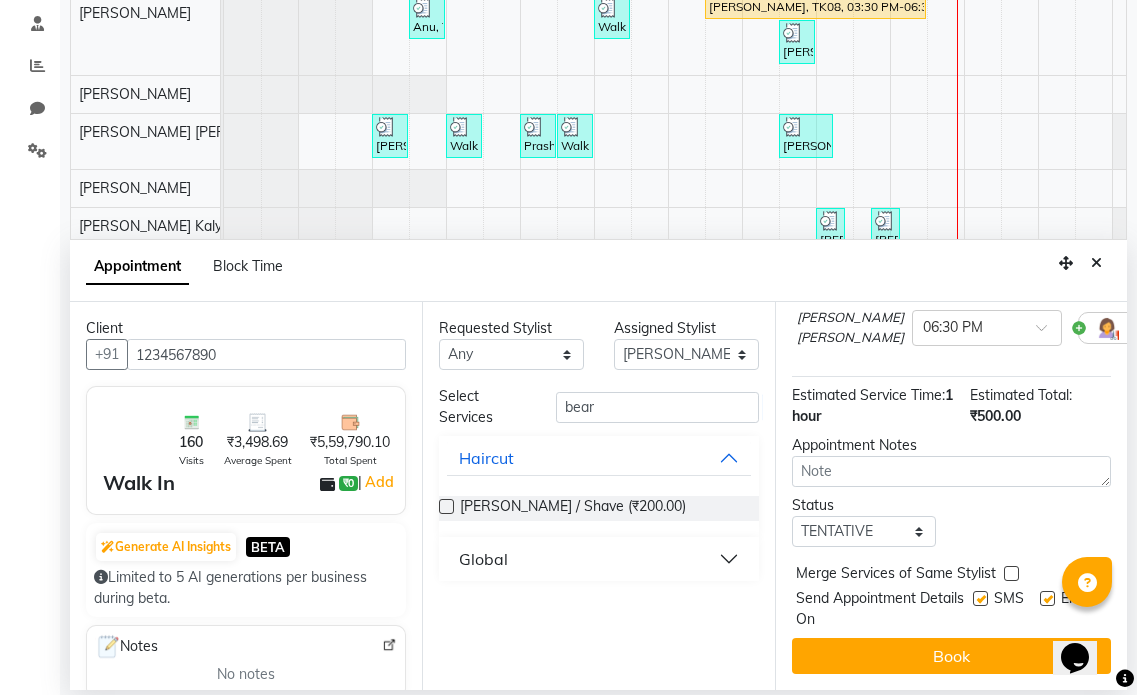 click at bounding box center [1047, 598] 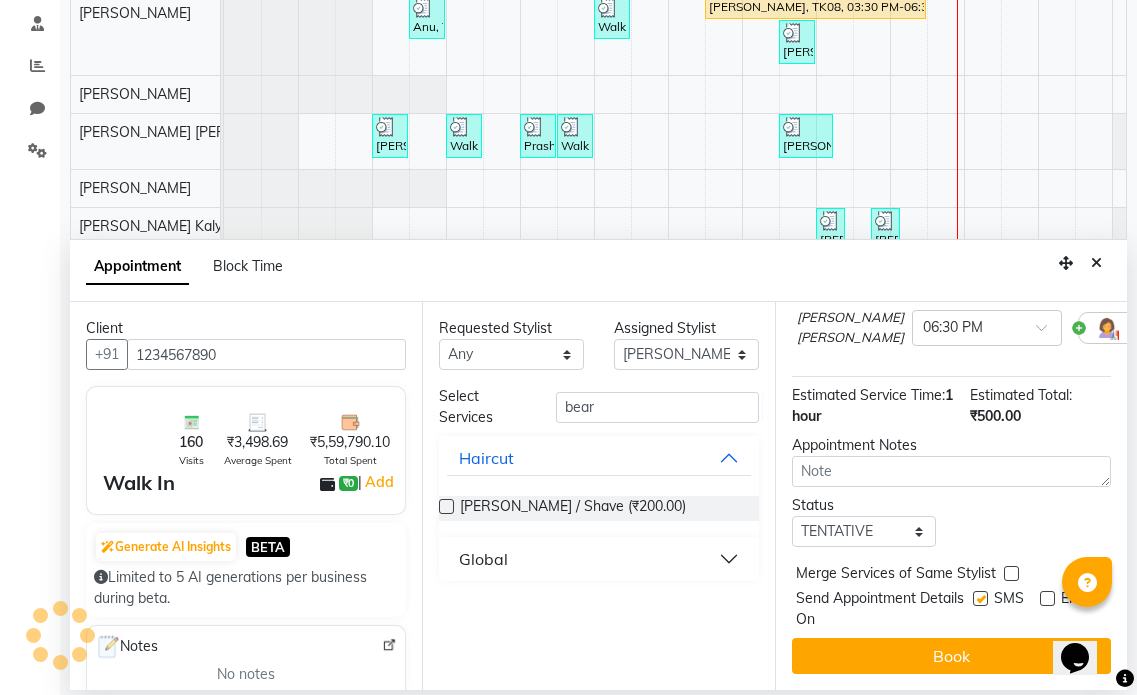 click at bounding box center [980, 598] 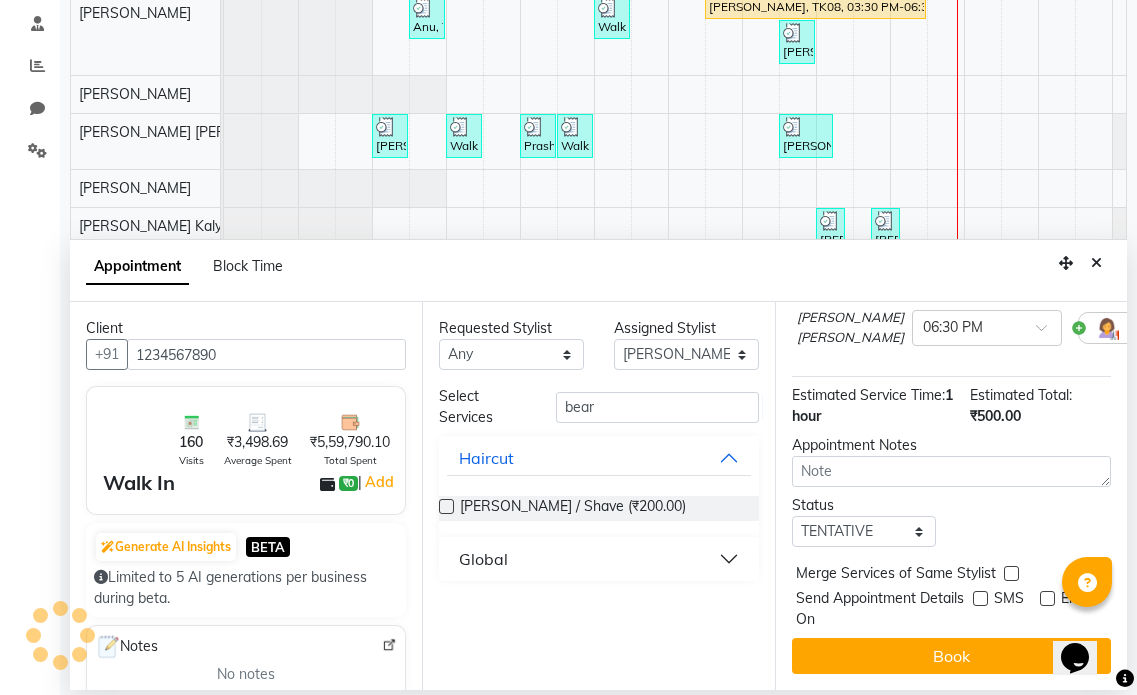 click on "Jump to [DATE] 1 2 3 4 5 6 7 8 Weeks Appointment Date [DATE] Appointment Time Select 10:00 AM 10:15 AM 10:30 AM 10:45 AM 11:00 AM 11:15 AM 11:30 AM 11:45 AM 12:00 PM 12:15 PM 12:30 PM 12:45 PM 01:00 PM 01:15 PM 01:30 PM 01:45 PM 02:00 PM 02:15 PM 02:30 PM 02:45 PM 03:00 PM 03:15 PM 03:30 PM 03:45 PM 04:00 PM 04:15 PM 04:30 PM 04:45 PM 05:00 PM 05:15 PM 05:30 PM 05:45 PM 06:00 PM 06:15 PM 06:30 PM 06:45 PM 07:00 PM 07:15 PM 07:30 PM 07:45 PM 08:00 PM 08:15 PM 08:30 PM 08:45 PM 09:00 PM 09:15 PM 09:30 PM 09:45 PM 10:00 PM Senior Haircut - [DEMOGRAPHIC_DATA]   for  30 min ₹300.00 [PERSON_NAME] [PERSON_NAME] × 06:00 PM [PERSON_NAME] / Shave   for  30 min ₹200.00 [PERSON_NAME] [PERSON_NAME] × 06:30 PM Estimated Service Time:  1 hour Estimated Total:  ₹500.00 Appointment Notes Status Select TENTATIVE CONFIRM CHECK-IN UPCOMING Merge Services of Same Stylist Send Appointment Details On SMS Email  Book" at bounding box center [951, 496] 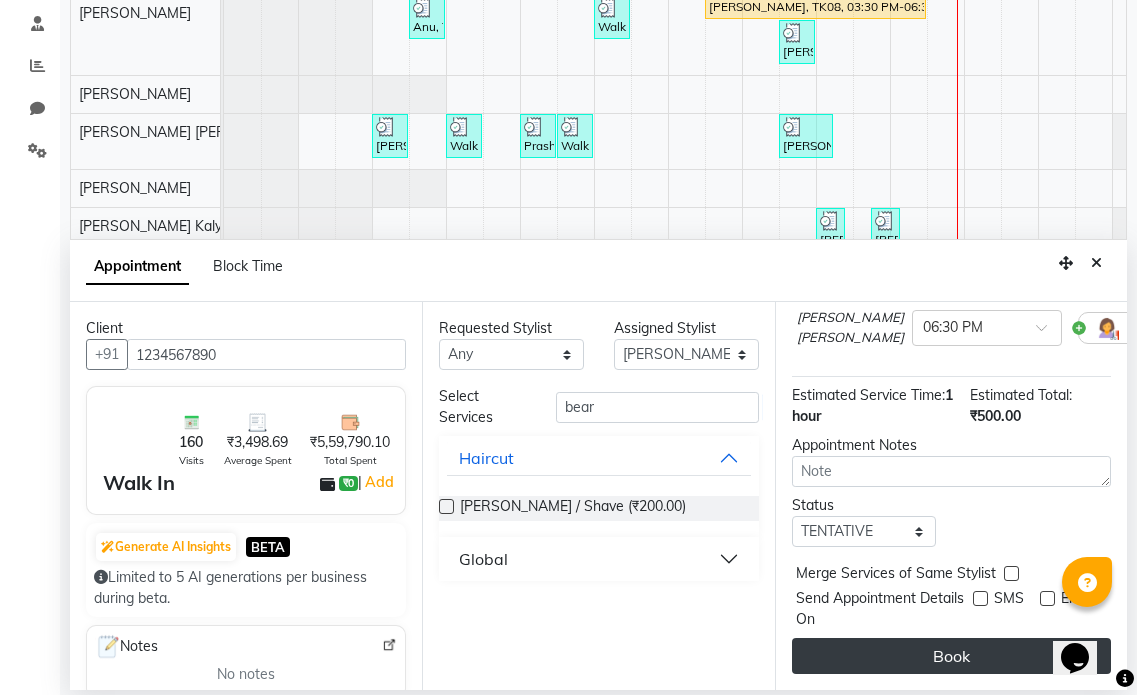 click on "Book" at bounding box center (951, 656) 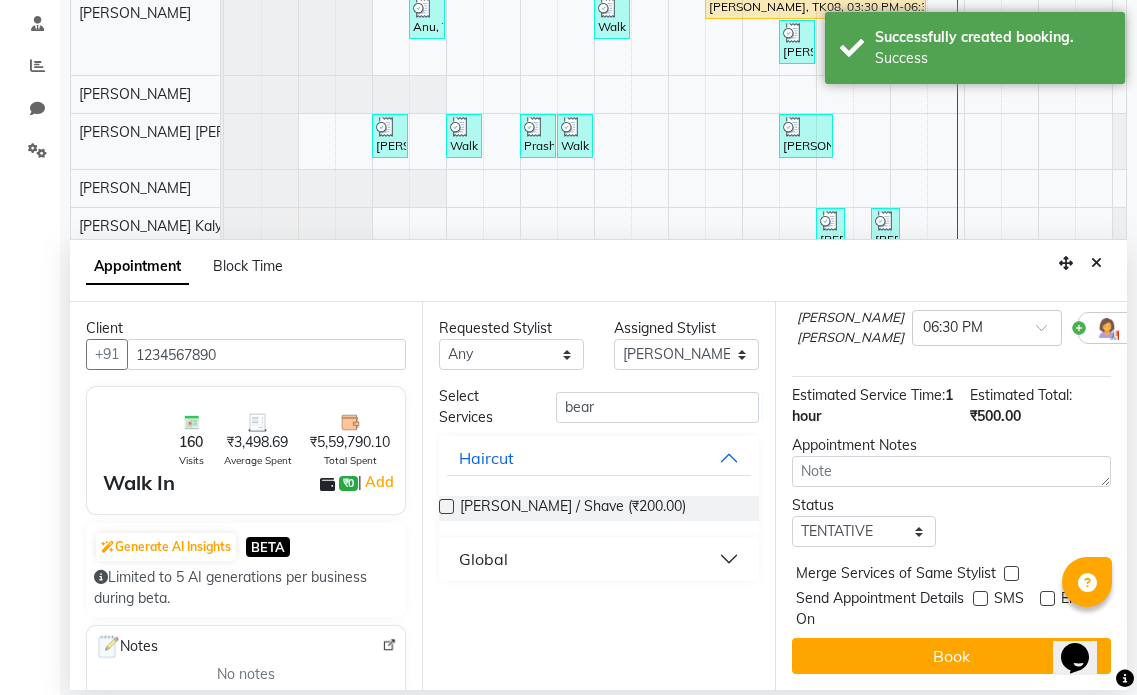 scroll, scrollTop: 369, scrollLeft: 0, axis: vertical 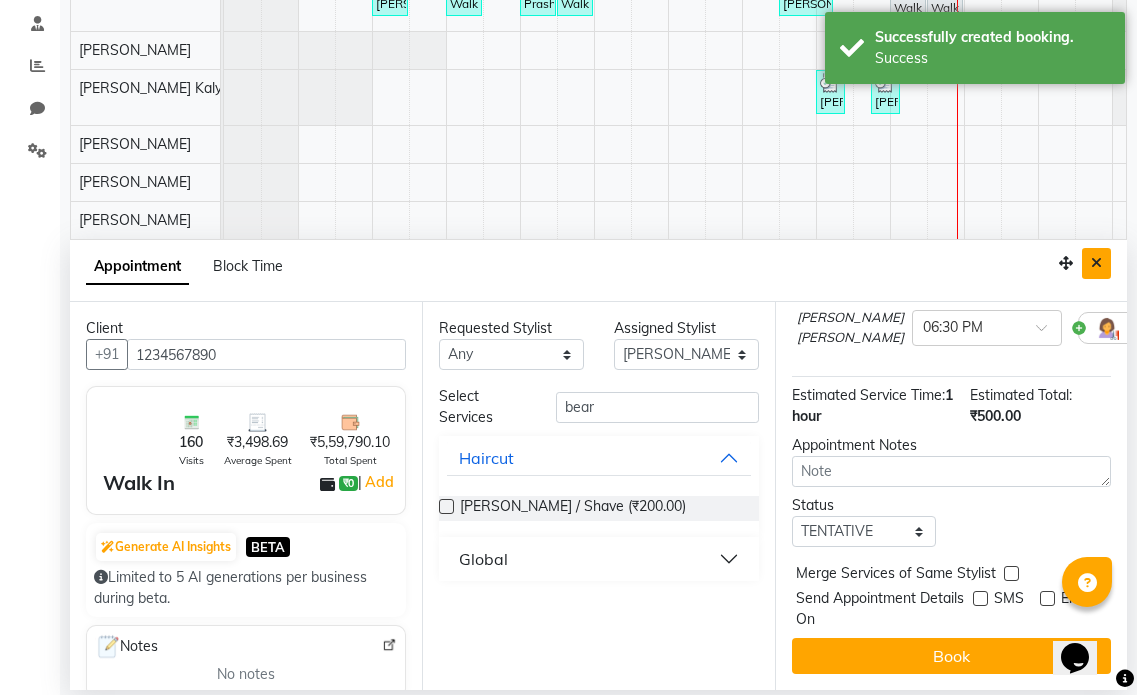 click at bounding box center [1096, 263] 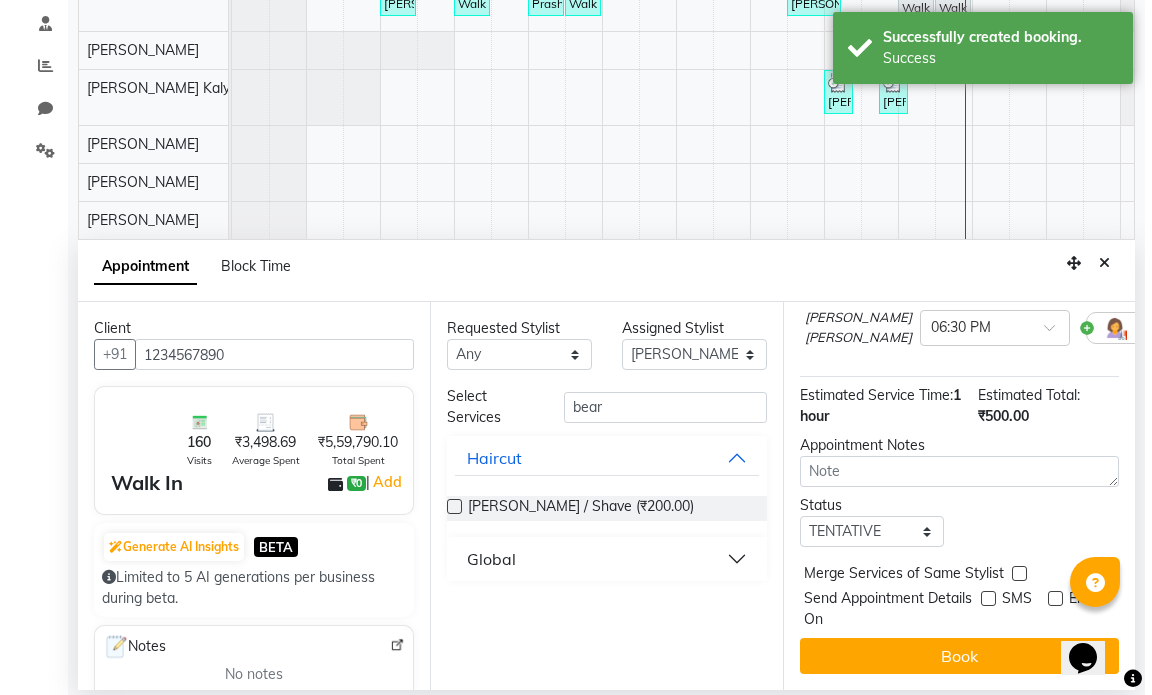 scroll, scrollTop: 0, scrollLeft: 0, axis: both 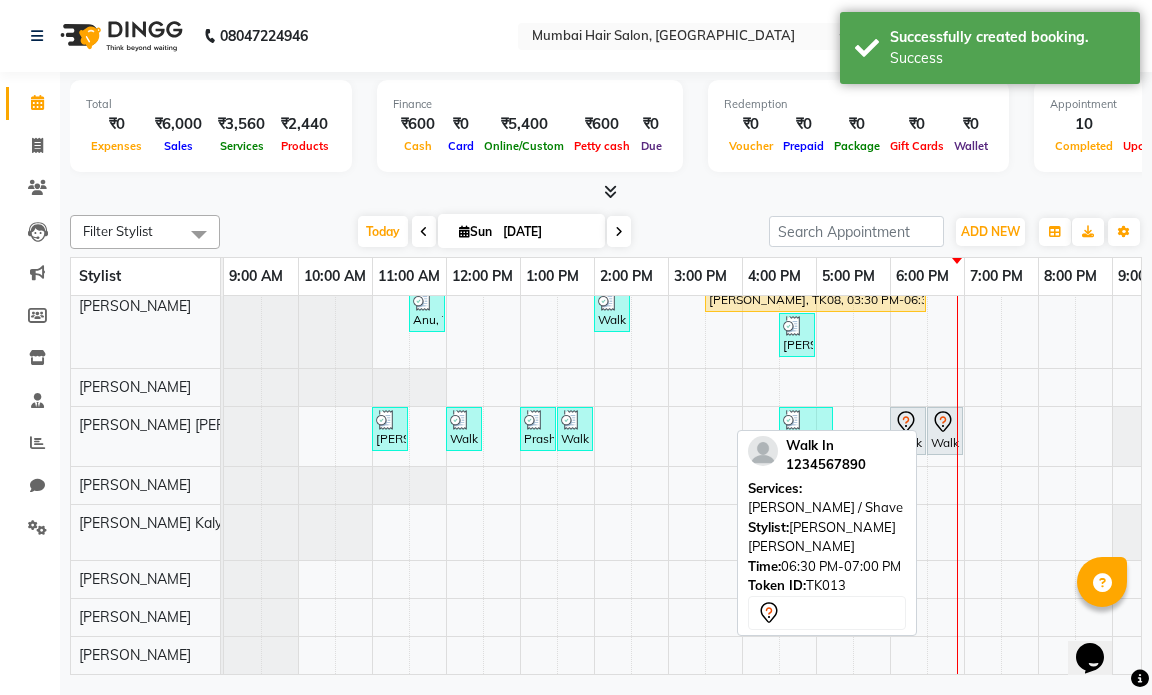 click 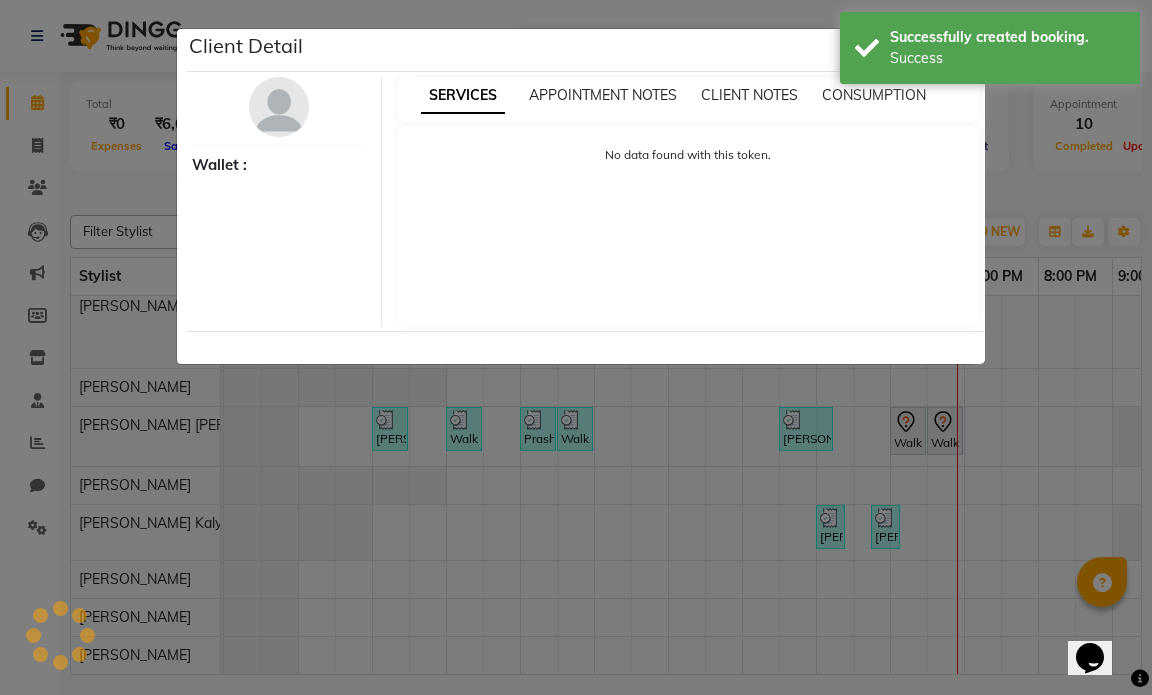 select on "7" 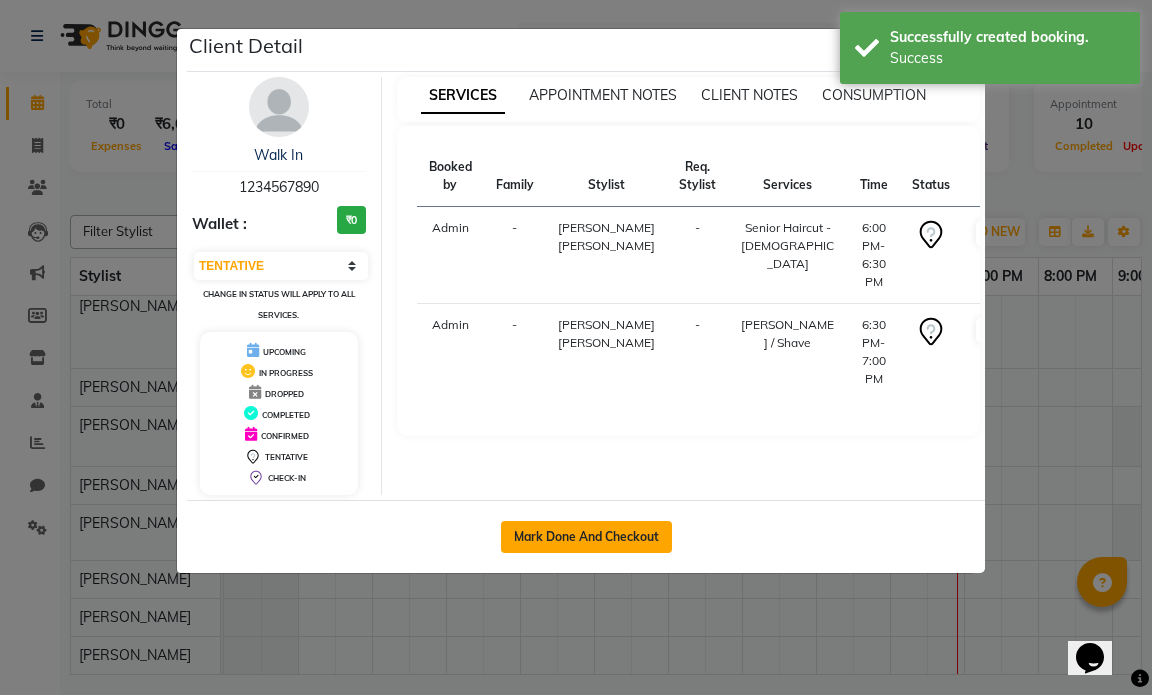 click on "Mark Done And Checkout" 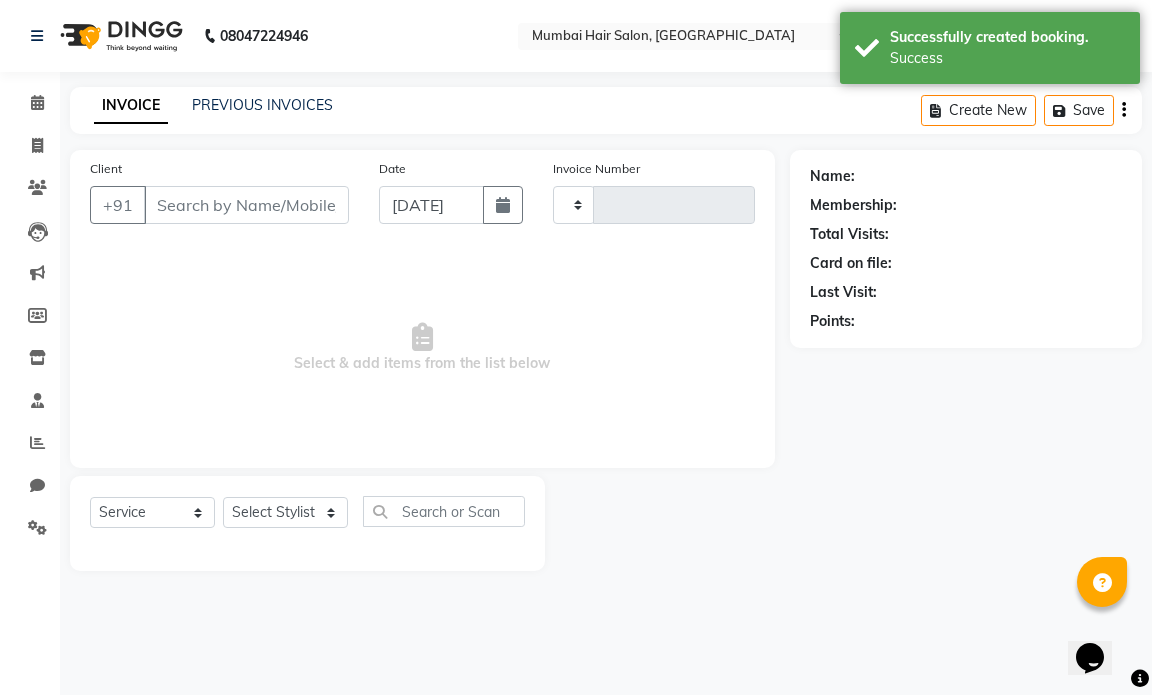 type on "0855" 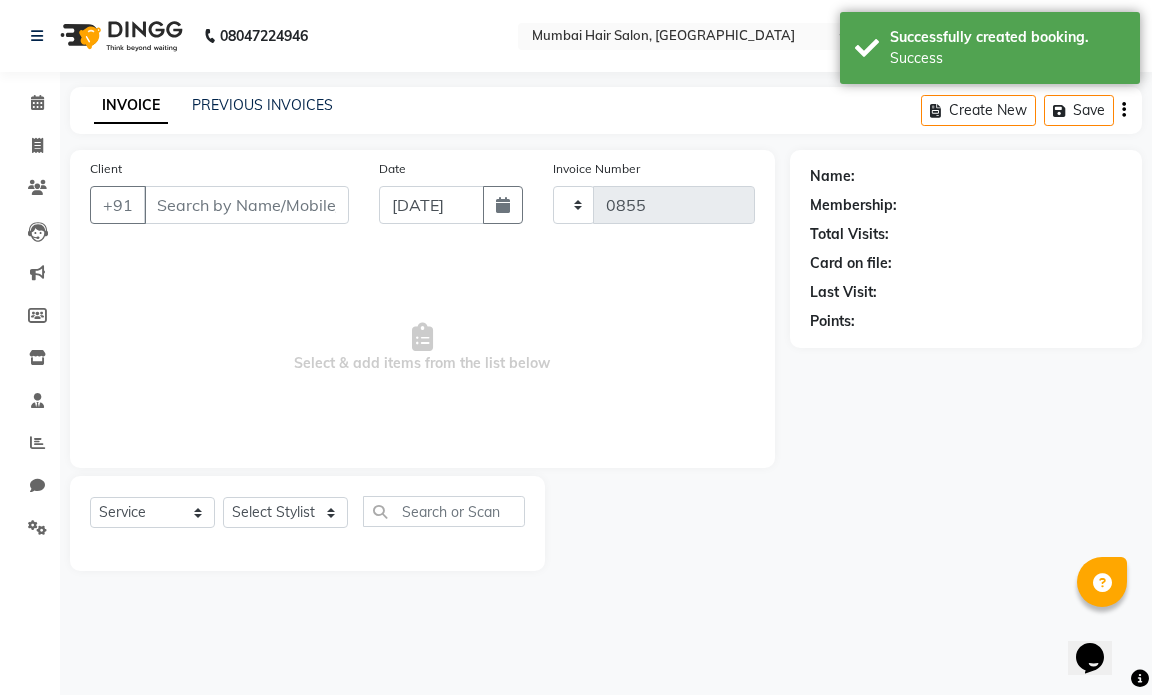 select on "7487" 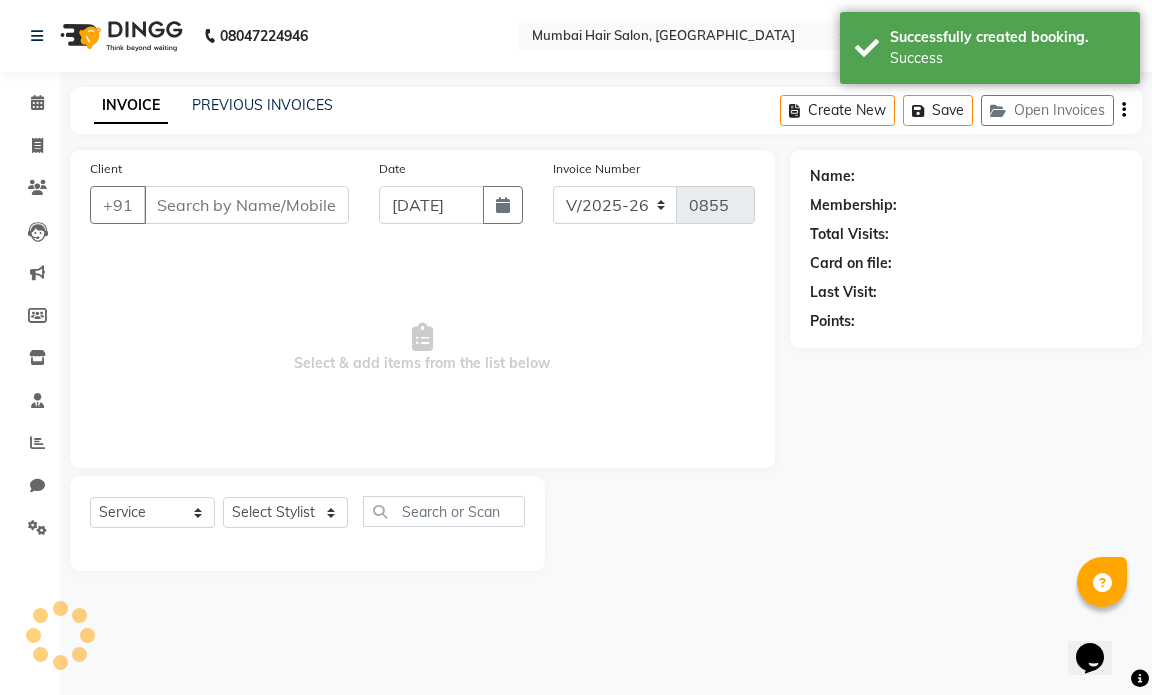 type on "1234567890" 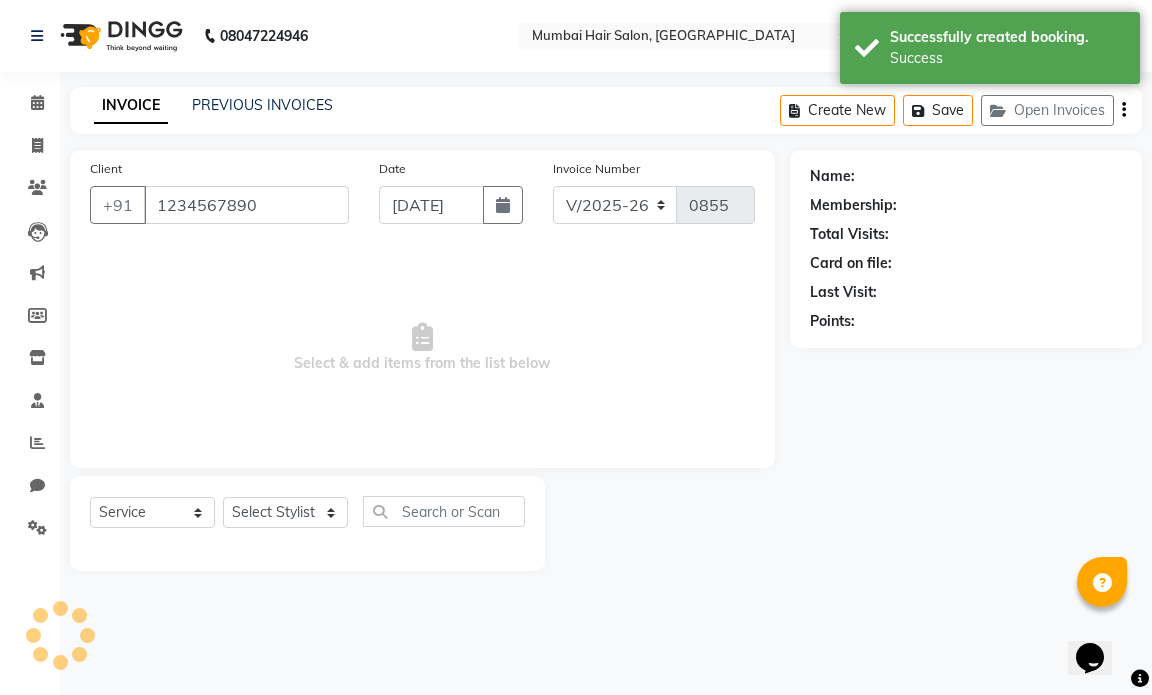 select on "66016" 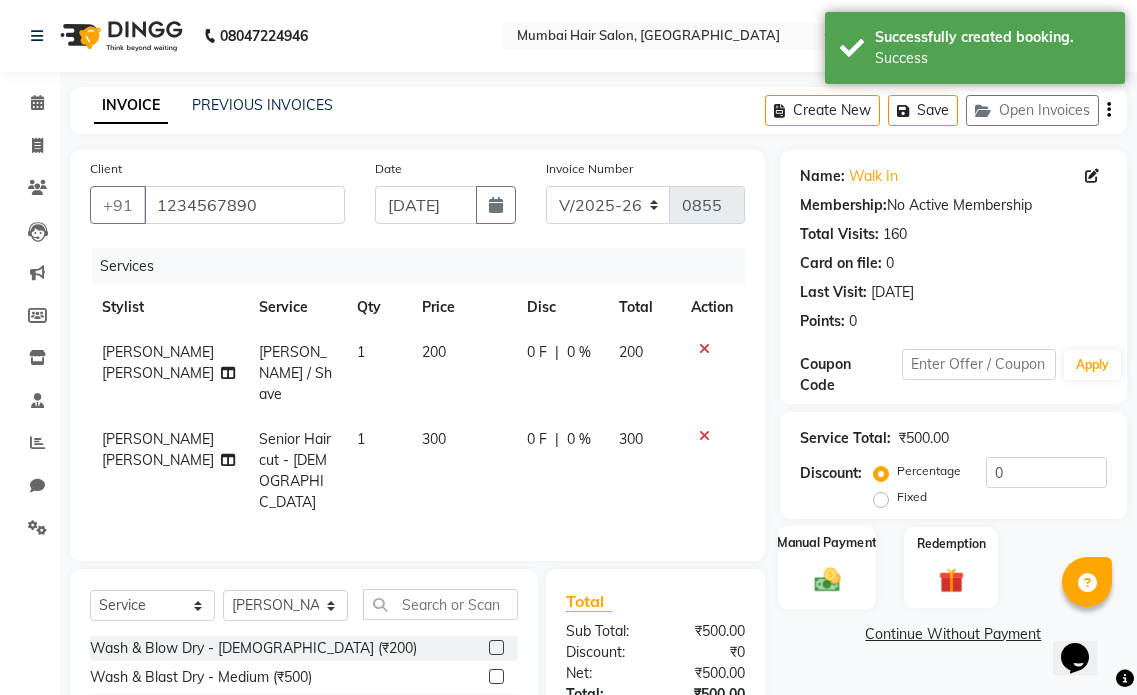 click 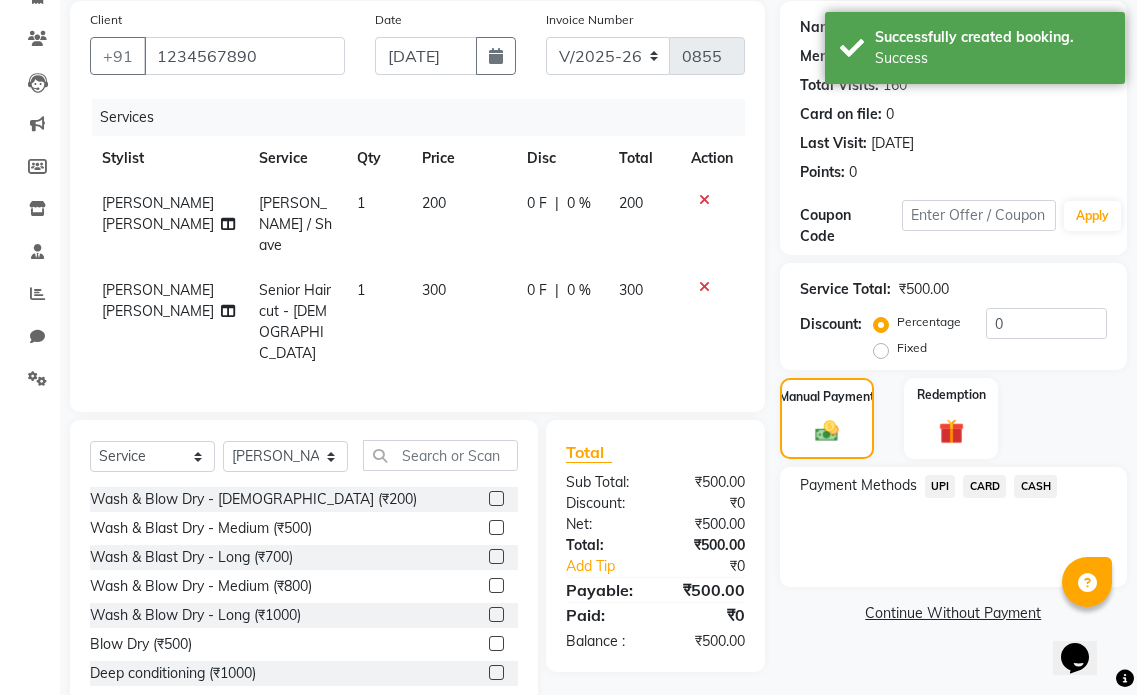 scroll, scrollTop: 151, scrollLeft: 0, axis: vertical 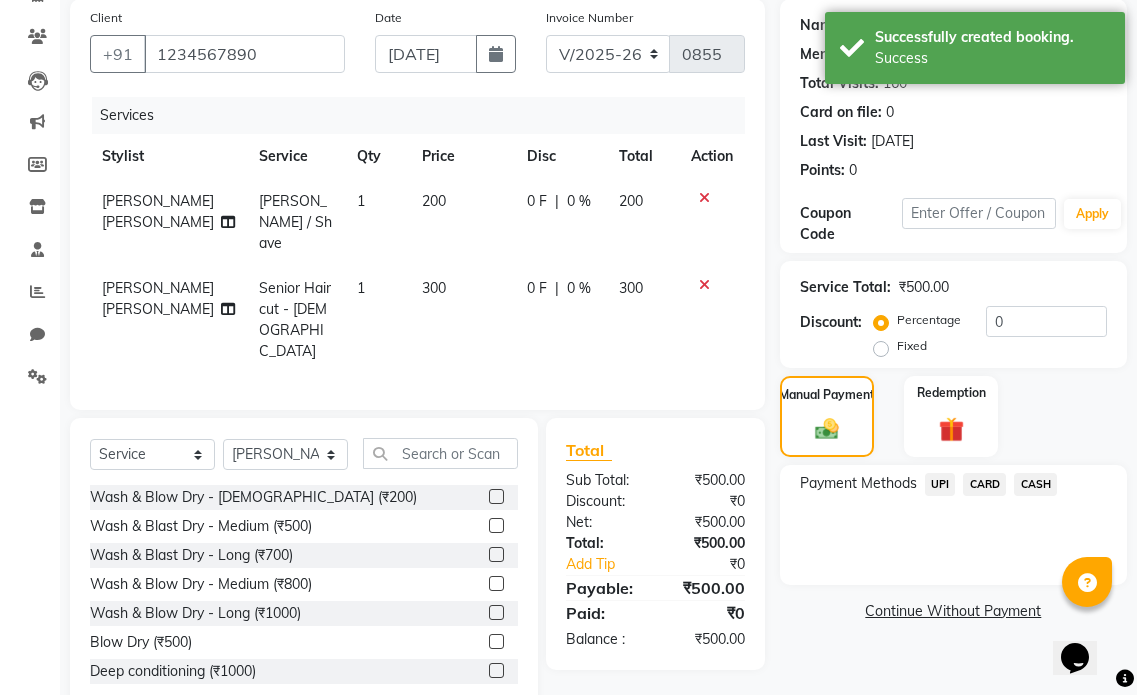 click on "CASH" 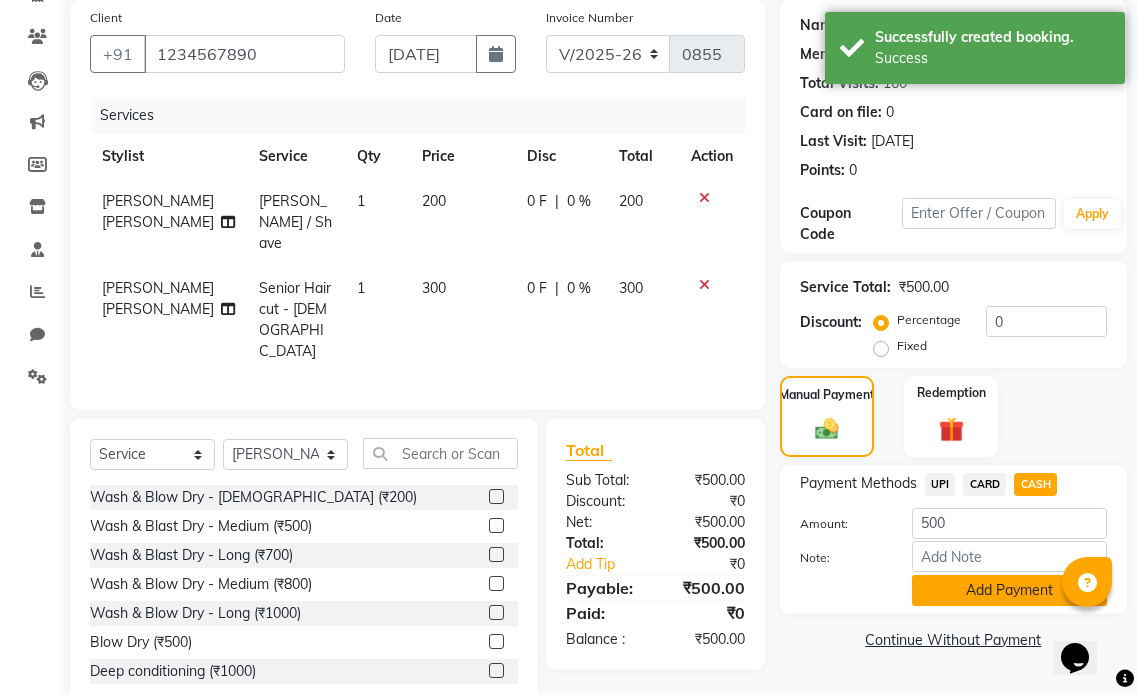 click on "Add Payment" 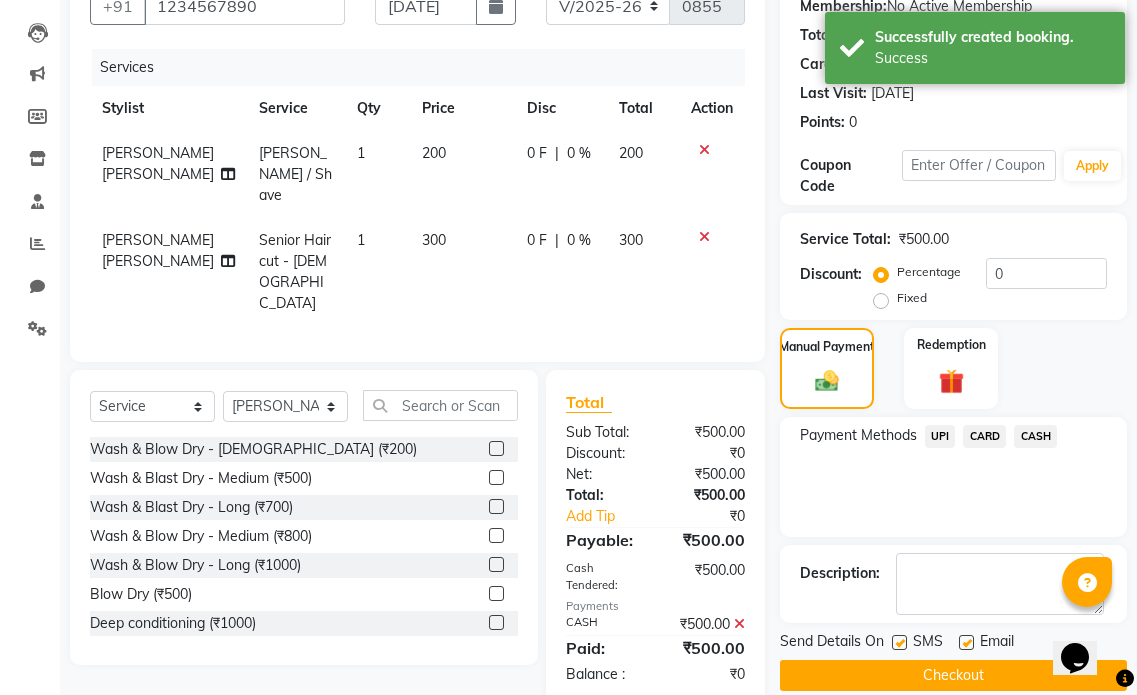 scroll, scrollTop: 225, scrollLeft: 0, axis: vertical 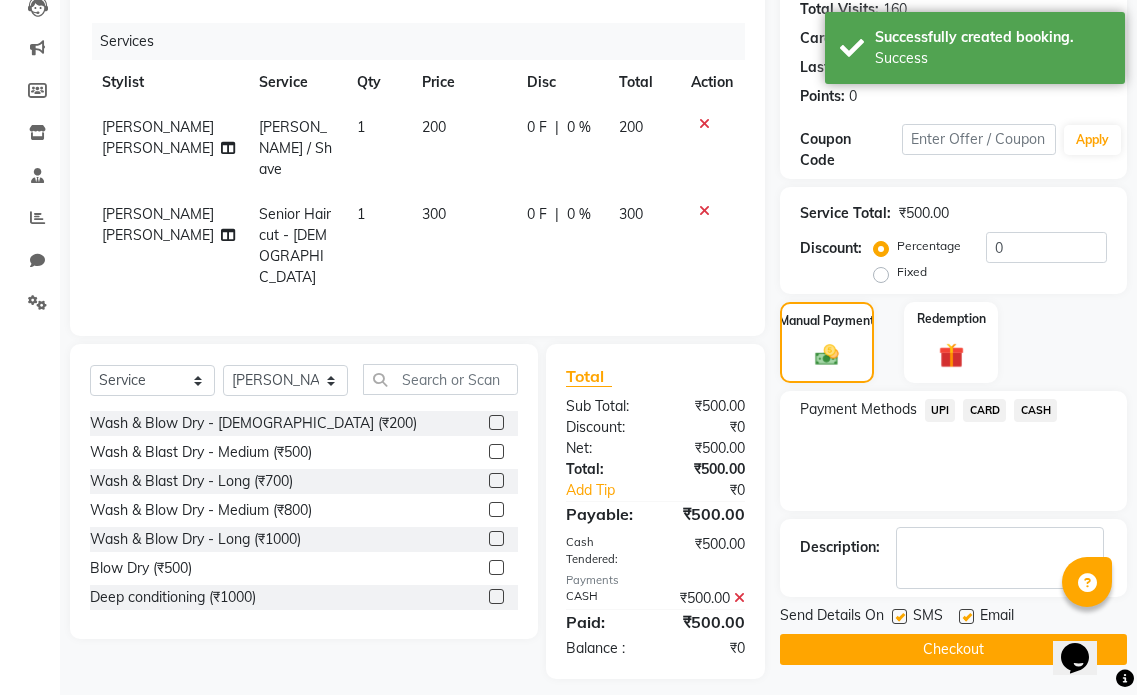 click 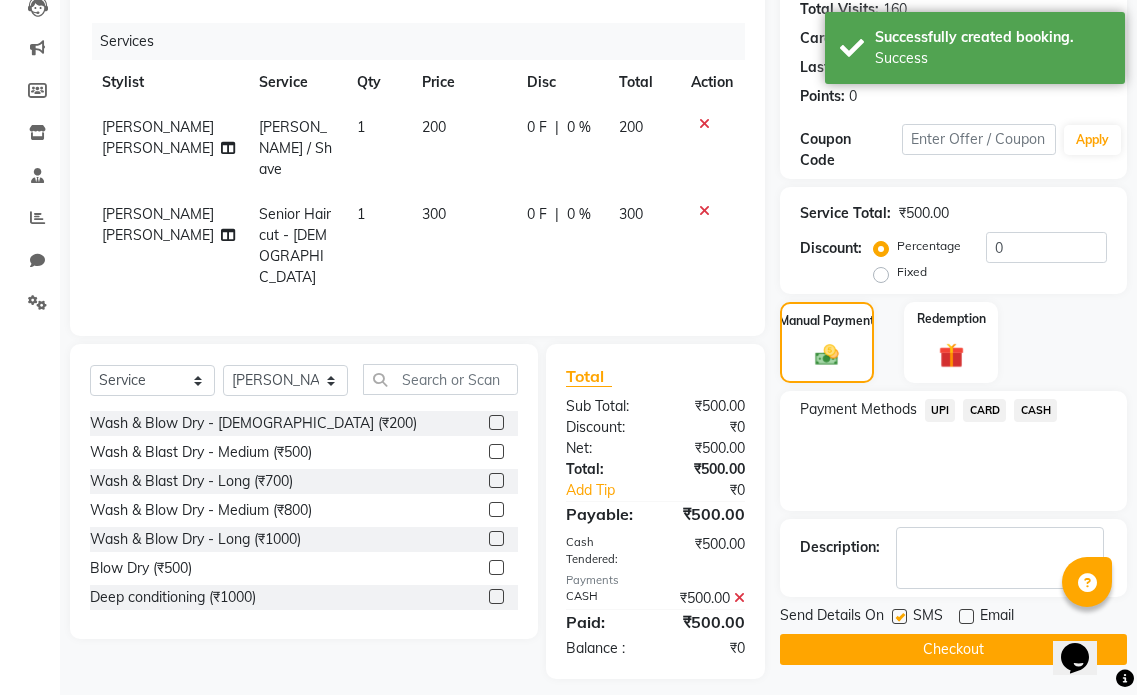 click 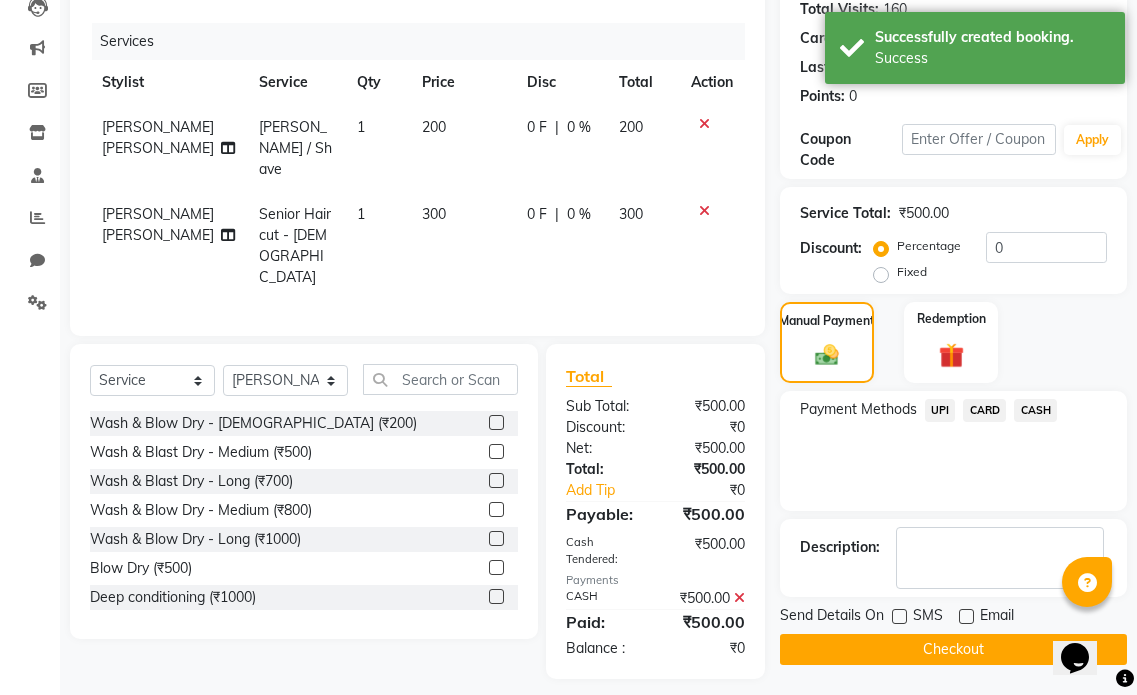 click on "Checkout" 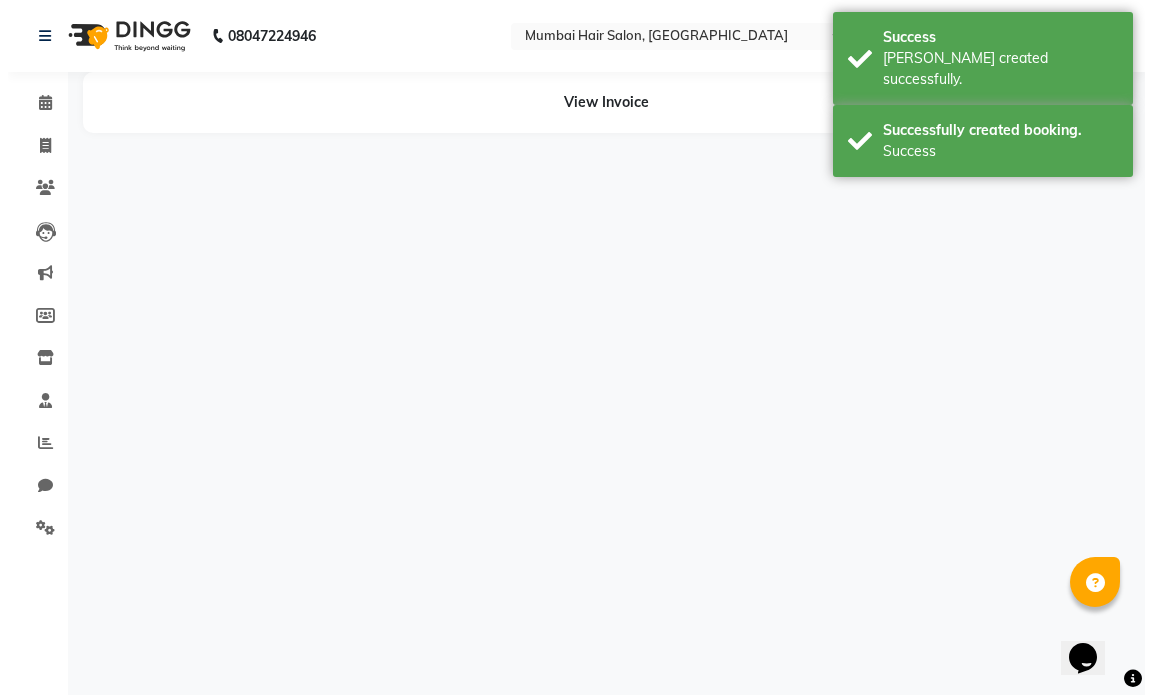 scroll, scrollTop: 0, scrollLeft: 0, axis: both 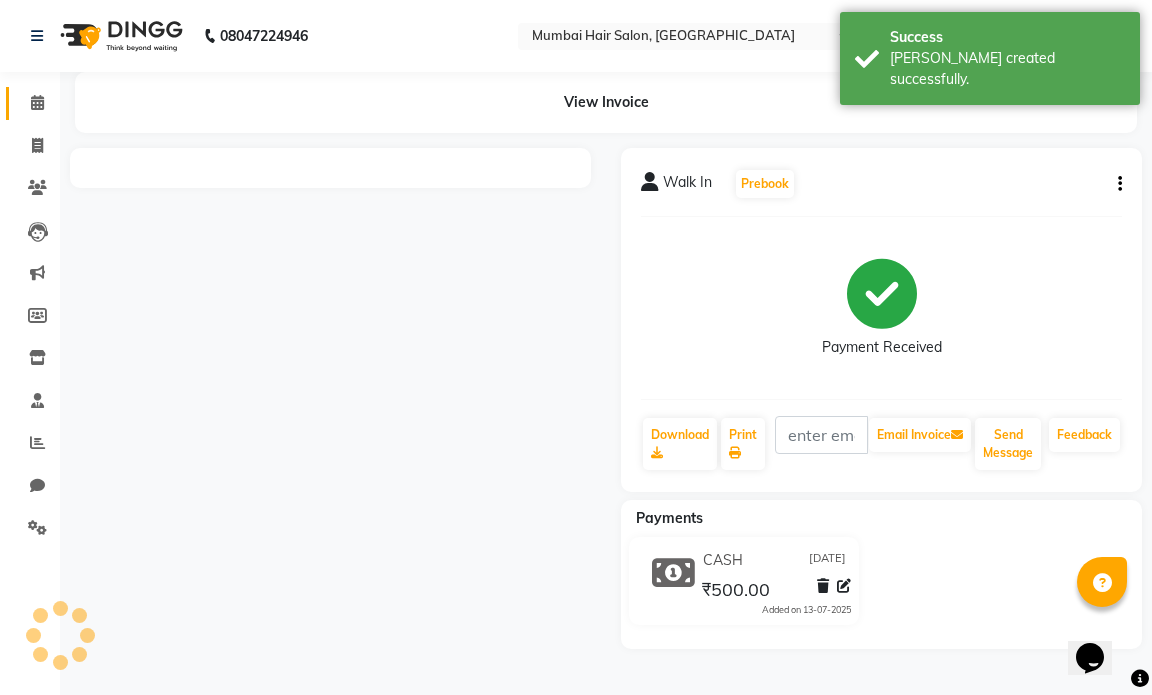 click 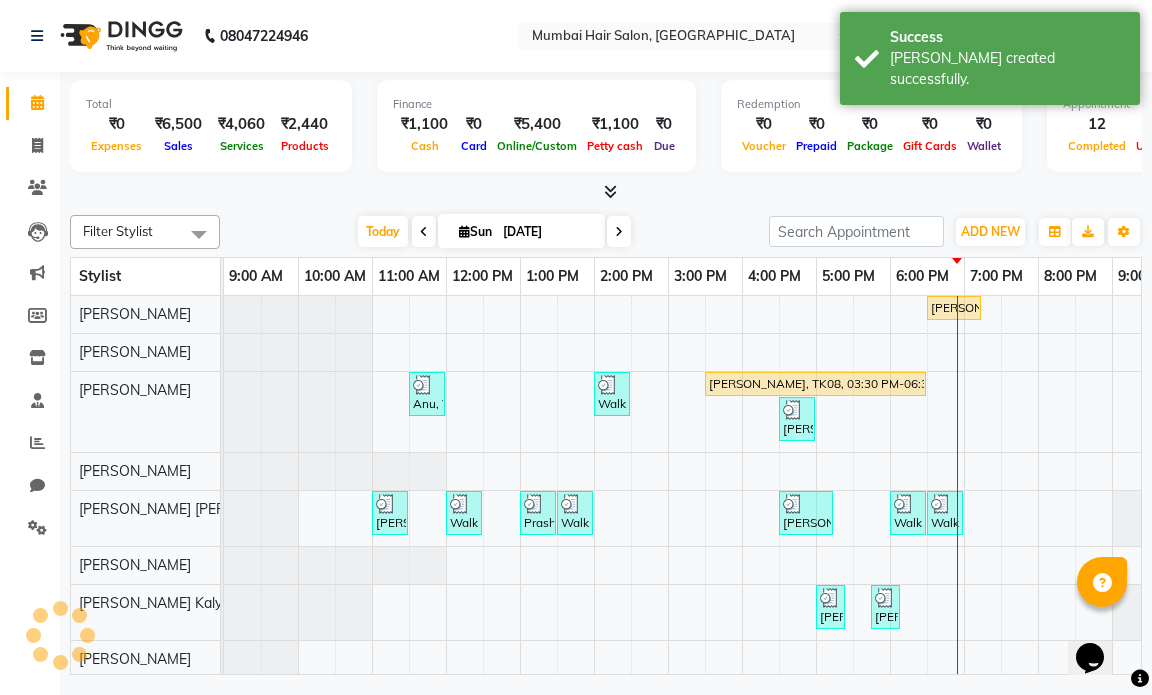 scroll, scrollTop: 0, scrollLeft: 119, axis: horizontal 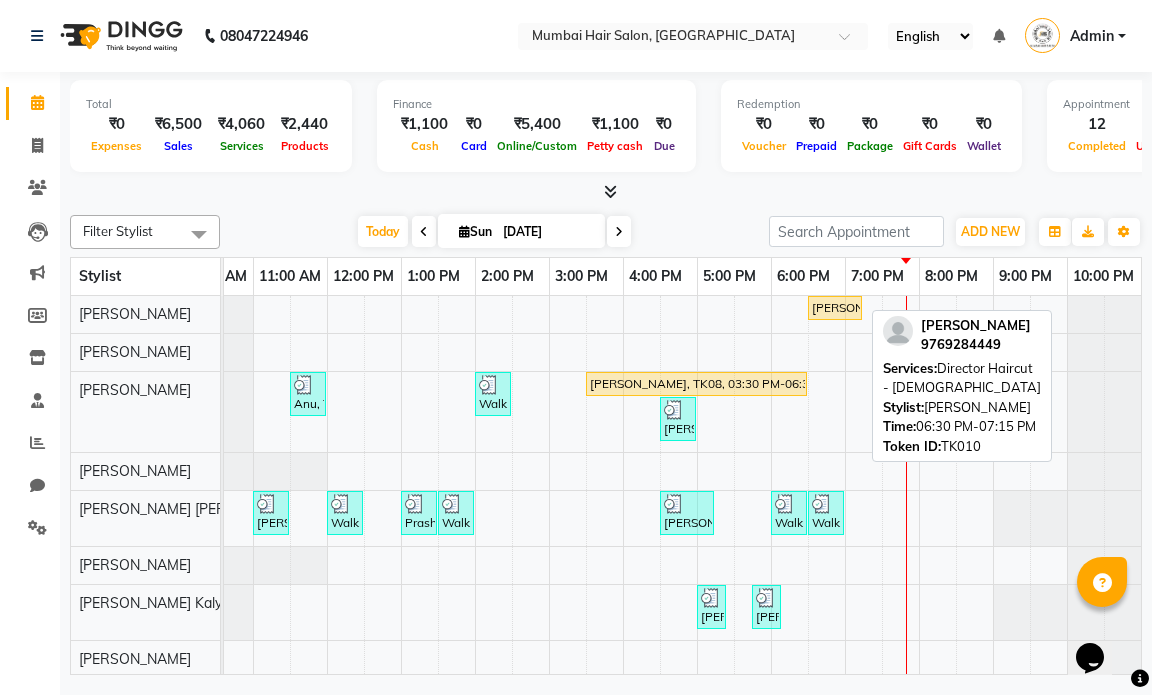 click on "[PERSON_NAME], TK10, 06:30 PM-07:15 PM, Director Haircut - [DEMOGRAPHIC_DATA]" at bounding box center (835, 308) 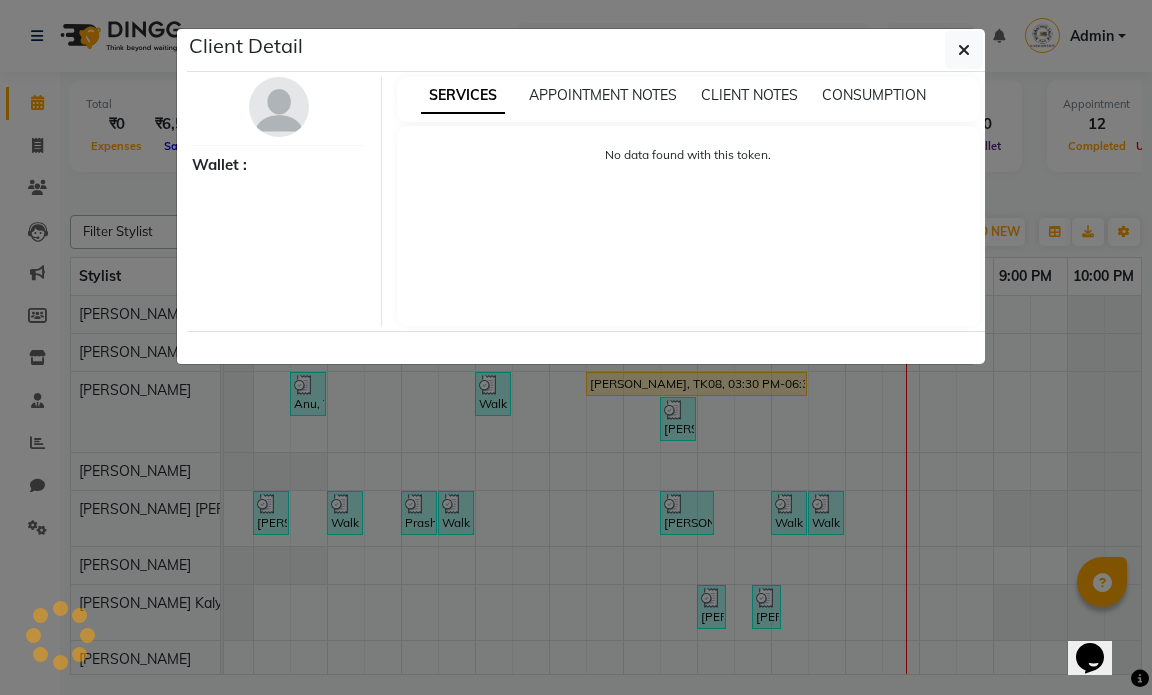 select on "1" 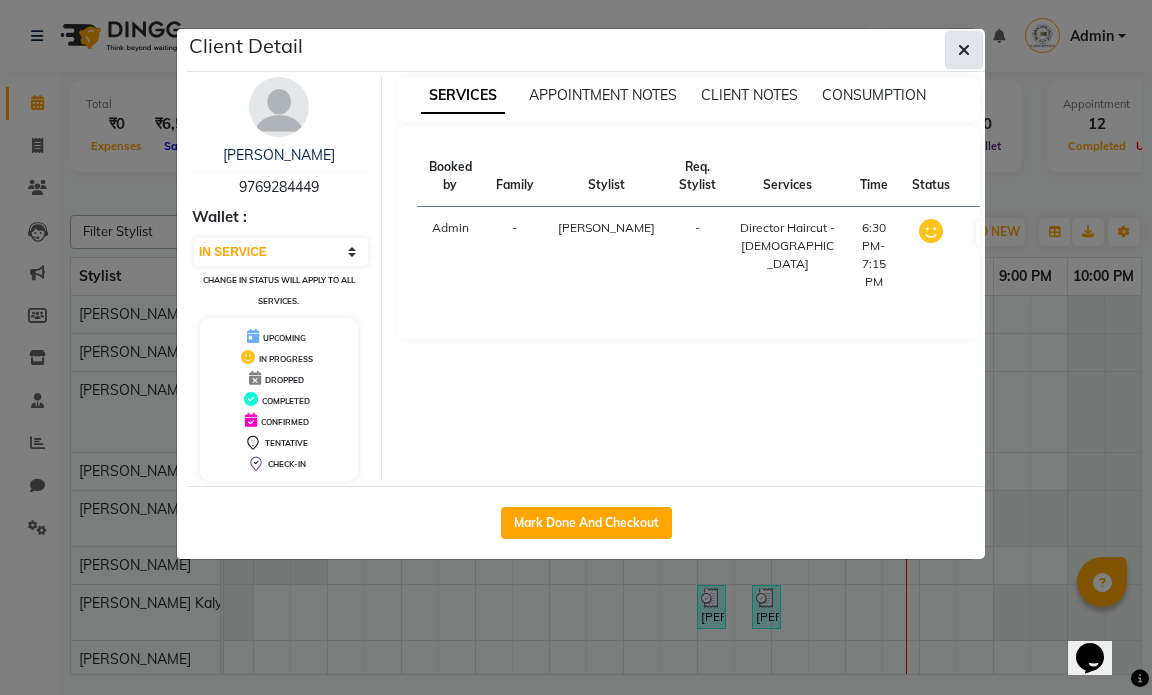 drag, startPoint x: 966, startPoint y: 53, endPoint x: 930, endPoint y: 55, distance: 36.05551 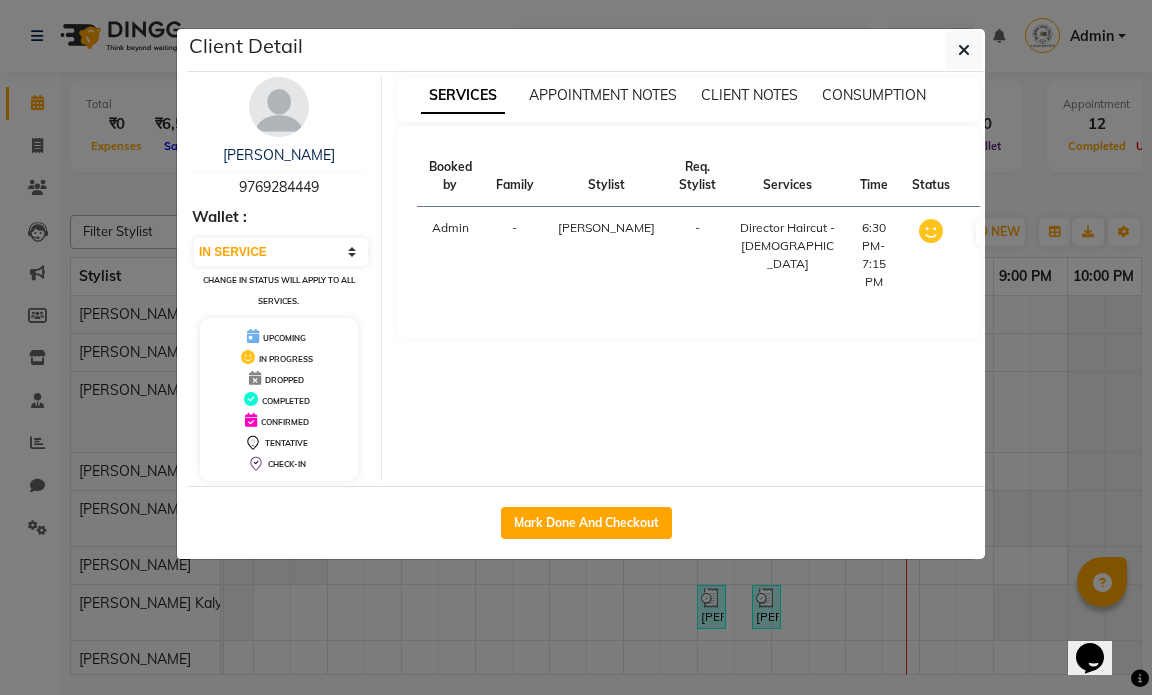 click 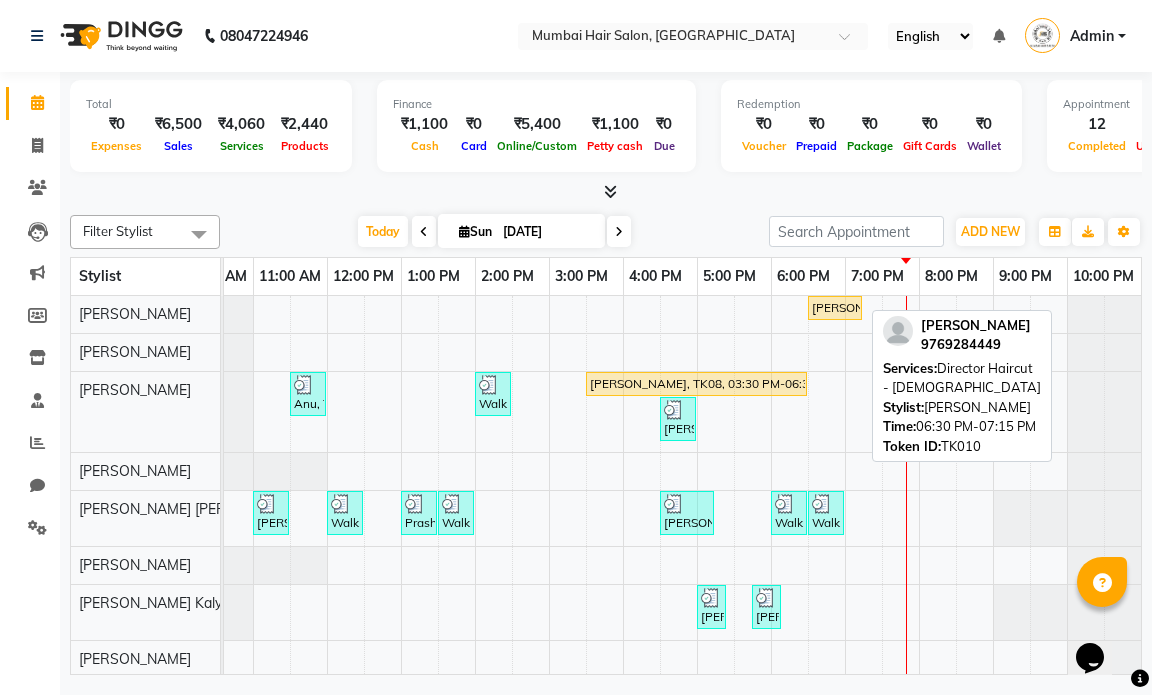 click on "[PERSON_NAME], TK10, 06:30 PM-07:15 PM, Director Haircut - [DEMOGRAPHIC_DATA]" at bounding box center (835, 308) 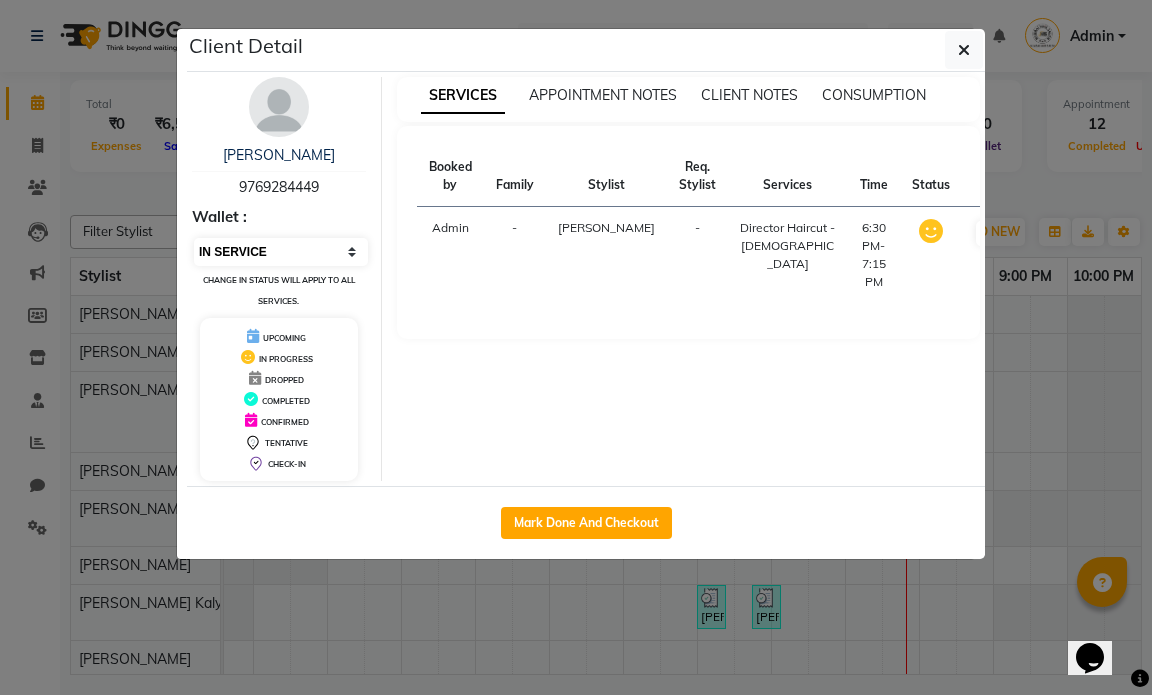 click on "Select IN SERVICE CONFIRMED TENTATIVE CHECK IN MARK DONE DROPPED UPCOMING" at bounding box center [281, 252] 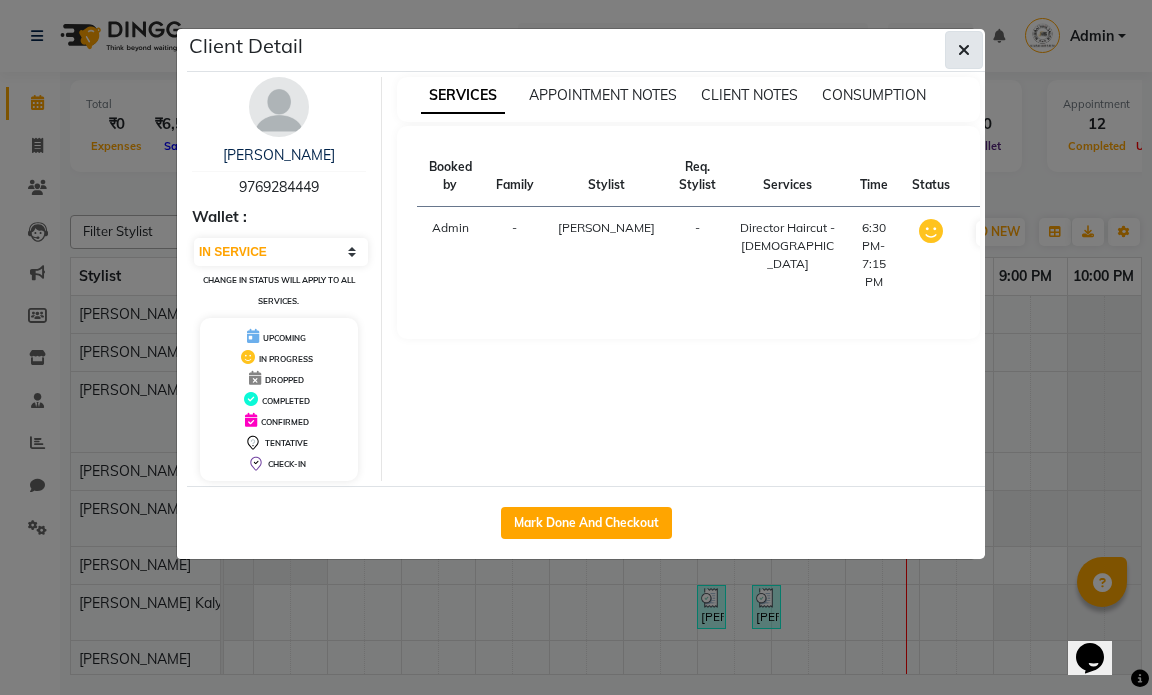 click 